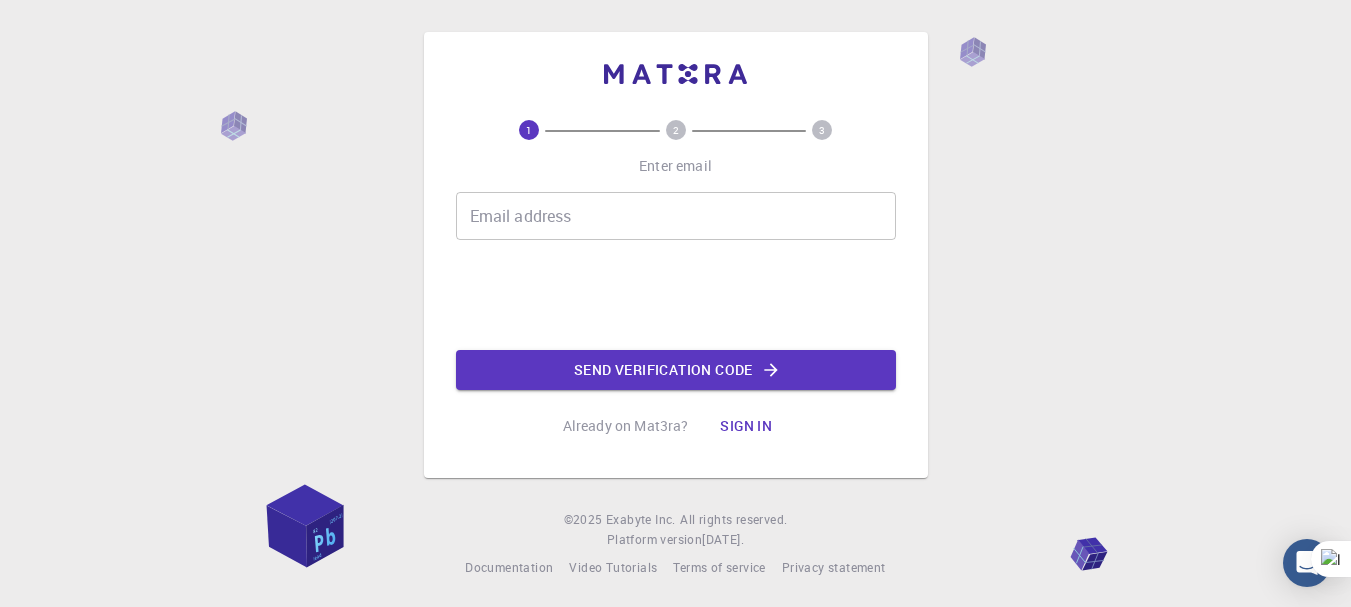 scroll, scrollTop: 0, scrollLeft: 0, axis: both 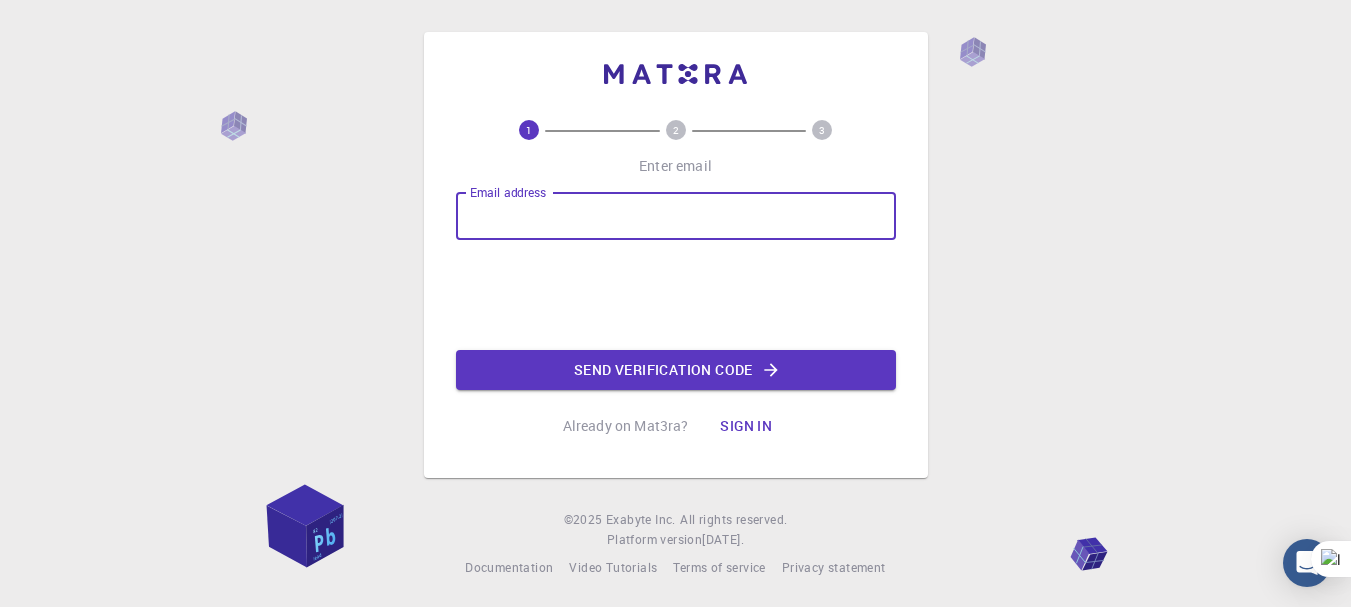 click on "Email address" at bounding box center [676, 216] 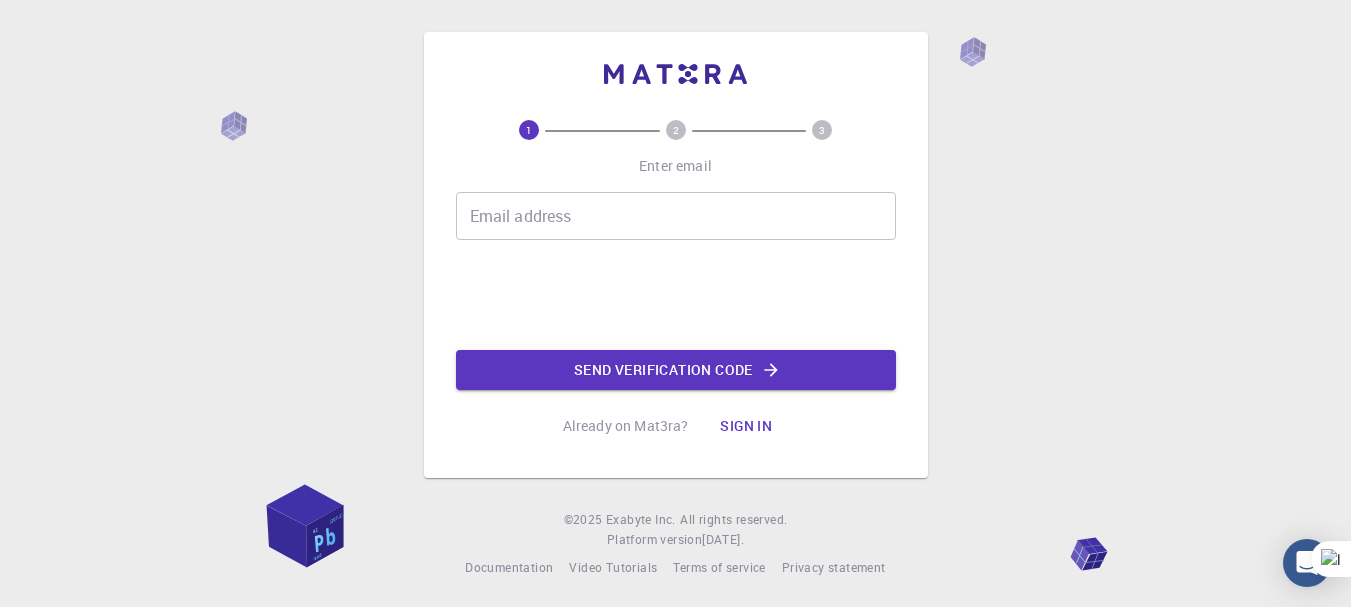 click on "Email address" at bounding box center [676, 216] 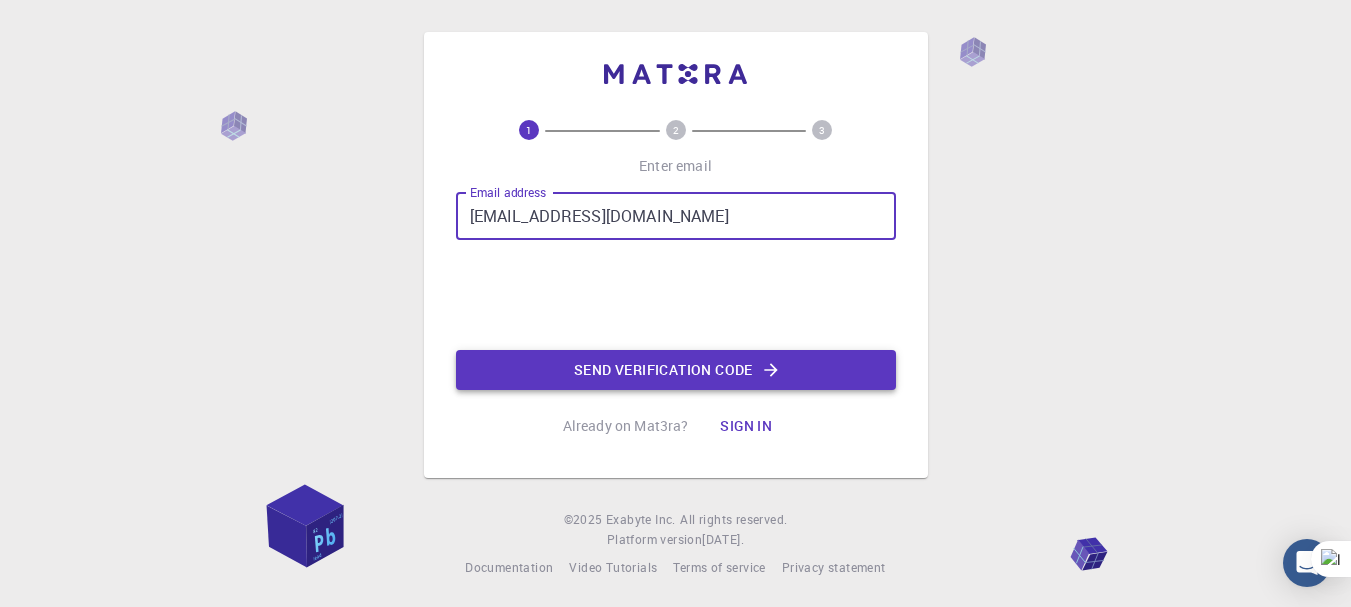 type on "[EMAIL_ADDRESS][DOMAIN_NAME]" 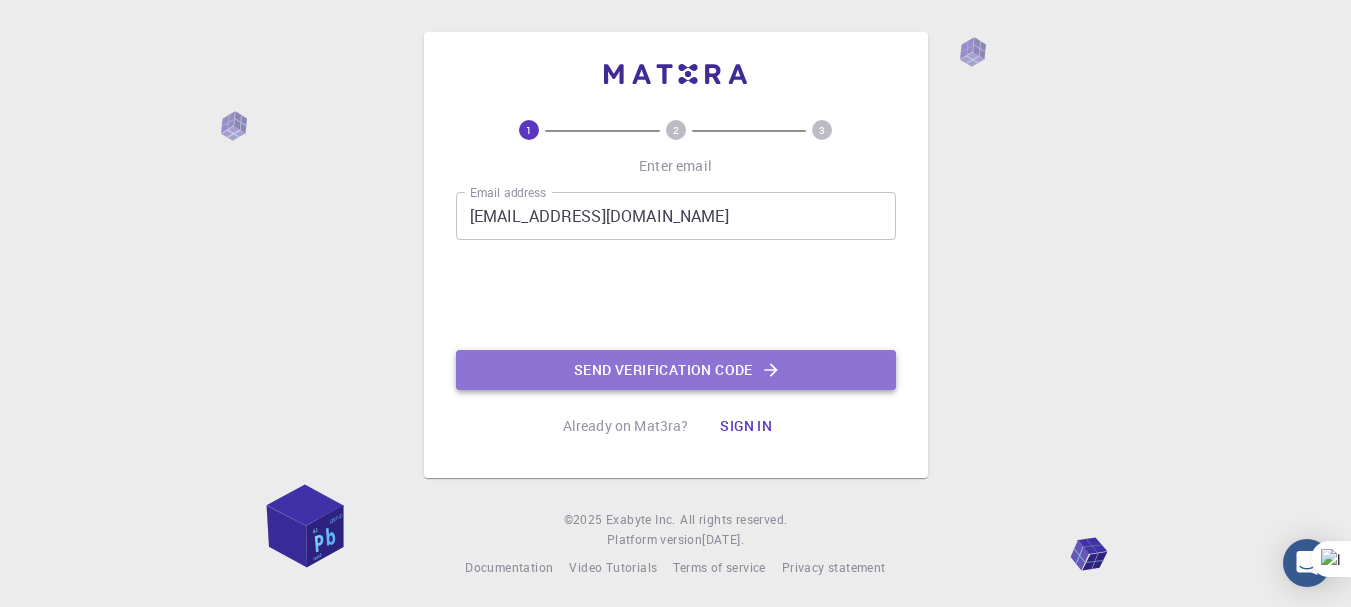 click on "Send verification code" 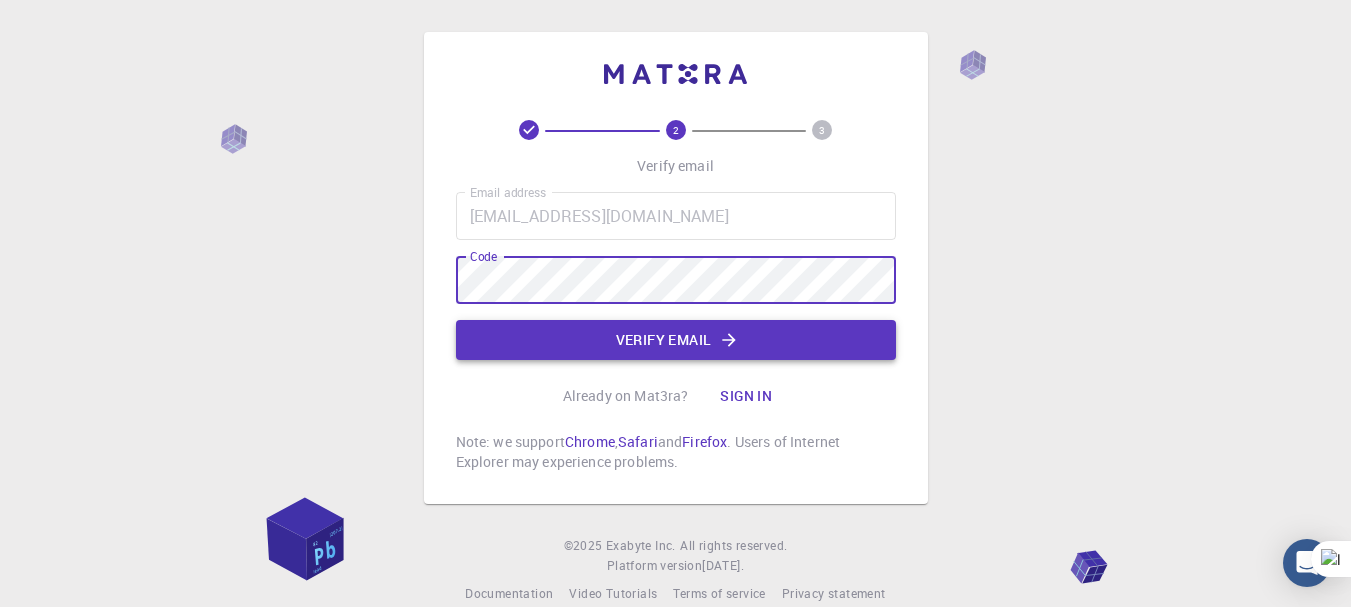 click on "Verify email" 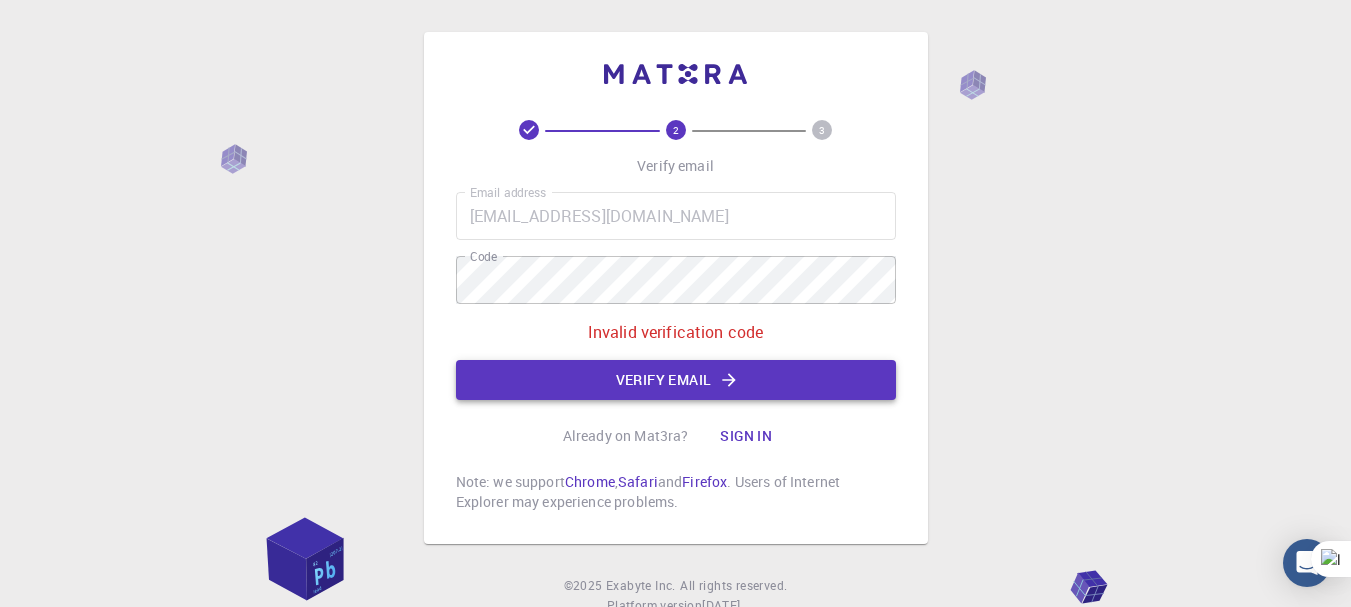 click on "Verify email" at bounding box center [676, 380] 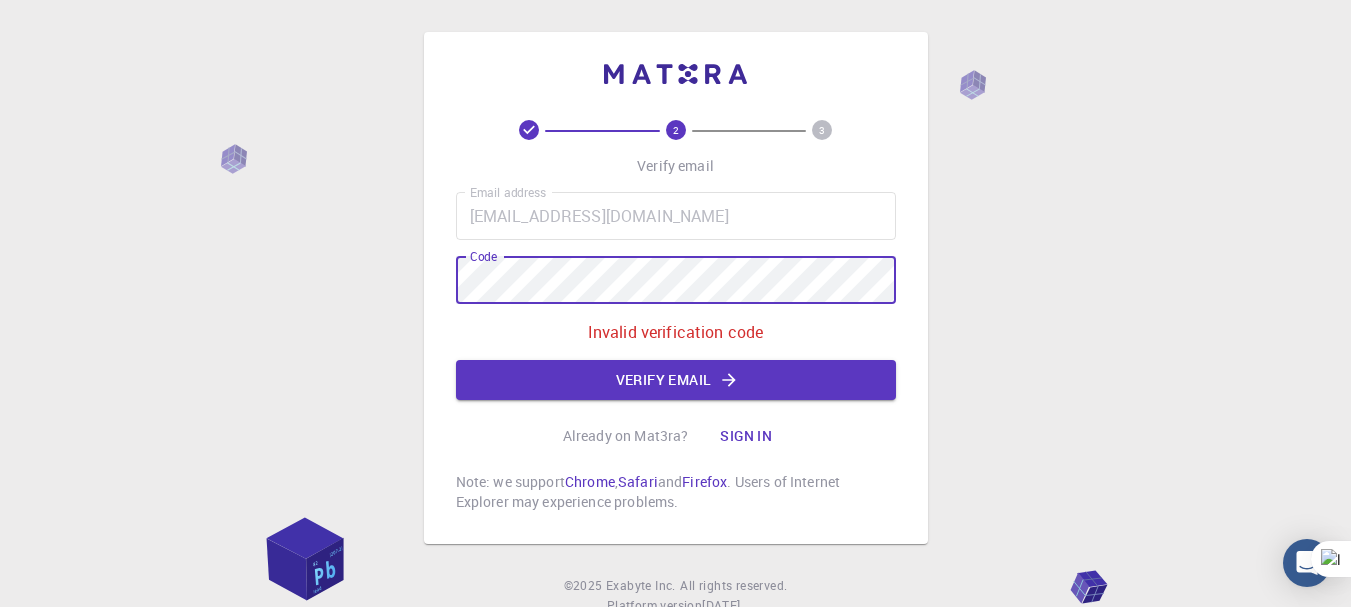 click on "2 3 Verify email Email address opcionalalpaso@gmail.com Email address Code Code Invalid verification code Verify email Already on Mat3ra? Sign in Note: we support  Chrome ,  Safari  and  Firefox . Users of Internet Explorer may experience problems. ©  2025   Exabyte Inc.   All rights reserved. Platform version  2025.6.26 . Documentation Video Tutorials Terms of service Privacy statement" at bounding box center (675, 338) 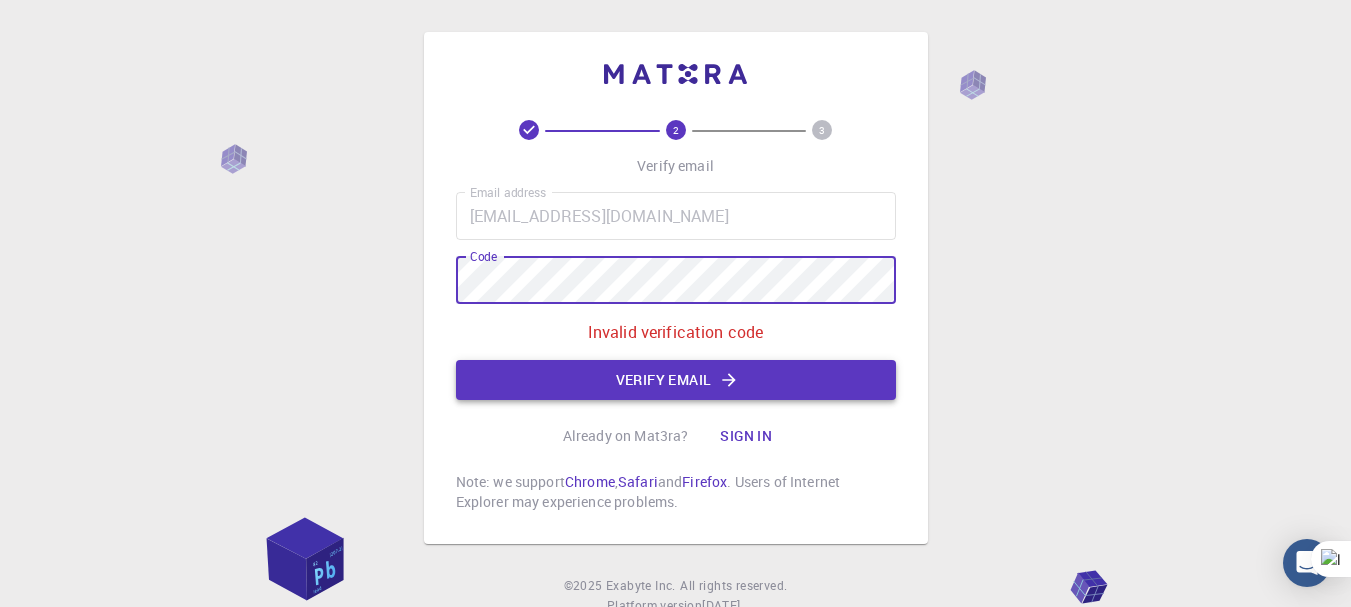 click on "Verify email" at bounding box center (676, 380) 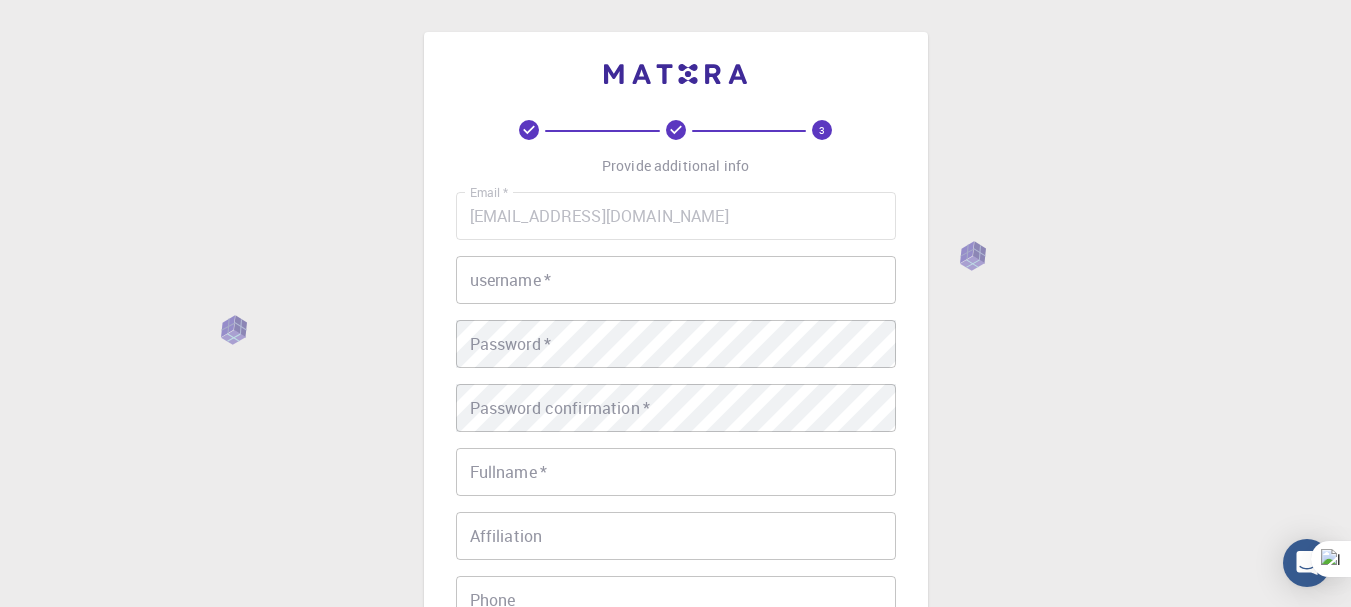 click on "username   *" at bounding box center (676, 280) 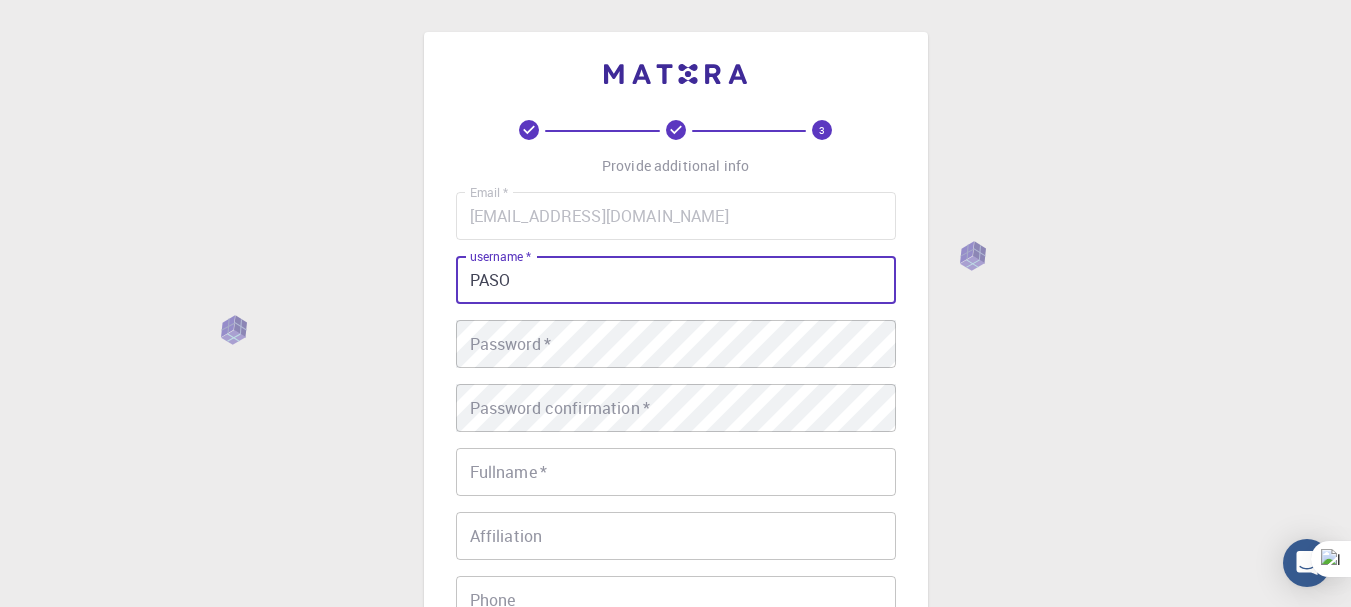 type on "PASO" 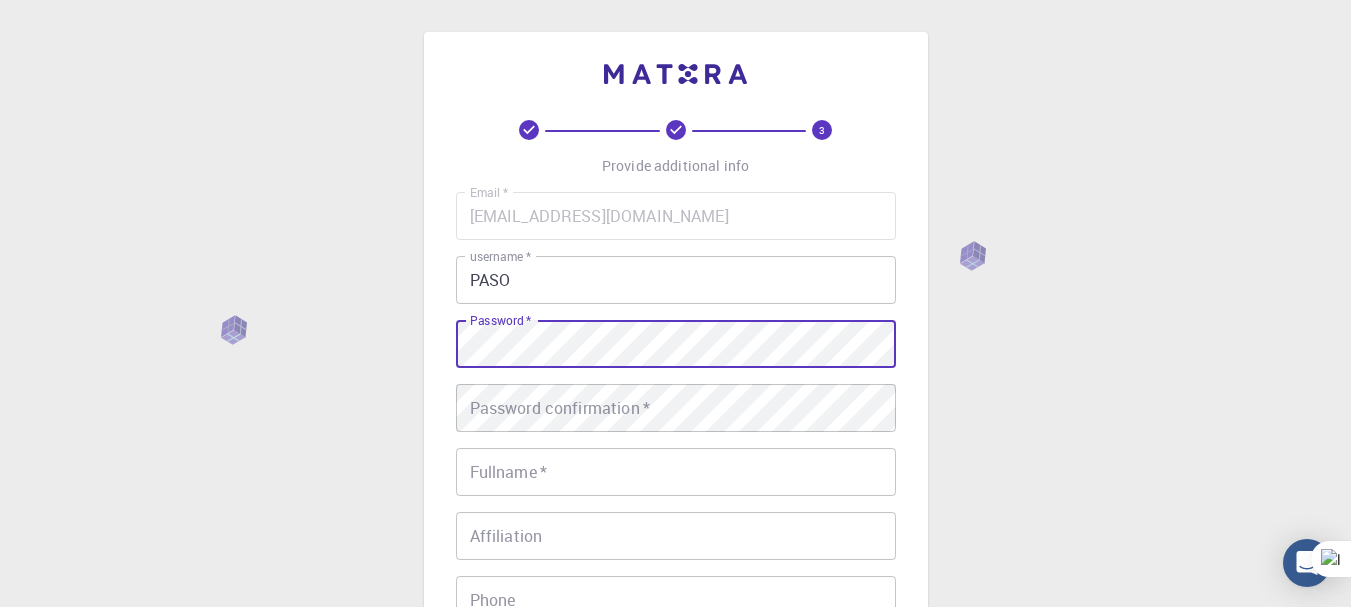 click on "3 Provide additional info Email   * opcionalalpaso@gmail.com Email   * username   * PASO username   * Password   * Password   * Password confirmation   * Password confirmation   * Fullname   * Fullname   * Affiliation Affiliation Phone Phone Description Description I accept the  Terms of Service / Privacy Policy  * REGISTER Already on Mat3ra? Sign in ©  2025   Exabyte Inc.   All rights reserved. Platform version  2025.6.26 . Documentation Video Tutorials Terms of service Privacy statement" at bounding box center [675, 509] 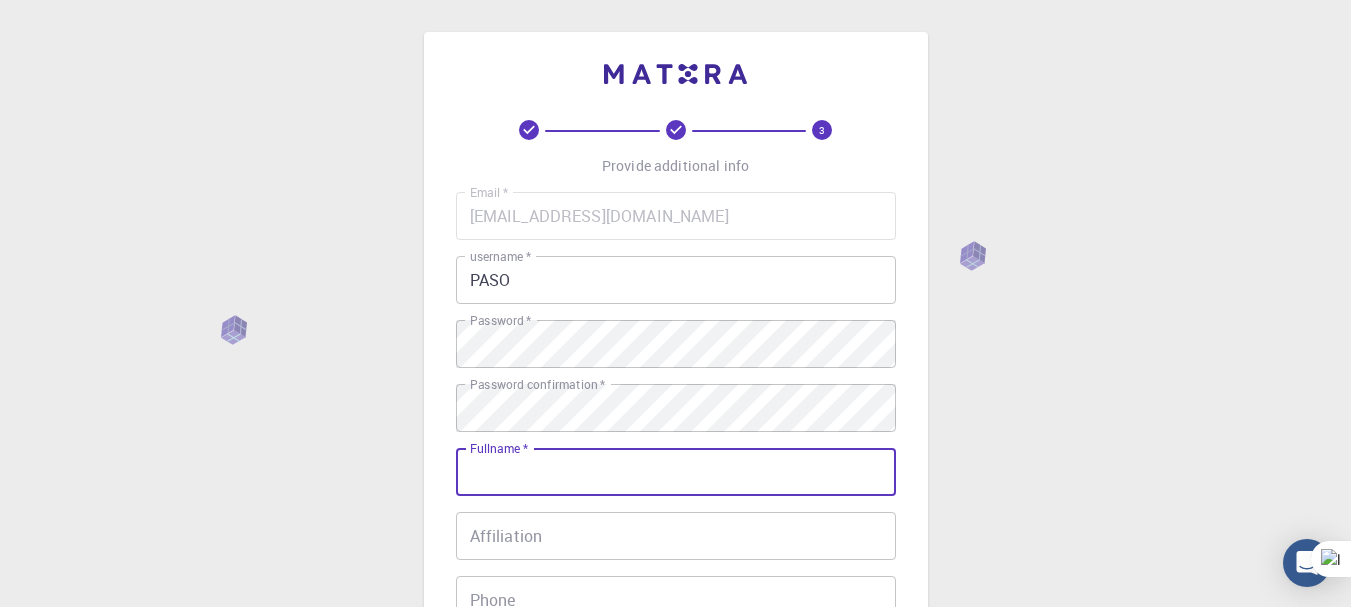 click on "Fullname   *" at bounding box center [676, 472] 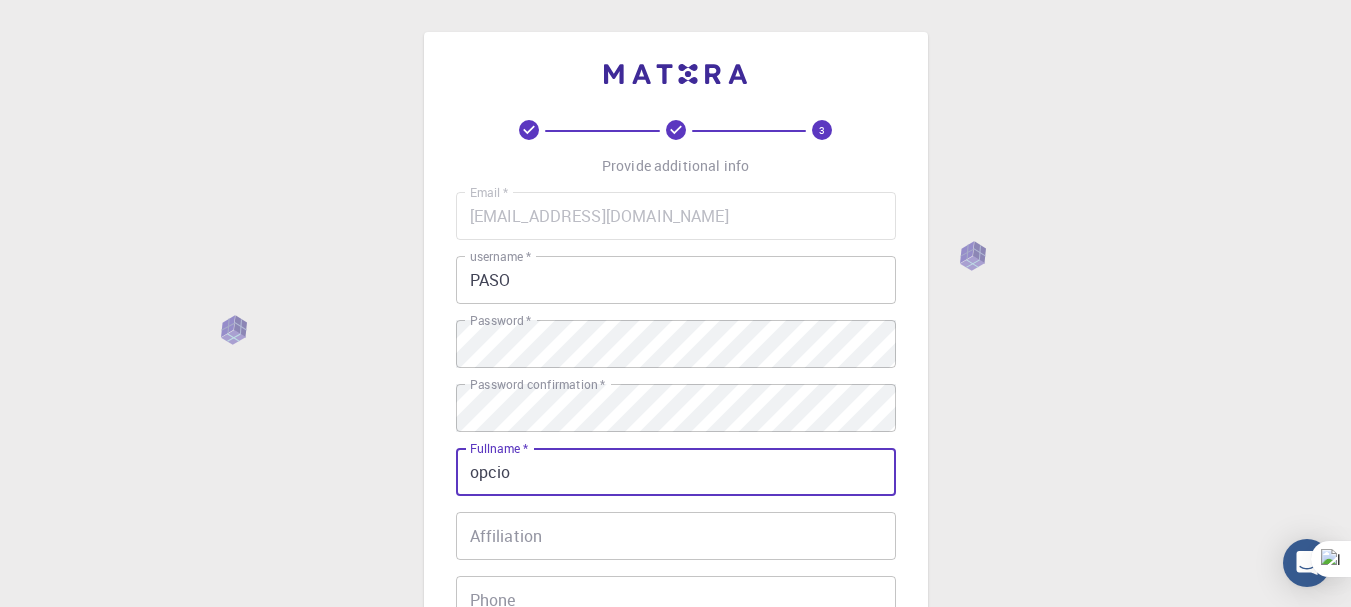 type on "opcio" 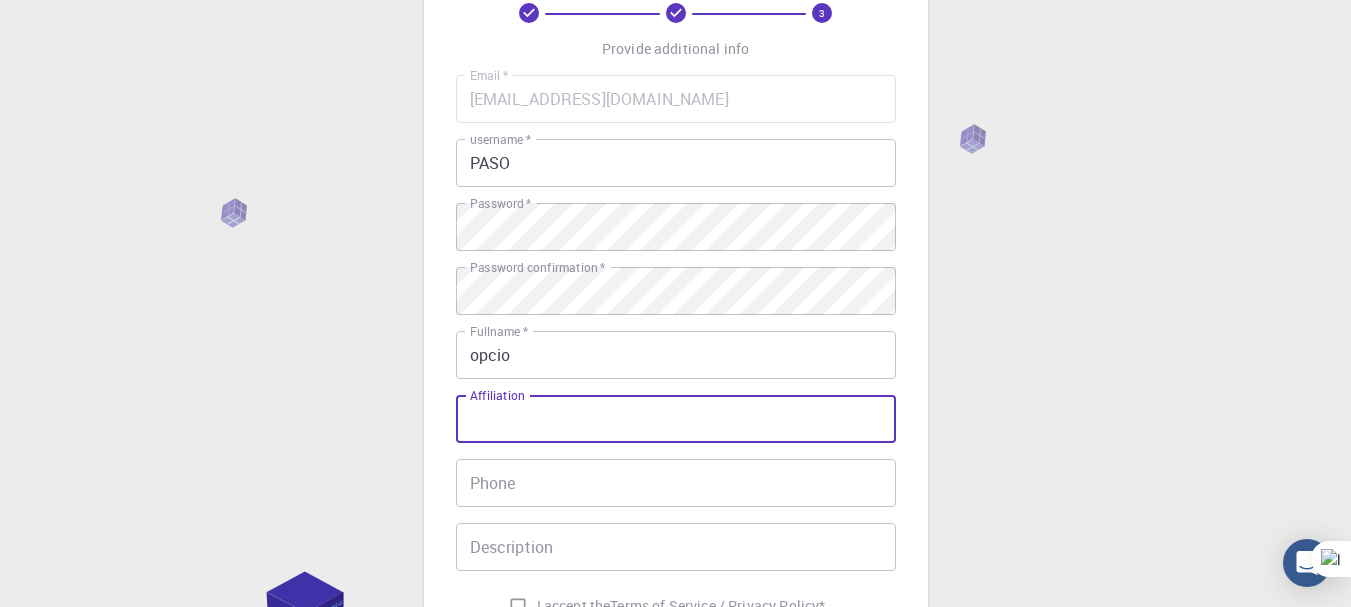 scroll, scrollTop: 199, scrollLeft: 0, axis: vertical 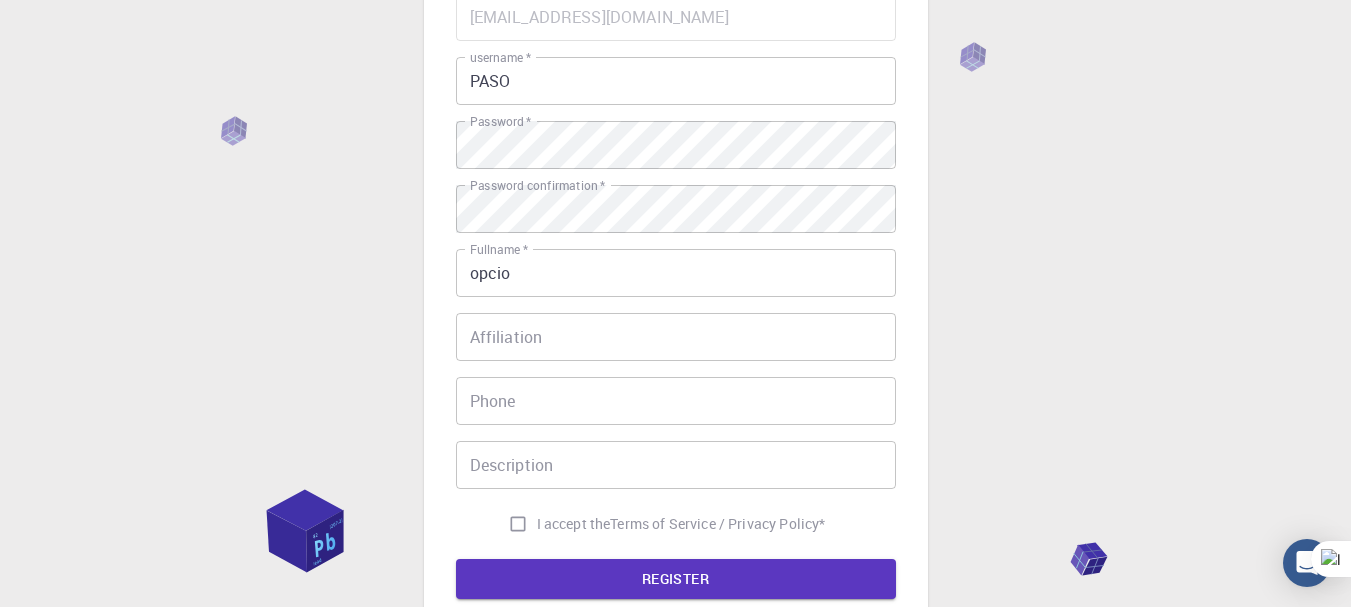 click on "Email   * opcionalalpaso@gmail.com Email   * username   * PASO username   * Password   * Password   * Password confirmation   * Password confirmation   * Fullname   * opcio Fullname   * Affiliation Affiliation Phone Phone Description Description I accept the  Terms of Service / Privacy Policy  *" at bounding box center [676, 268] 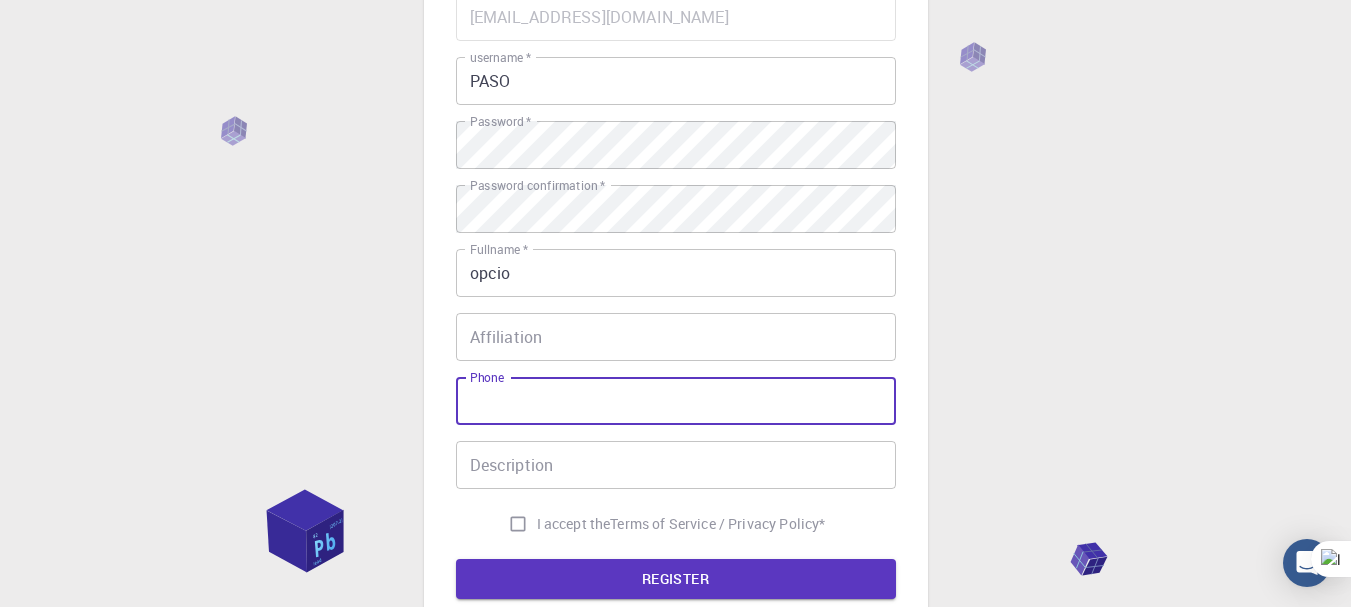 click on "Phone" at bounding box center (676, 401) 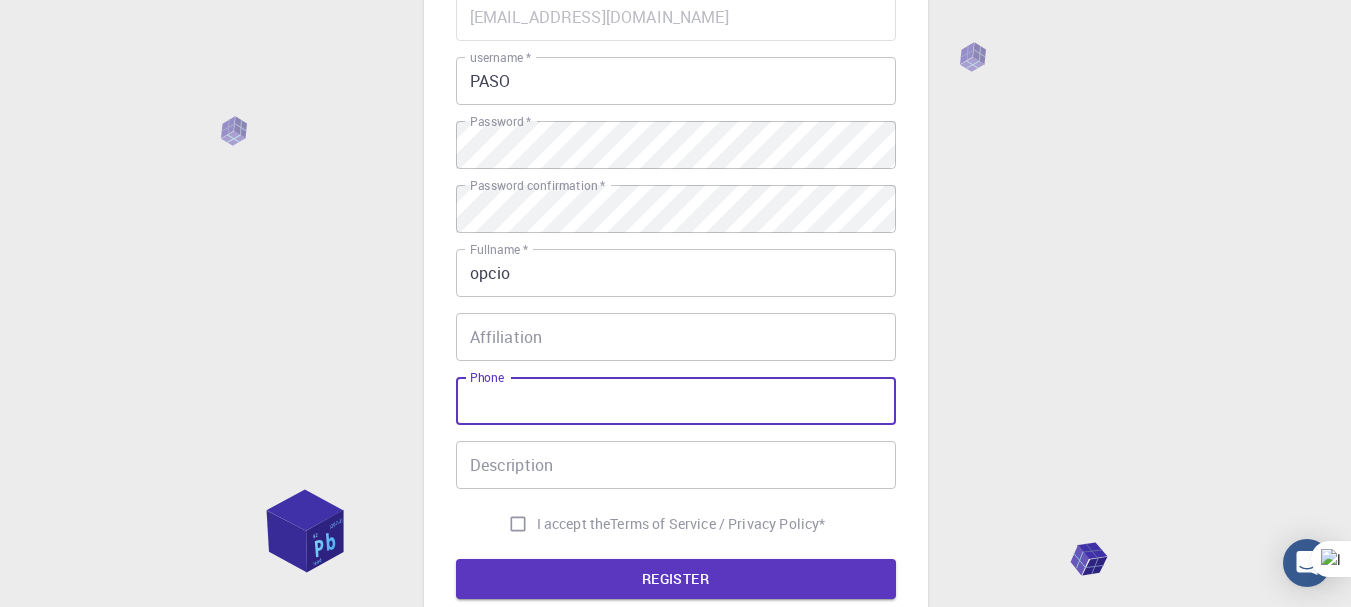 click on "Affiliation" at bounding box center (676, 337) 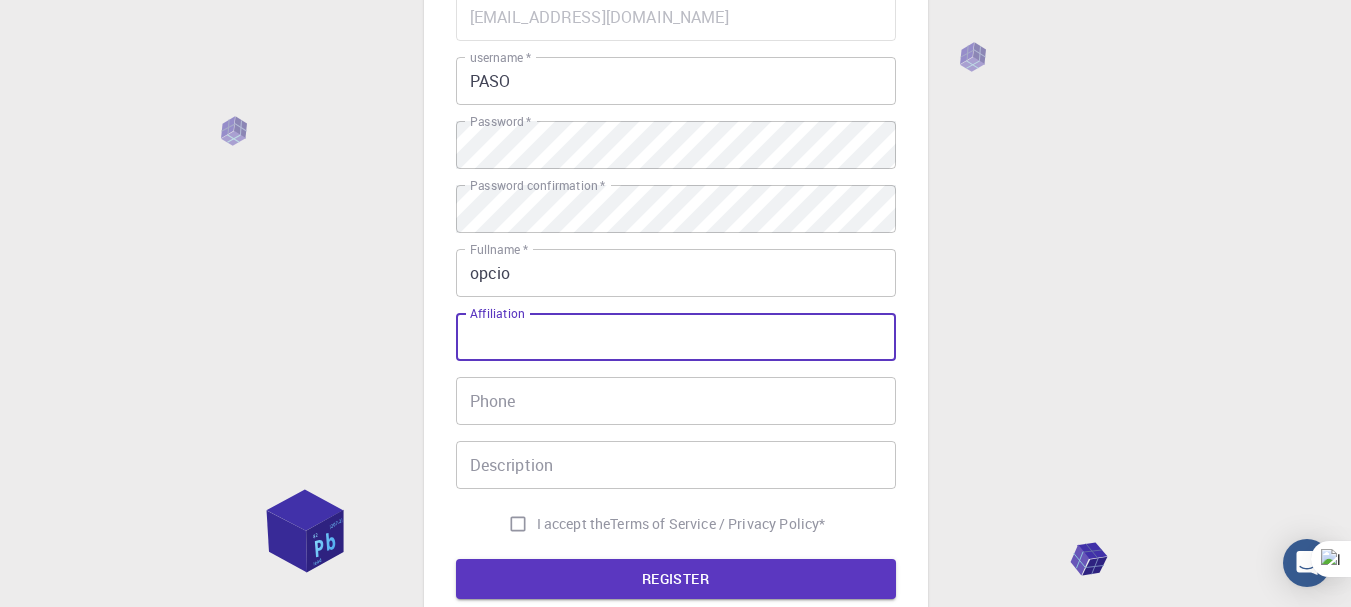click on "Phone" at bounding box center [676, 401] 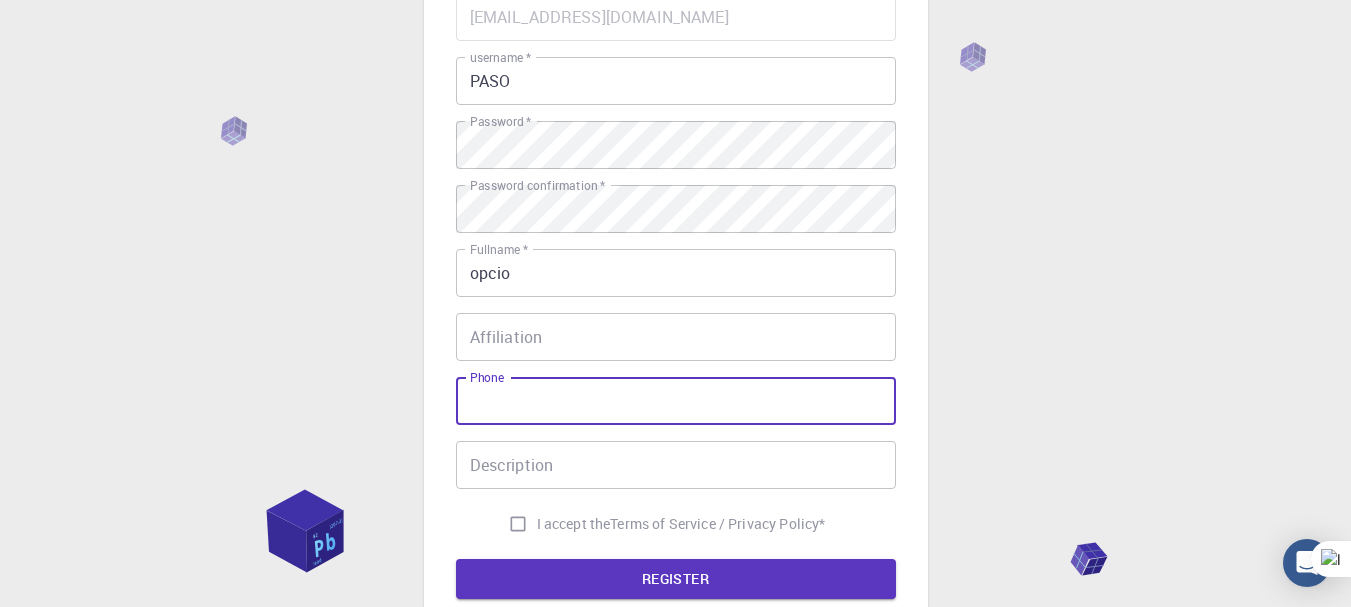 click on "Affiliation" at bounding box center [676, 337] 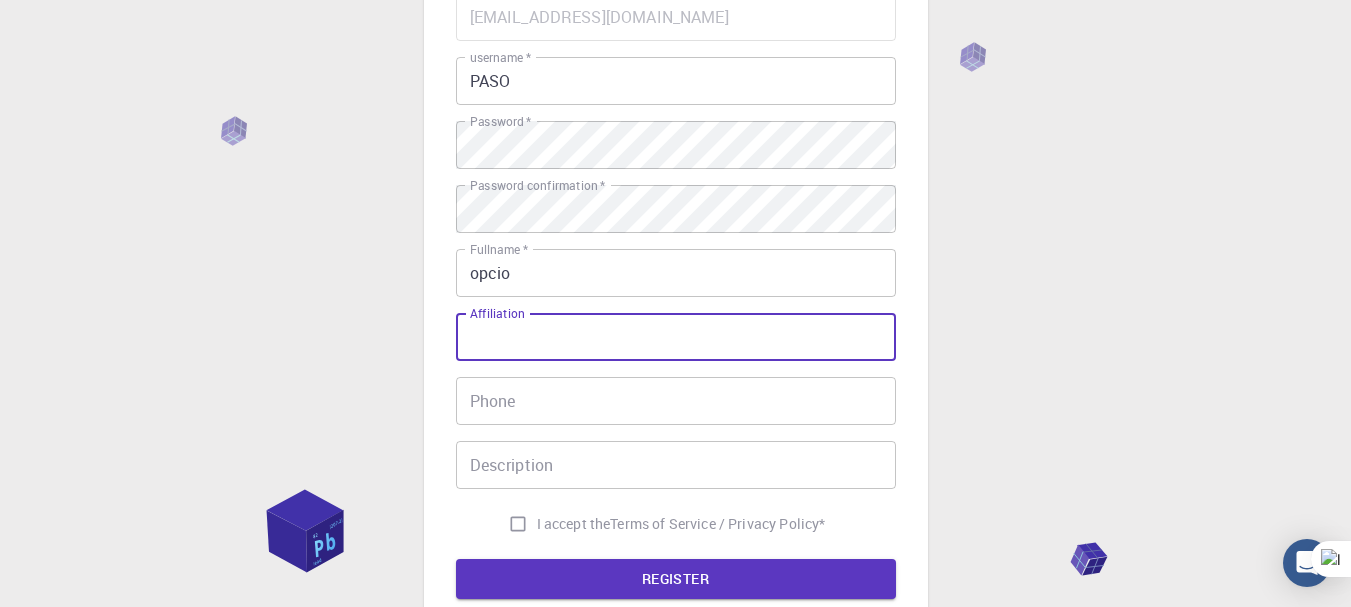 click on "Phone" at bounding box center [676, 401] 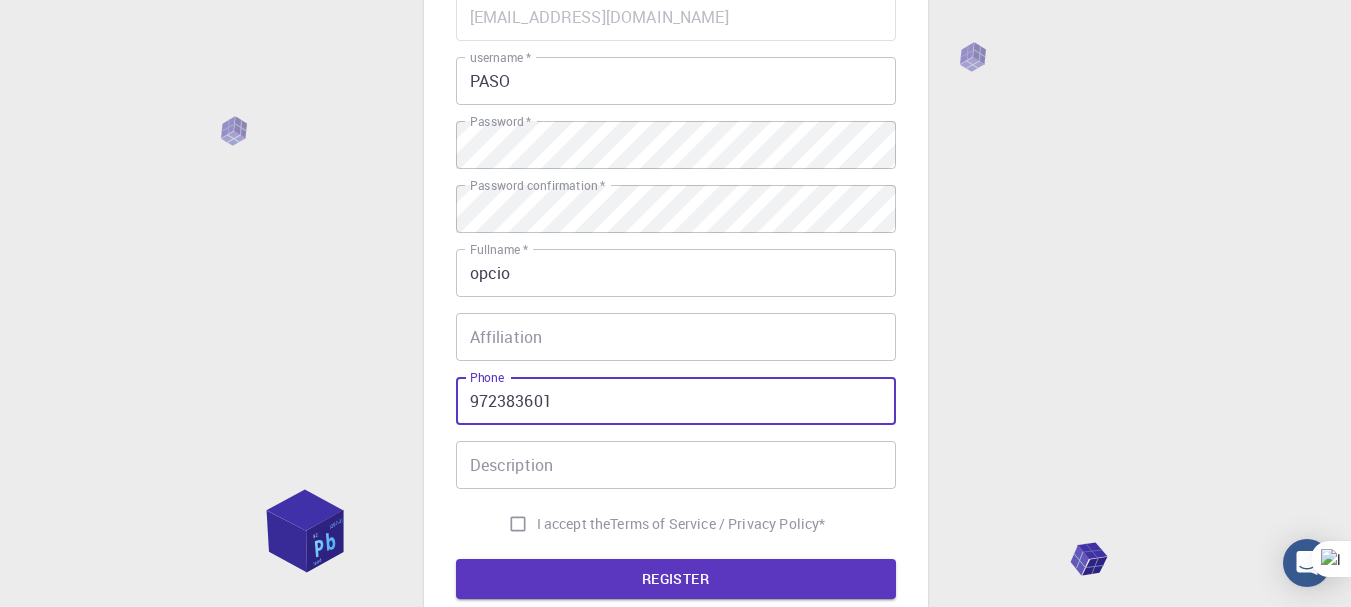 type on "972383601" 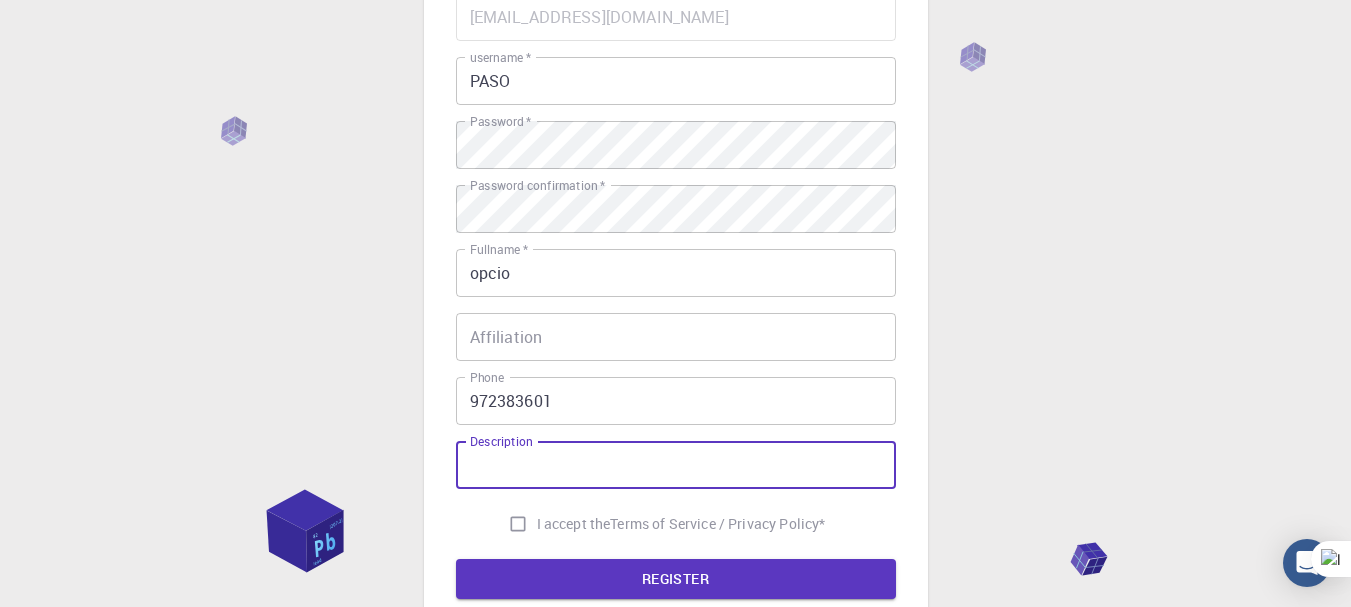 click on "Description" at bounding box center [676, 465] 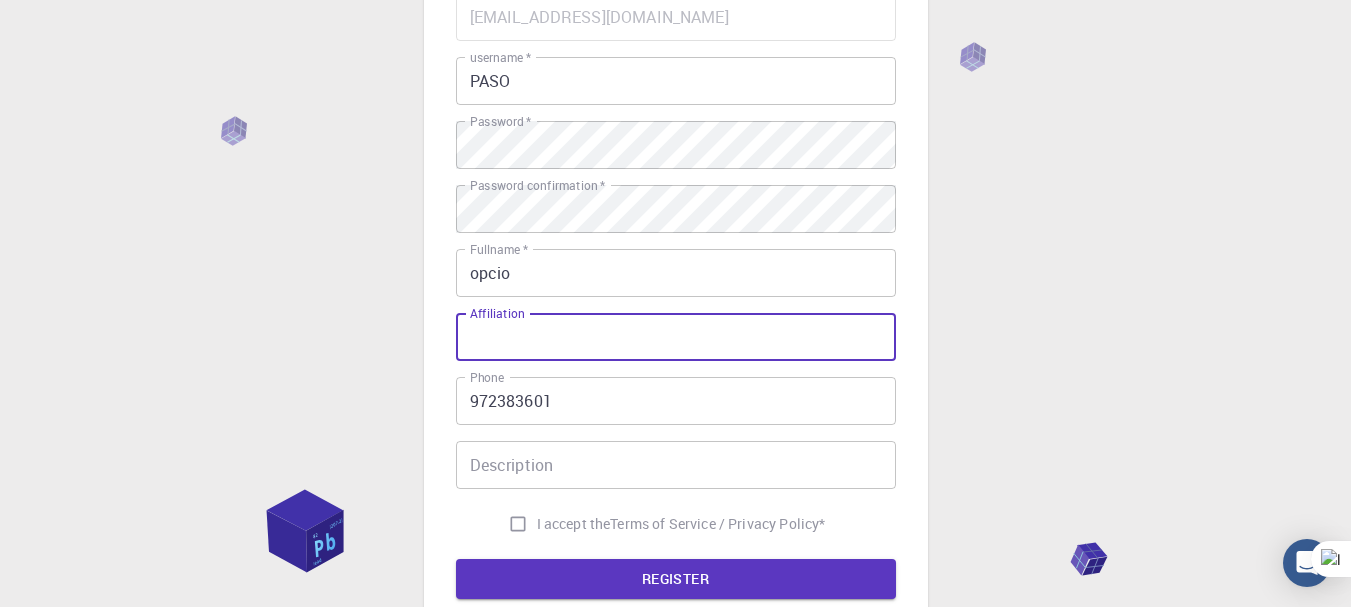 click on "Affiliation" at bounding box center (676, 337) 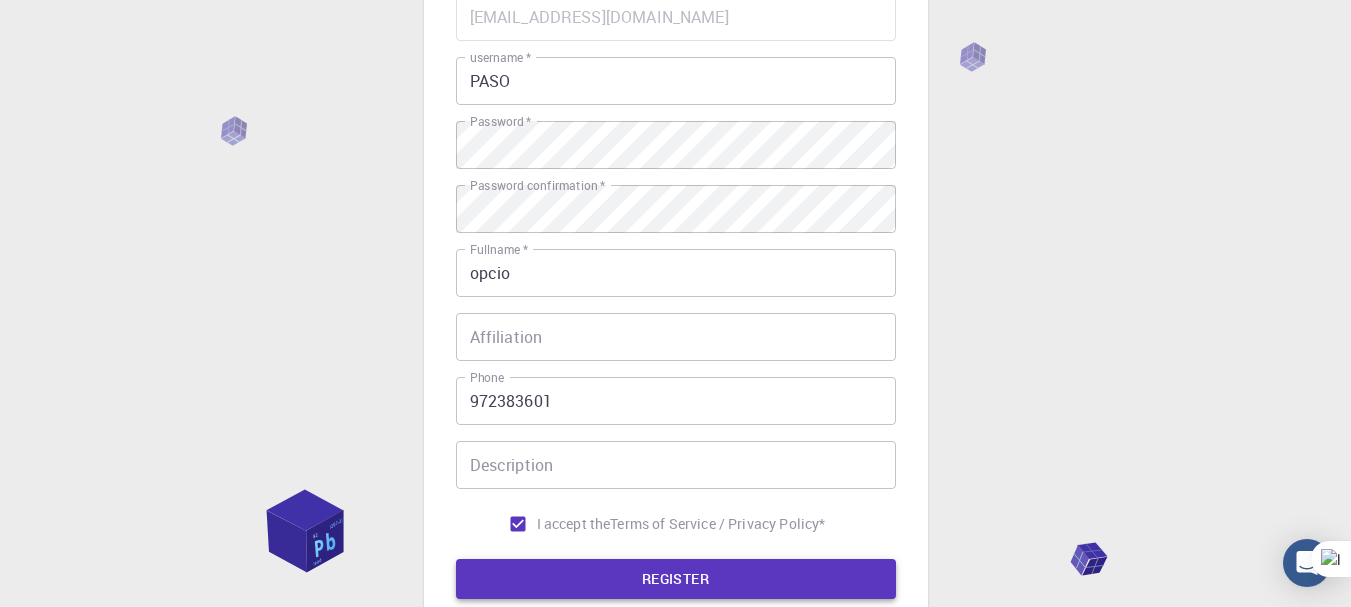 click on "REGISTER" at bounding box center [676, 579] 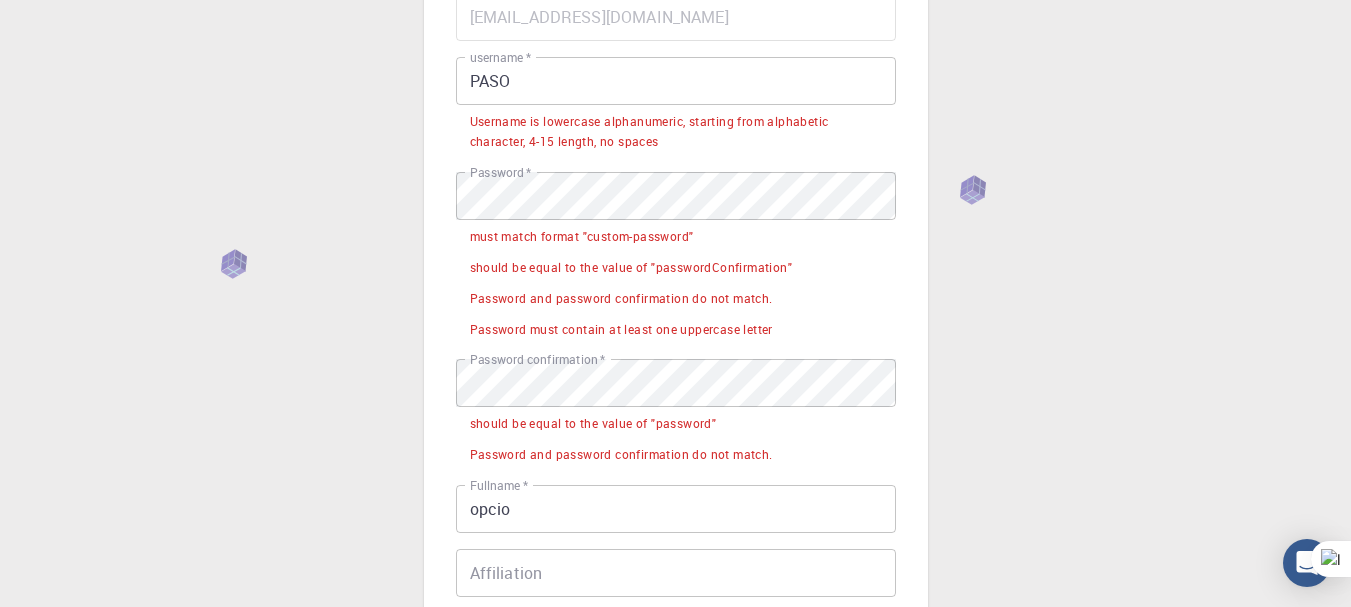 click on "opcio" at bounding box center [676, 509] 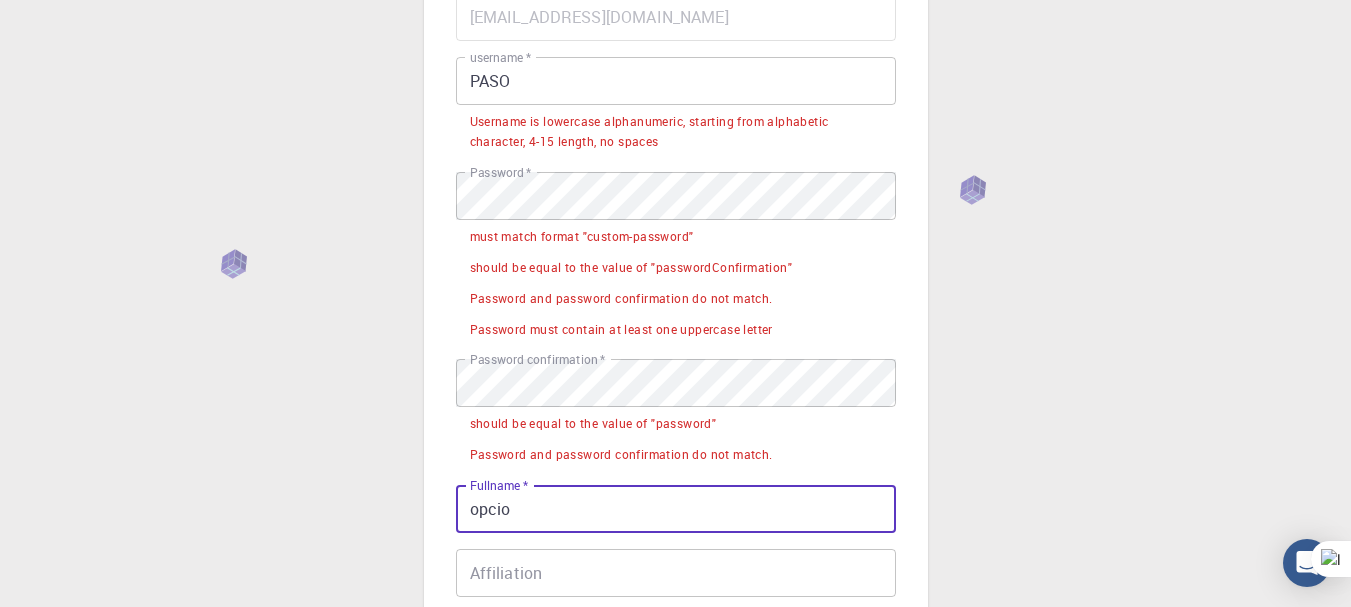 click on "PASO" at bounding box center (676, 81) 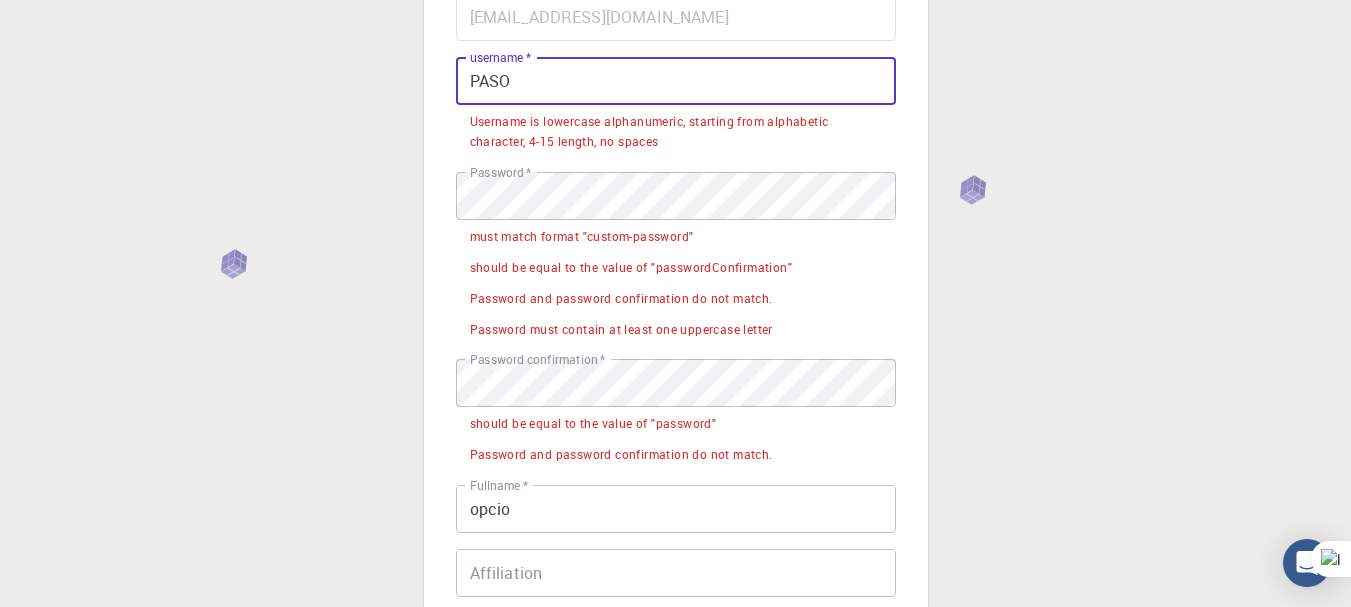 click on "PASO" at bounding box center [676, 81] 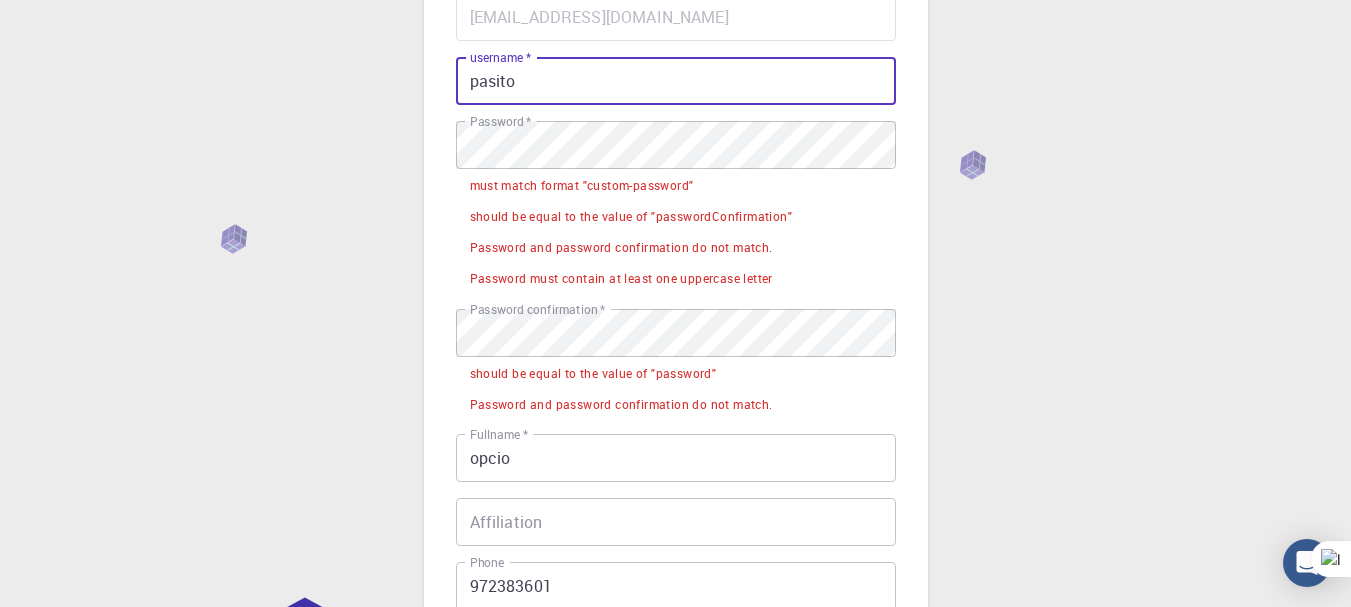 type on "pasito" 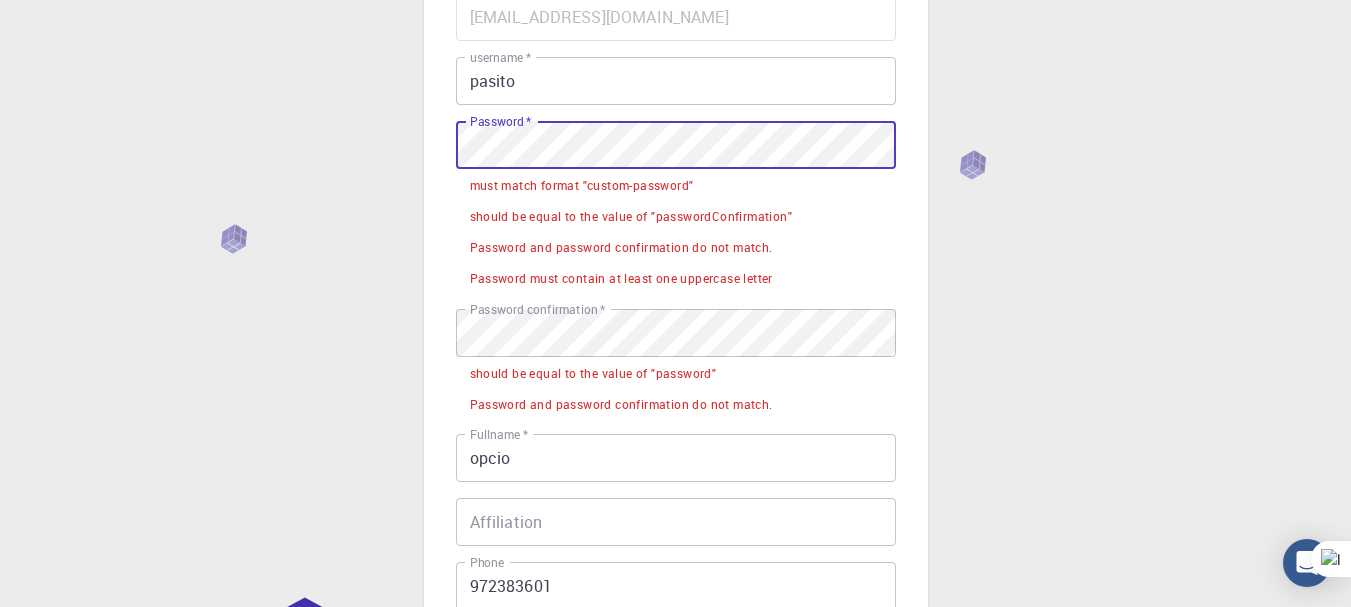 click on "3 Provide additional info Email   * opcionalalpaso@gmail.com Email   * username   * pasito username   * Password   * Password   * must match format "custom-password" should be equal to the value of "passwordConfirmation" Password and password confirmation do not match. Password must contain at least one uppercase letter Password confirmation   * Password confirmation   * should be equal to the value of "password" Password and password confirmation do not match. Fullname   * opcio Fullname   * Affiliation Affiliation Phone 972383601 Phone Enter phone in international format. E.g. +12345678901 Description Description I accept the  Terms of Service / Privacy Policy  * REGISTER Already on Mat3ra? Sign in ©  2025   Exabyte Inc.   All rights reserved. Platform version  2025.6.26 . Documentation Video Tutorials Terms of service Privacy statement" at bounding box center [675, 418] 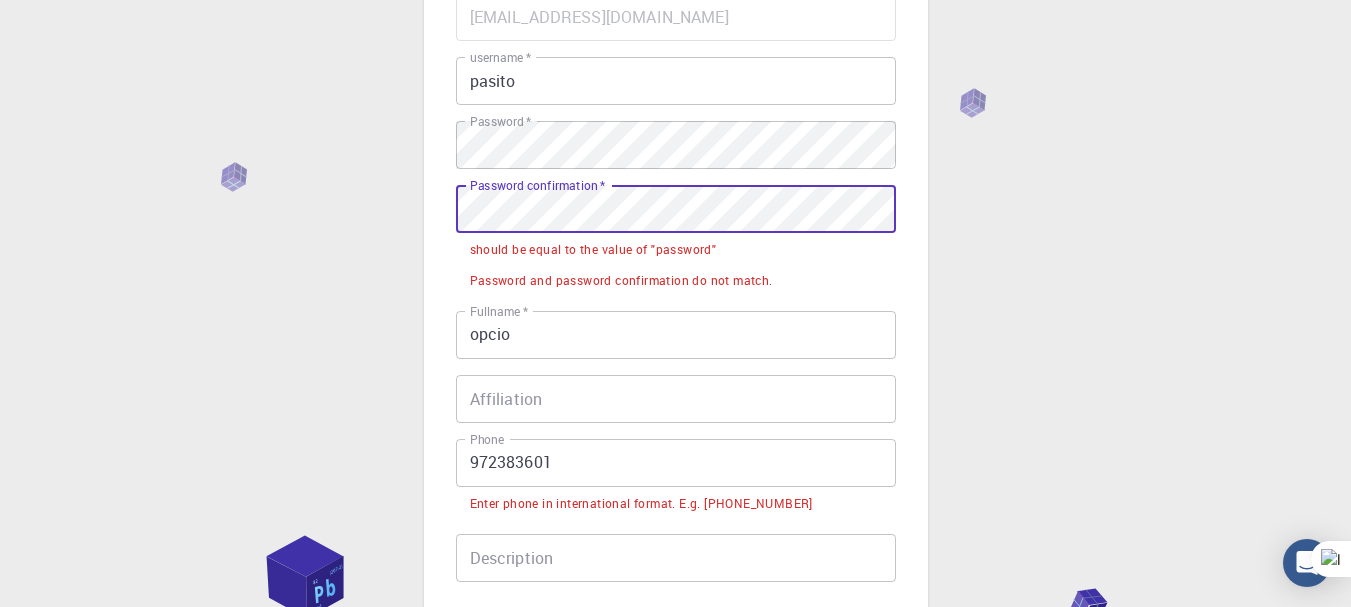 click on "3 Provide additional info Email   * opcionalalpaso@gmail.com Email   * username   * pasito username   * Password   * Password   * Password confirmation   * Password confirmation   * should be equal to the value of "password" Password and password confirmation do not match. Fullname   * opcio Fullname   * Affiliation Affiliation Phone 972383601 Phone Enter phone in international format. E.g. +12345678901 Description Description I accept the  Terms of Service / Privacy Policy  * REGISTER Already on Mat3ra? Sign in ©  2025   Exabyte Inc.   All rights reserved. Platform version  2025.6.26 . Documentation Video Tutorials Terms of service Privacy statement" at bounding box center (675, 356) 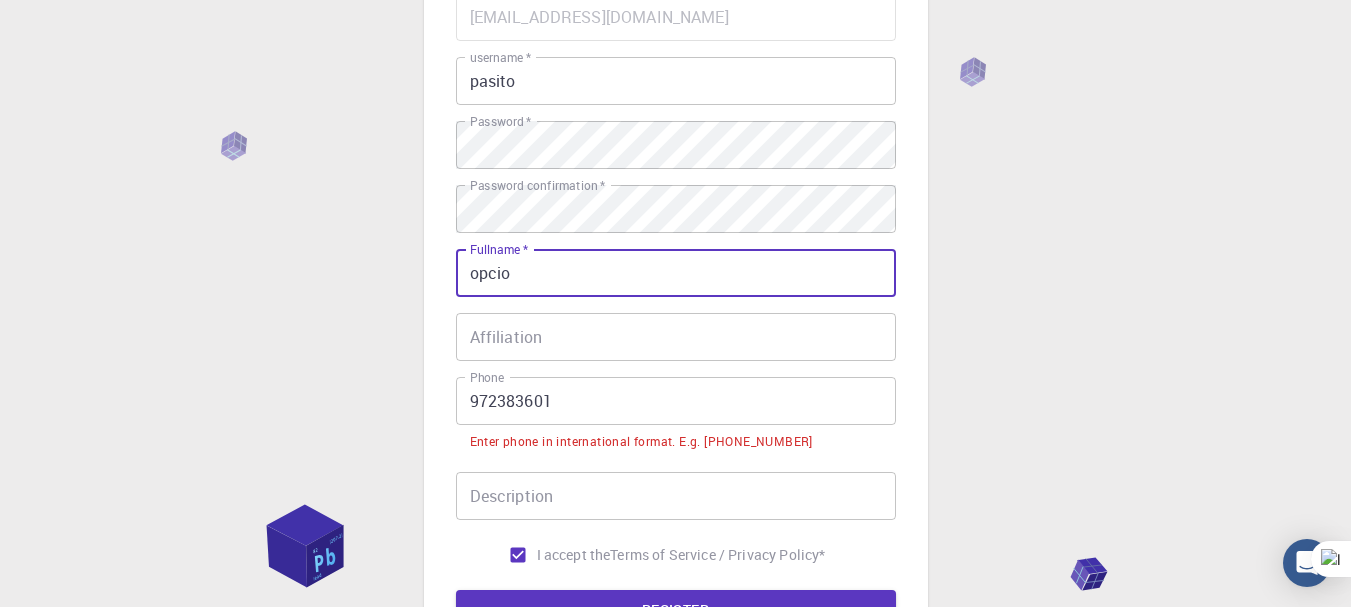 click on "opcio" at bounding box center [676, 273] 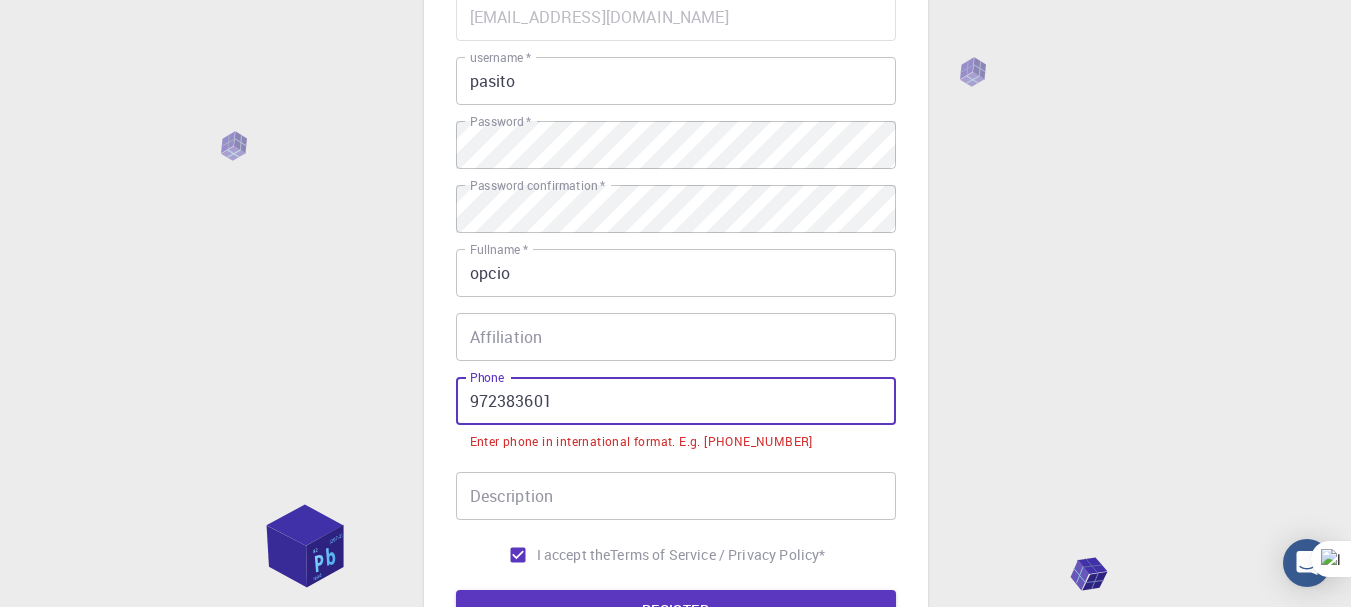 click on "972383601" at bounding box center [676, 401] 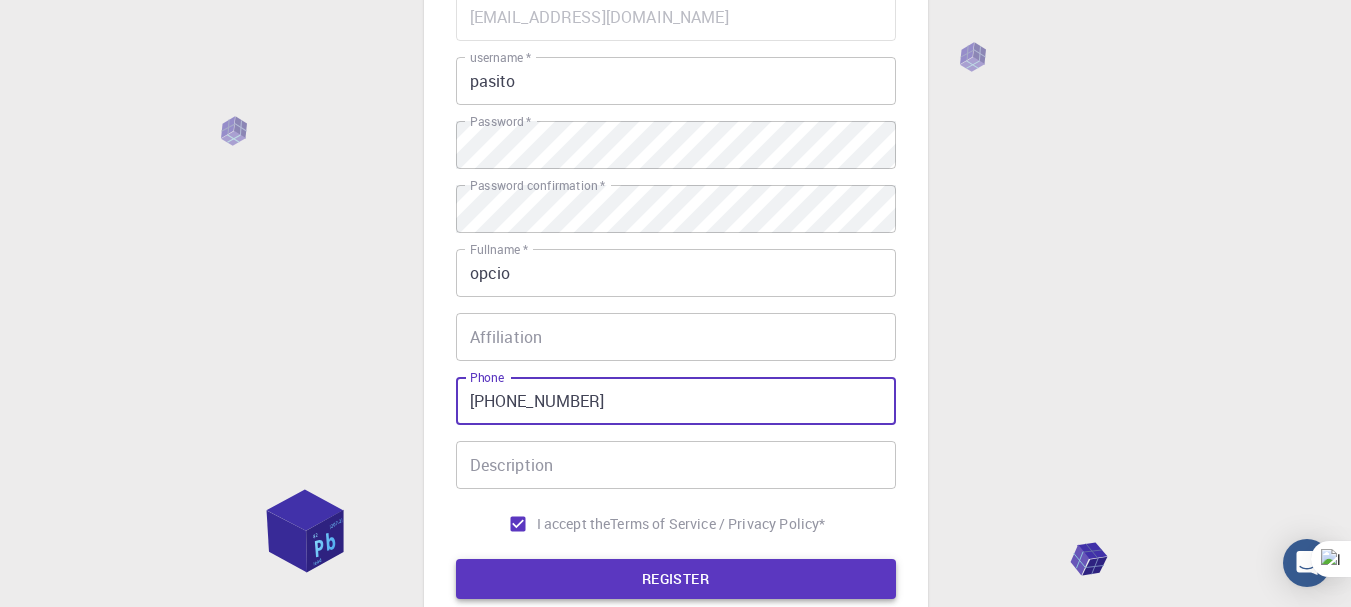 click on "REGISTER" at bounding box center [676, 579] 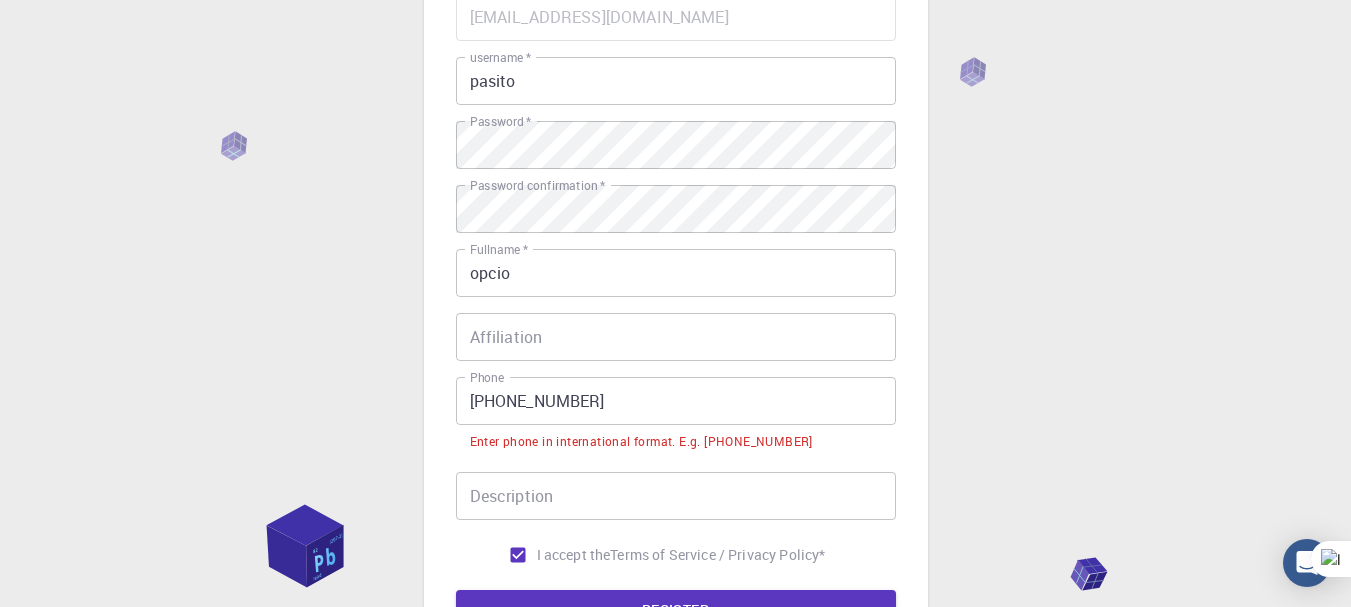 click on "+51 972383601" at bounding box center [676, 401] 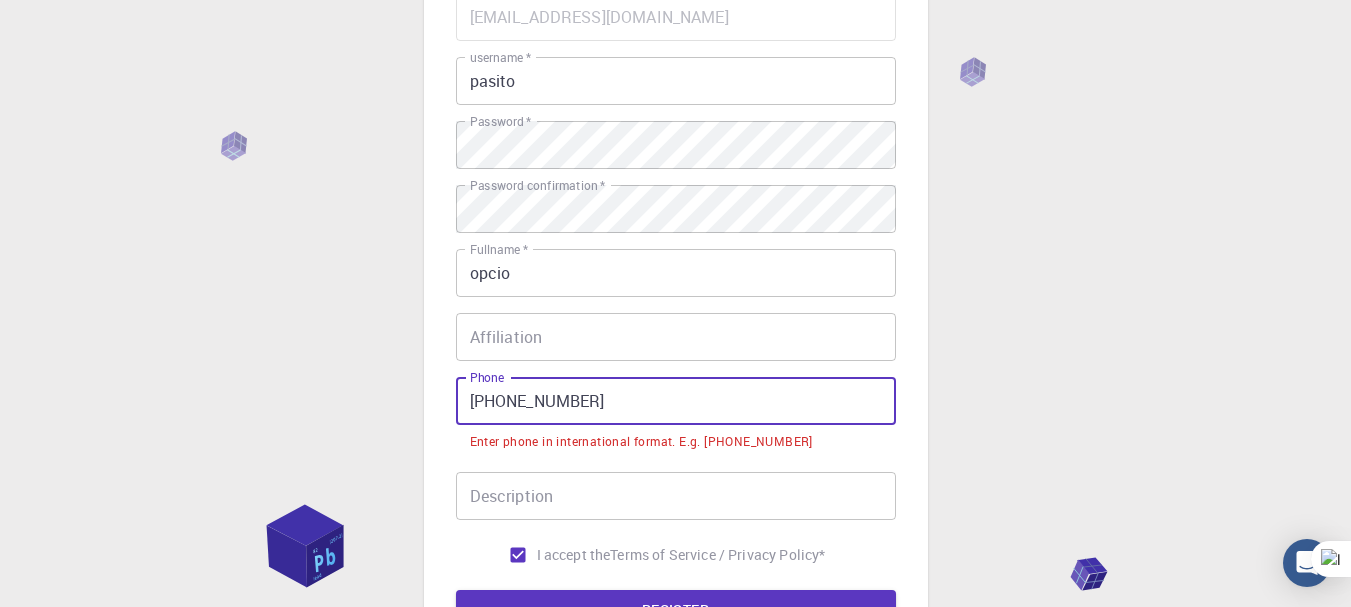 click on "+51 972383601" at bounding box center (676, 401) 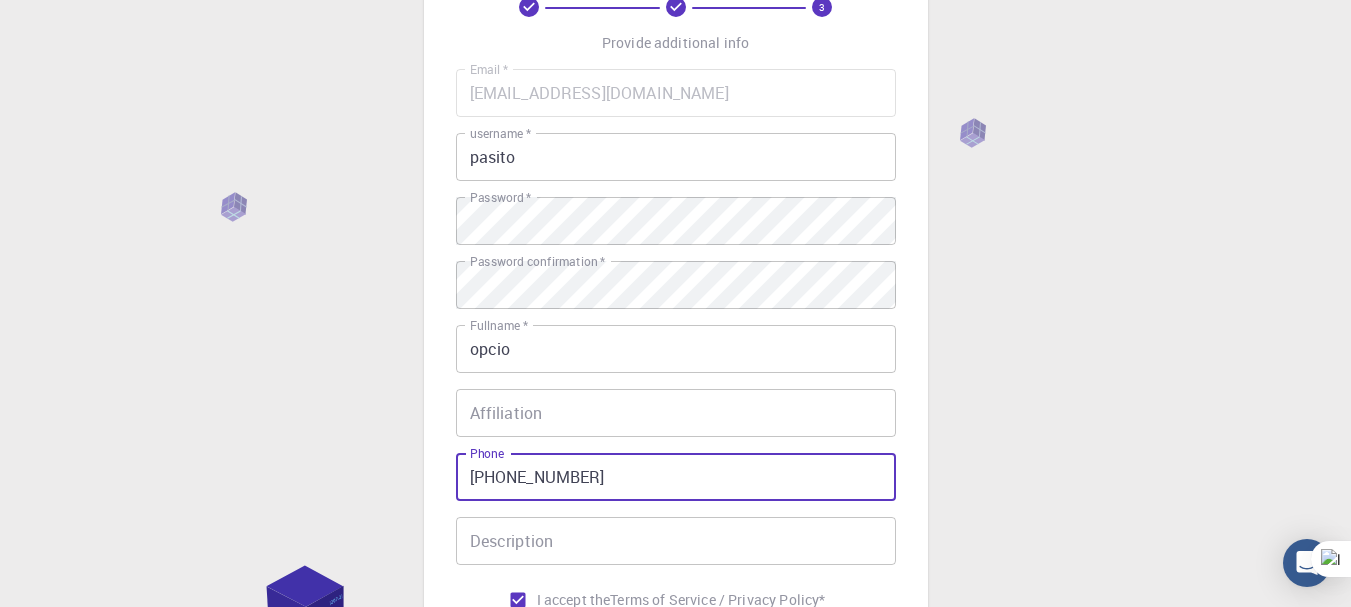 scroll, scrollTop: 205, scrollLeft: 0, axis: vertical 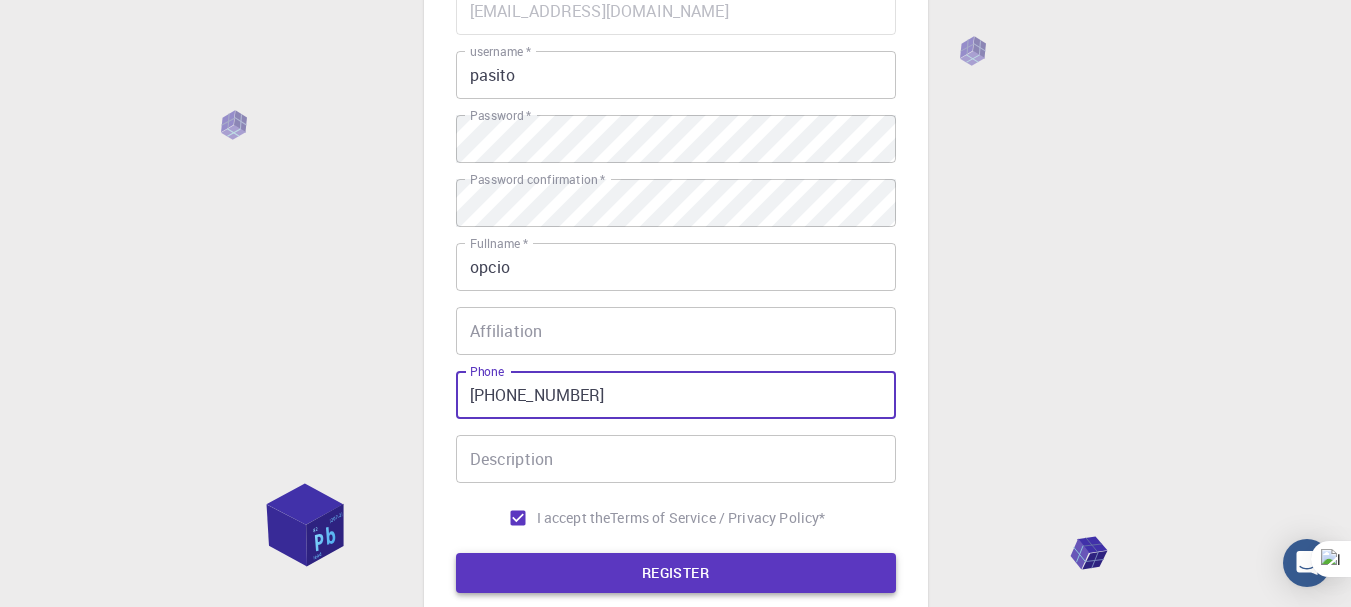 click on "REGISTER" at bounding box center (676, 573) 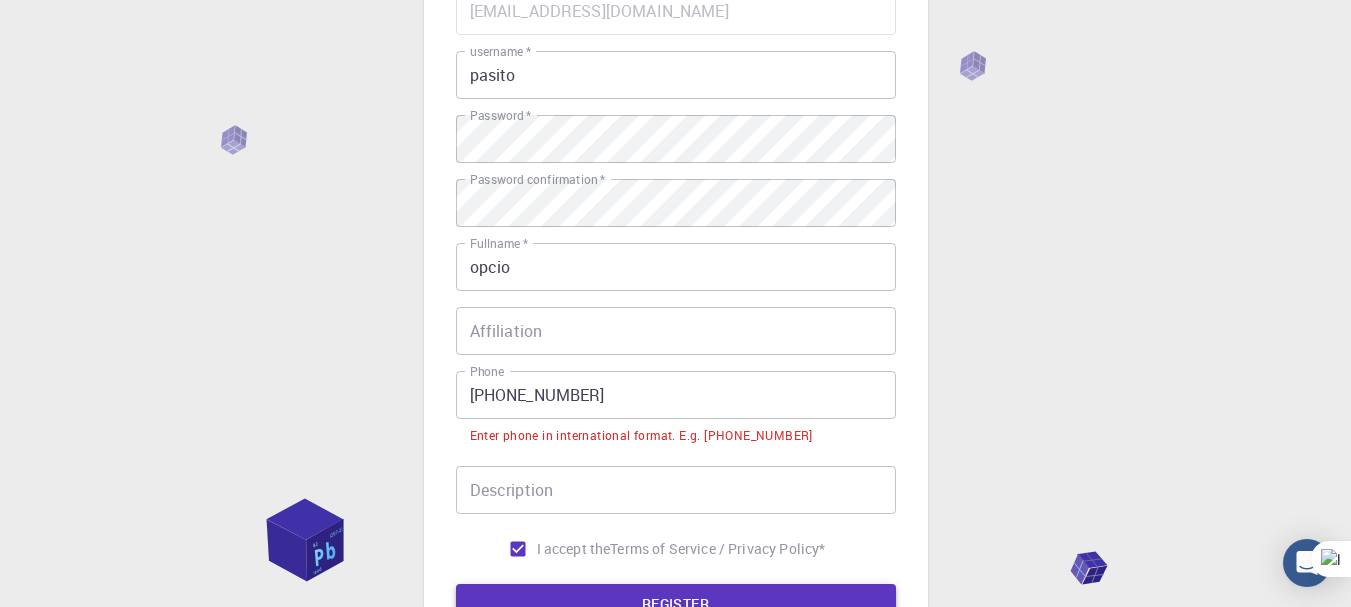 click on "REGISTER" at bounding box center [676, 604] 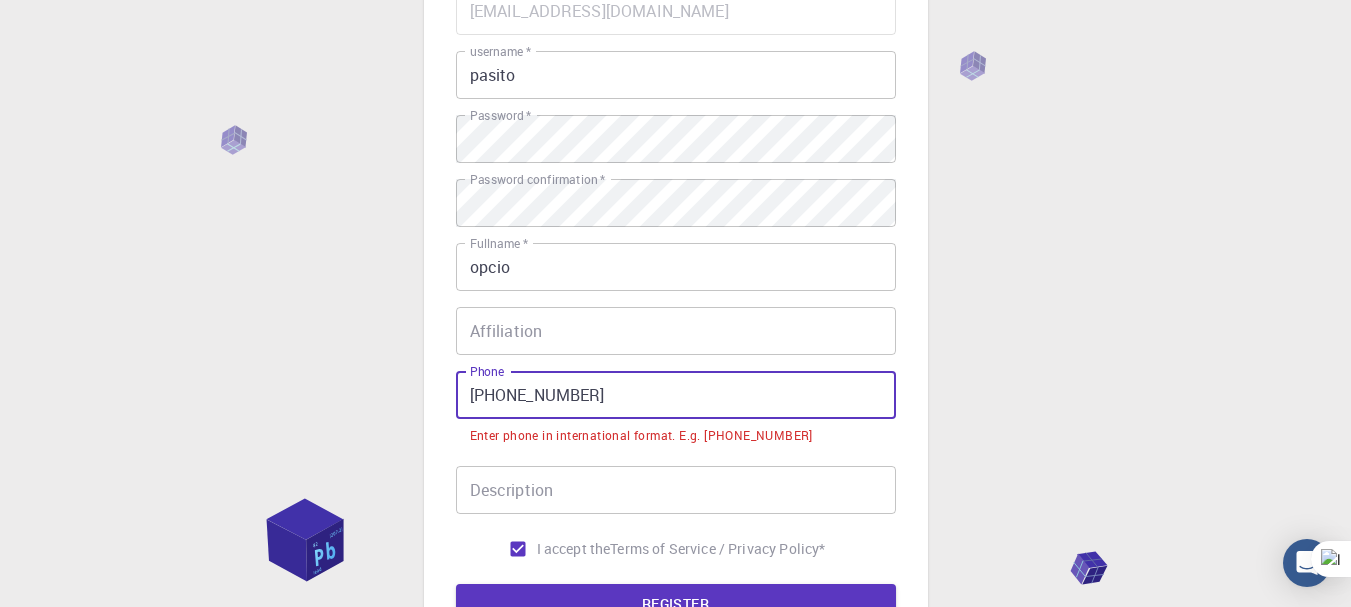 click on "+51 1972383601" at bounding box center [676, 395] 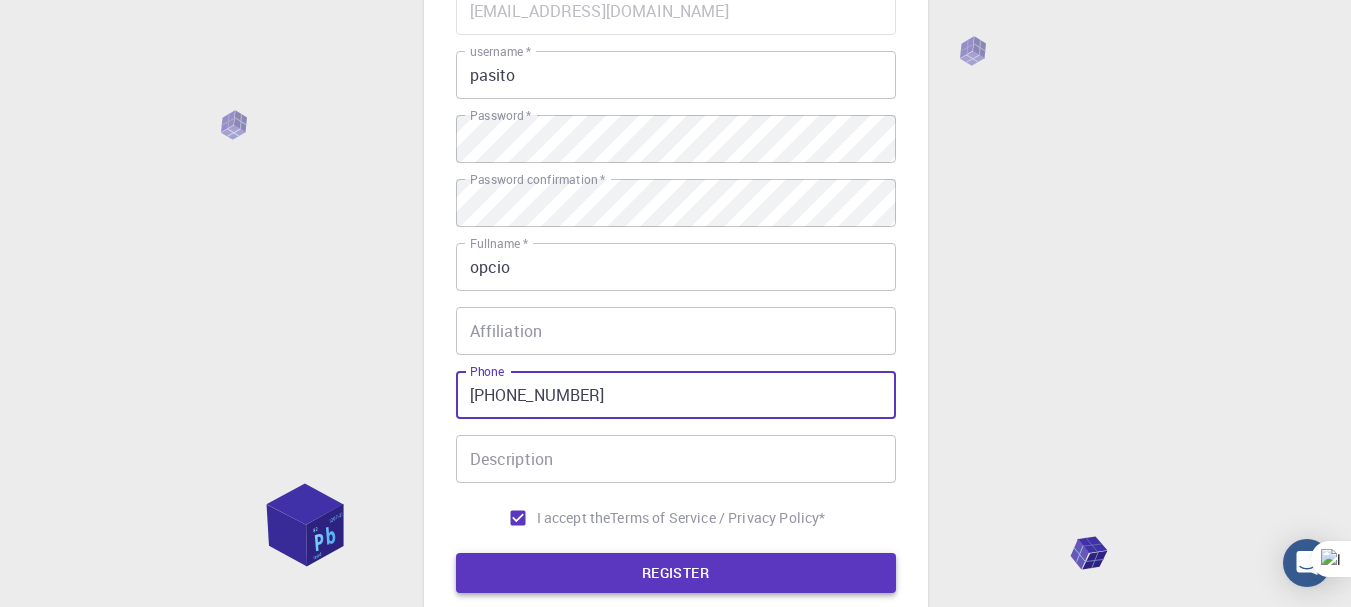 type on "+511972383601" 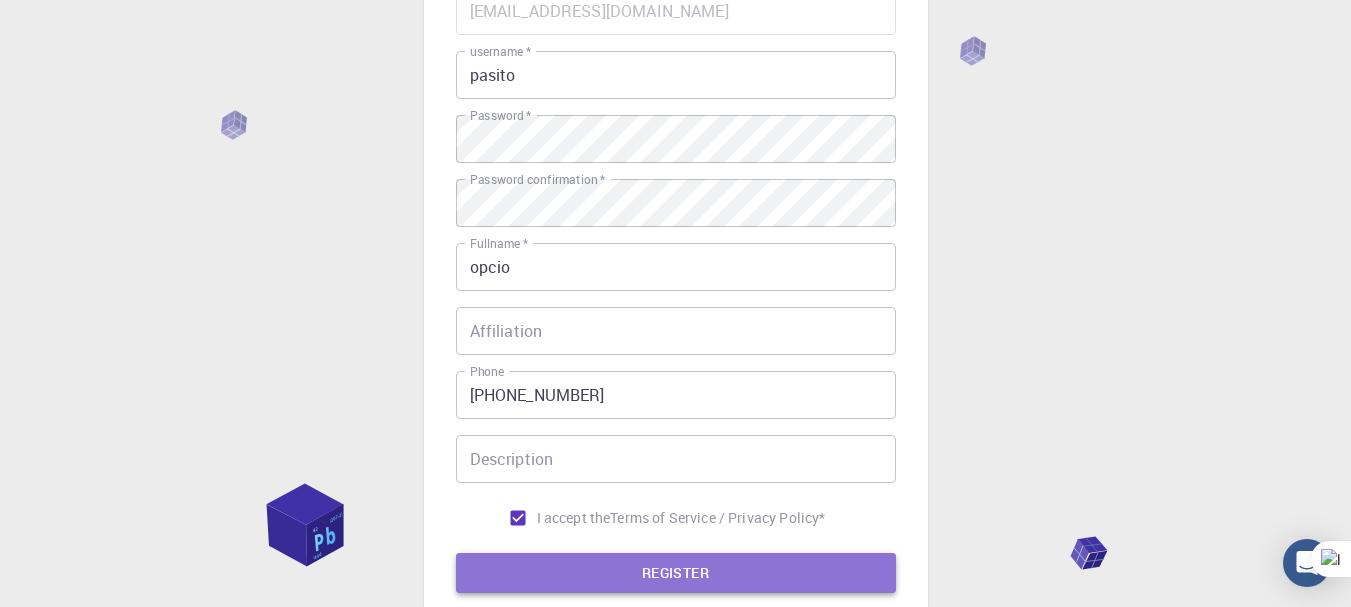 click on "REGISTER" at bounding box center [676, 573] 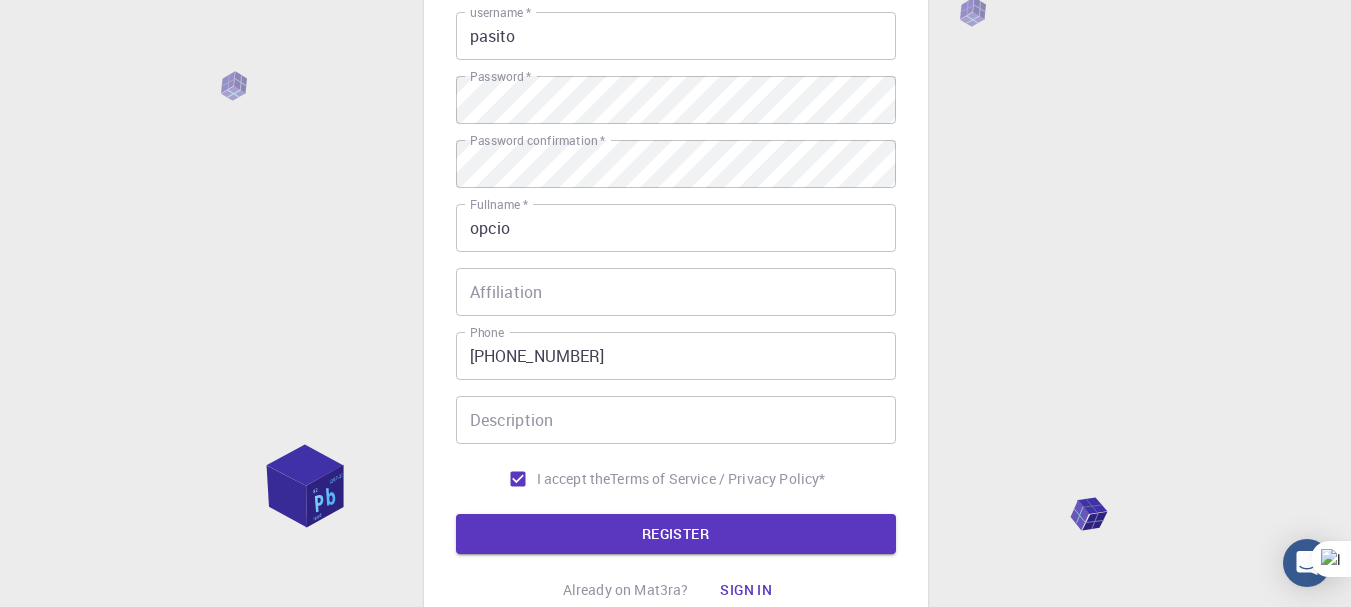 scroll, scrollTop: 292, scrollLeft: 0, axis: vertical 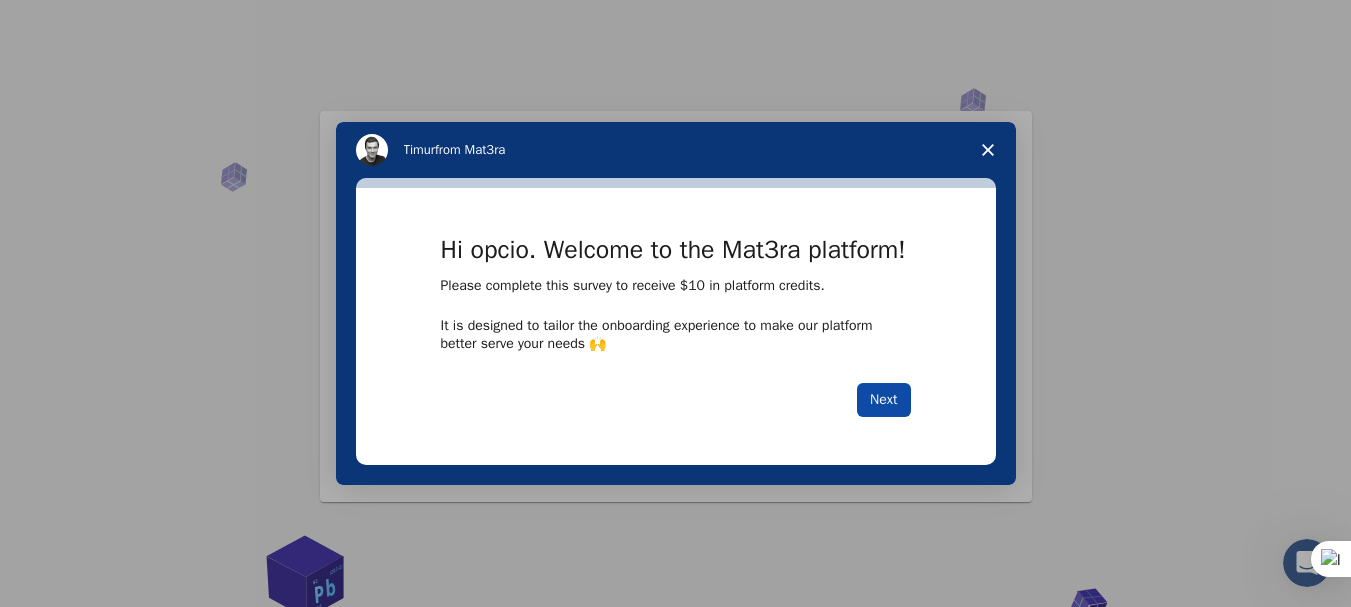 click on "Next" at bounding box center [883, 400] 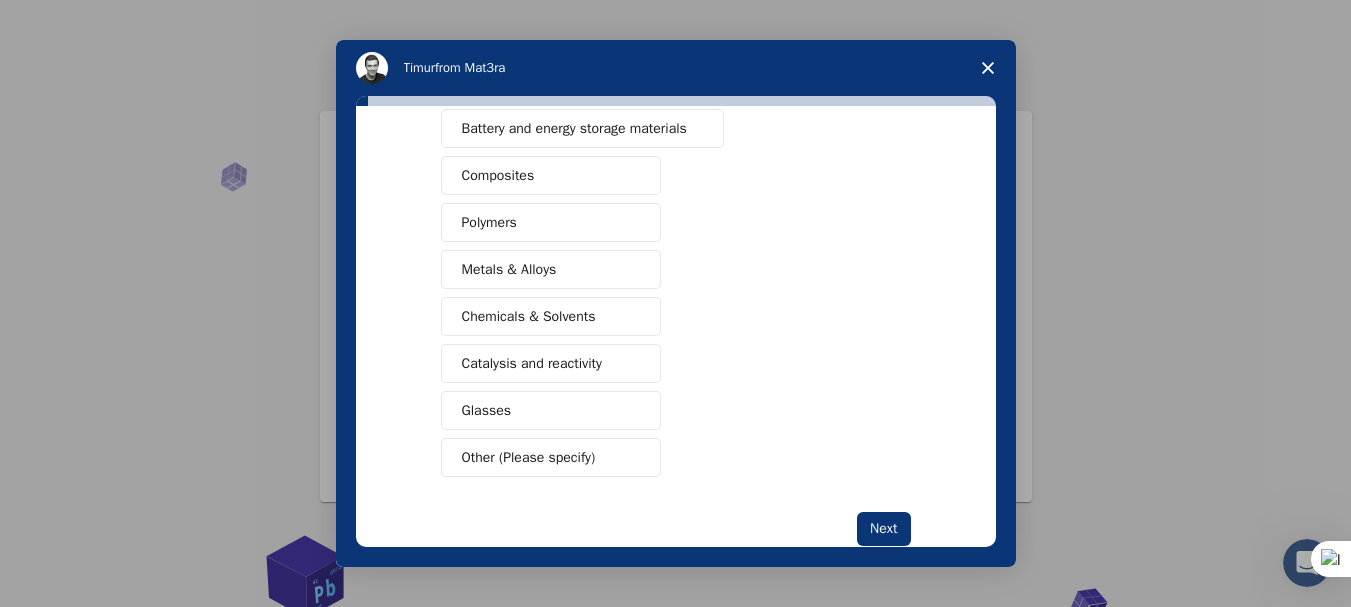 scroll, scrollTop: 358, scrollLeft: 0, axis: vertical 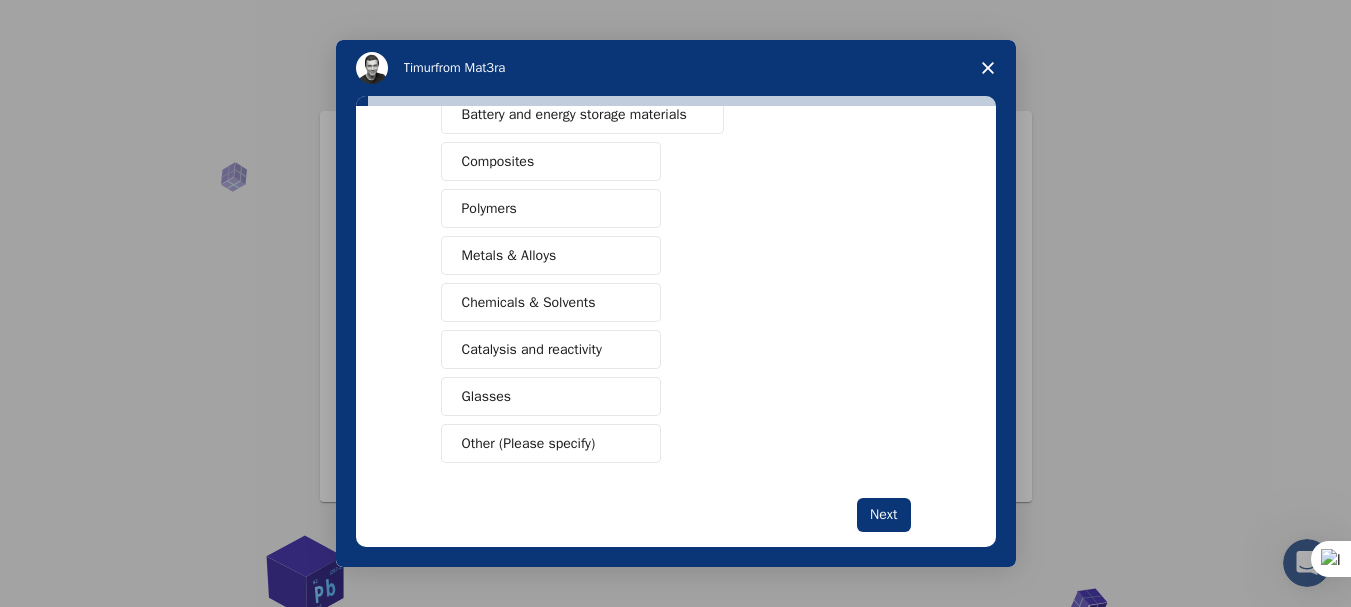 click on "Other (Please specify)" at bounding box center [529, 443] 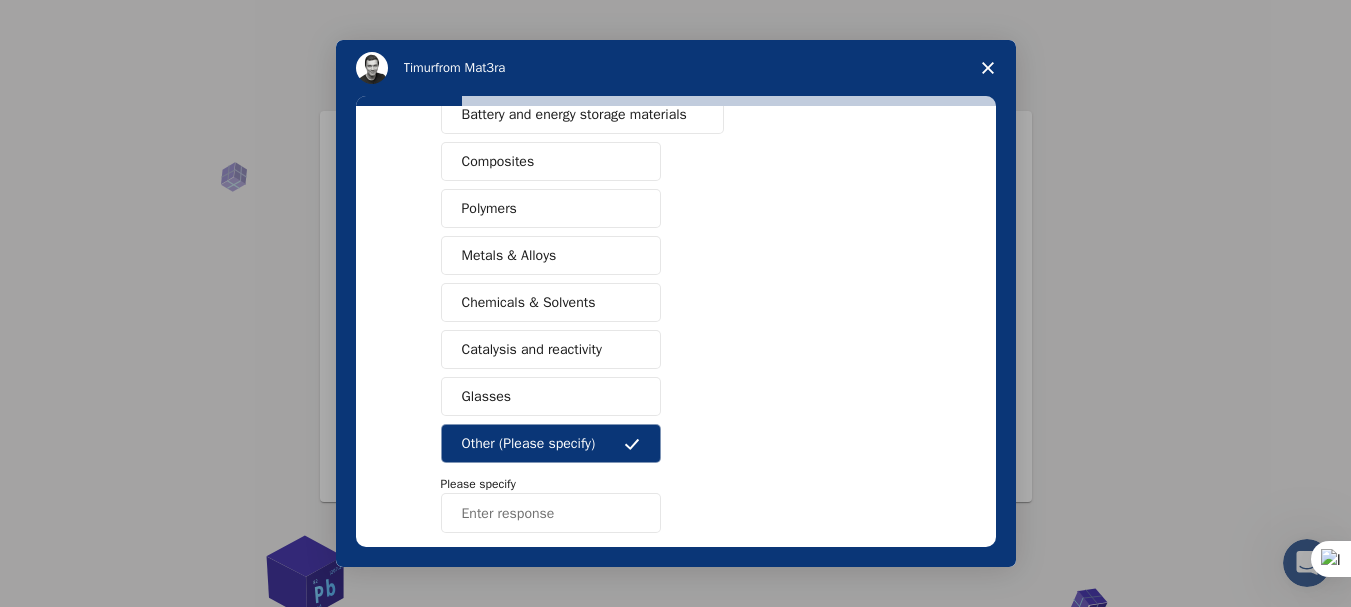 click at bounding box center [551, 513] 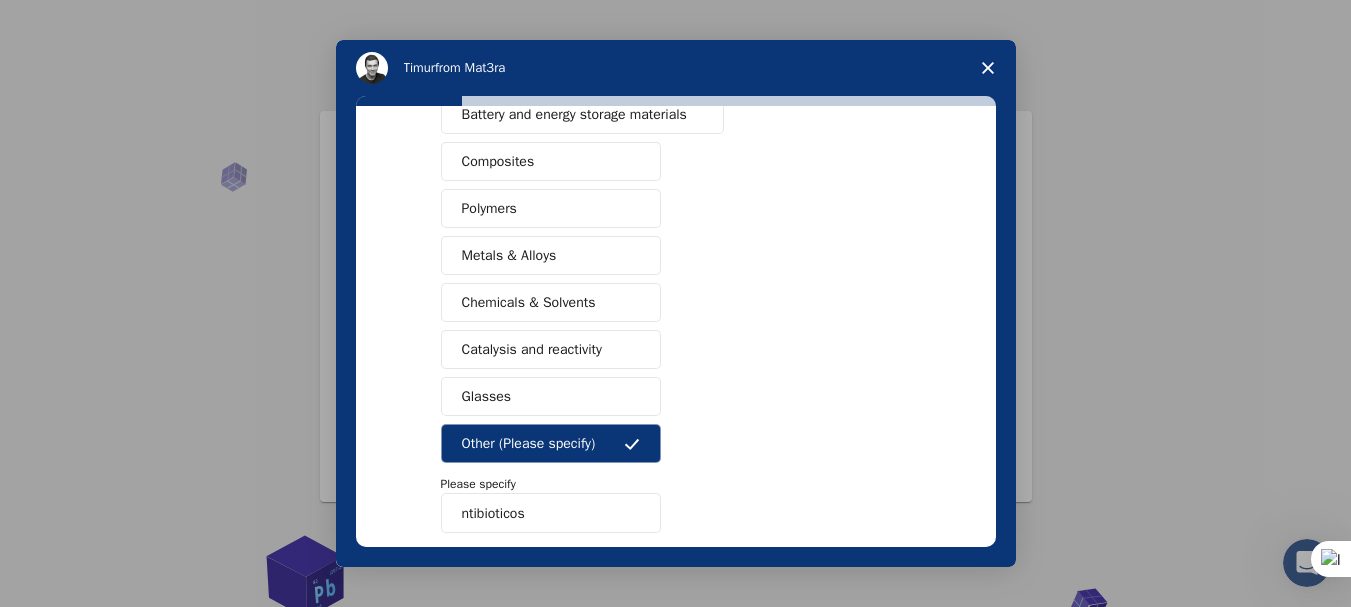 click on "ntibioticos" at bounding box center [551, 513] 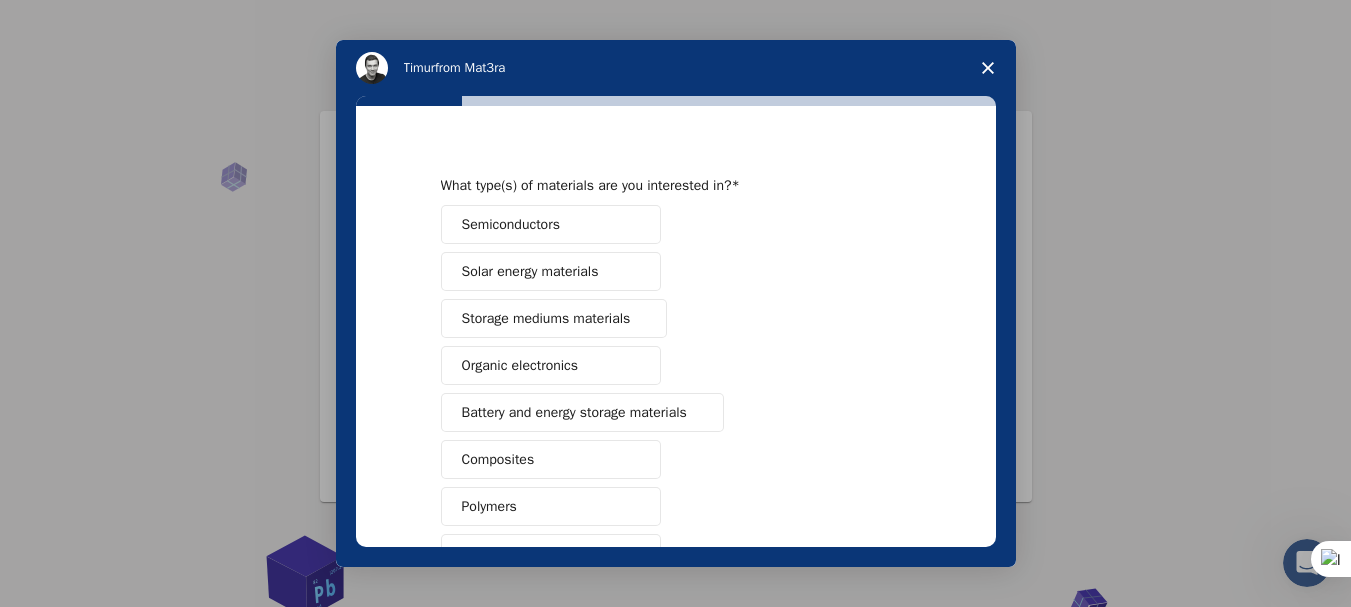 scroll, scrollTop: 28, scrollLeft: 0, axis: vertical 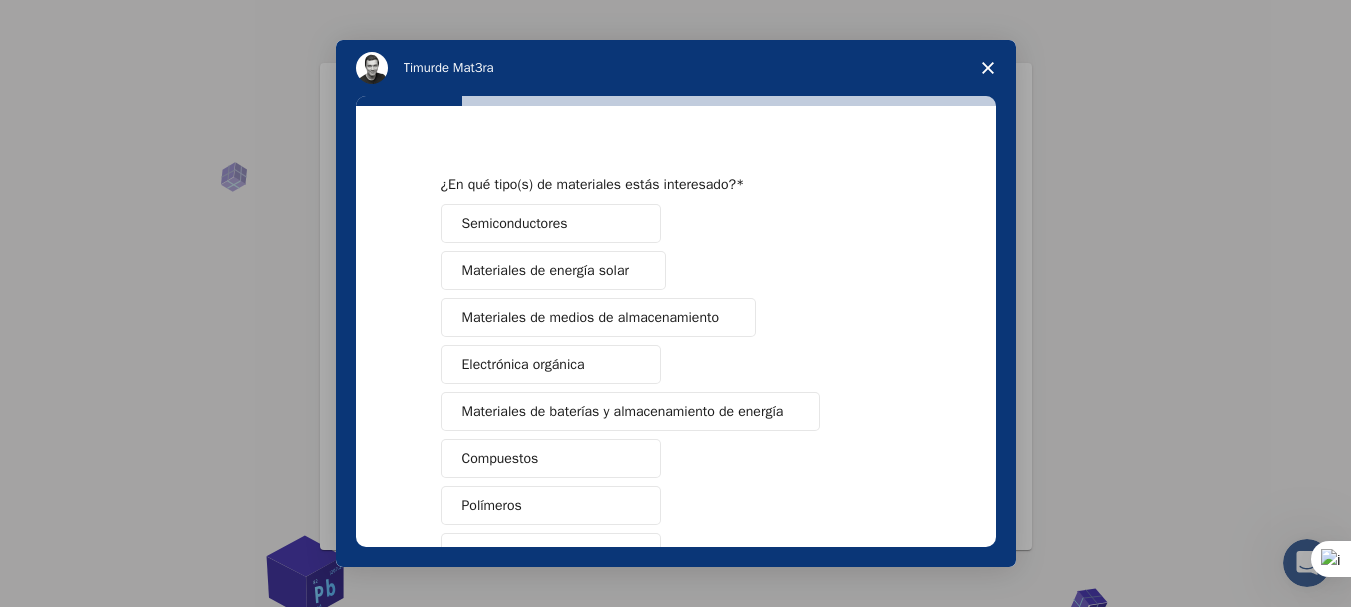 click on "Compuestos" at bounding box center [500, 458] 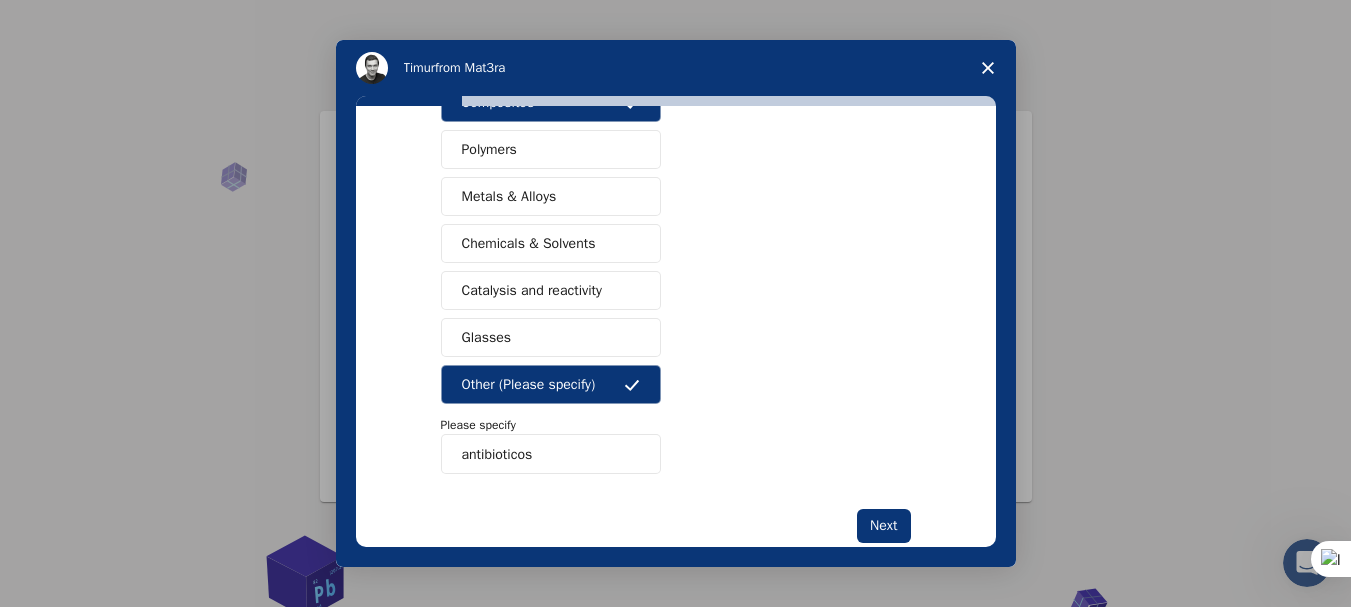 scroll, scrollTop: 418, scrollLeft: 0, axis: vertical 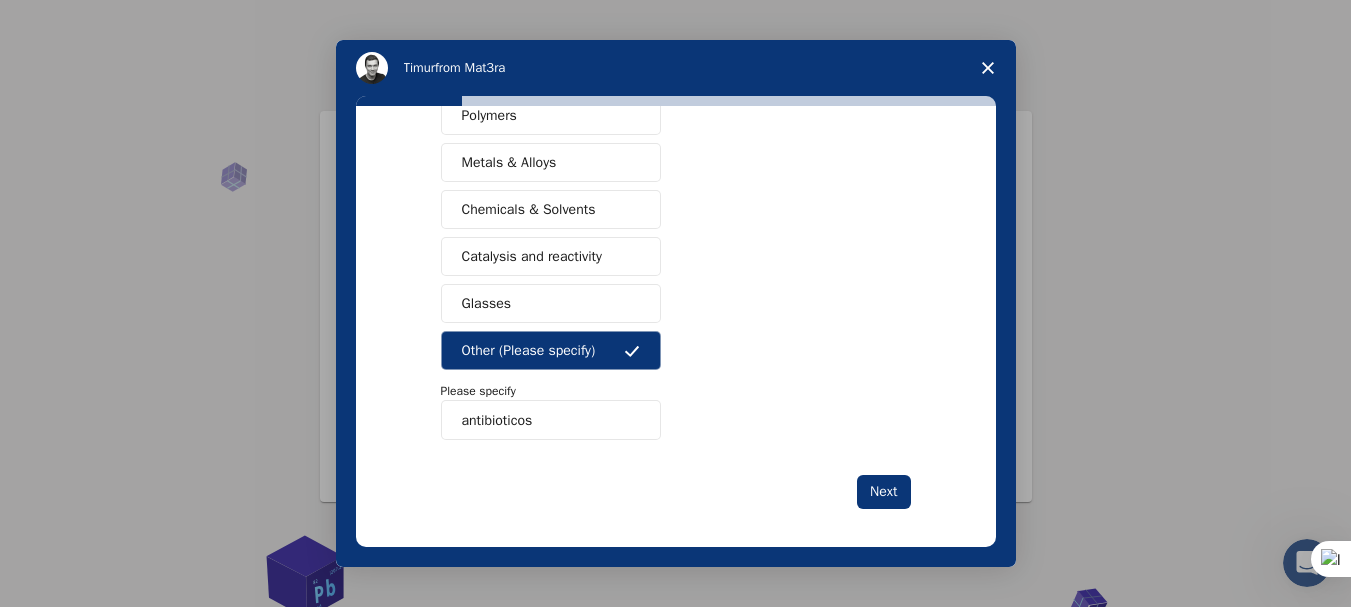 drag, startPoint x: 543, startPoint y: 428, endPoint x: 357, endPoint y: 411, distance: 186.77527 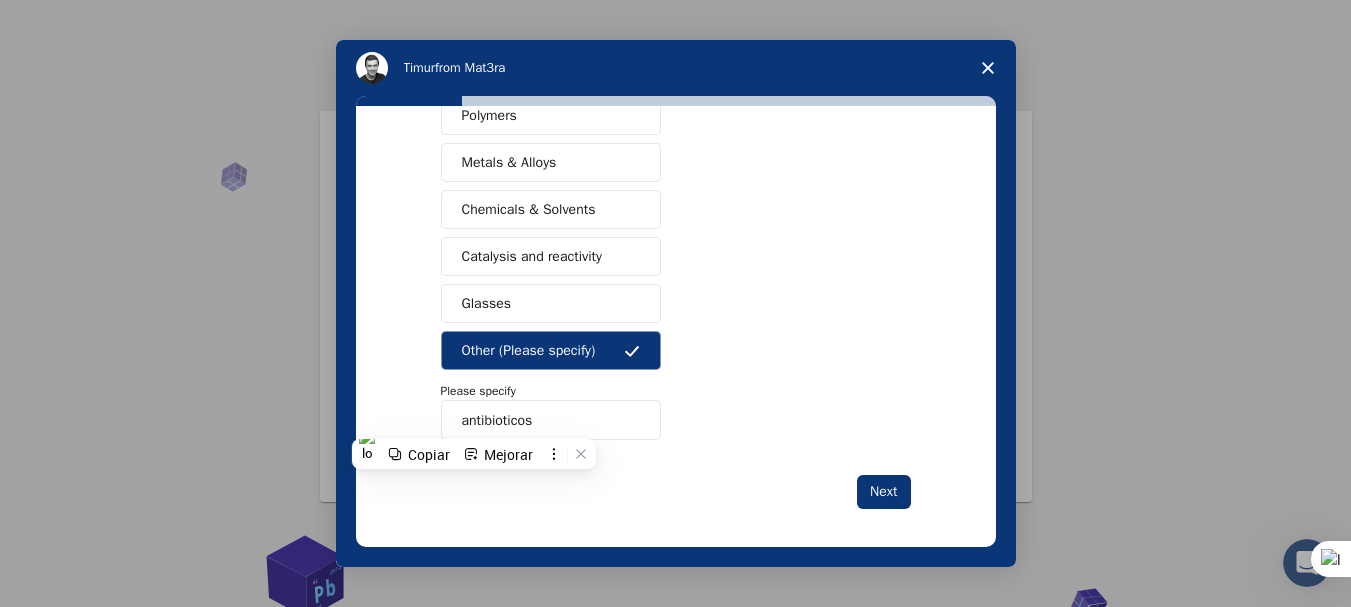 drag, startPoint x: 475, startPoint y: 424, endPoint x: 468, endPoint y: 416, distance: 10.630146 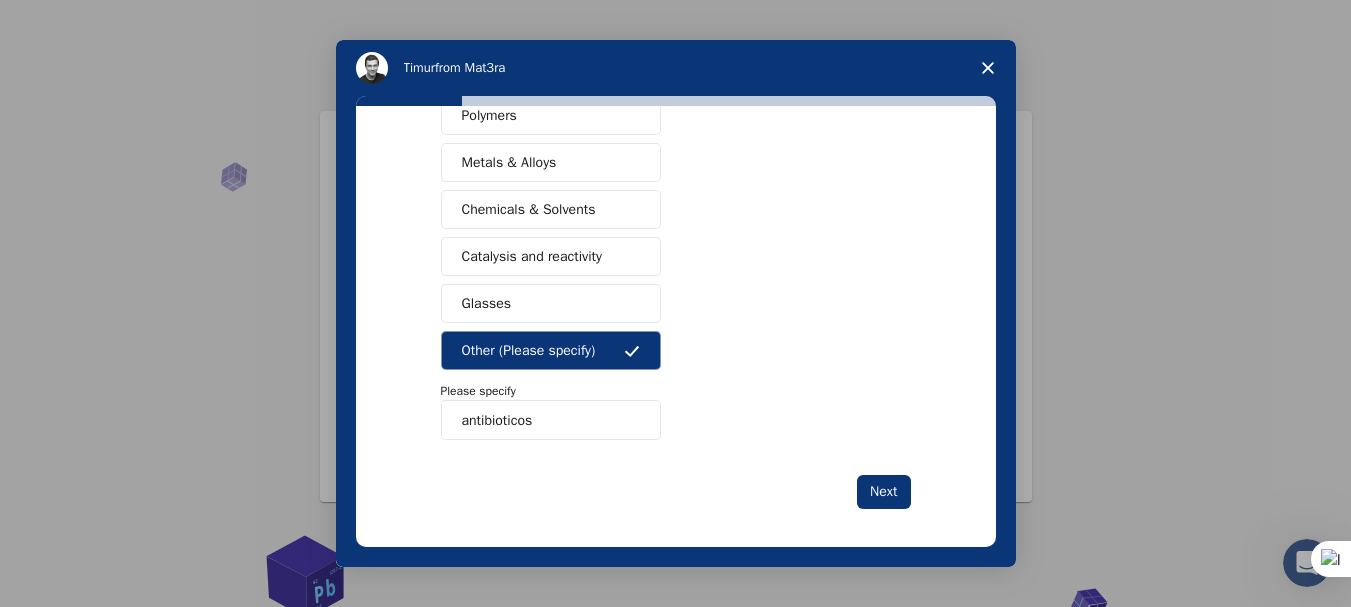 drag, startPoint x: 541, startPoint y: 416, endPoint x: 340, endPoint y: 399, distance: 201.71762 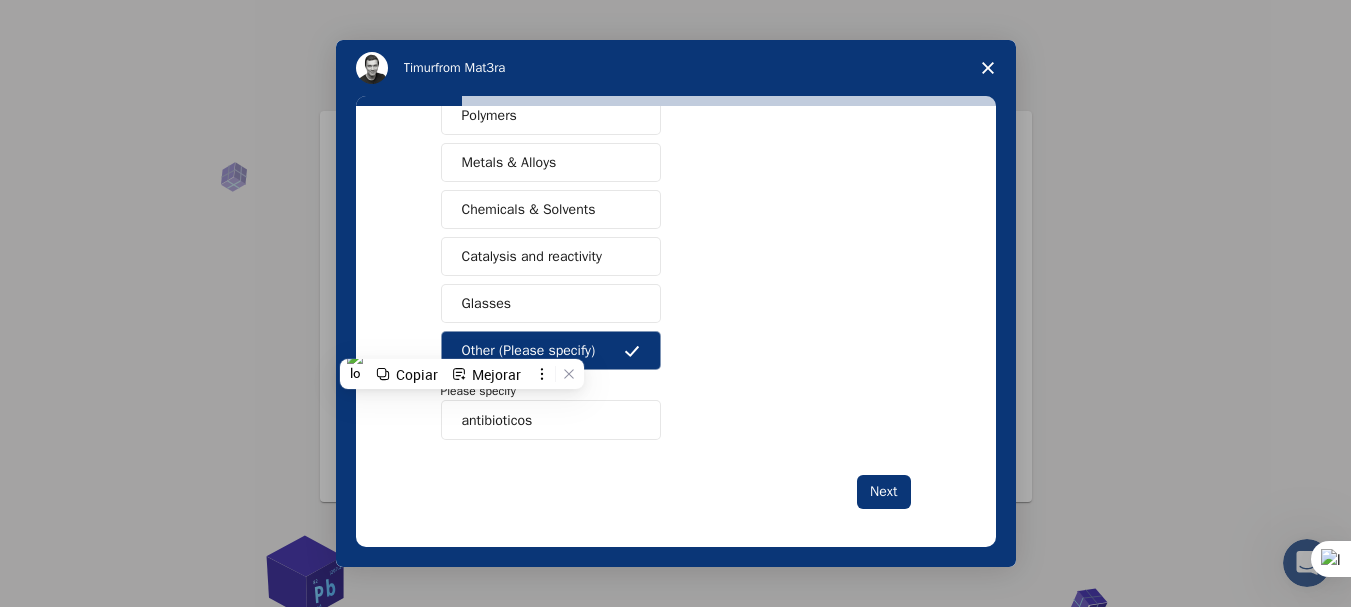 click on "antibioticos" at bounding box center (551, 420) 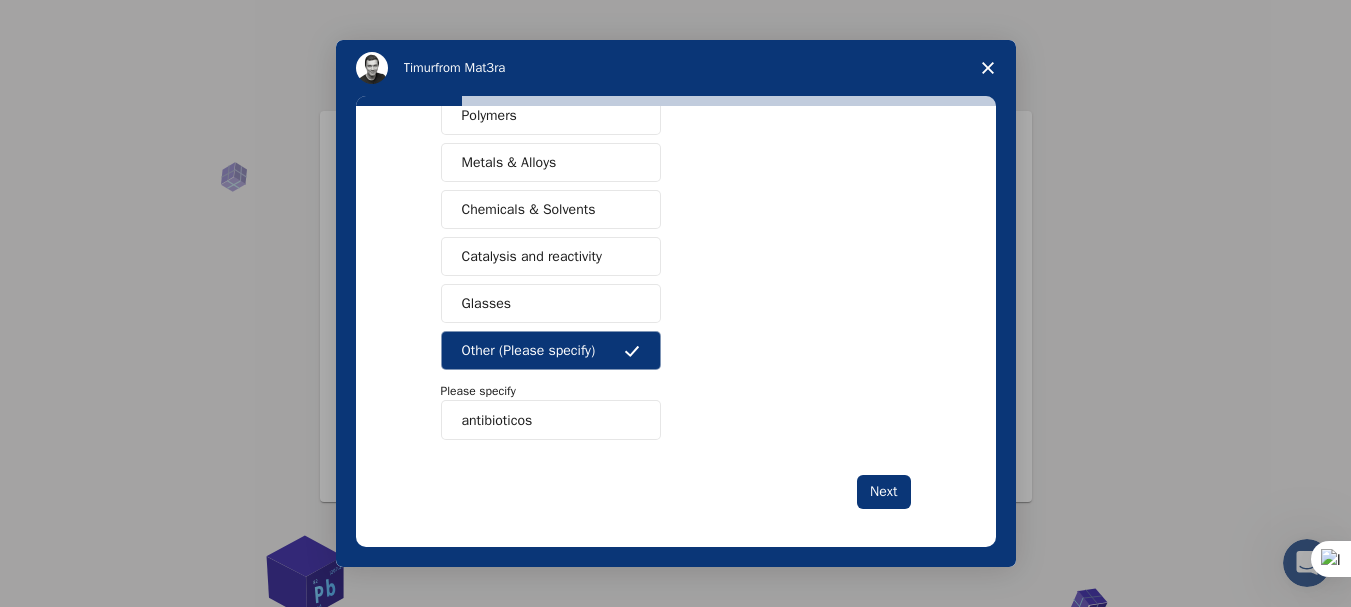 drag, startPoint x: 545, startPoint y: 422, endPoint x: 313, endPoint y: 414, distance: 232.1379 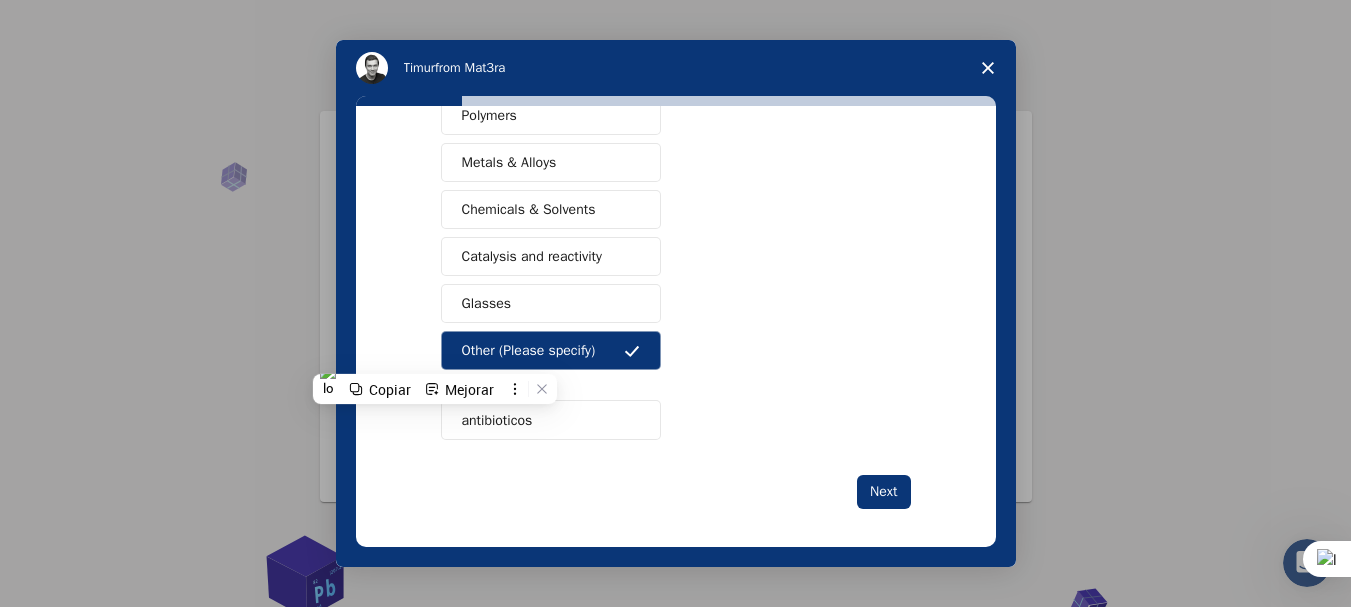 paste 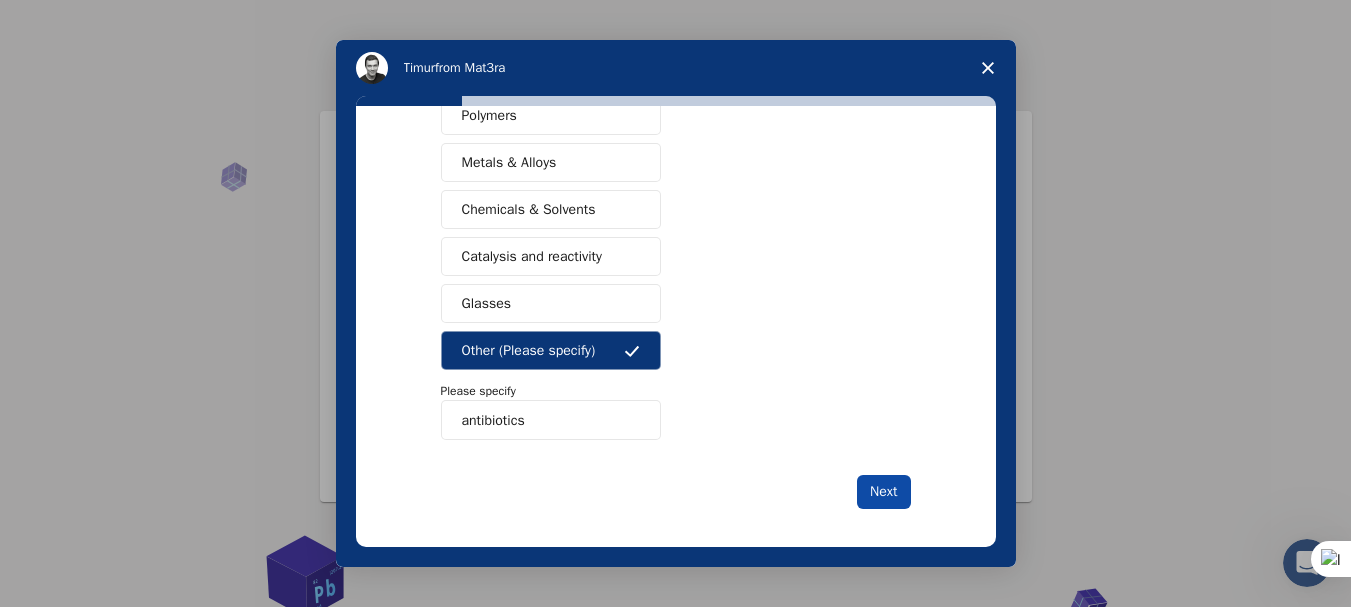 type on "antibiotics" 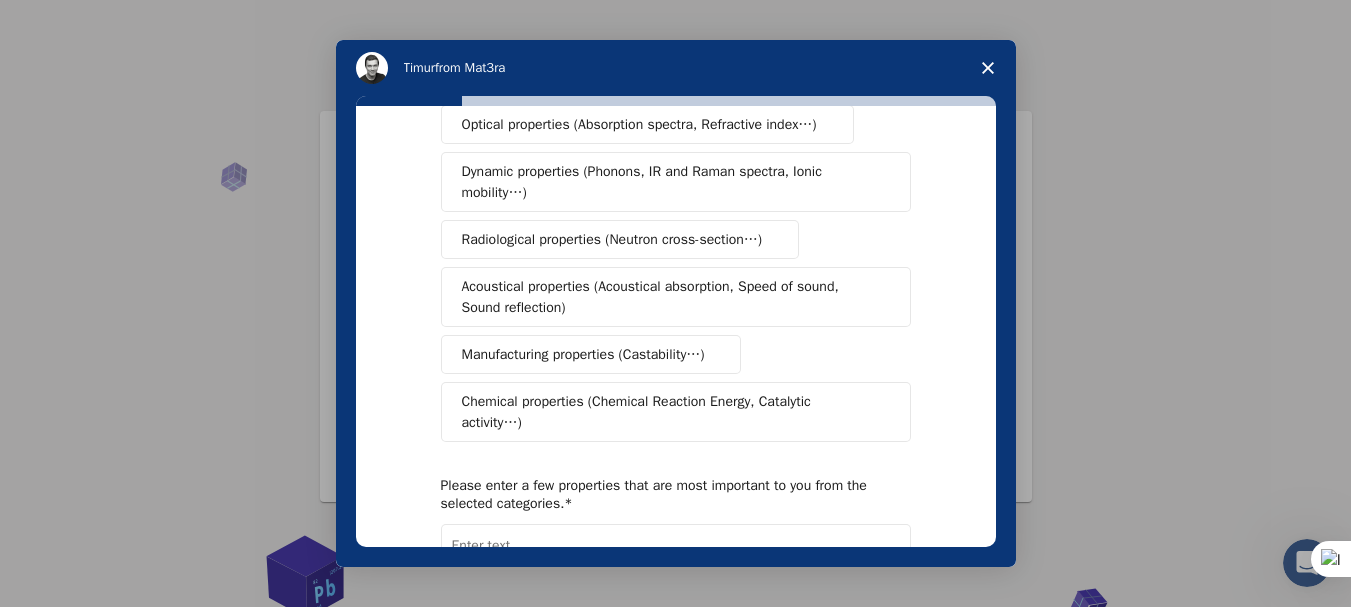 scroll, scrollTop: 0, scrollLeft: 0, axis: both 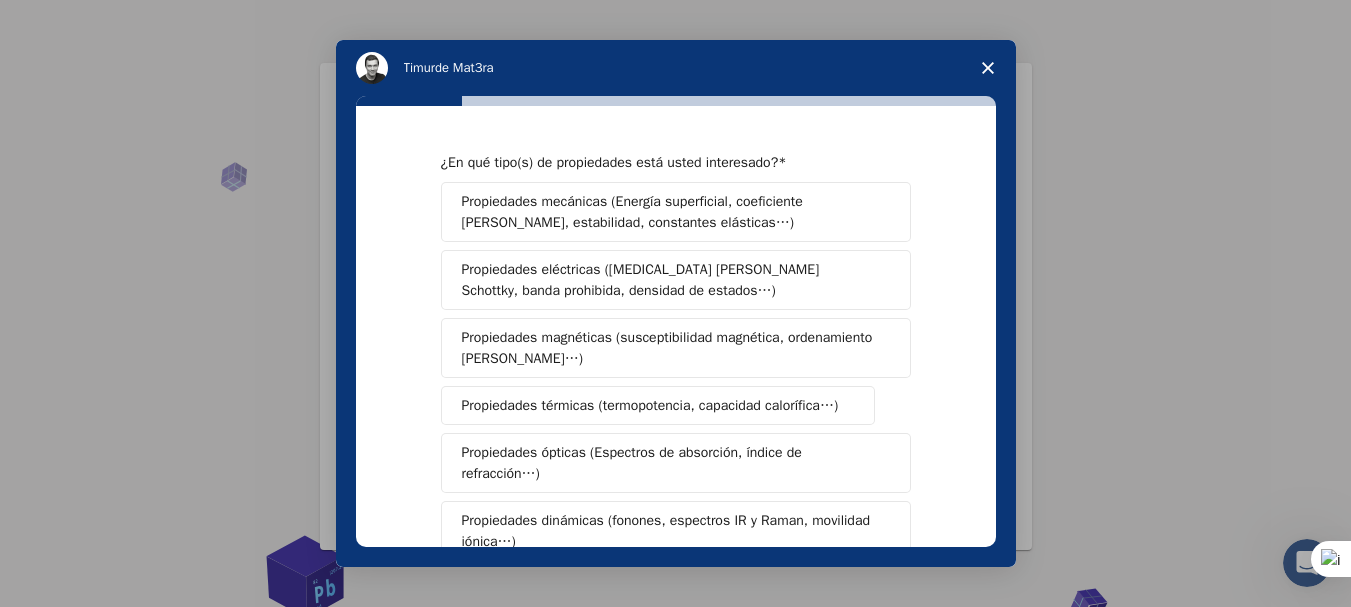 click on "¿En qué tipo(s) de propiedades está usted interesado? Propiedades mecánicas (Energía superficial, coeficiente de Poisson, estabilidad, constantes elásticas…) Propiedades eléctricas (altura de barrera Schottky, banda prohibida, densidad de estados…) Propiedades magnéticas (susceptibilidad magnética, ordenamiento de espín…) Propiedades térmicas (termopotencia, capacidad calorífica…) Propiedades ópticas (Espectros de absorción, índice de refracción…) Propiedades dinámicas (fonones, espectros IR y Raman, movilidad iónica…) Propiedades radiológicas (Sección eficaz del neutrón…) Propiedades acústicas (Absorción acústica, Velocidad del sonido, Reflexión del sonido) Propiedades de fabricación (Caducidad…) Propiedades químicas (Energía de reacción química, Actividad catalítica…) Ingrese algunas propiedades que sean más importantes para usted de las categorías seleccionadas. Próximo" at bounding box center [676, 326] 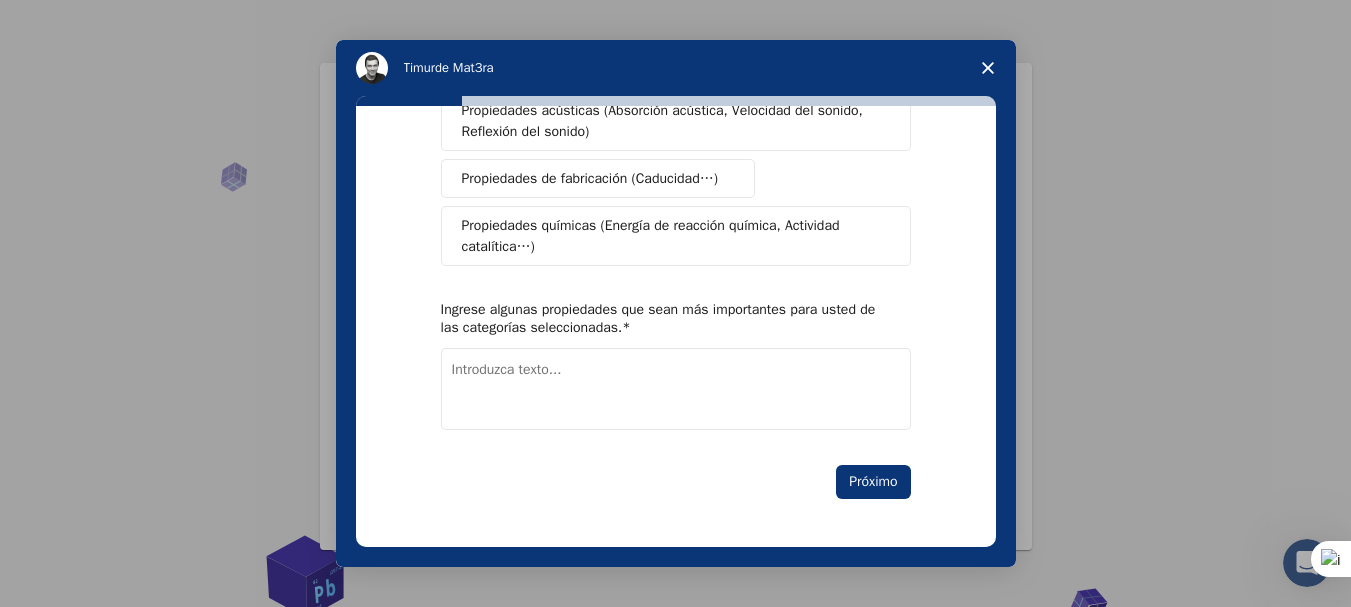 scroll, scrollTop: 0, scrollLeft: 0, axis: both 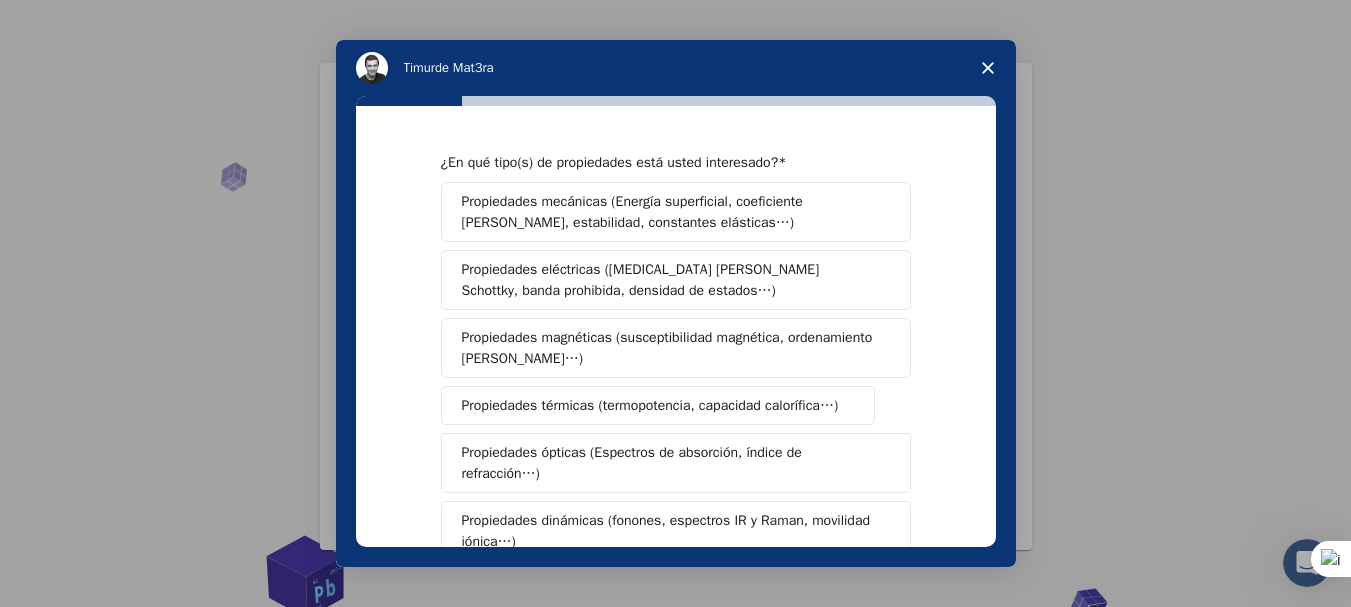 click on "Propiedades mecánicas (Energía superficial, coeficiente de Poisson, estabilidad, constantes elásticas…)" at bounding box center (671, 212) 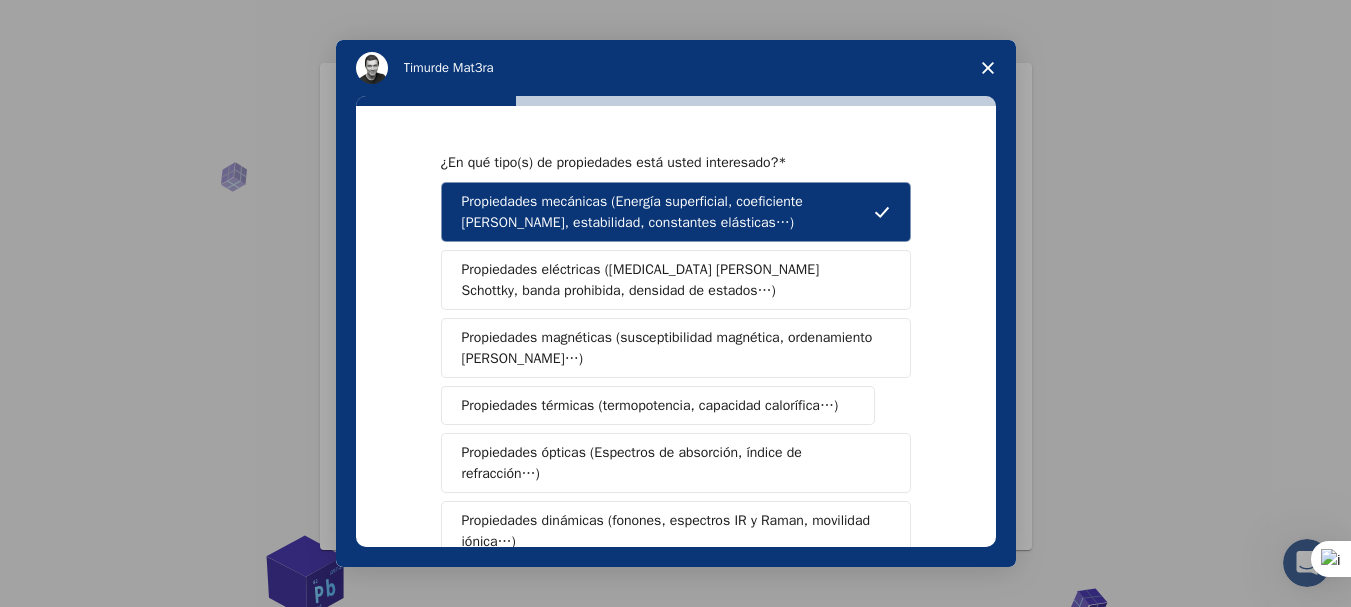 click on "Propiedades eléctricas (altura de barrera Schottky, banda prohibida, densidad de estados…)" at bounding box center [641, 280] 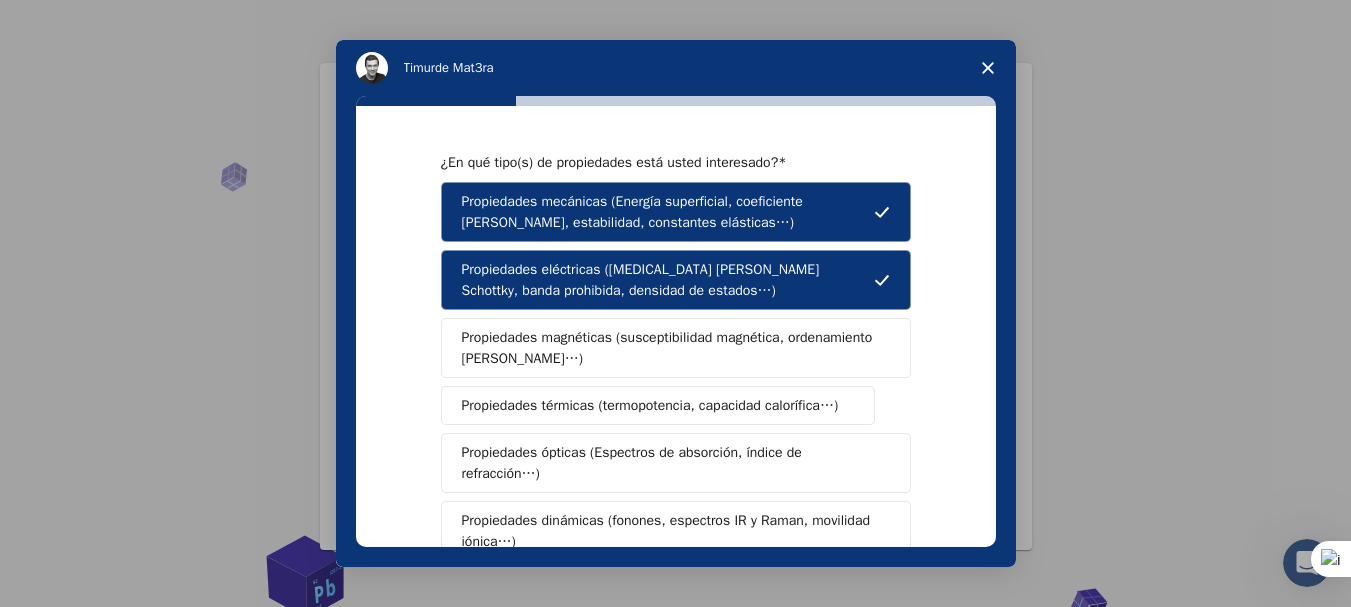 click on "Propiedades magnéticas (susceptibilidad magnética, ordenamiento de espín…)" at bounding box center [670, 348] 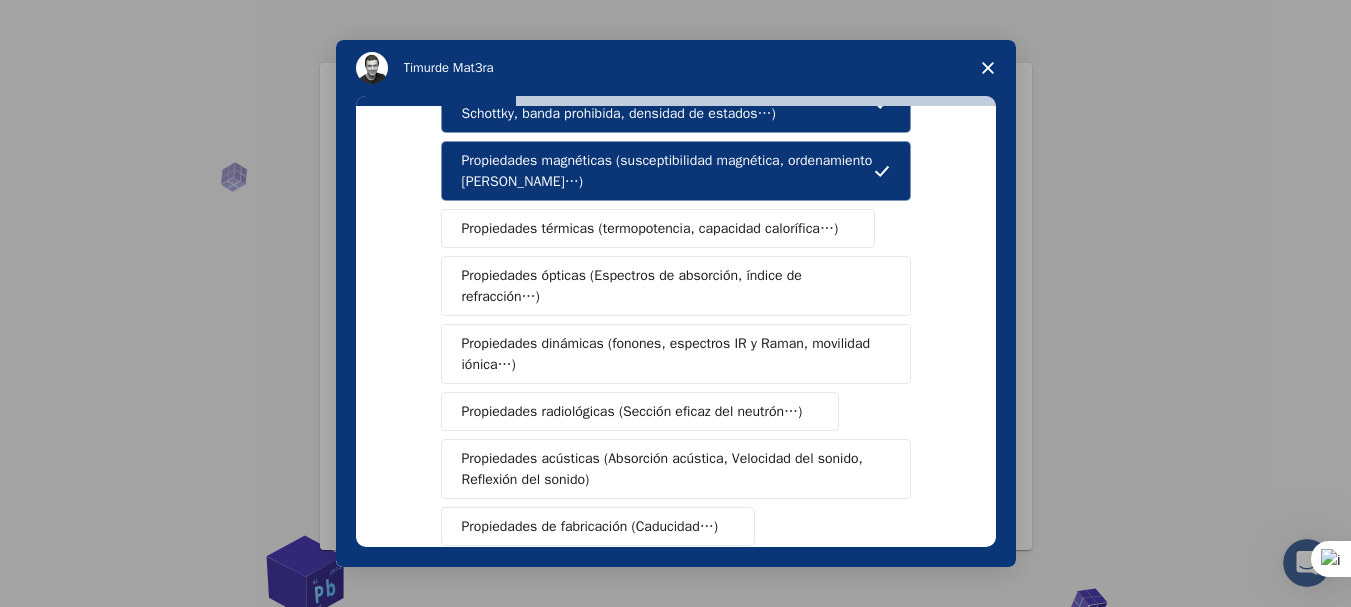 scroll, scrollTop: 180, scrollLeft: 0, axis: vertical 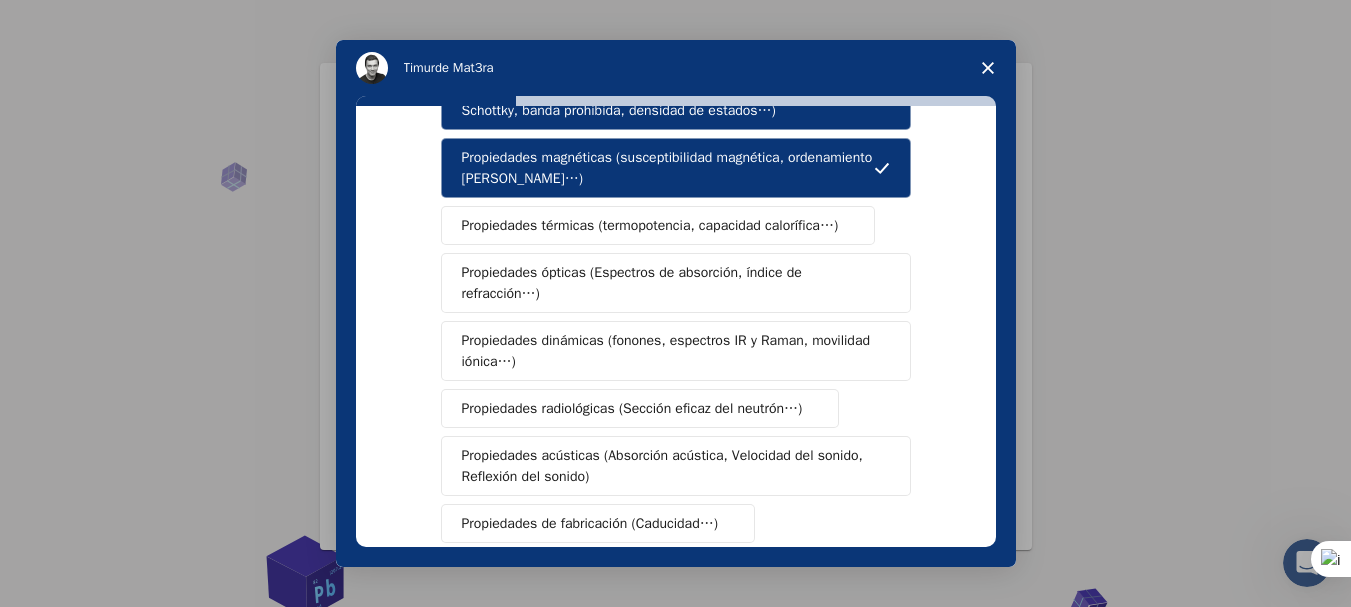 click on "Propiedades dinámicas (fonones, espectros IR y Raman, movilidad iónica…)" at bounding box center [669, 351] 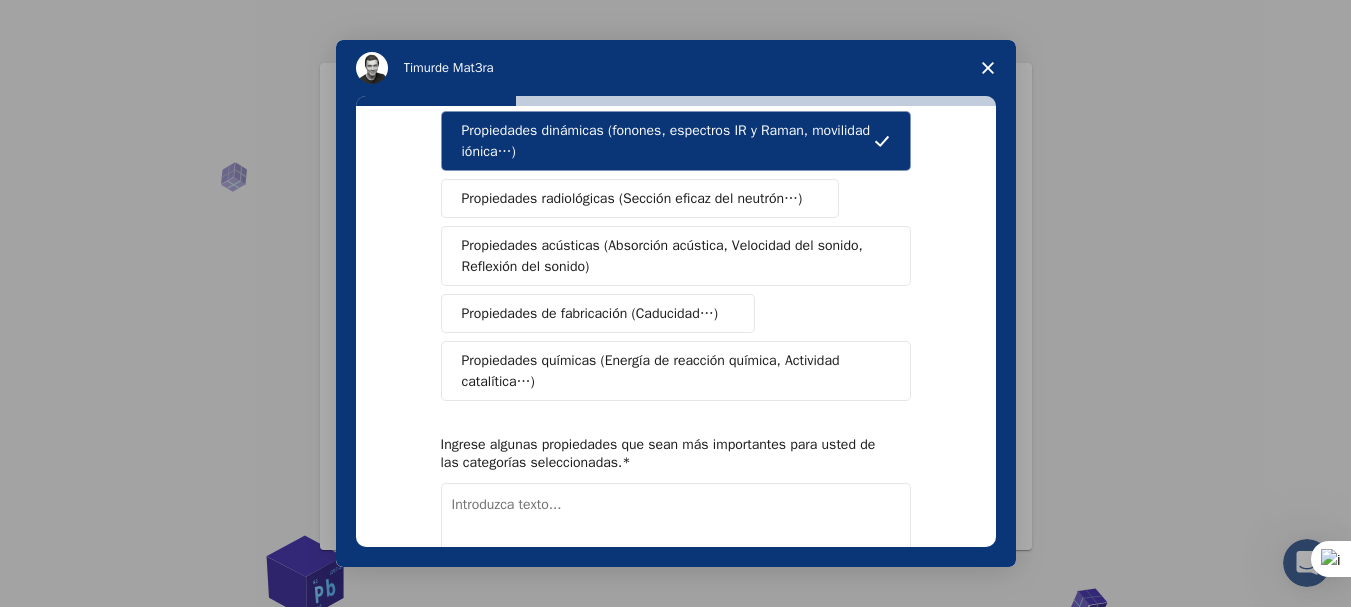 scroll, scrollTop: 409, scrollLeft: 0, axis: vertical 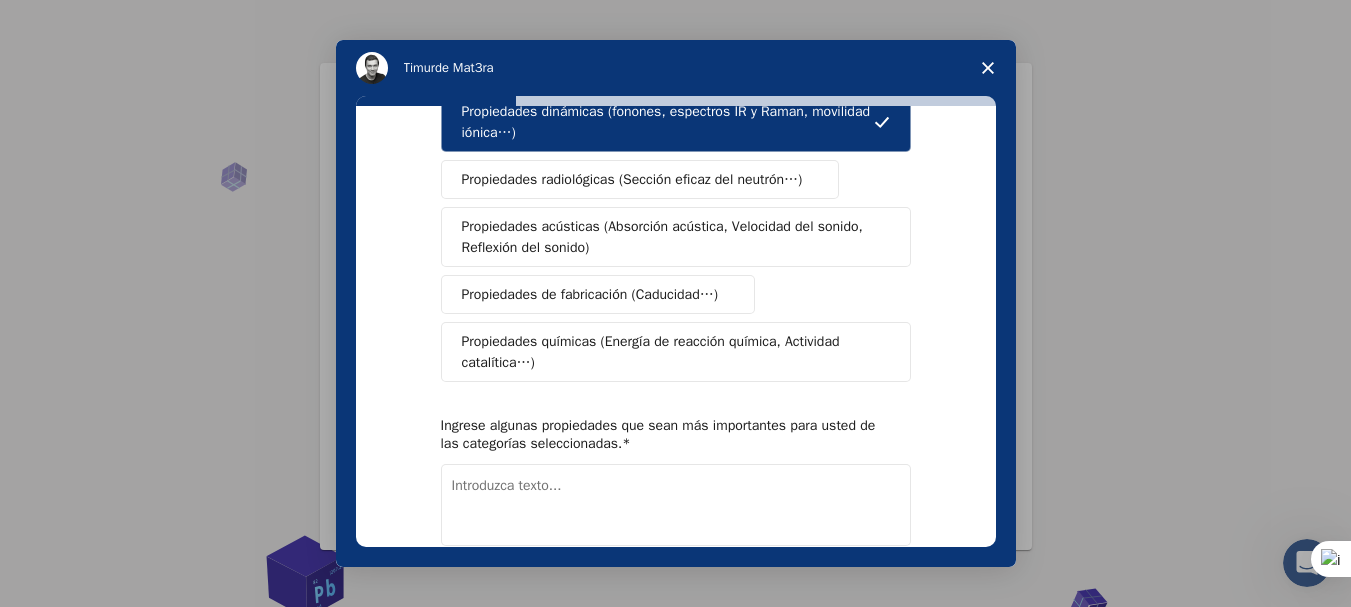 click on "Propiedades químicas (Energía de reacción química, Actividad catalítica…)" at bounding box center (651, 352) 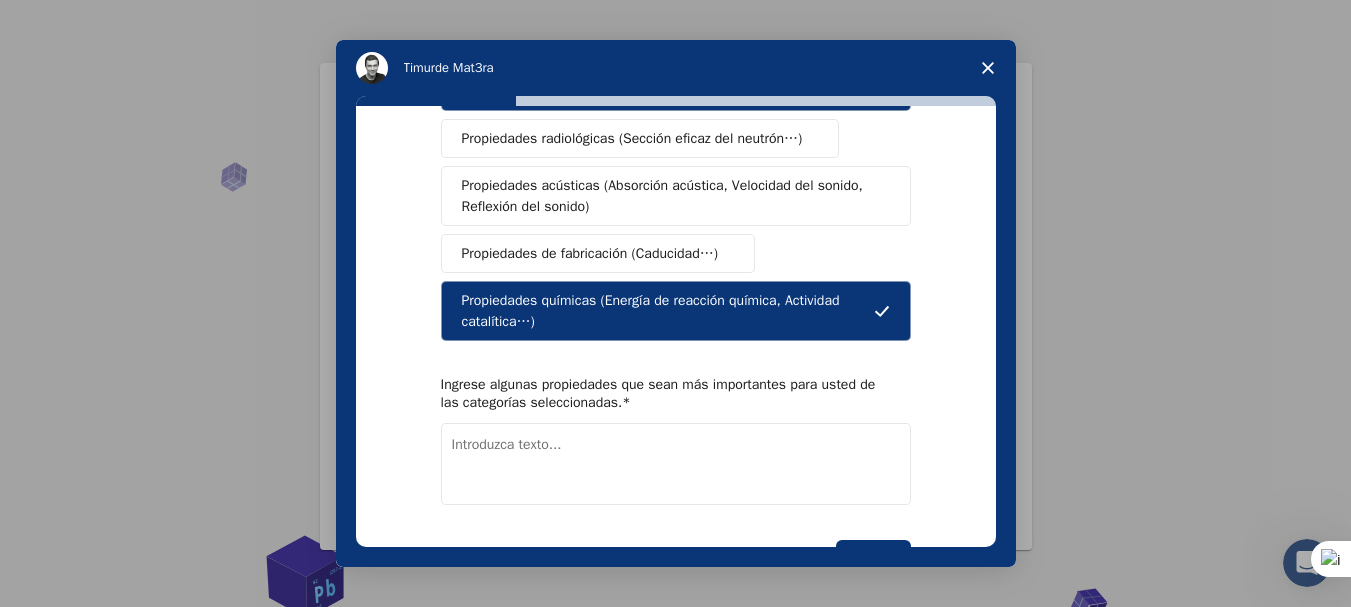scroll, scrollTop: 525, scrollLeft: 0, axis: vertical 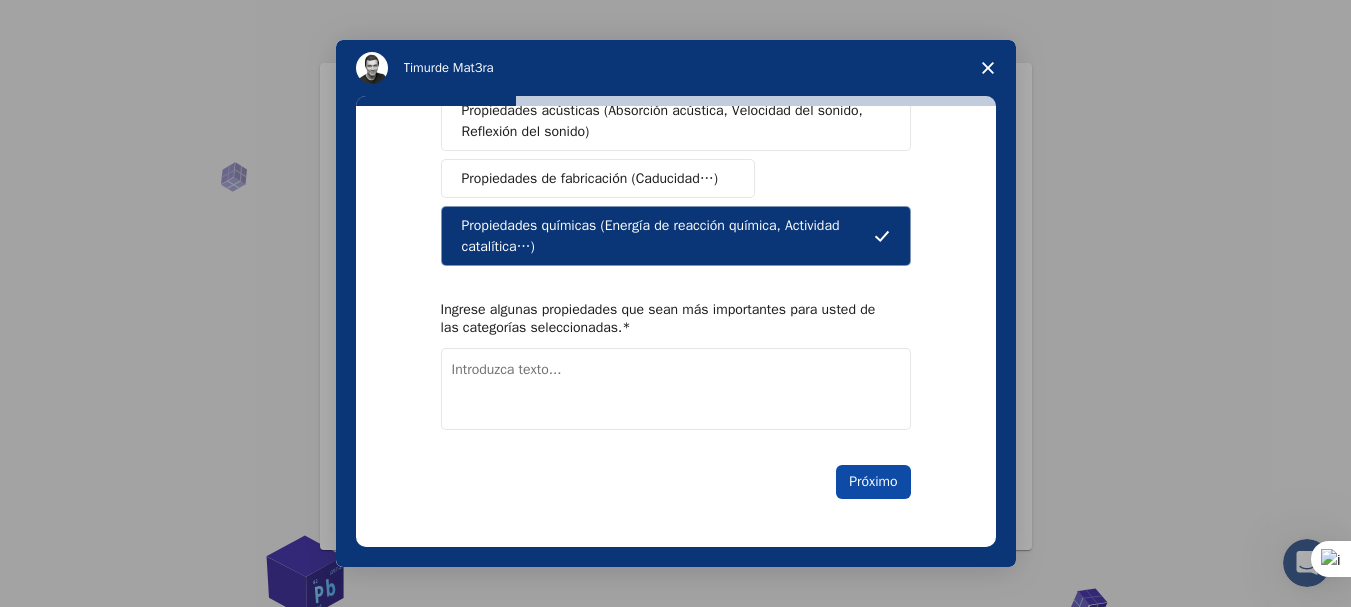 click on "Próximo" at bounding box center [873, 482] 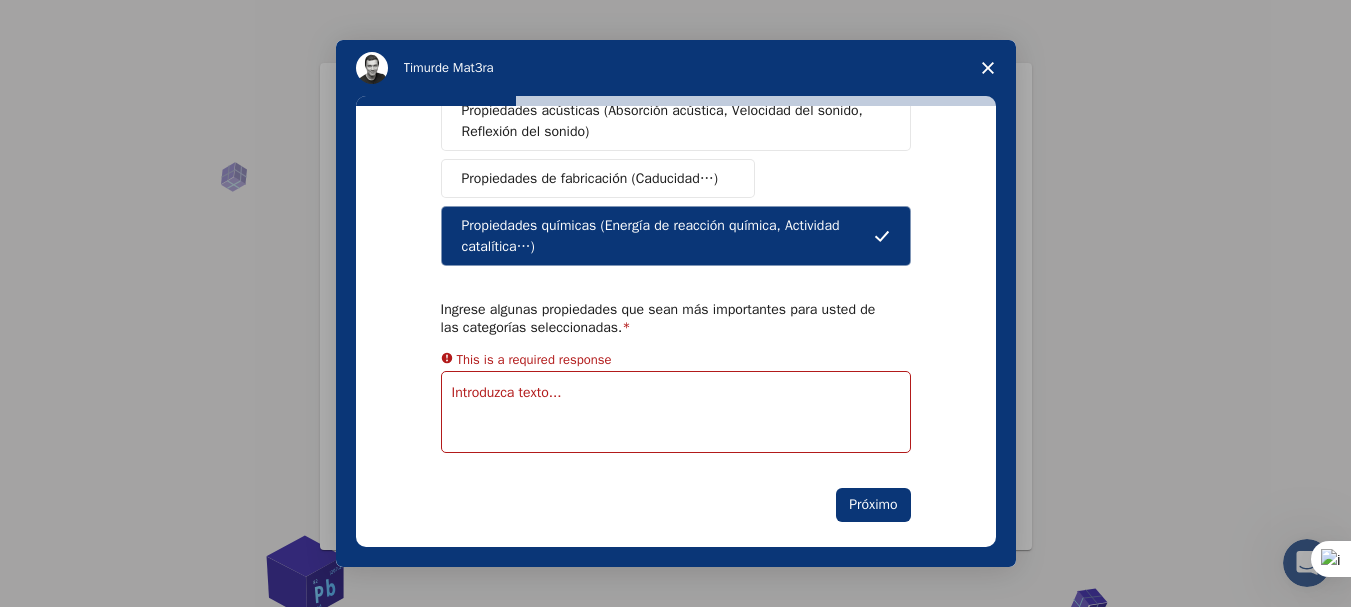 click at bounding box center (676, 412) 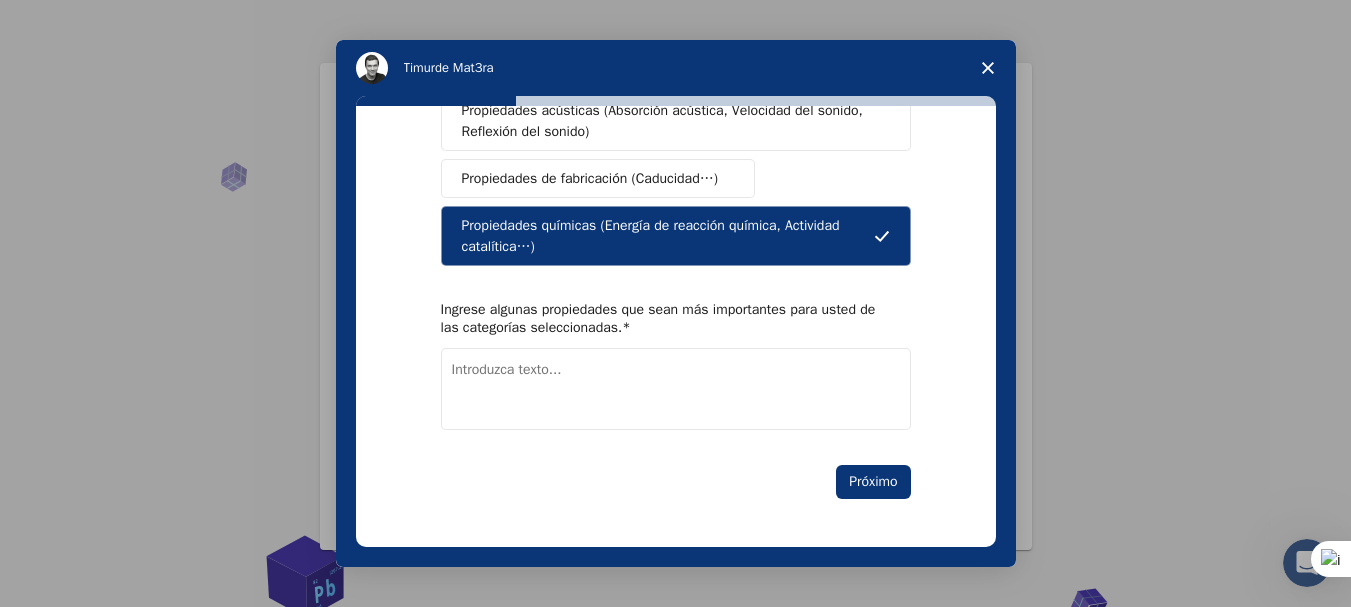 click at bounding box center (676, 389) 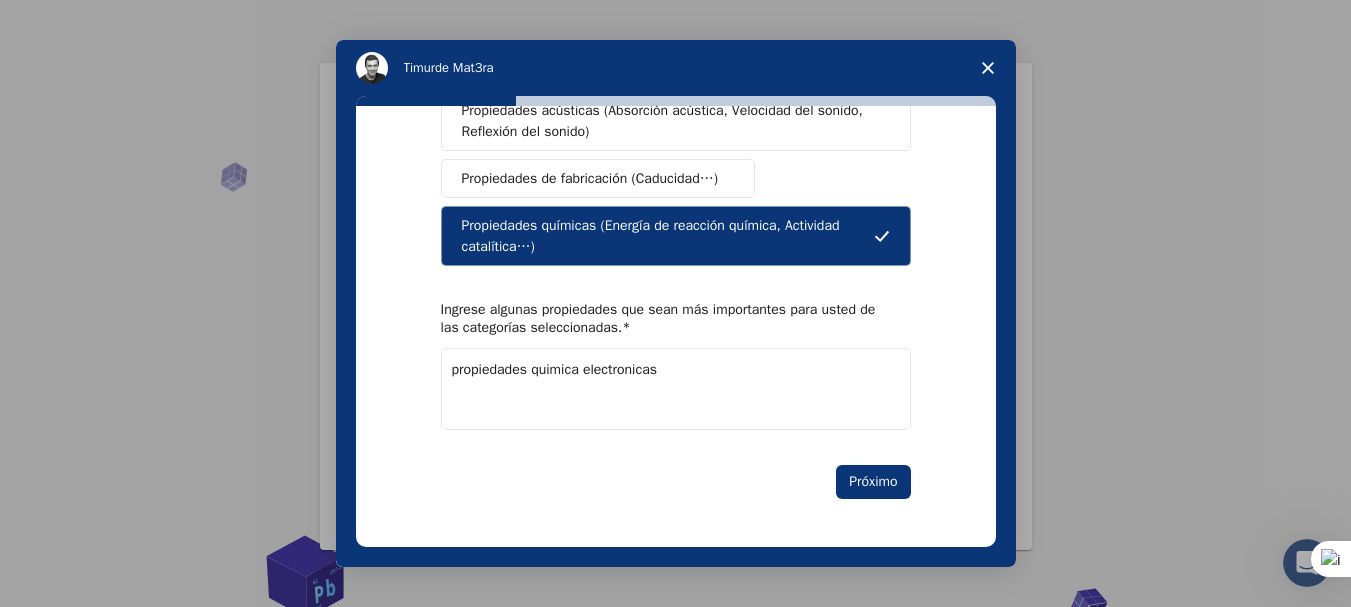 click on "propiedades quimica electronicas" at bounding box center [676, 389] 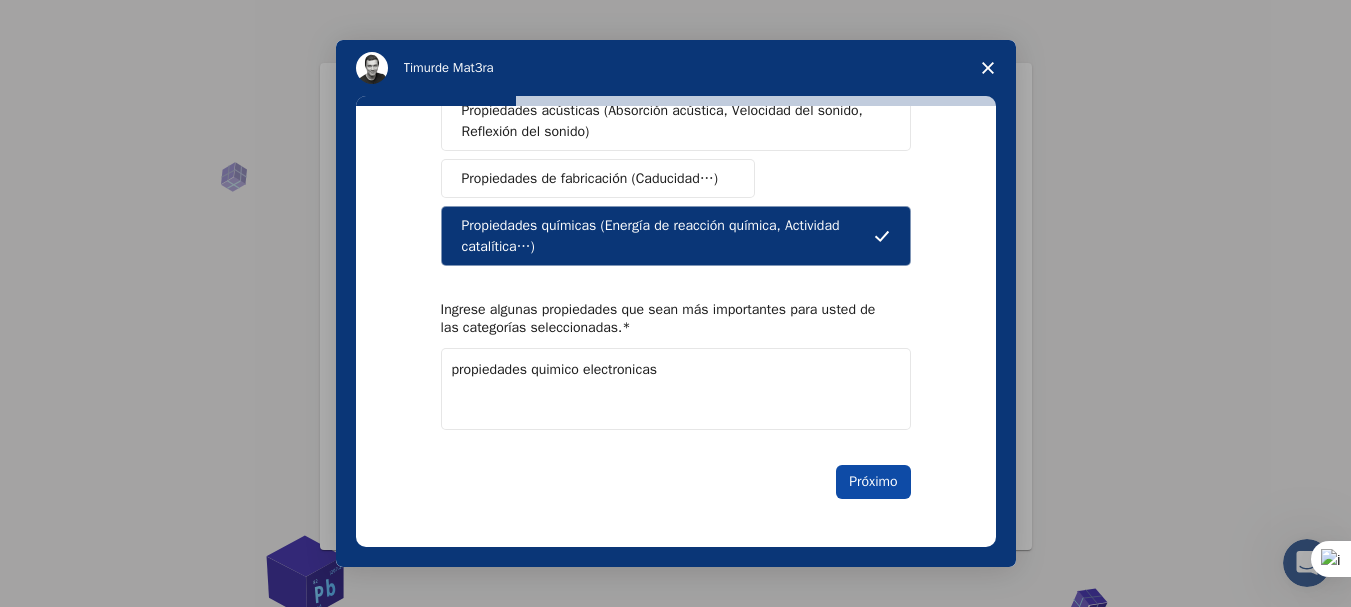 type on "propiedades quimico electronicas" 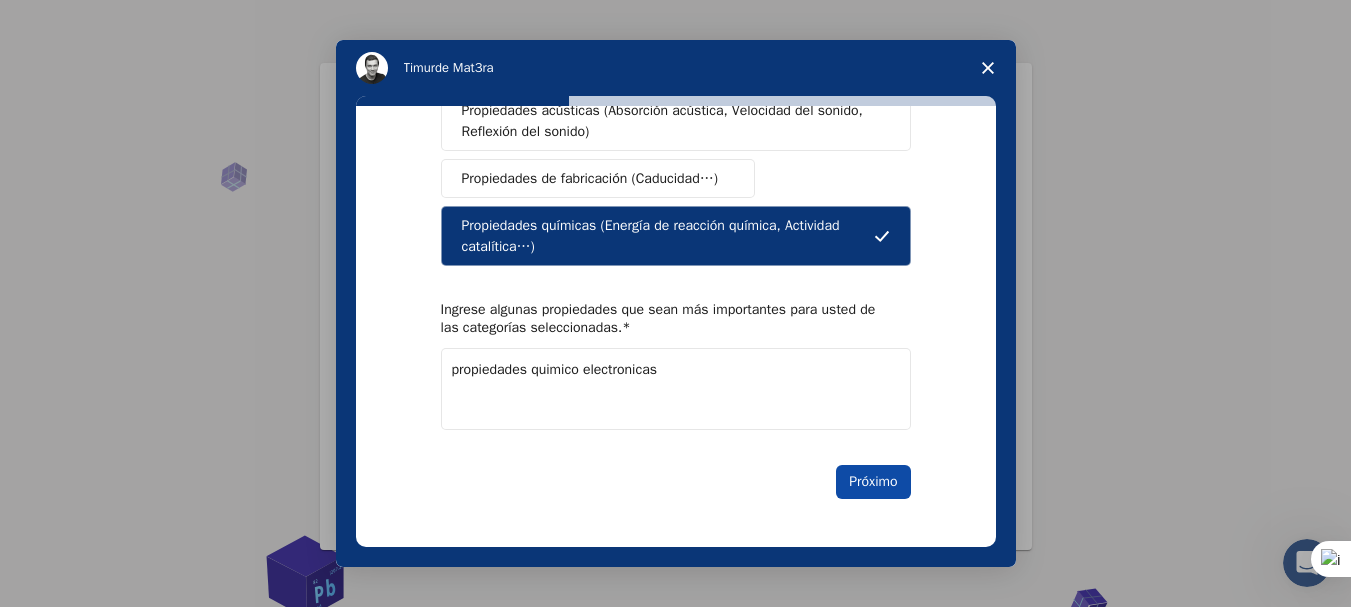 click on "Próximo" at bounding box center [873, 481] 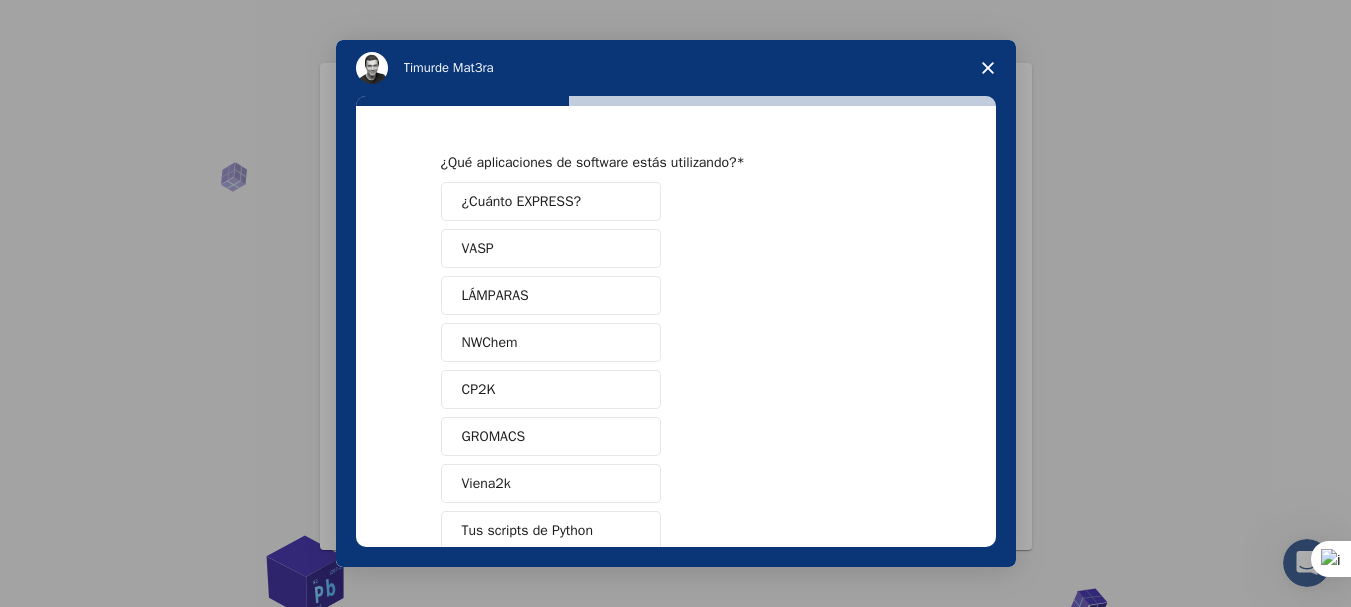 click on "¿Cuánto EXPRESS?" at bounding box center [551, 201] 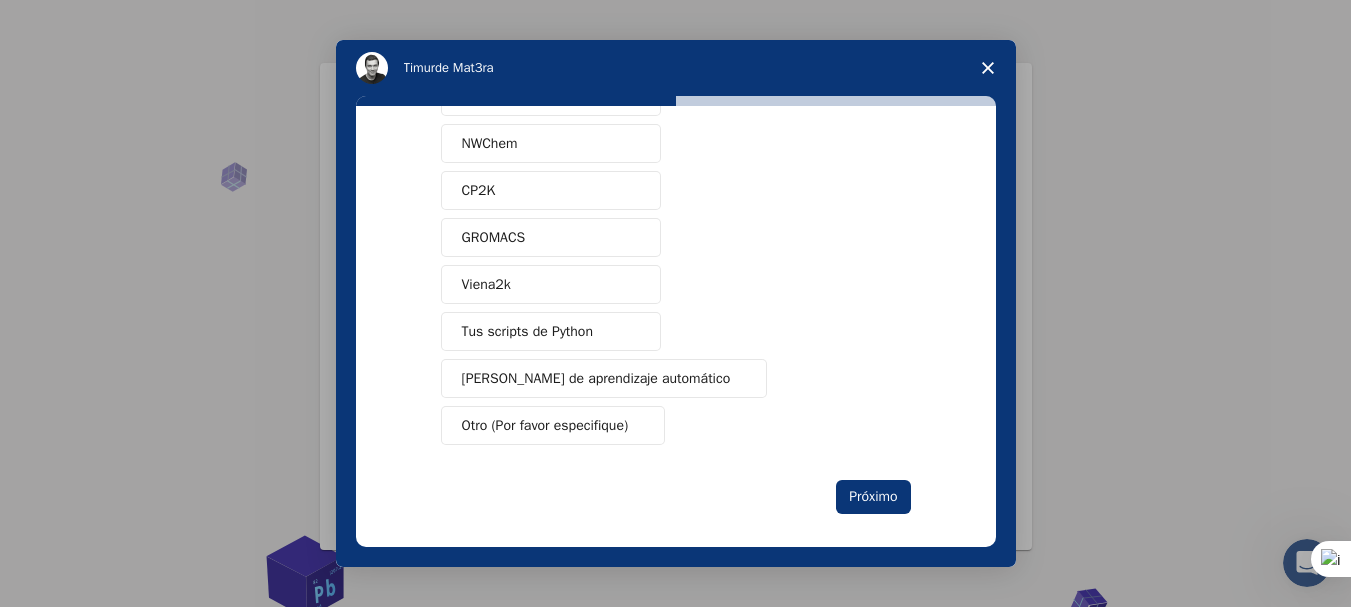 scroll, scrollTop: 207, scrollLeft: 0, axis: vertical 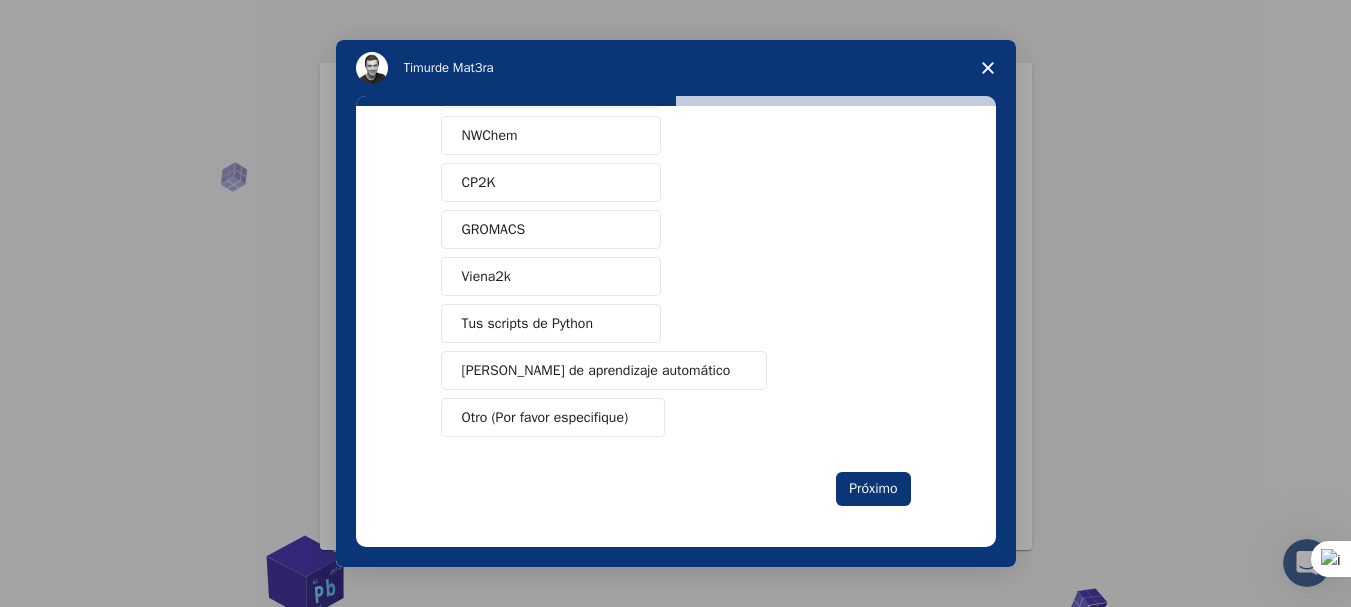 click on "Tus scripts de Python" at bounding box center [551, 323] 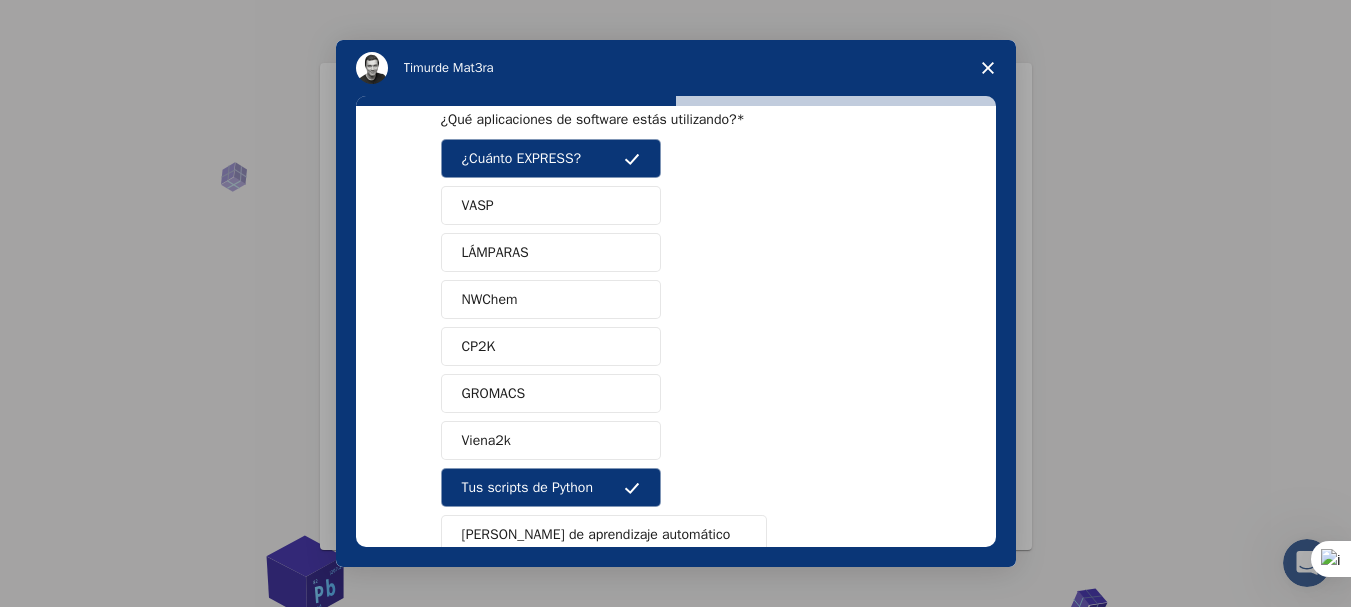 scroll, scrollTop: 214, scrollLeft: 0, axis: vertical 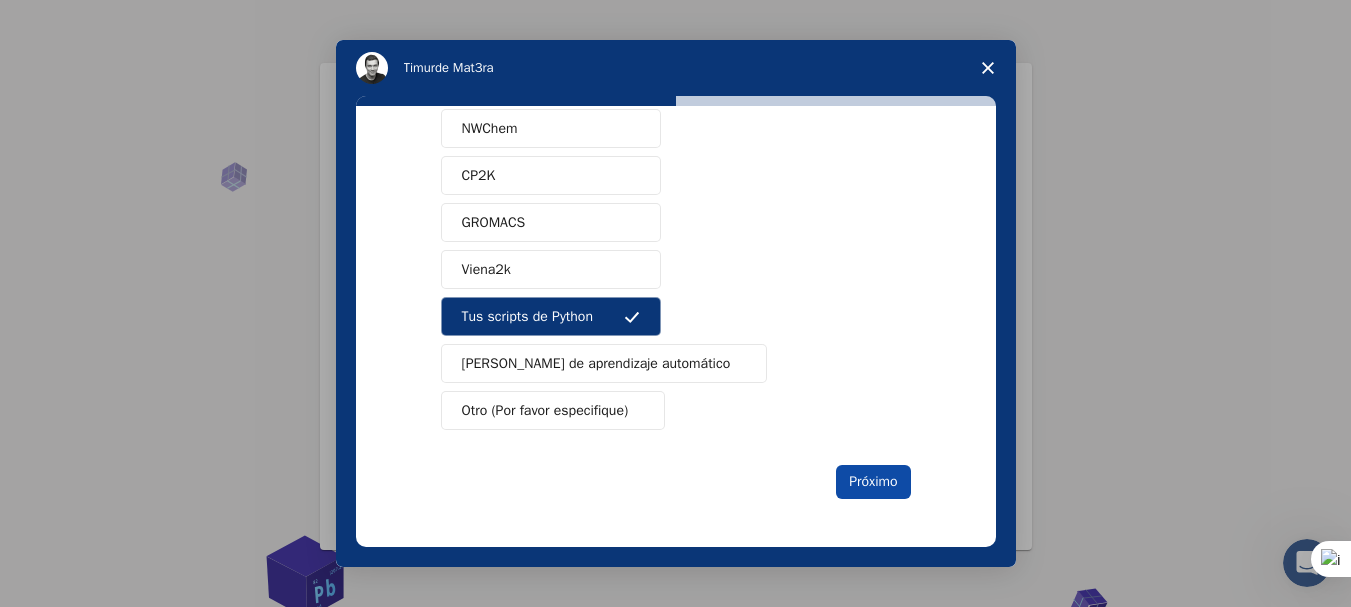 click on "Próximo" at bounding box center (873, 481) 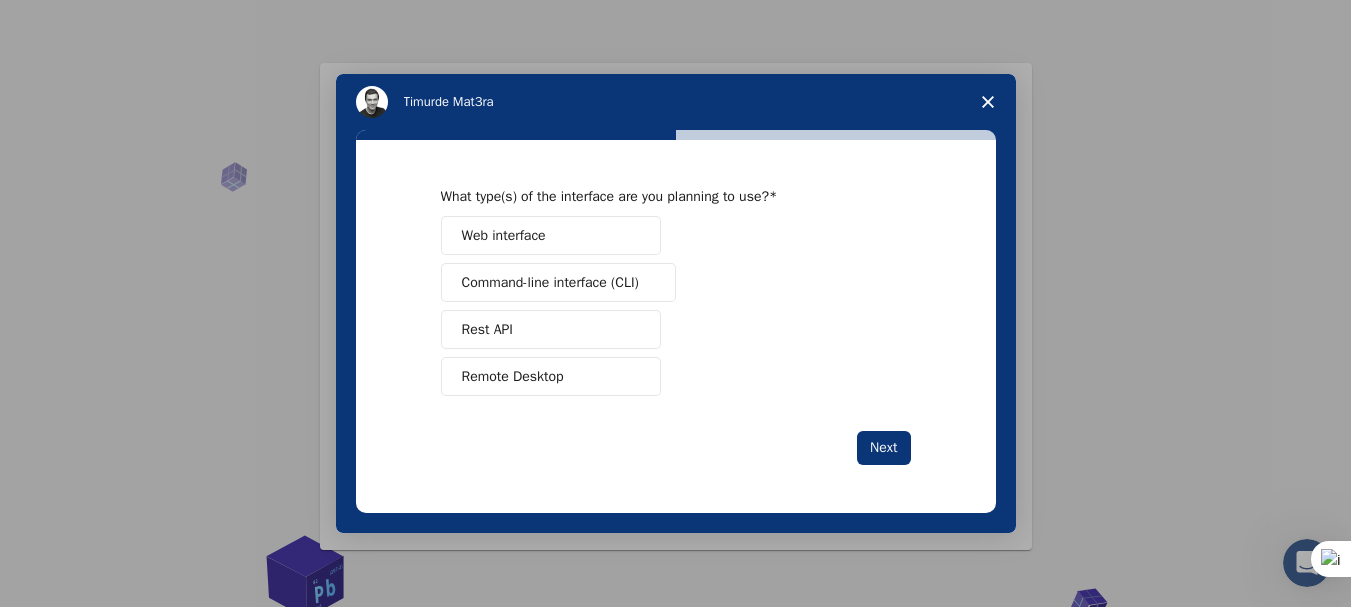 scroll, scrollTop: 0, scrollLeft: 0, axis: both 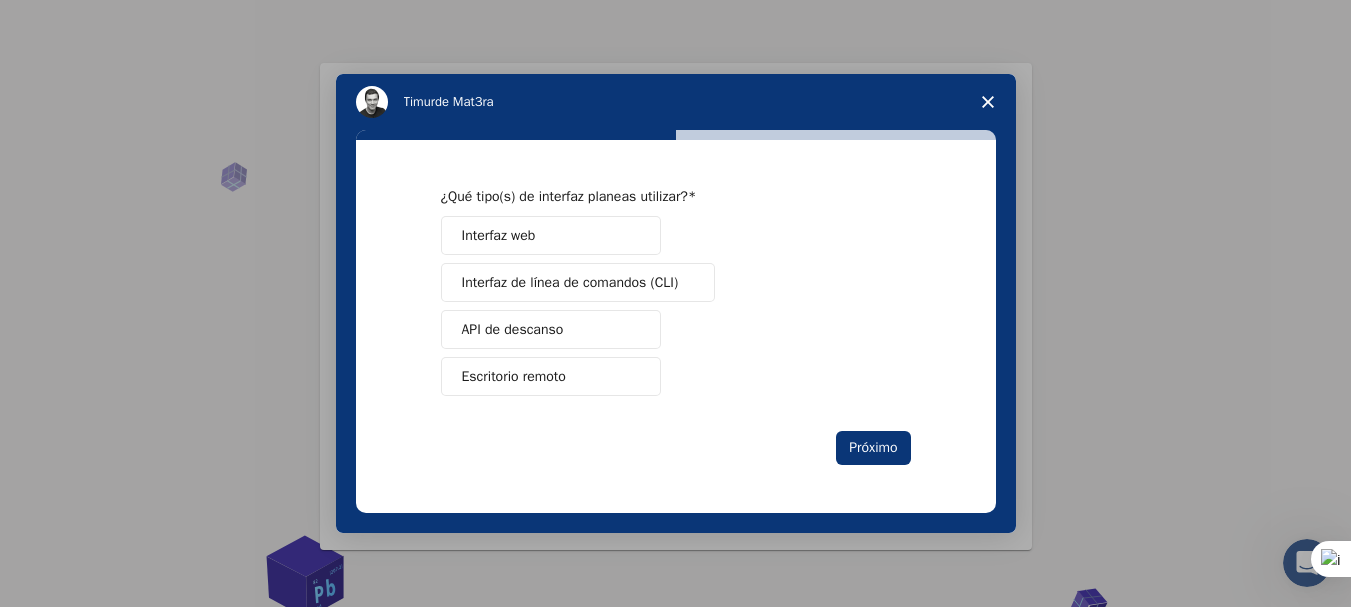click on "Interfaz web" at bounding box center (551, 235) 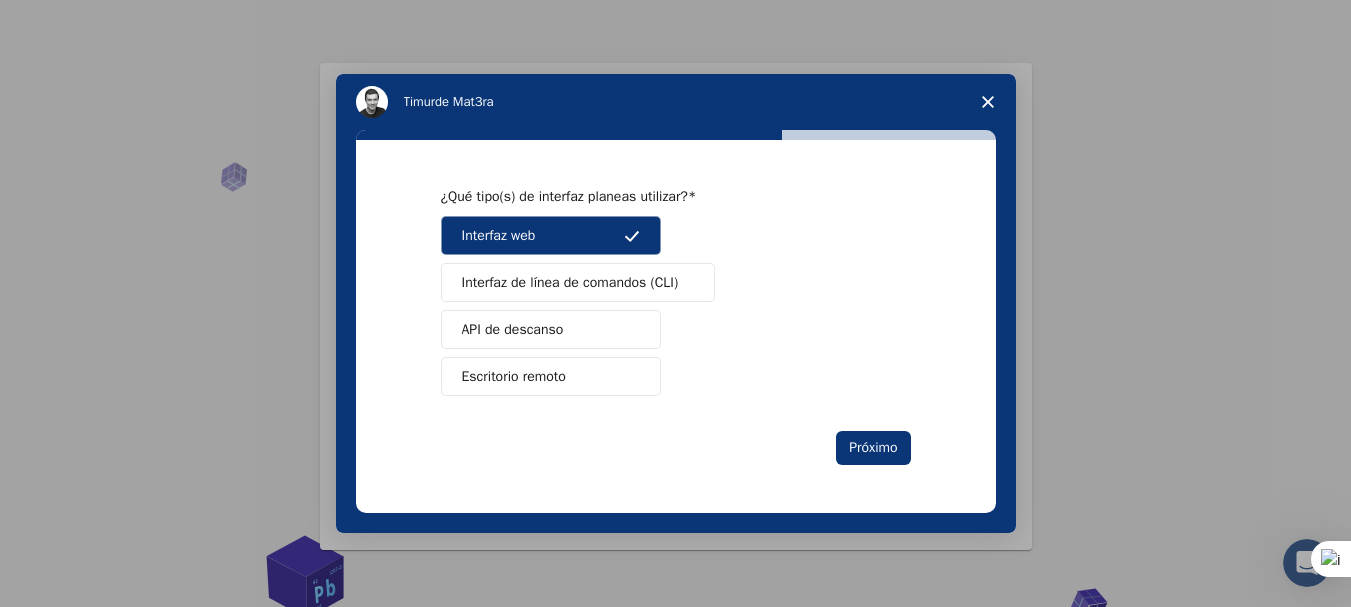 click on "Interfaz de línea de comandos (CLI)" at bounding box center [578, 282] 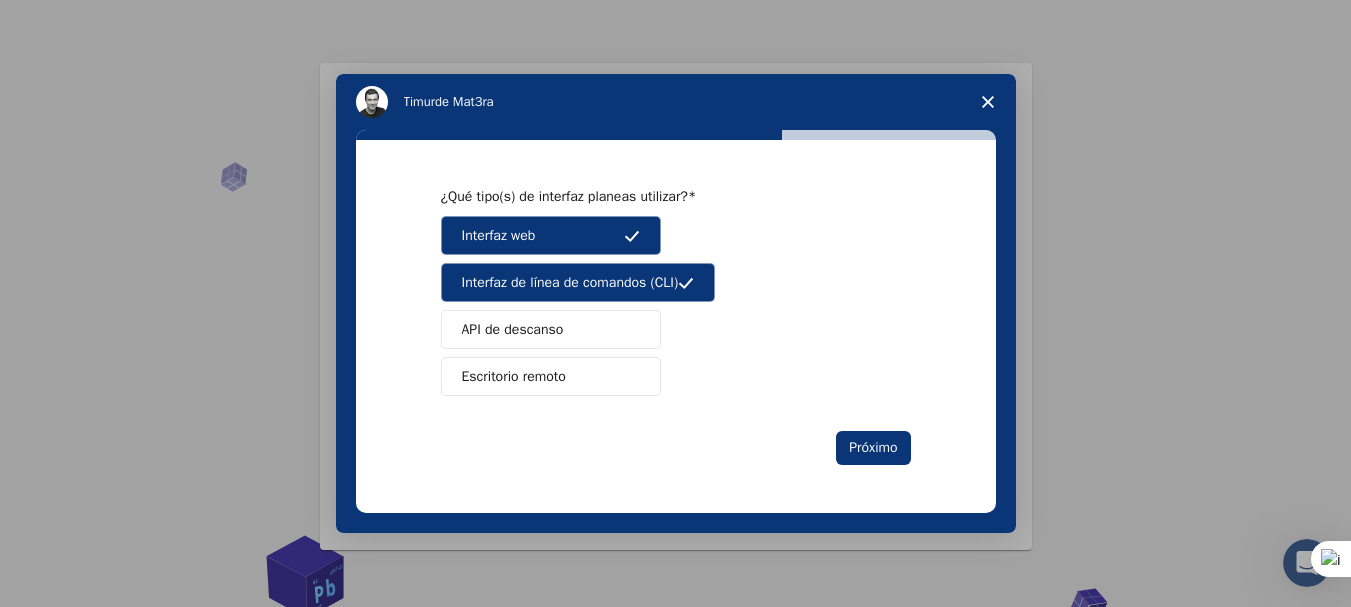 click on "API de descanso" at bounding box center (551, 329) 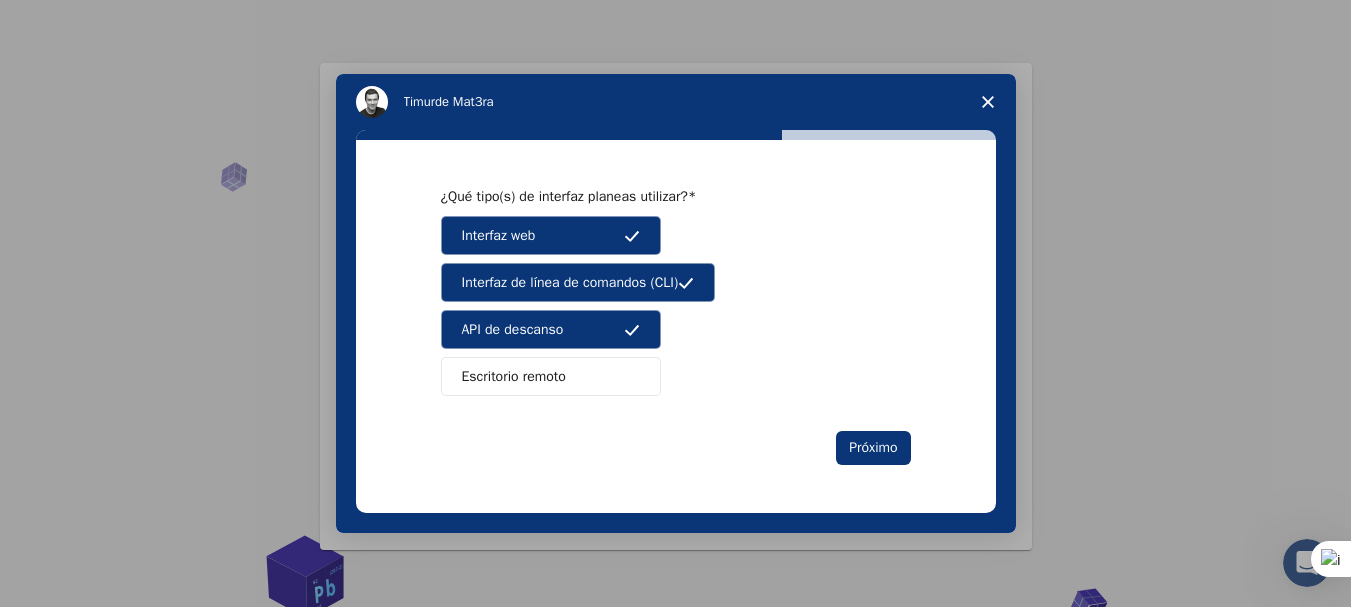 click on "Escritorio remoto" at bounding box center (551, 376) 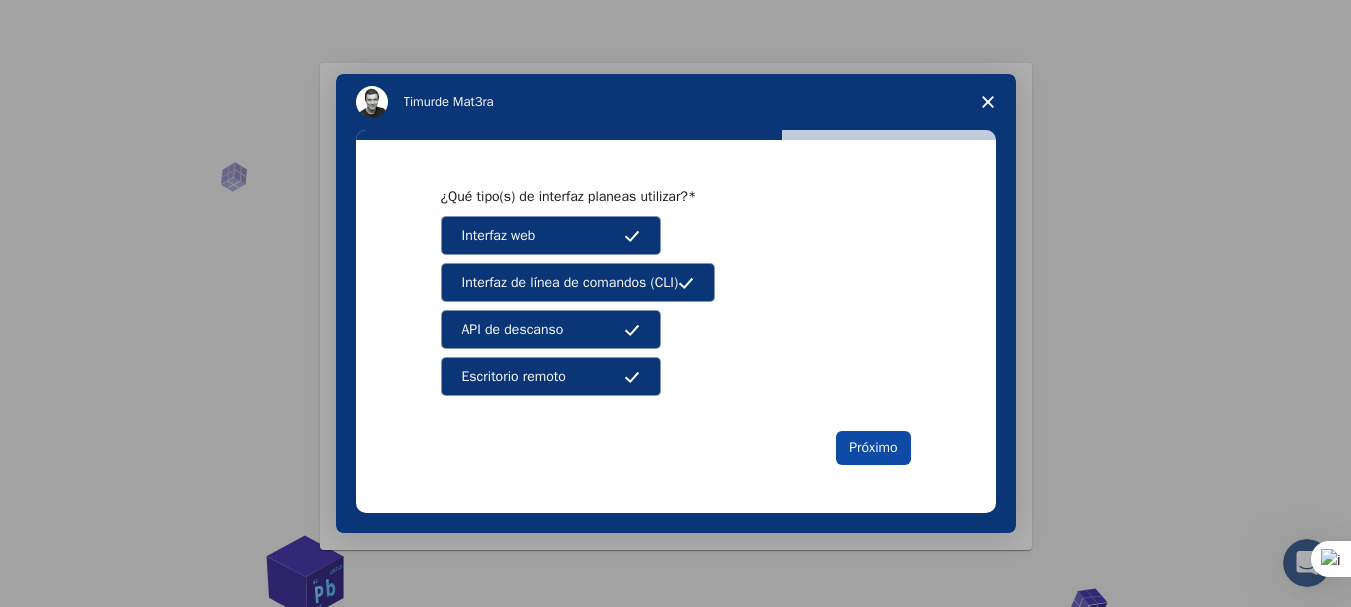 click on "Próximo" at bounding box center (873, 447) 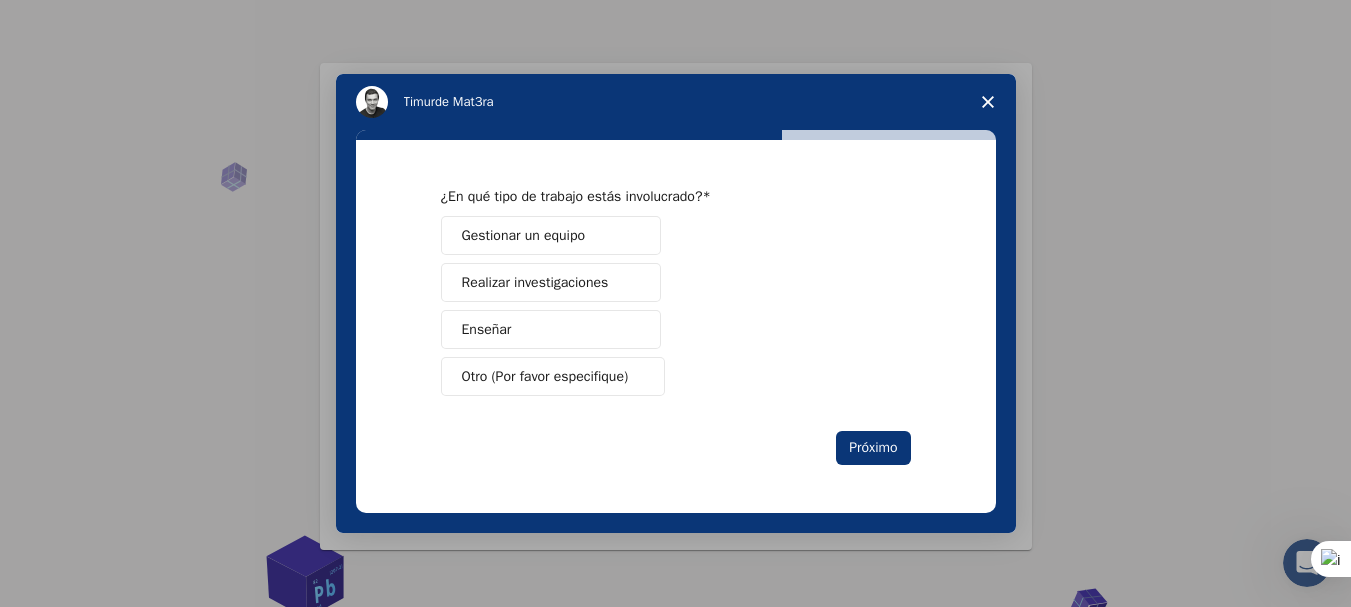 click on "Realizar investigaciones" at bounding box center (535, 282) 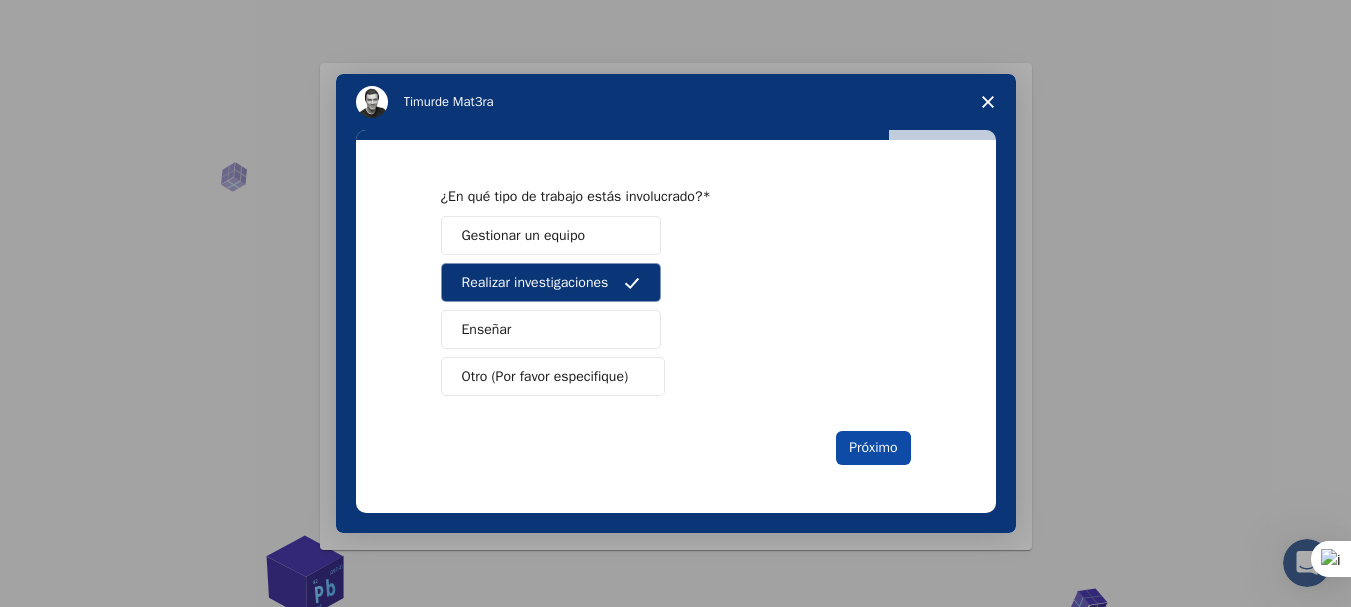click on "Próximo" at bounding box center (873, 447) 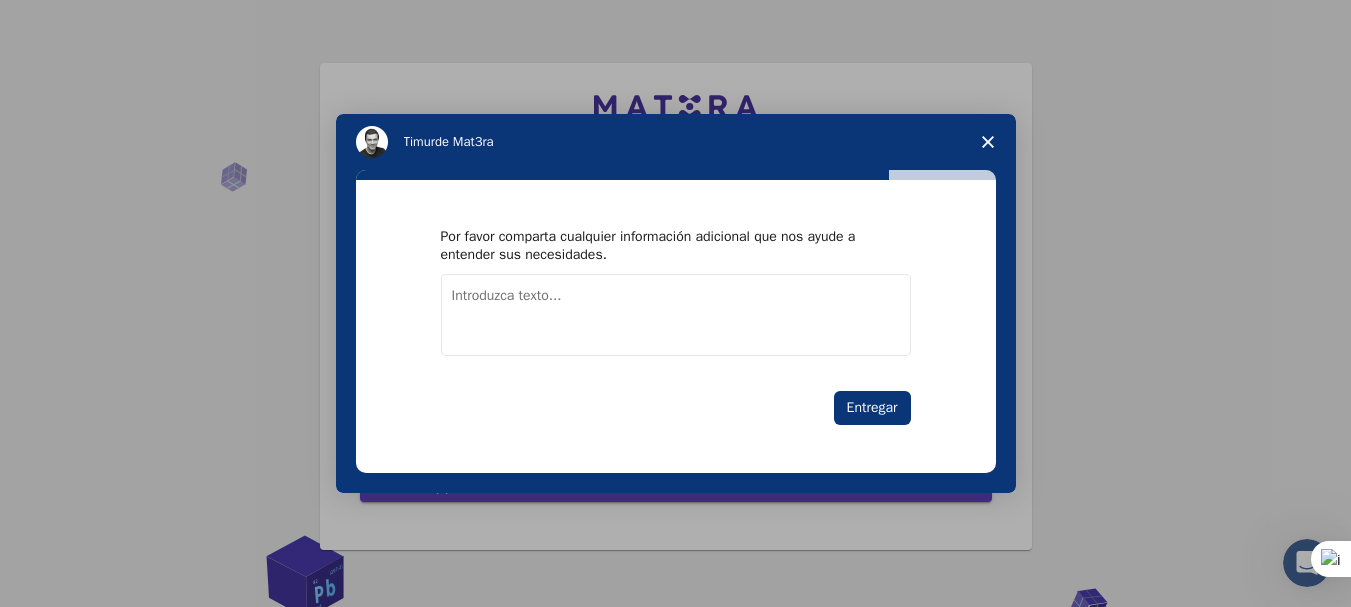 click at bounding box center [676, 315] 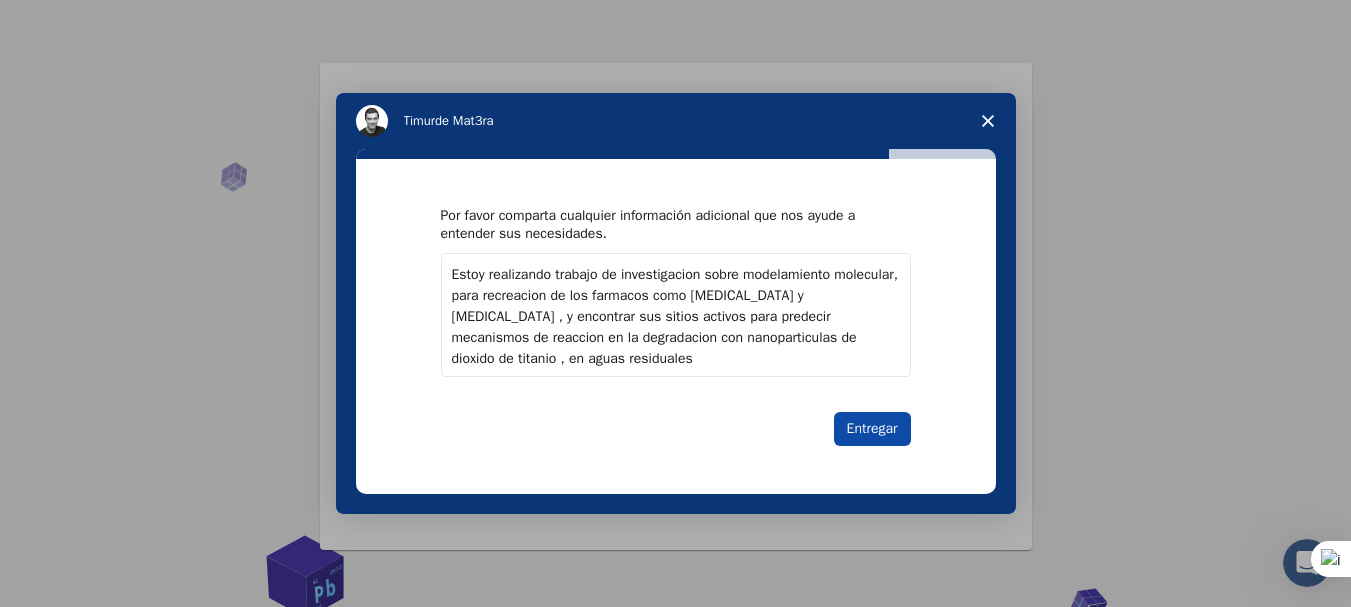type on "Estoy realizando trabajo de investigacion sobre modelamiento molecular, para recreacion de los farmacos como amoxicilina y paracetamol , y encontrar sus sitios activos para predecir mecanismos de reaccion en la degradacion con nanoparticulas de dioxido de titanio , en aguas residuales" 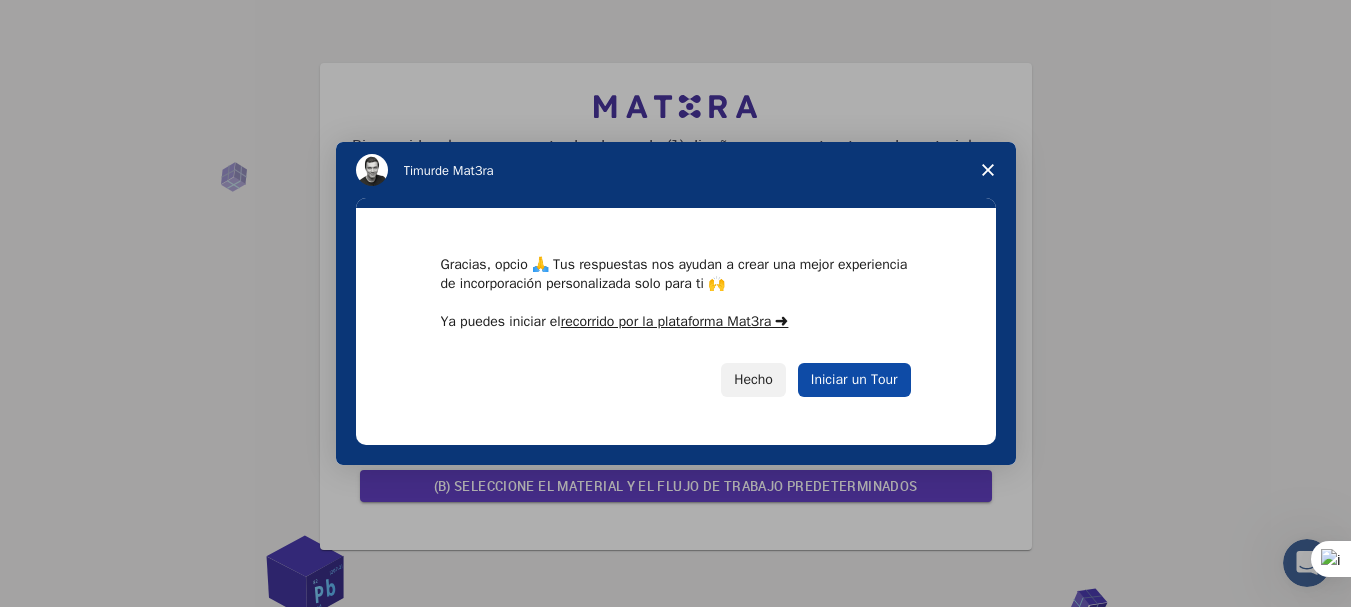 click on "Iniciar un Tour" at bounding box center (854, 379) 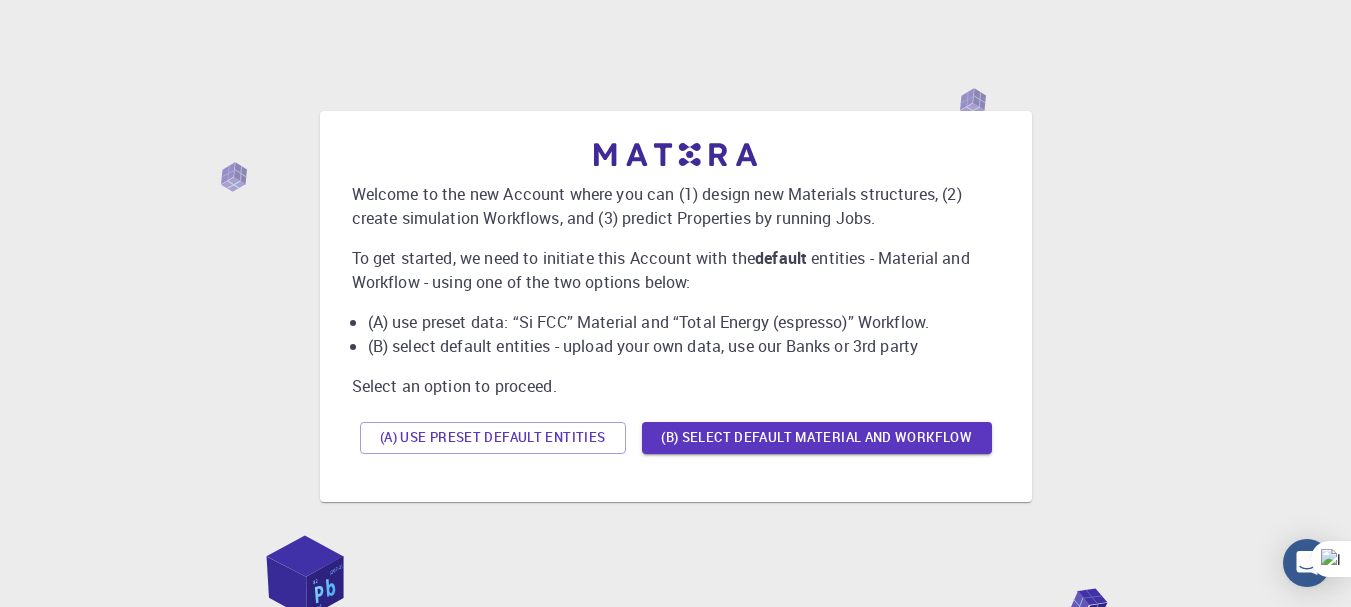 scroll, scrollTop: 0, scrollLeft: 0, axis: both 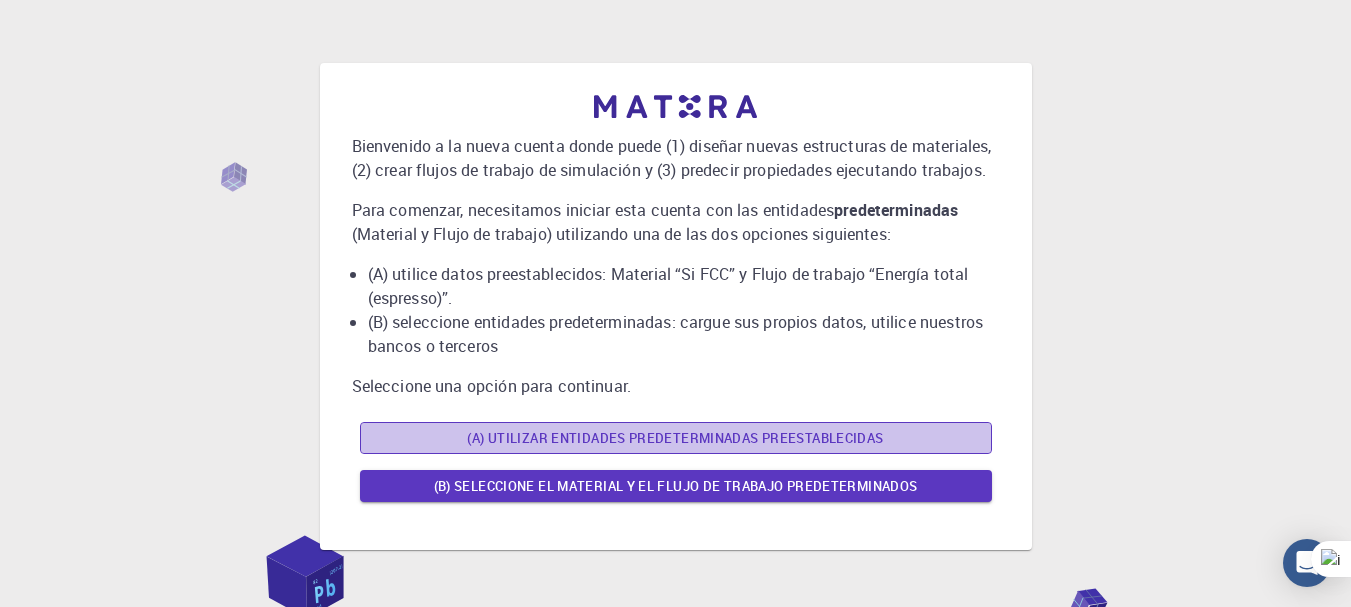 click on "(A) Utilizar entidades predeterminadas preestablecidas" at bounding box center (675, 438) 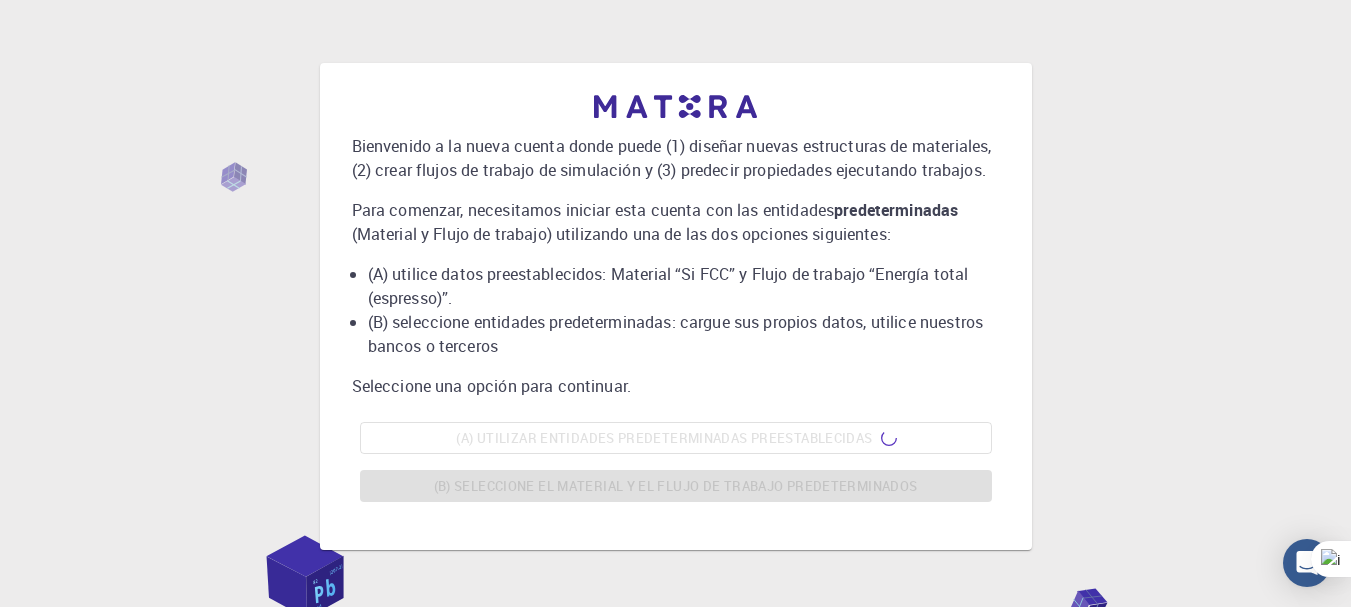 click on "(A) Utilizar entidades predeterminadas preestablecidas (B) Seleccione el material y el flujo de trabajo predeterminados" at bounding box center (676, 462) 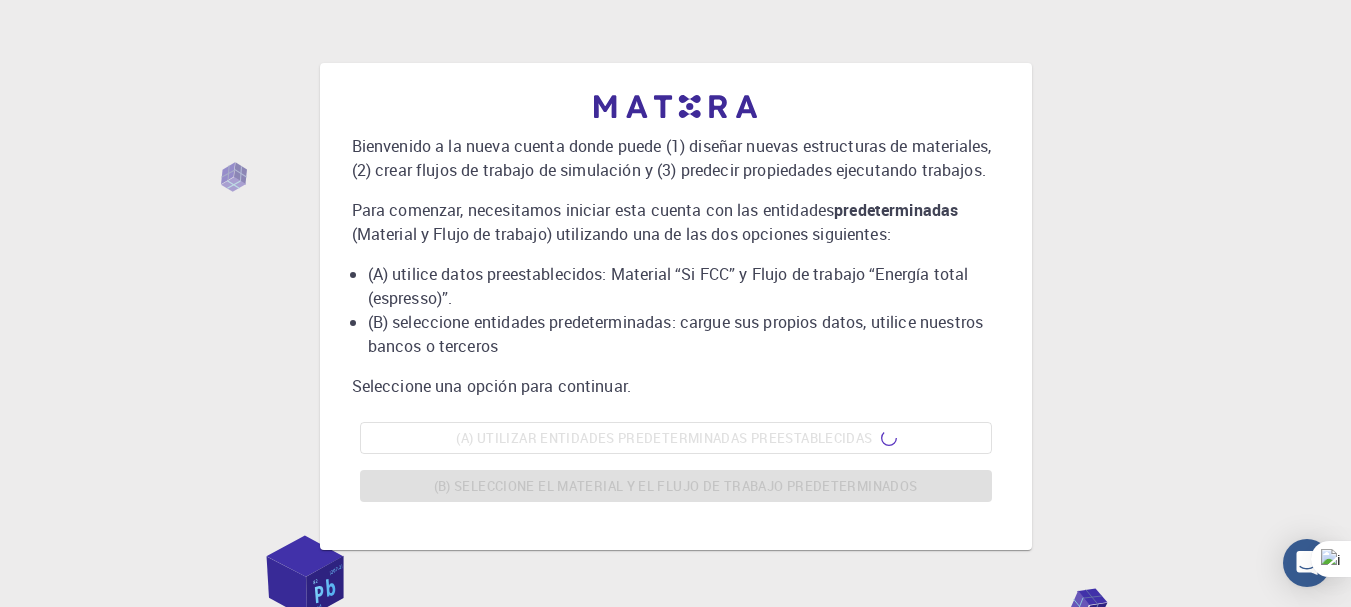 click on "(A) Utilizar entidades predeterminadas preestablecidas (B) Seleccione el material y el flujo de trabajo predeterminados" at bounding box center [676, 462] 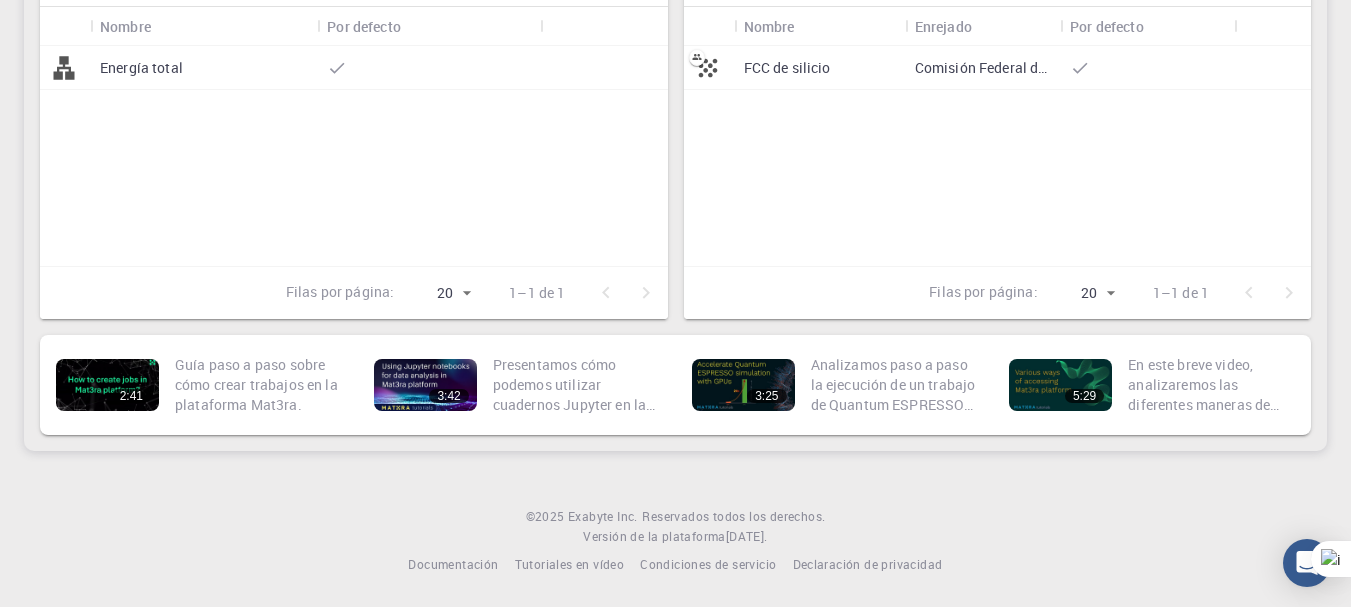scroll, scrollTop: 0, scrollLeft: 0, axis: both 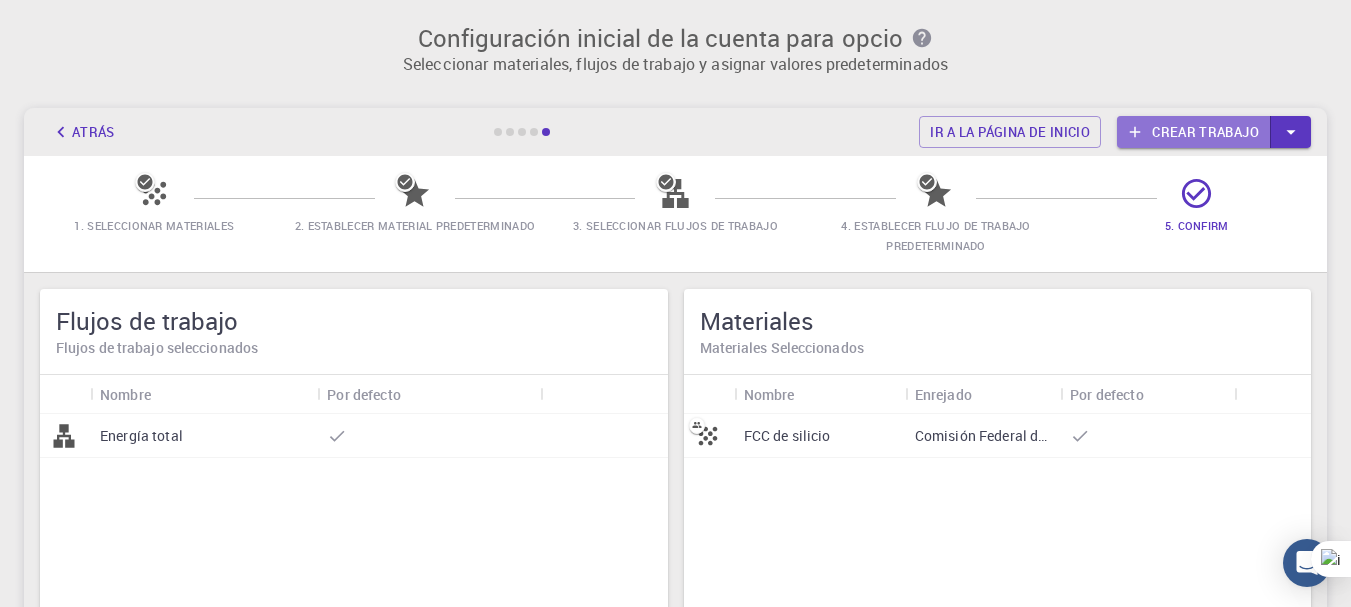 click on "Crear trabajo" at bounding box center (1205, 132) 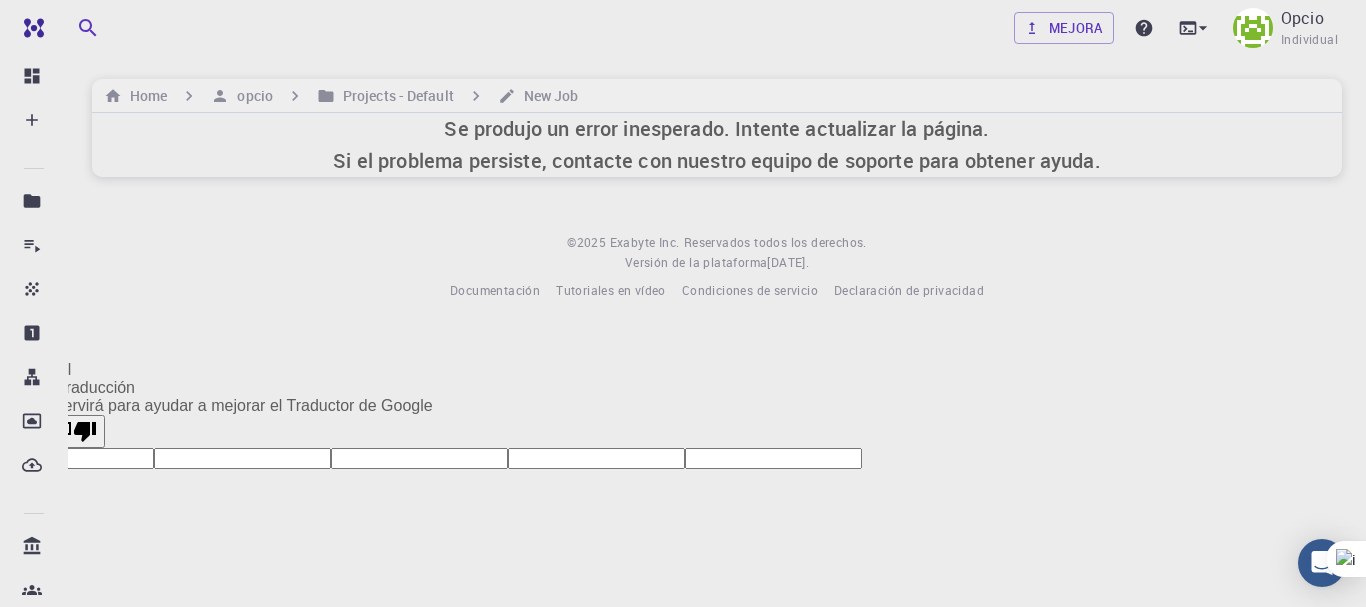 click on "Mejora Opcio Individual Home opcio Projects - Default New Job Se produjo un error inesperado. Intente actualizar la página.  Si el problema persiste, contacte con nuestro equipo de soporte para obtener ayuda. ©  2025   Exabyte Inc.   Reservados todos los derechos. Versión de la plataforma  2025.6.26  . Documentación Tutoriales en vídeo Condiciones de servicio Declaración de privacidad" at bounding box center [717, 166] 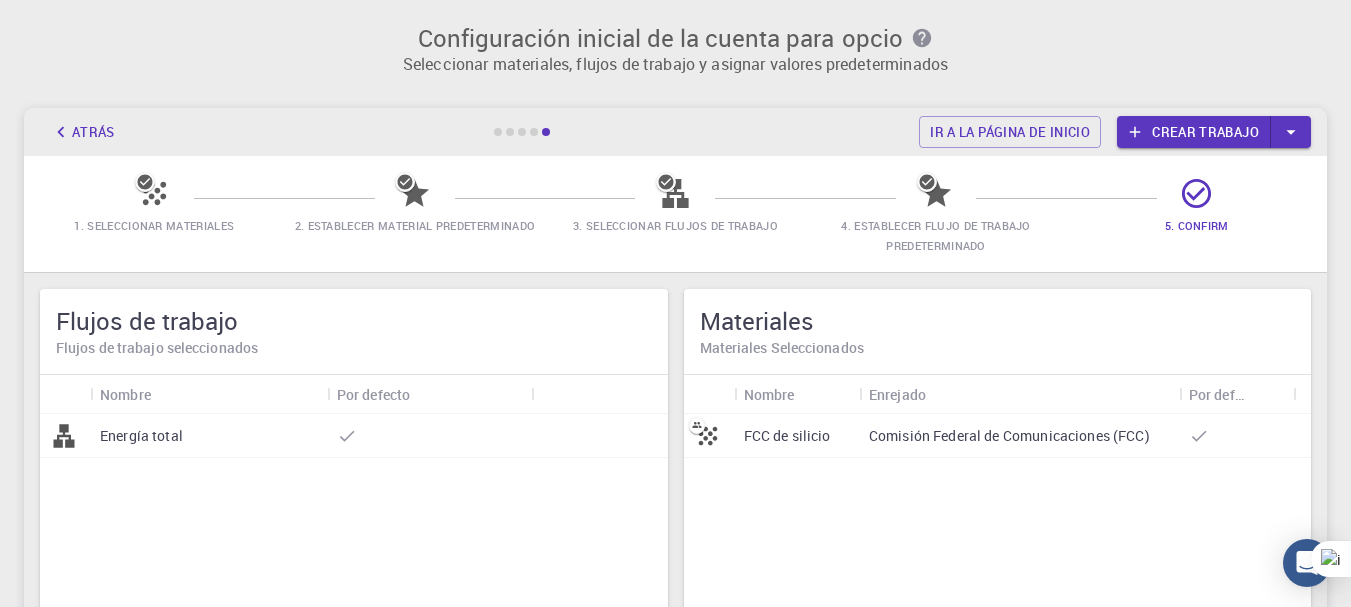 click on "Energía total" at bounding box center (354, 524) 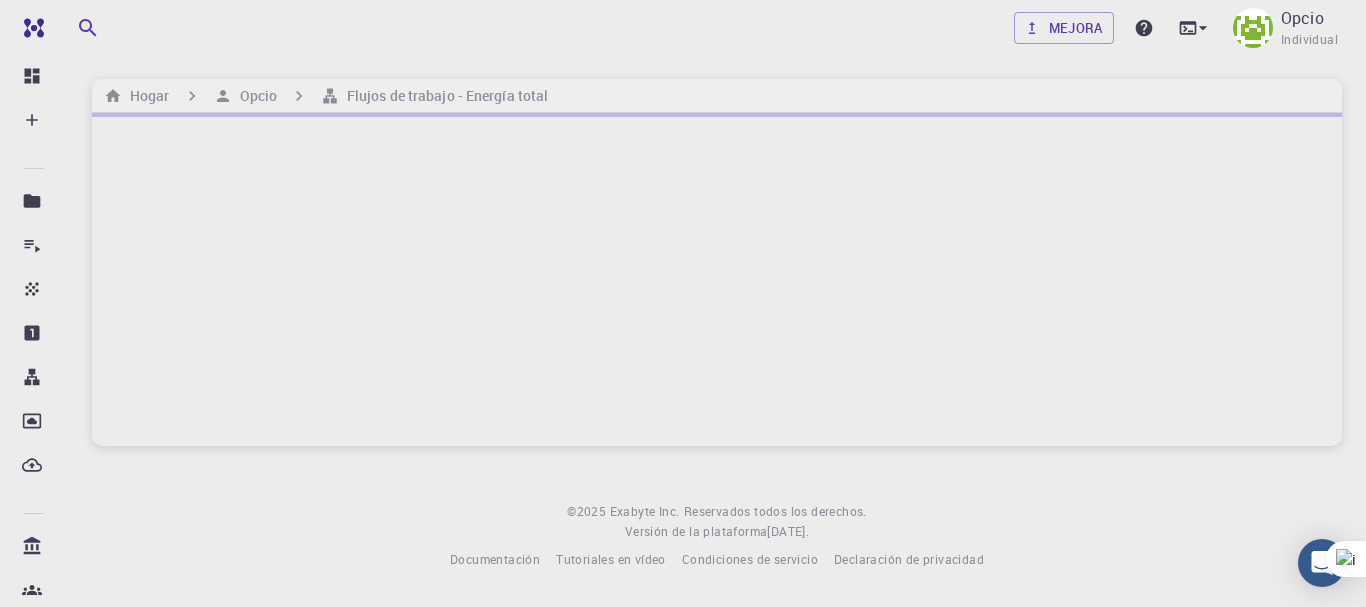 click at bounding box center (717, 279) 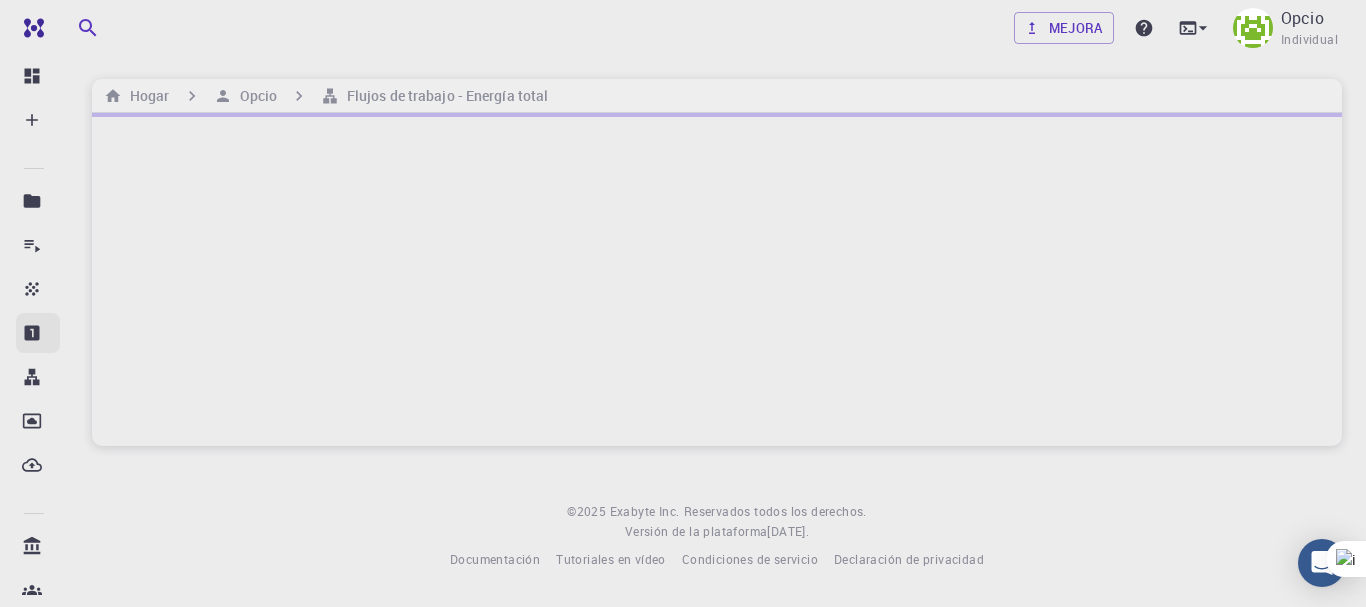 click 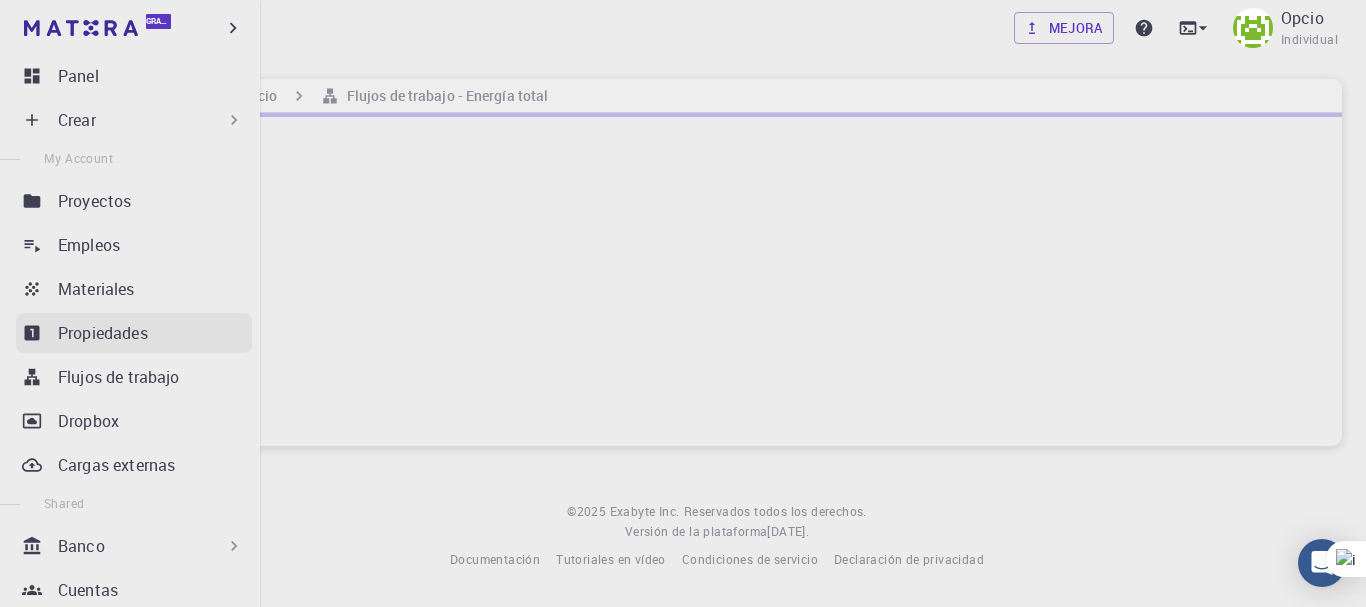 click on "Propiedades" at bounding box center (103, 333) 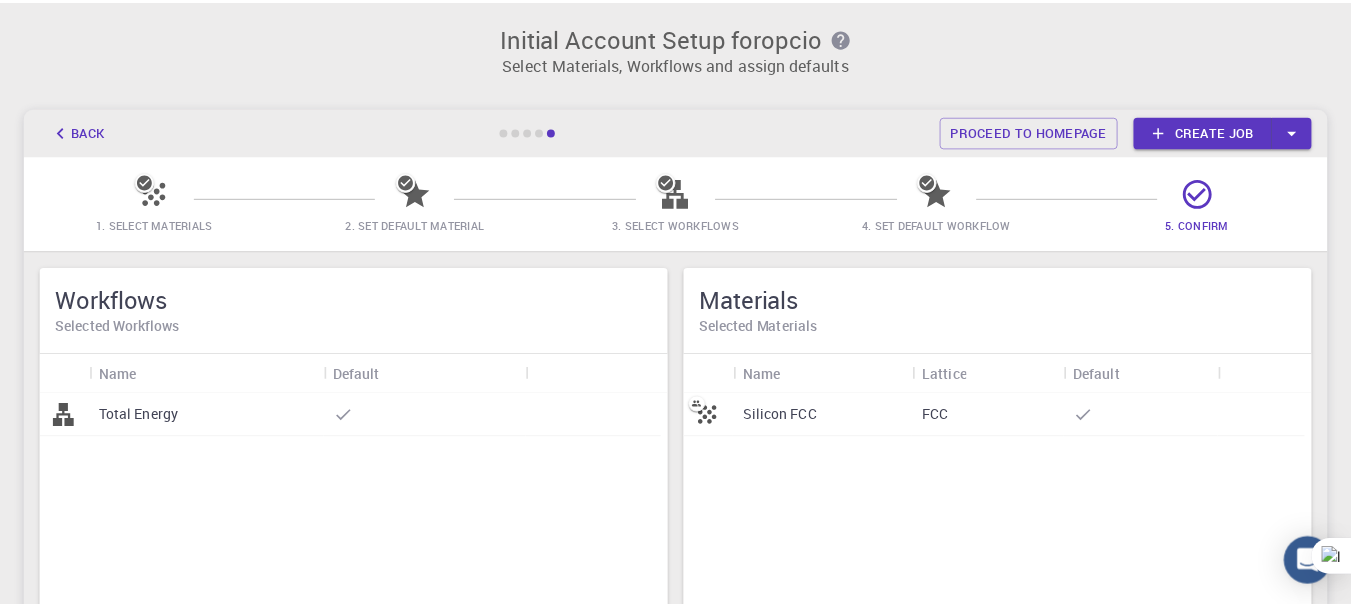 scroll, scrollTop: 0, scrollLeft: 0, axis: both 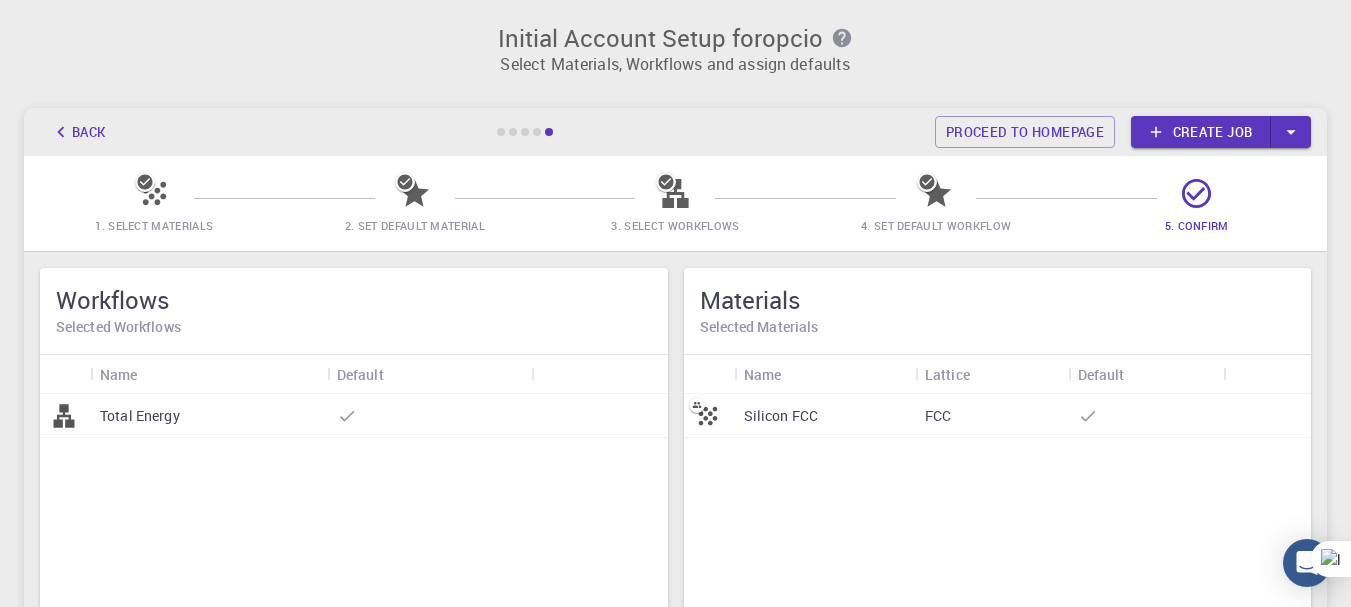 click on "Back Proceed to homepage Create job" at bounding box center (675, 132) 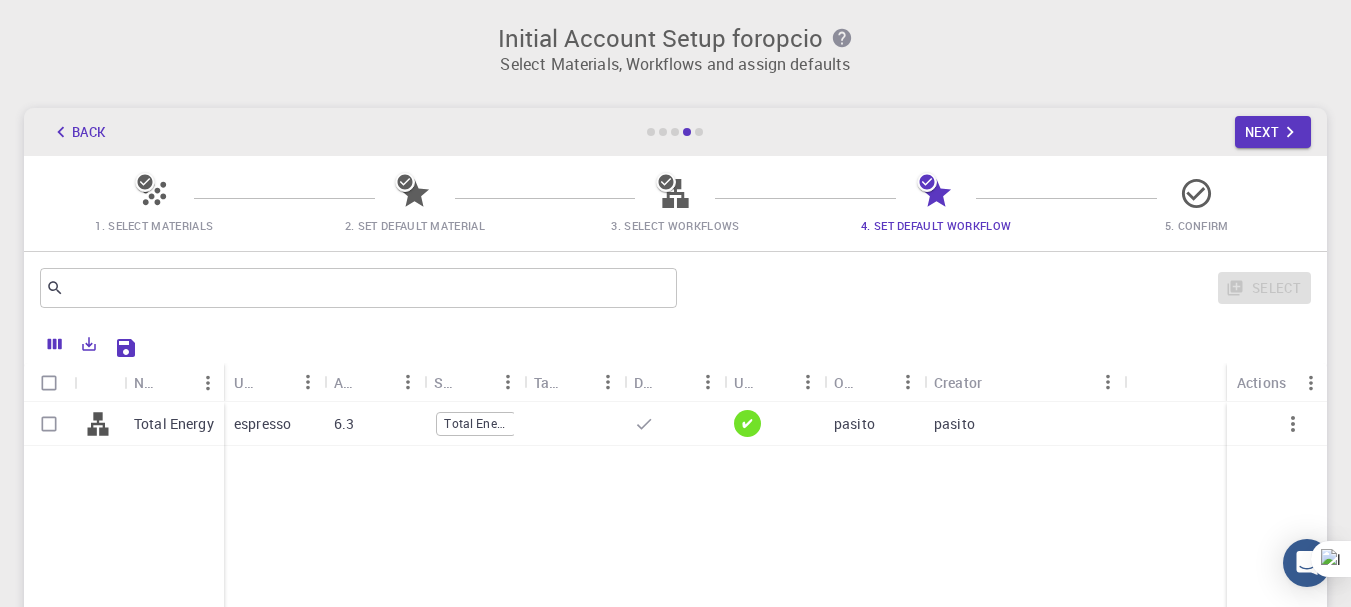 click 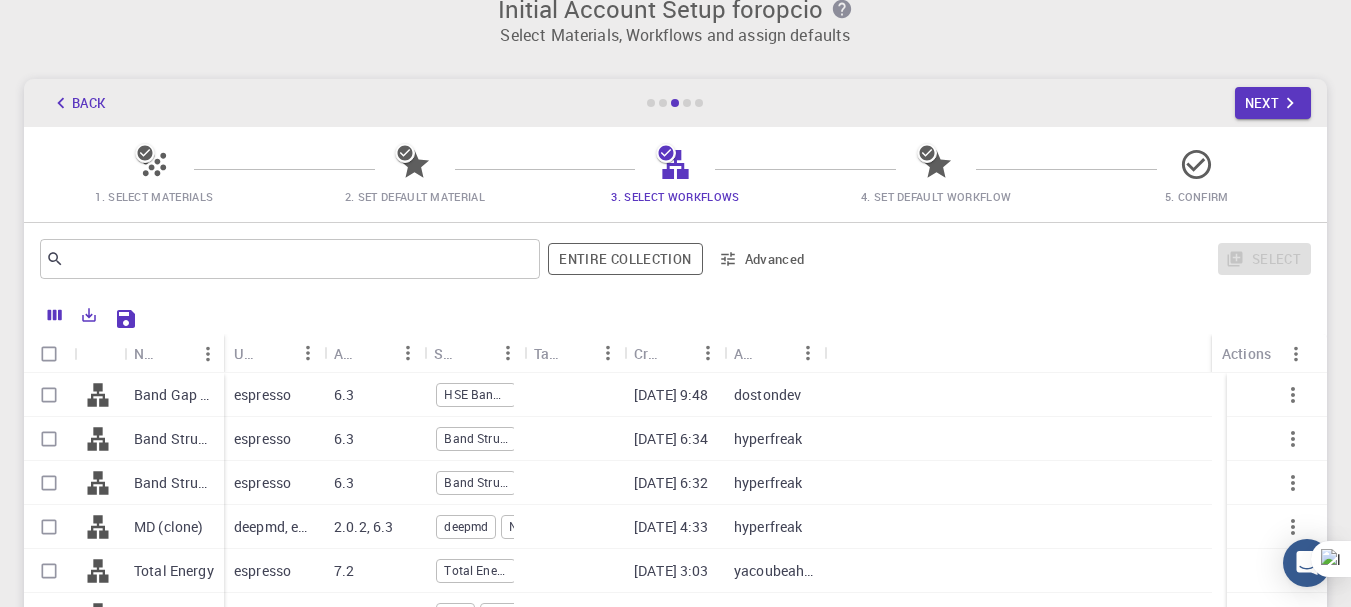 scroll, scrollTop: 30, scrollLeft: 0, axis: vertical 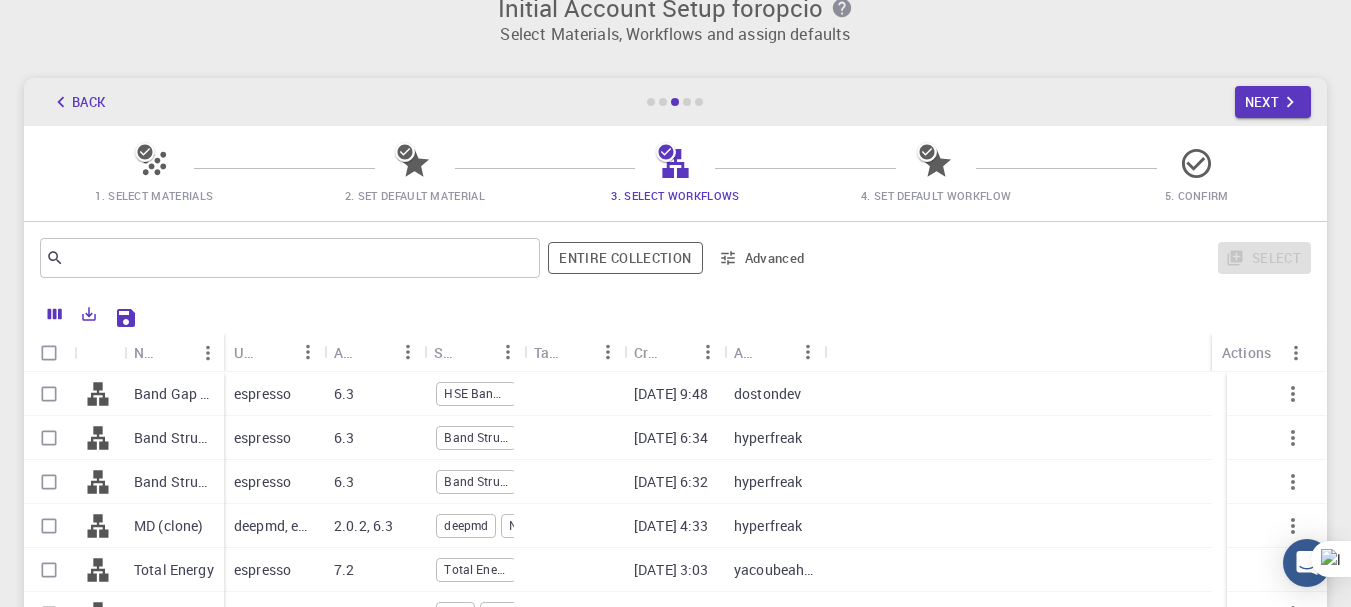 click on "1. Select Materials" at bounding box center [154, 195] 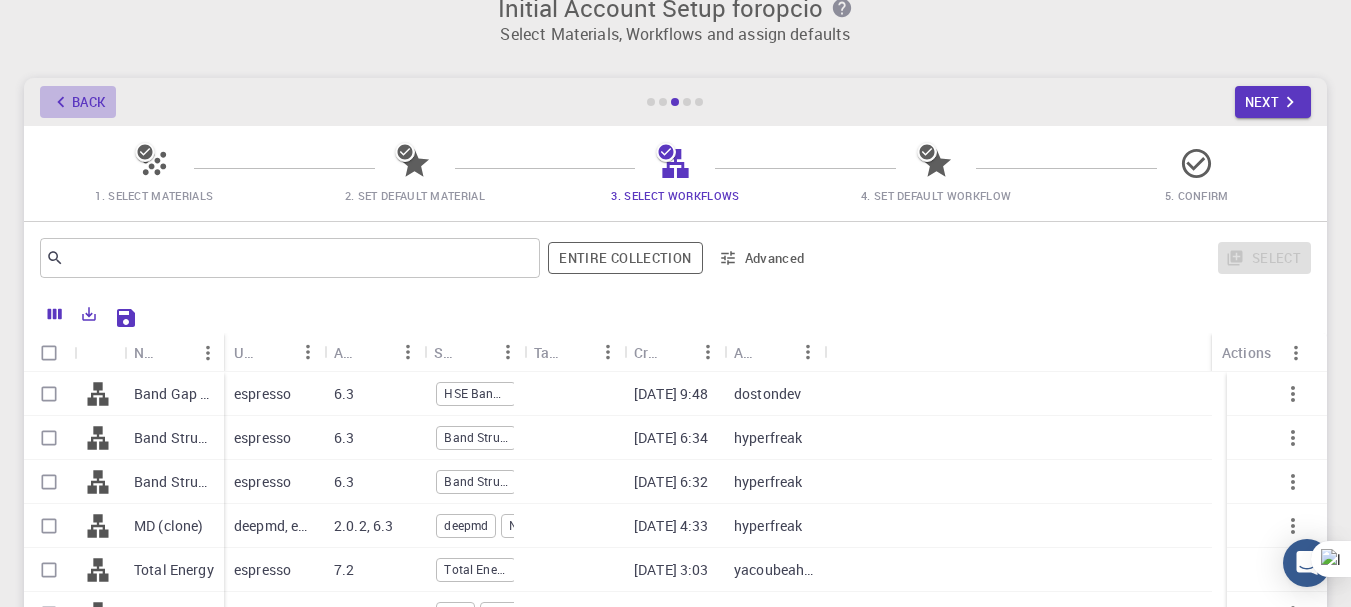 click on "Back" at bounding box center (78, 102) 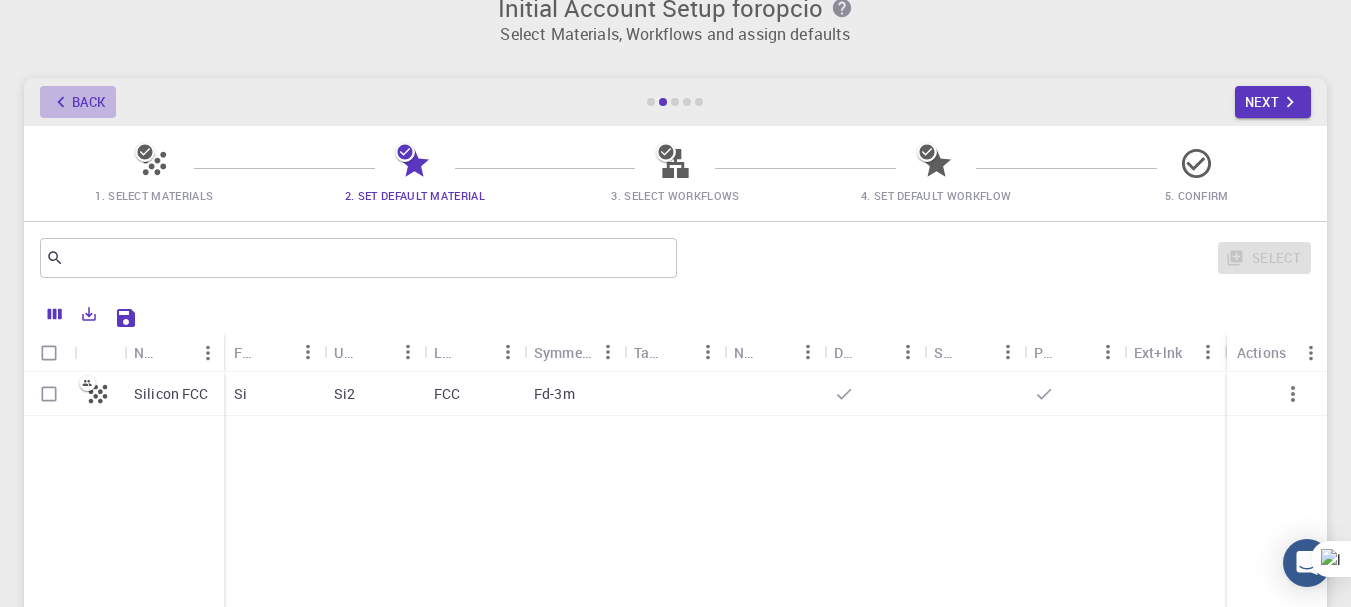 click on "Back" at bounding box center (78, 102) 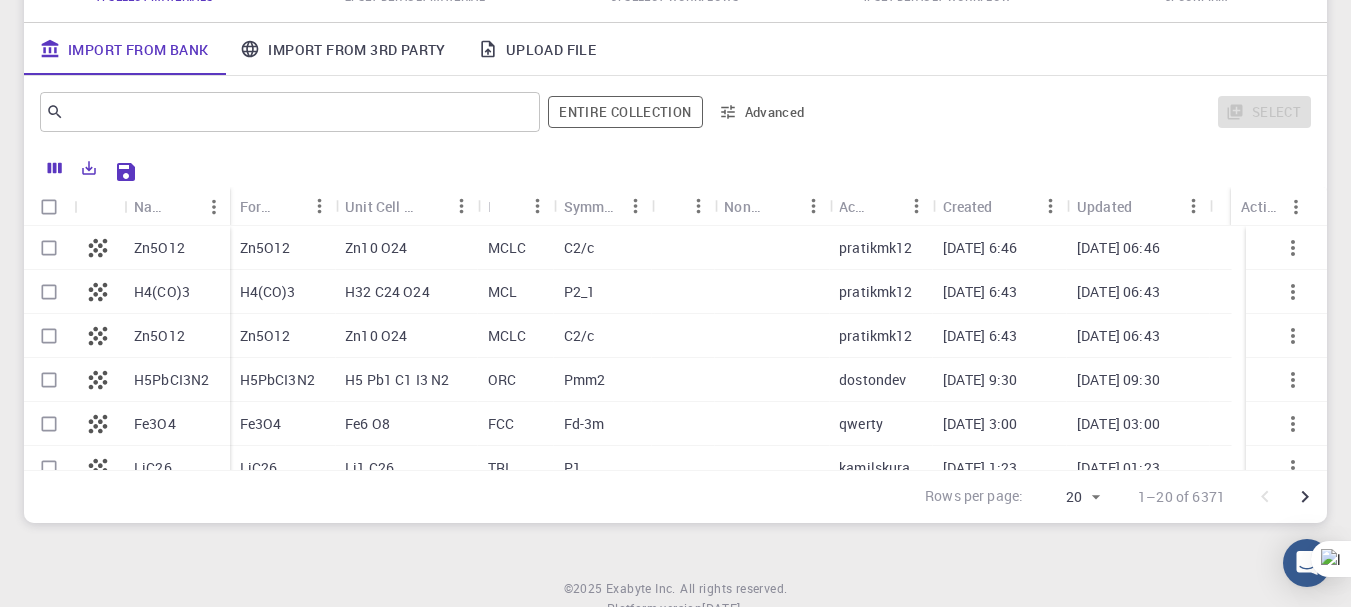 scroll, scrollTop: 244, scrollLeft: 0, axis: vertical 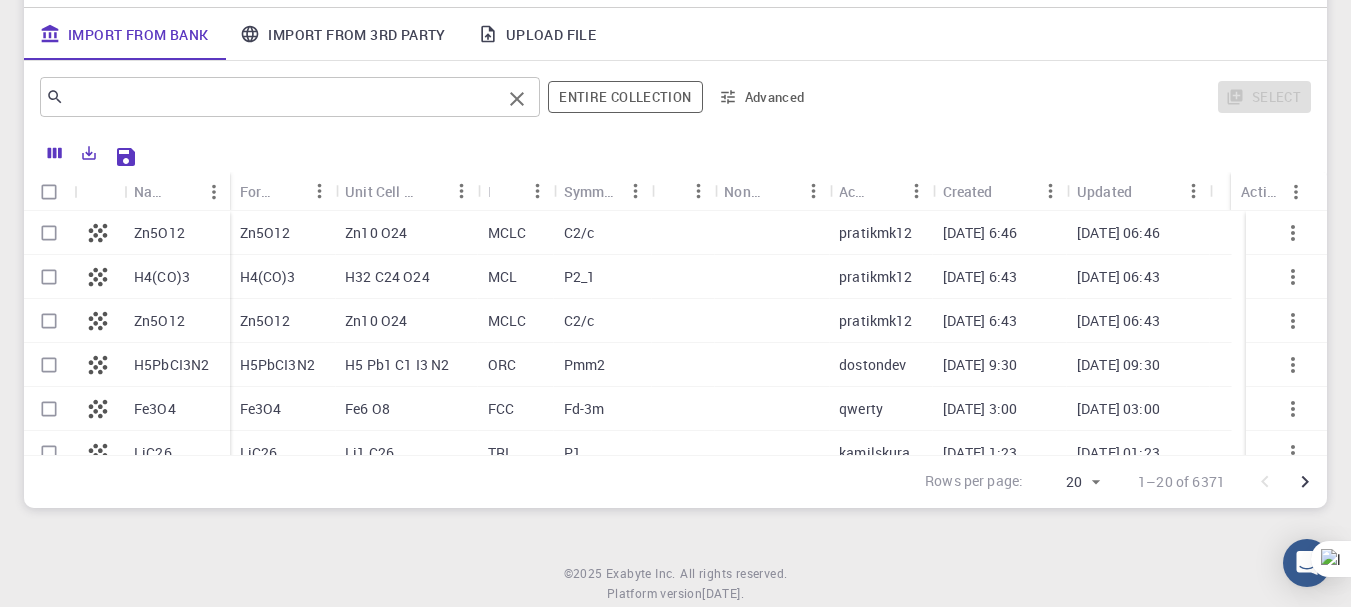click on "​" at bounding box center (290, 97) 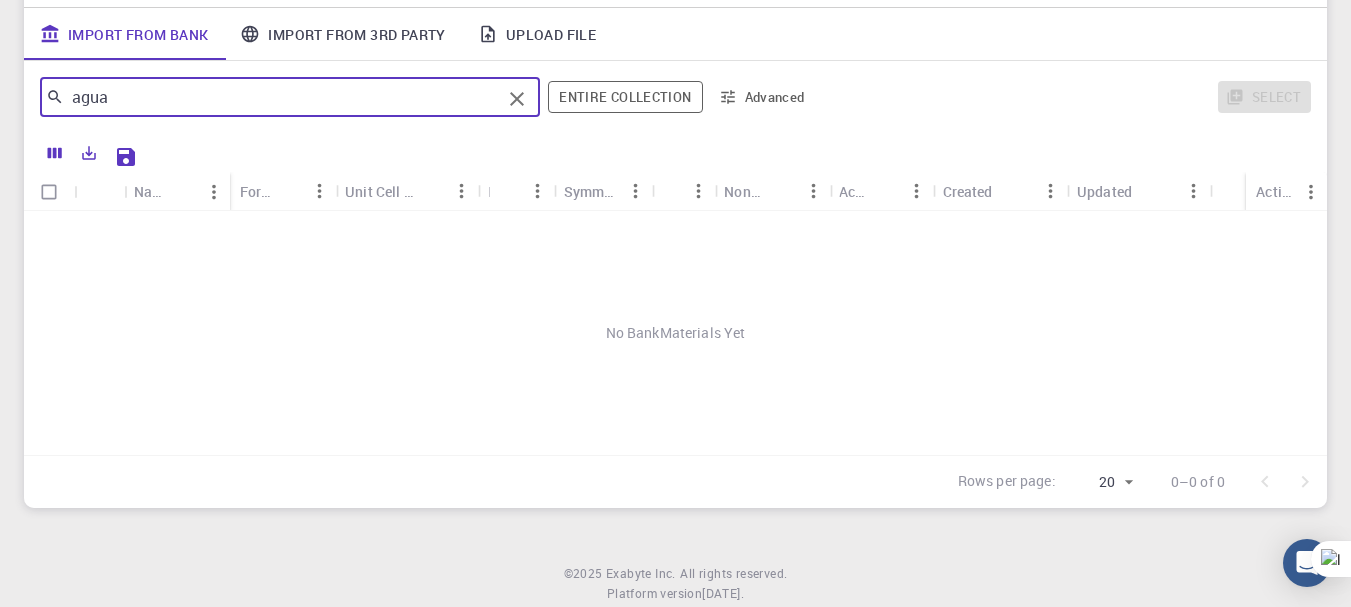 drag, startPoint x: 331, startPoint y: 113, endPoint x: 0, endPoint y: 111, distance: 331.00604 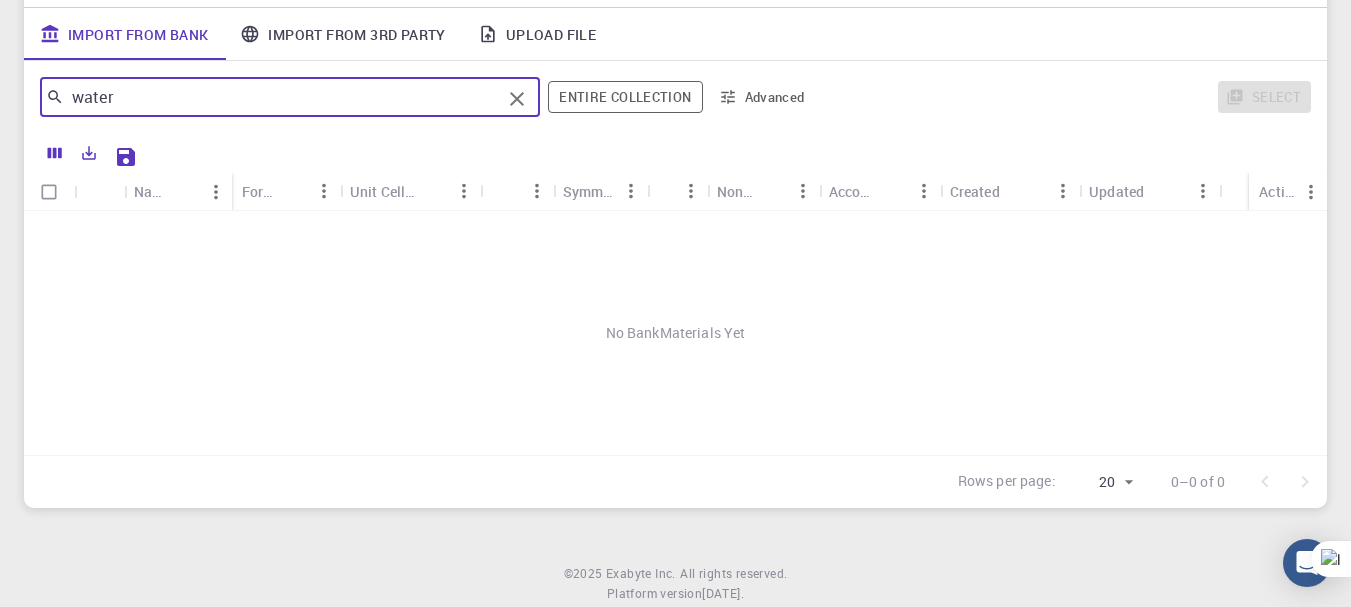 click on "water" at bounding box center (282, 97) 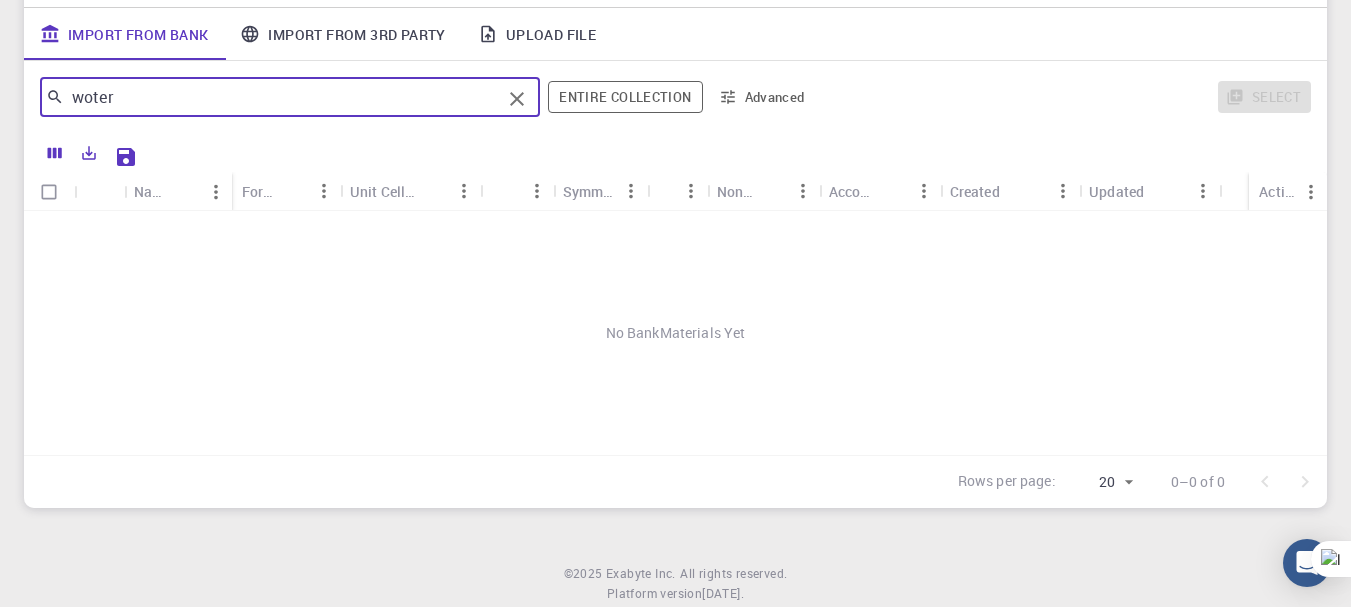 drag, startPoint x: 166, startPoint y: 94, endPoint x: 27, endPoint y: 81, distance: 139.60658 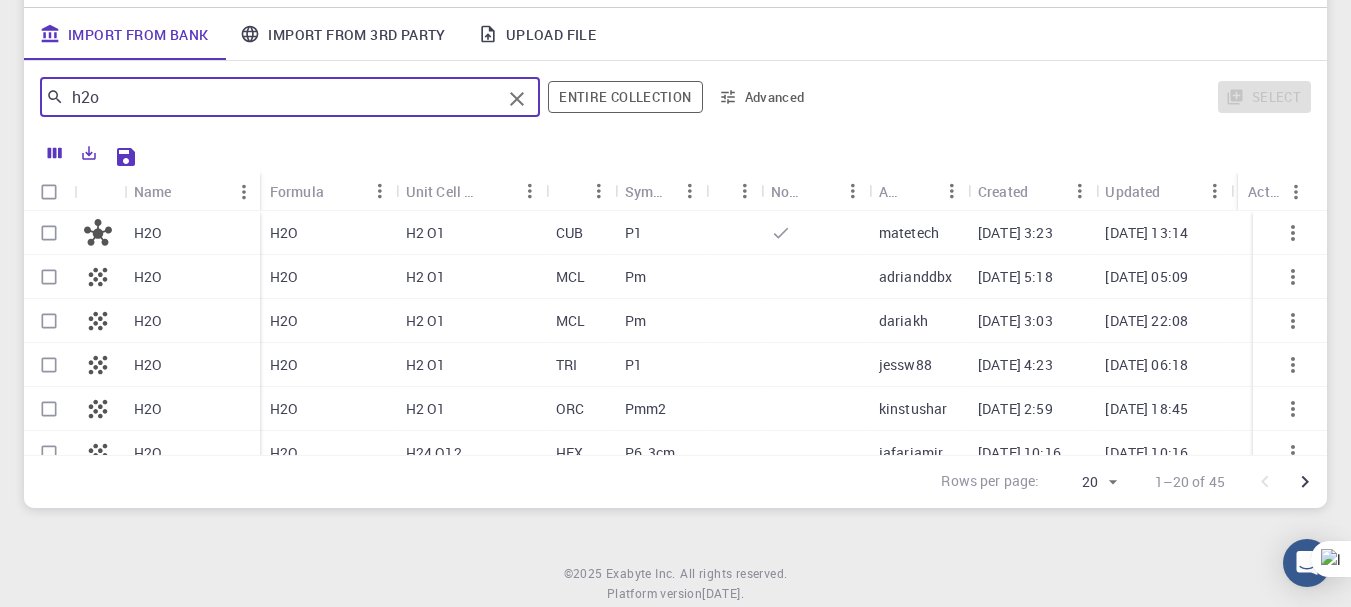 type on "h2o" 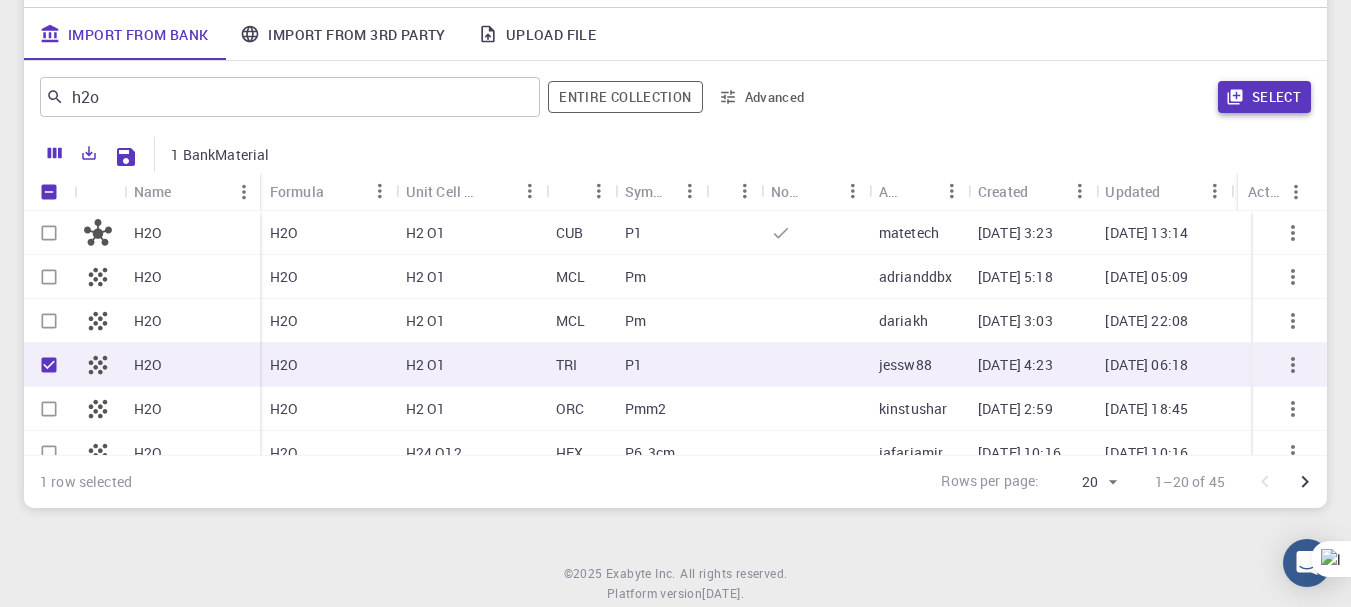 click on "Select" at bounding box center (1264, 97) 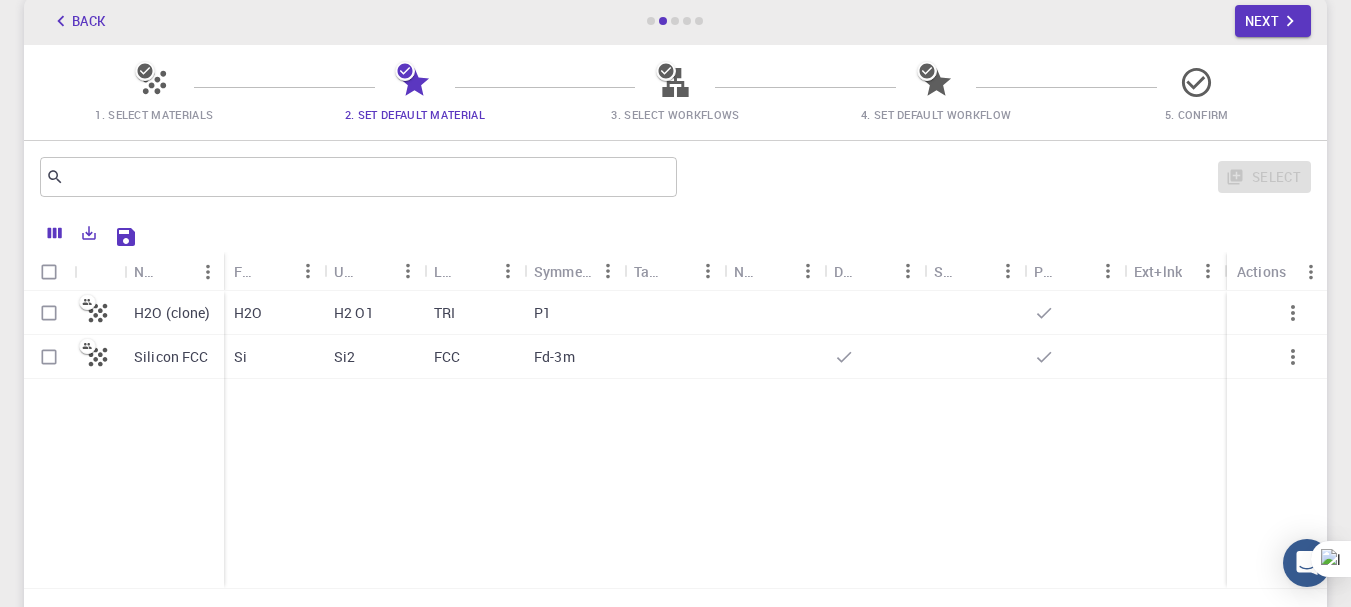 scroll, scrollTop: 108, scrollLeft: 0, axis: vertical 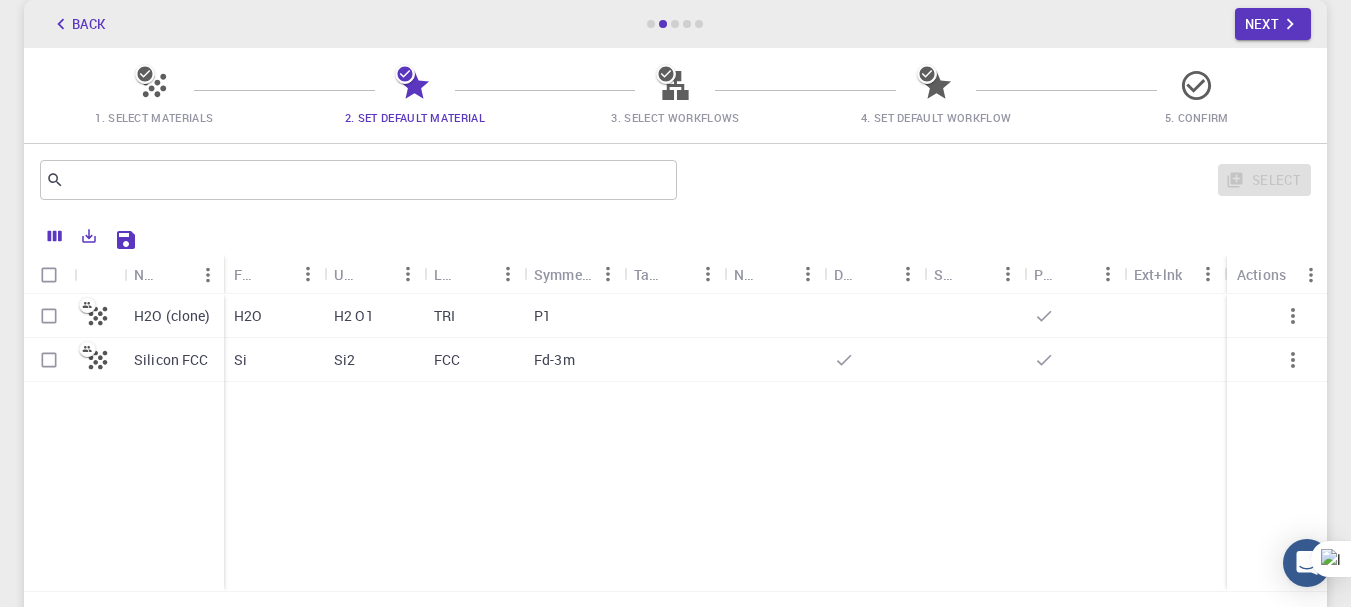 click at bounding box center (49, 316) 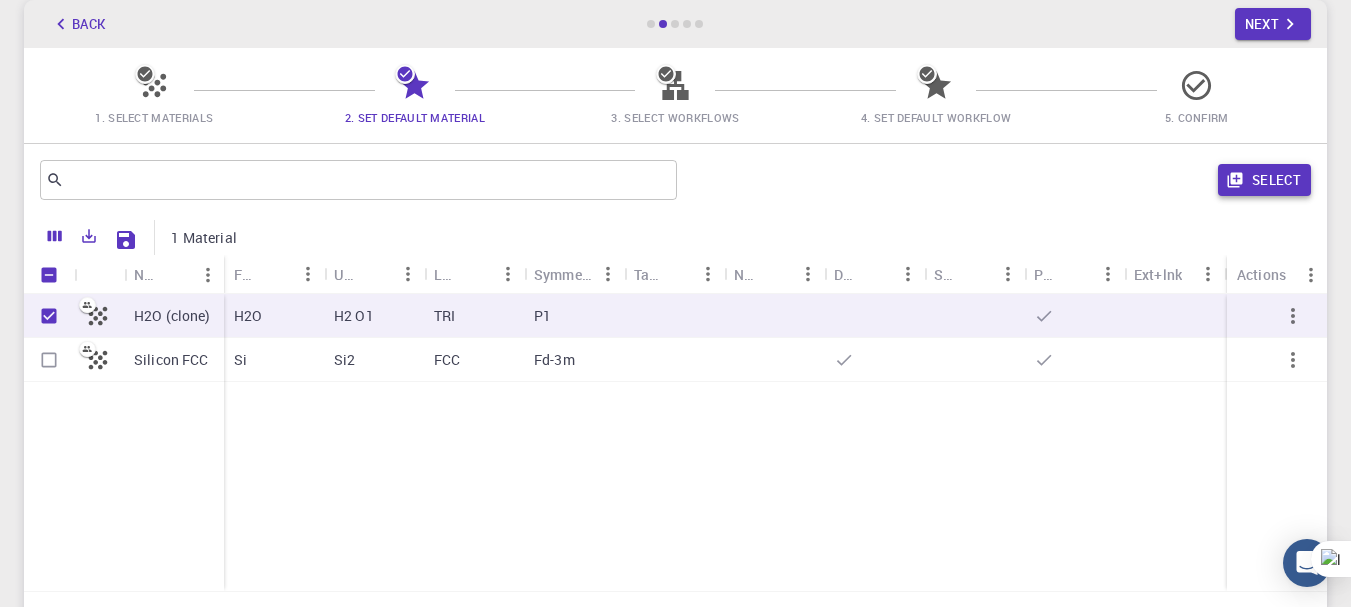 click on "Select" at bounding box center [1264, 180] 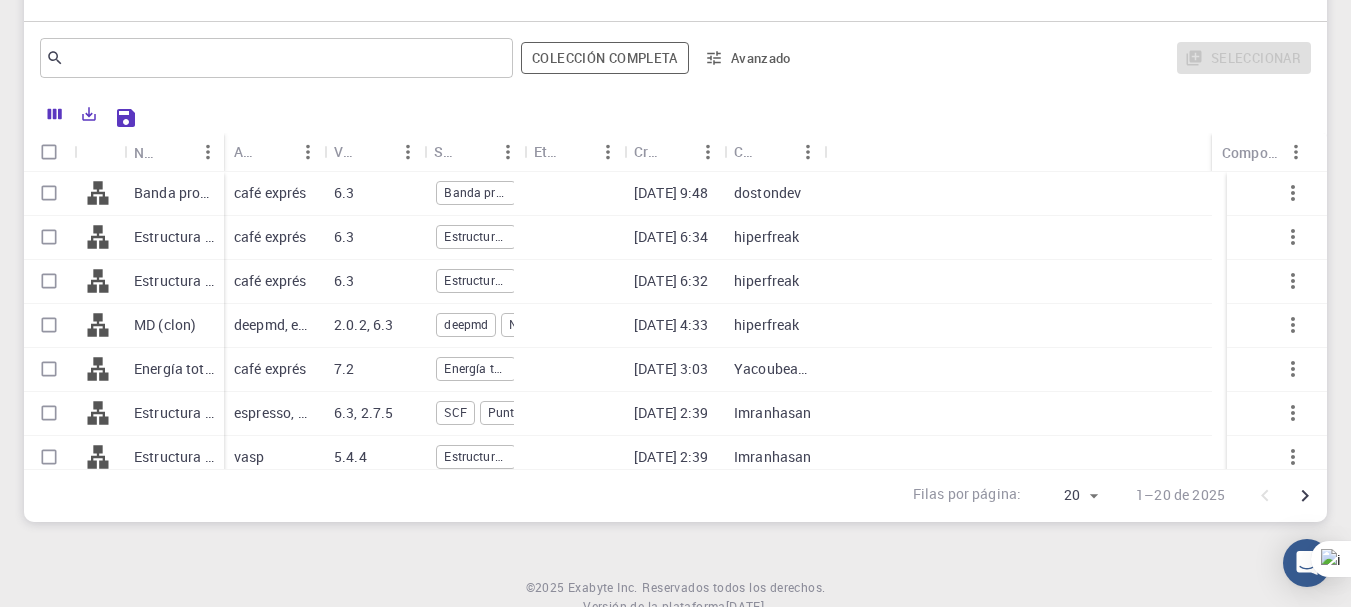 scroll, scrollTop: 270, scrollLeft: 0, axis: vertical 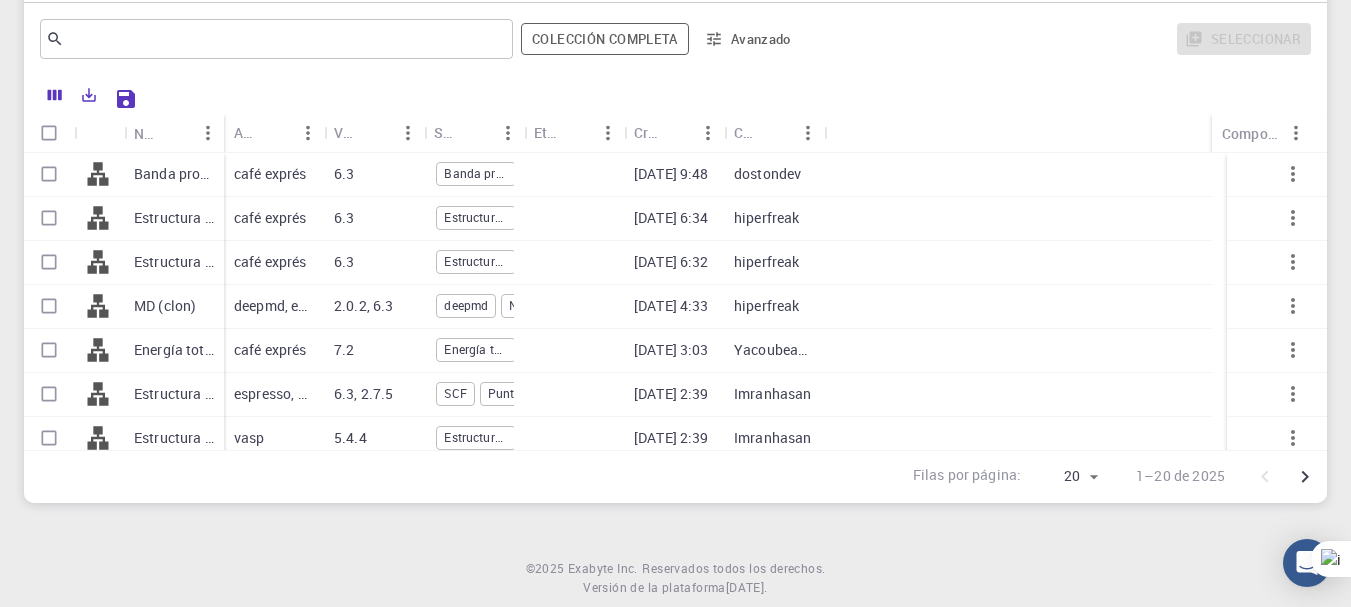 click at bounding box center [49, 218] 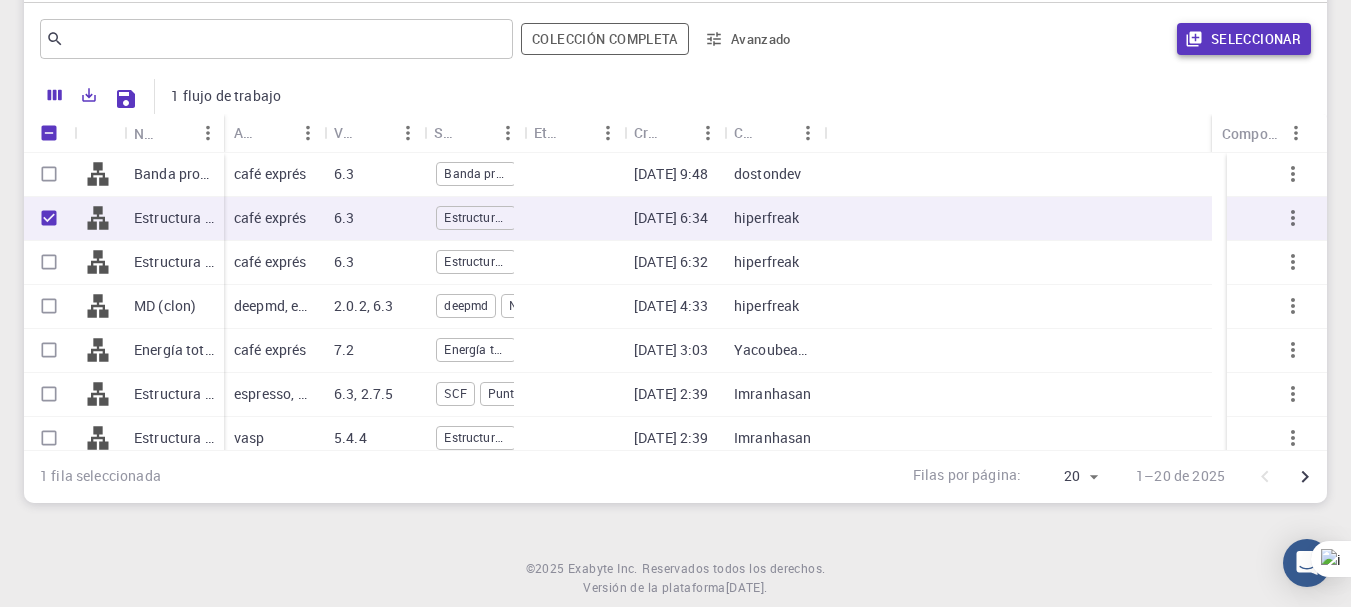 click on "Seleccionar" at bounding box center [1256, 39] 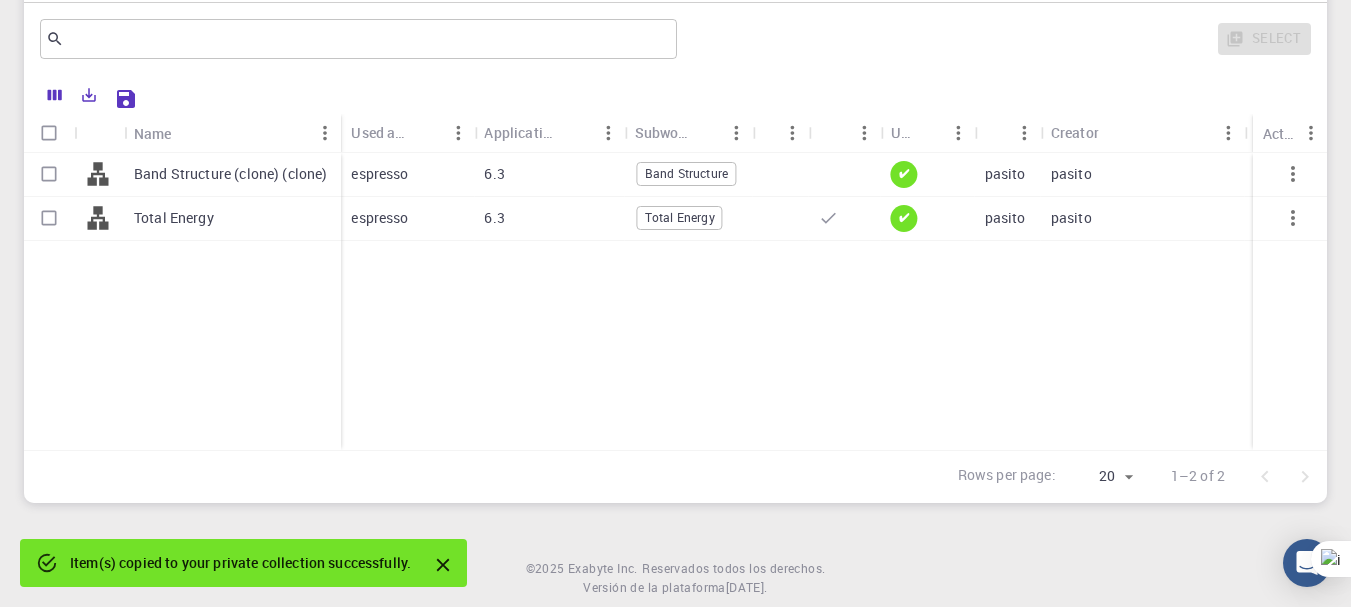 scroll, scrollTop: 110, scrollLeft: 0, axis: vertical 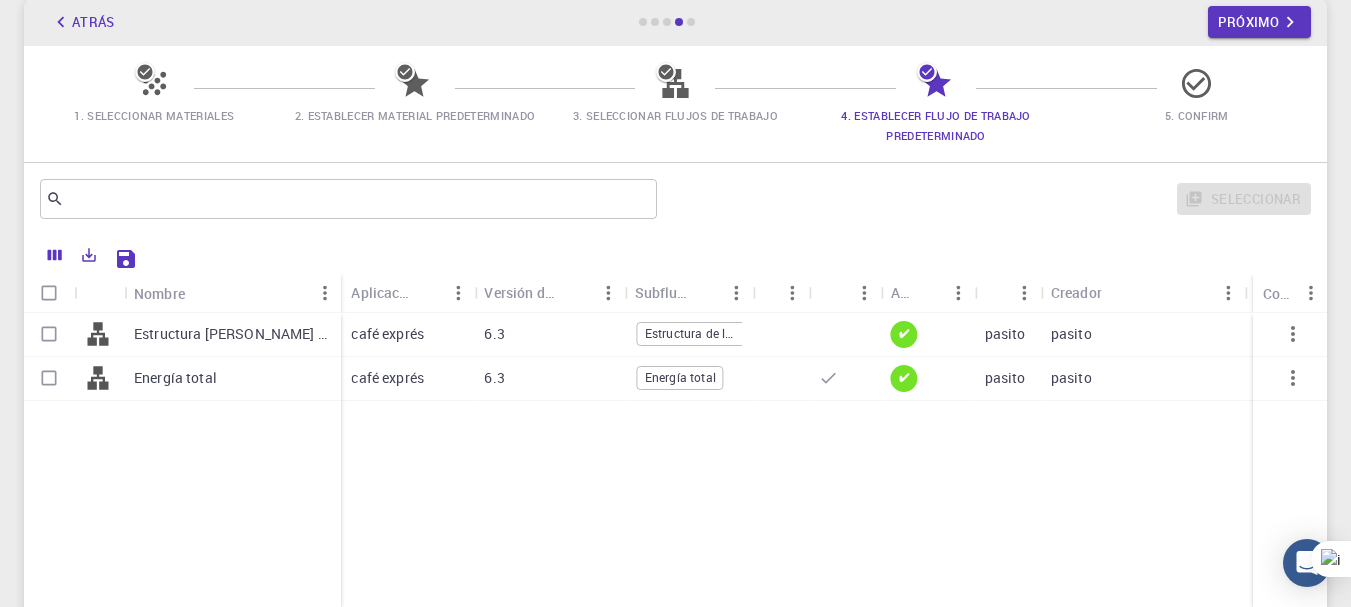 click at bounding box center [49, 334] 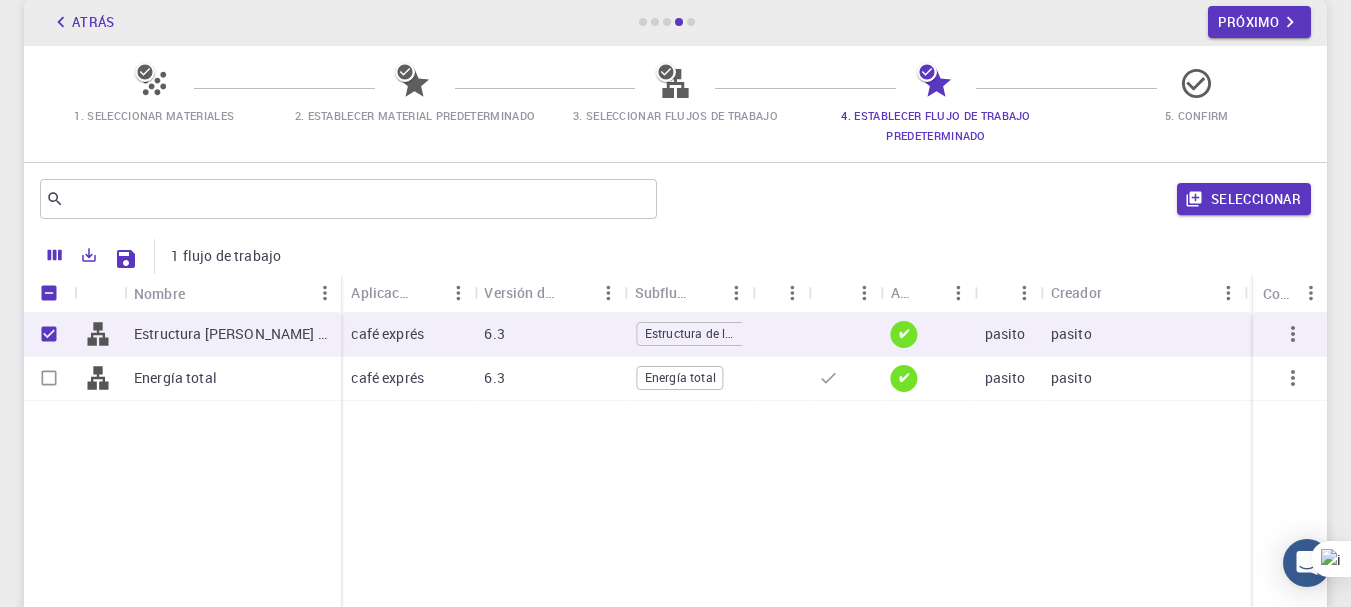 click at bounding box center (49, 378) 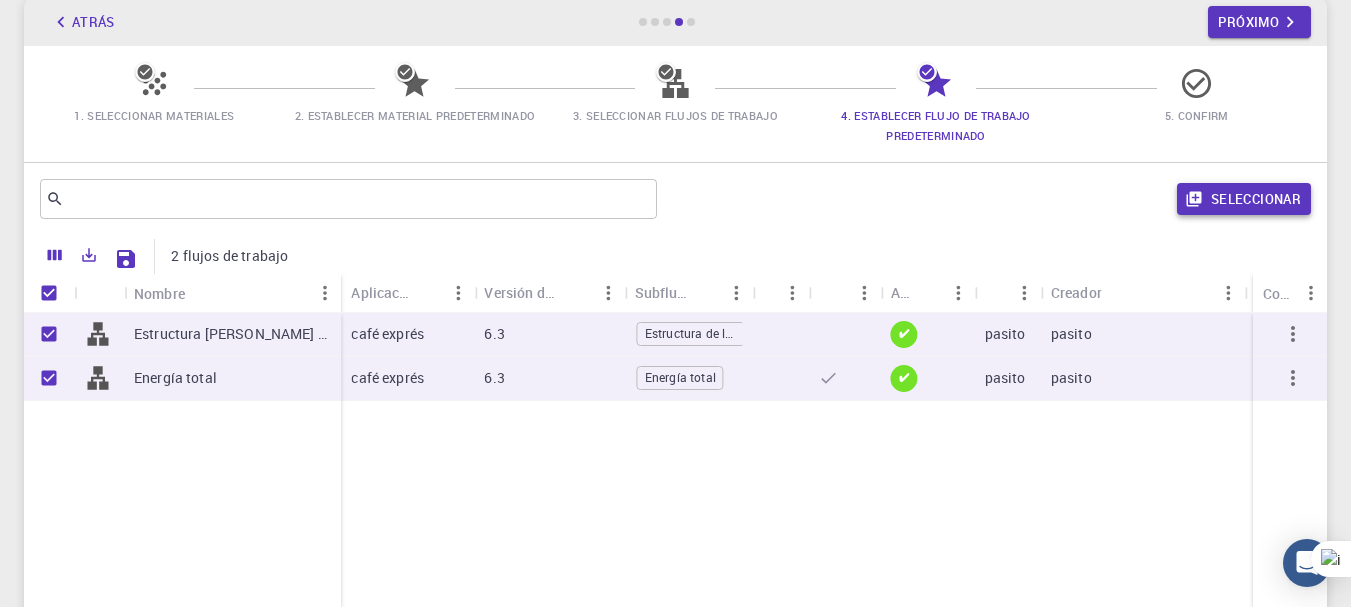 click on "Seleccionar" at bounding box center [1256, 199] 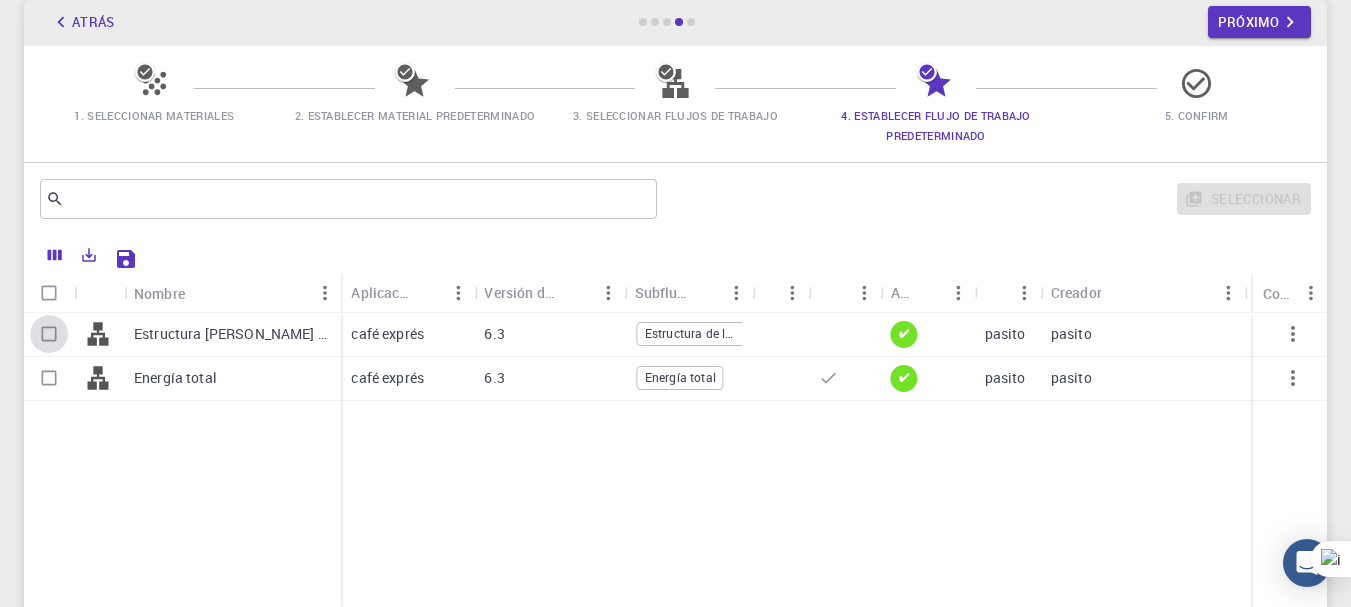 click at bounding box center [49, 334] 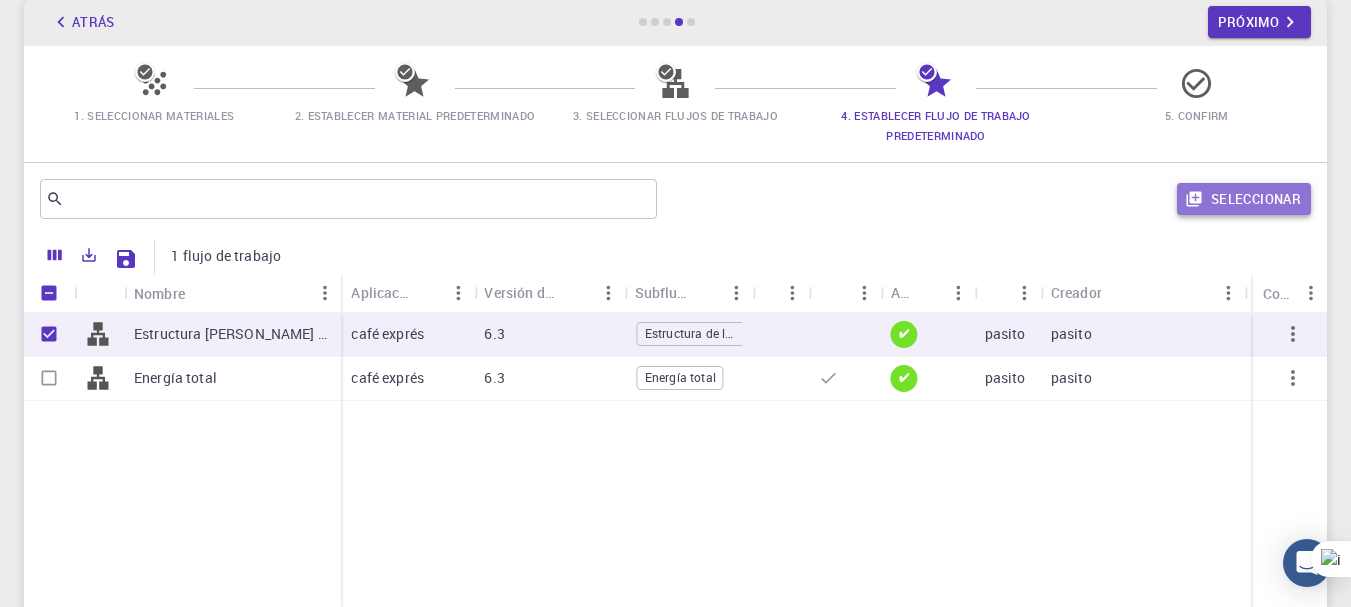 click on "Seleccionar" at bounding box center [1256, 199] 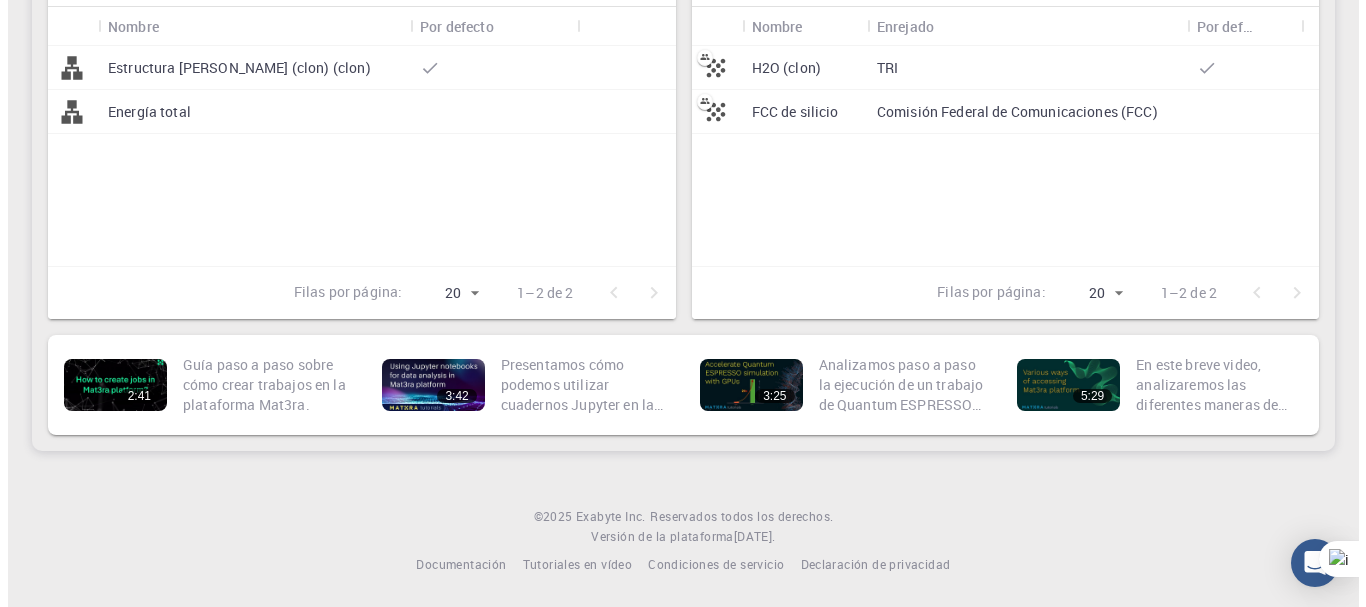 scroll, scrollTop: 0, scrollLeft: 0, axis: both 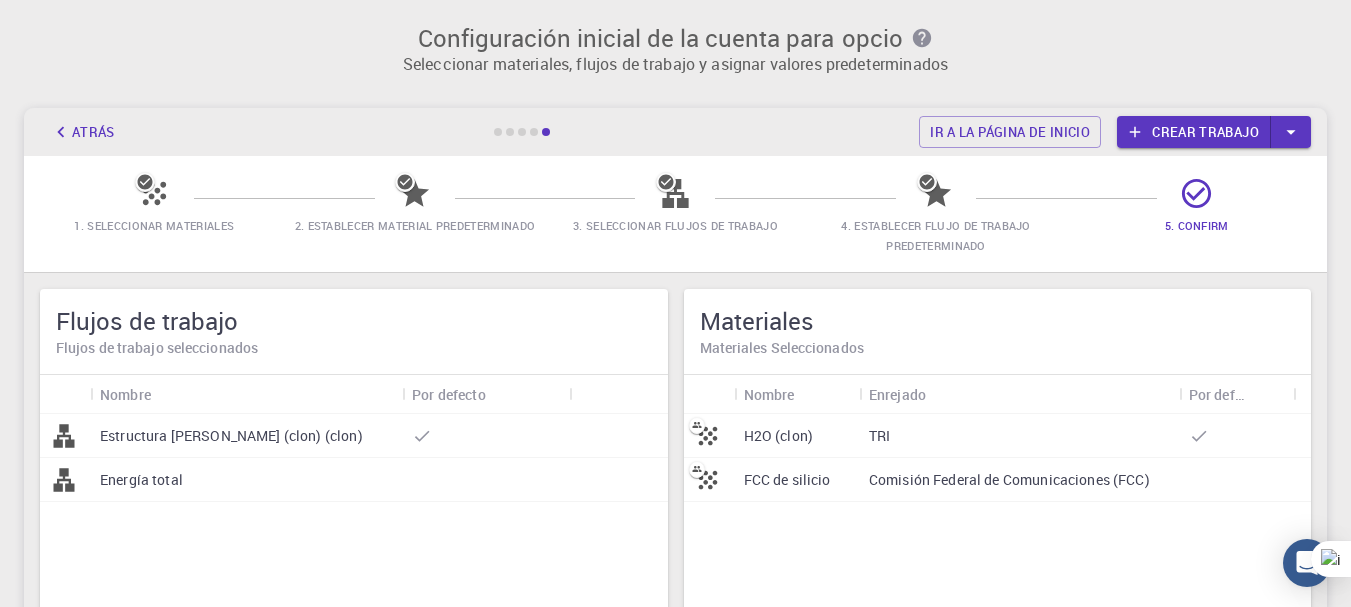 click on "Crear trabajo" at bounding box center (1205, 132) 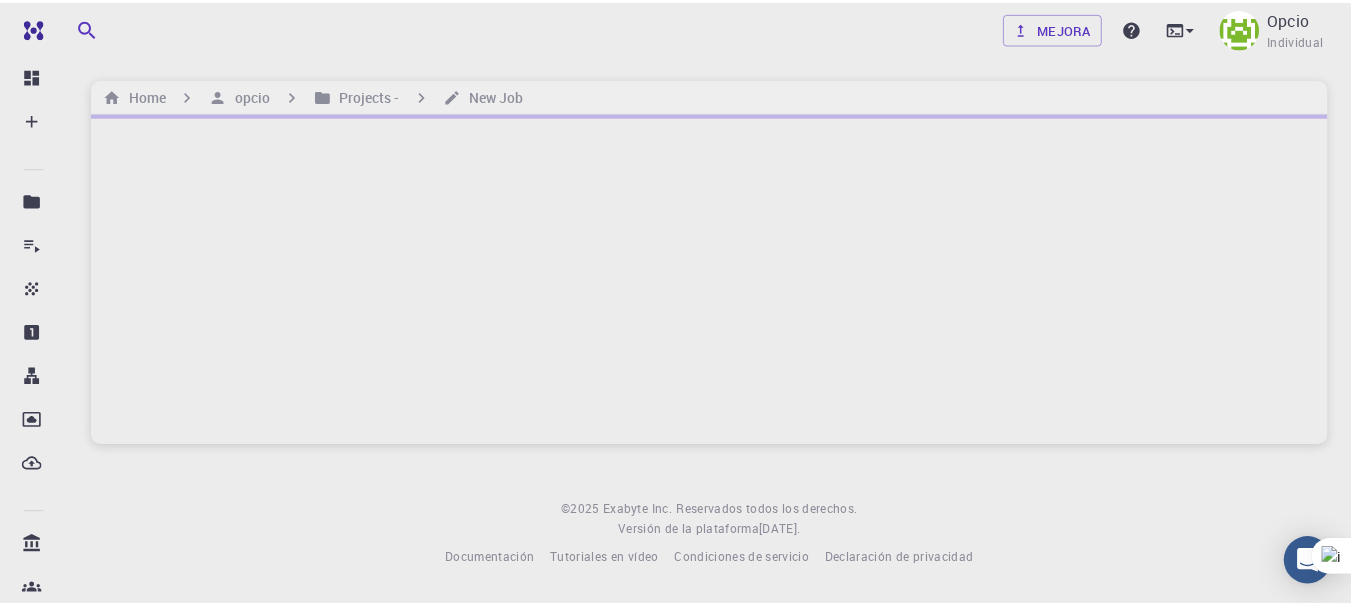 scroll, scrollTop: 0, scrollLeft: 0, axis: both 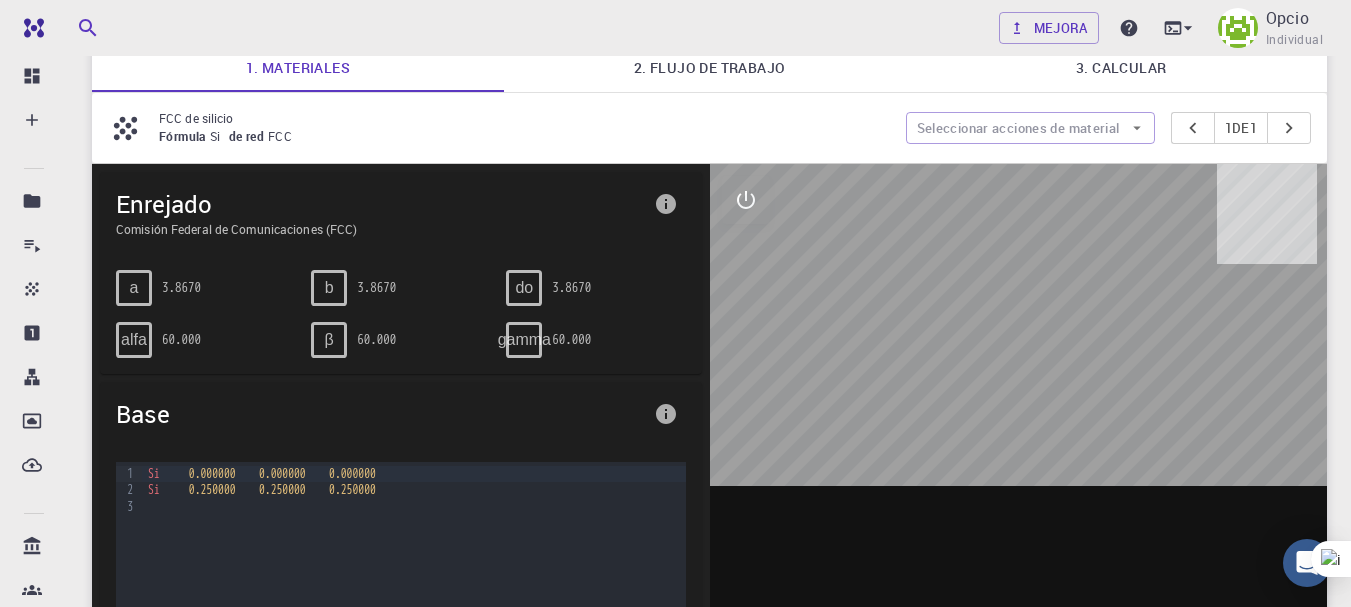 drag, startPoint x: 1012, startPoint y: 328, endPoint x: 948, endPoint y: 430, distance: 120.41595 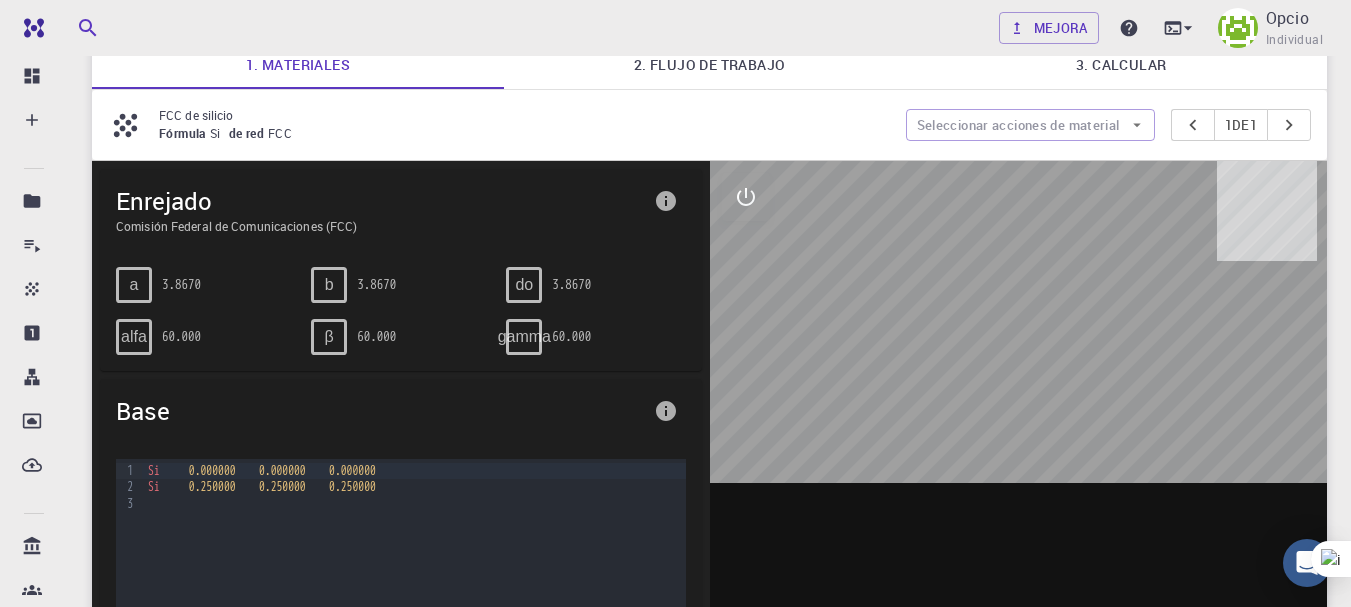 scroll, scrollTop: 164, scrollLeft: 0, axis: vertical 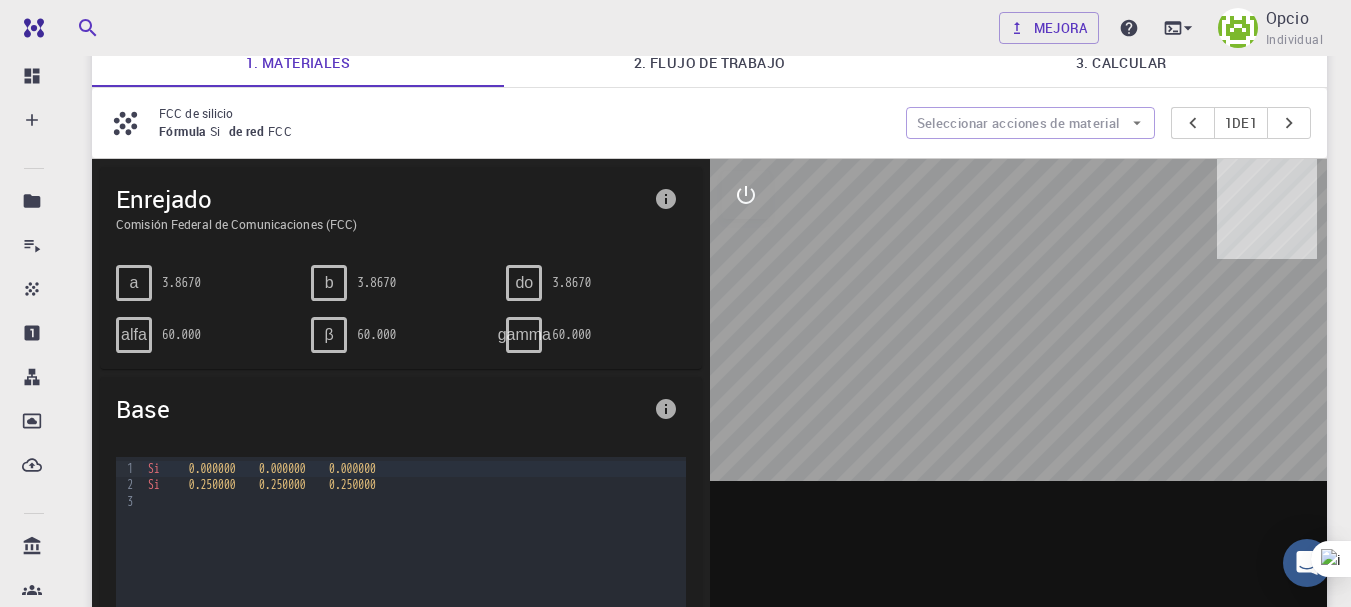 drag, startPoint x: 1050, startPoint y: 435, endPoint x: 1085, endPoint y: 355, distance: 87.32124 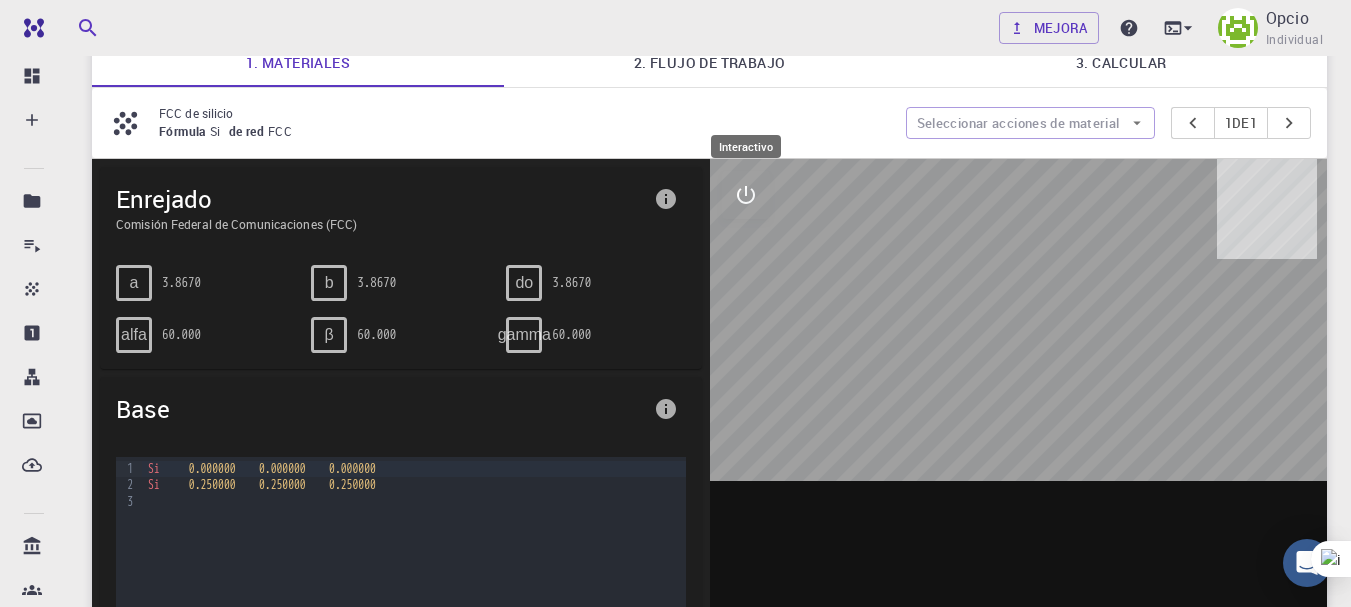 click 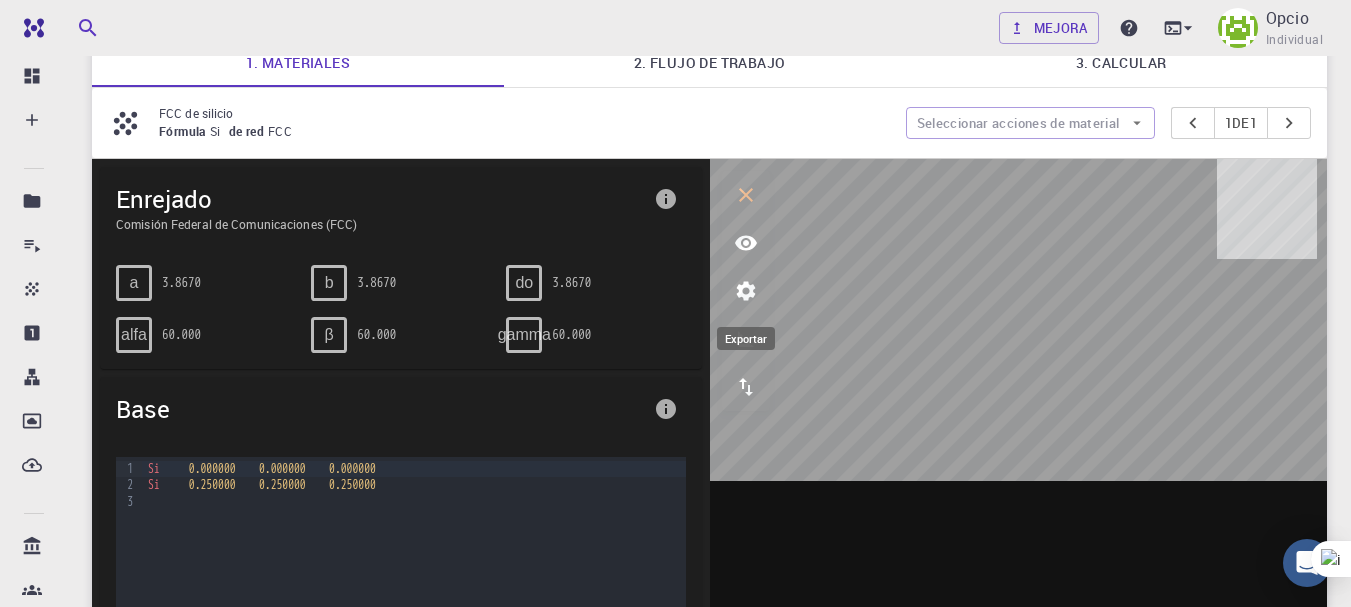 click at bounding box center (746, 387) 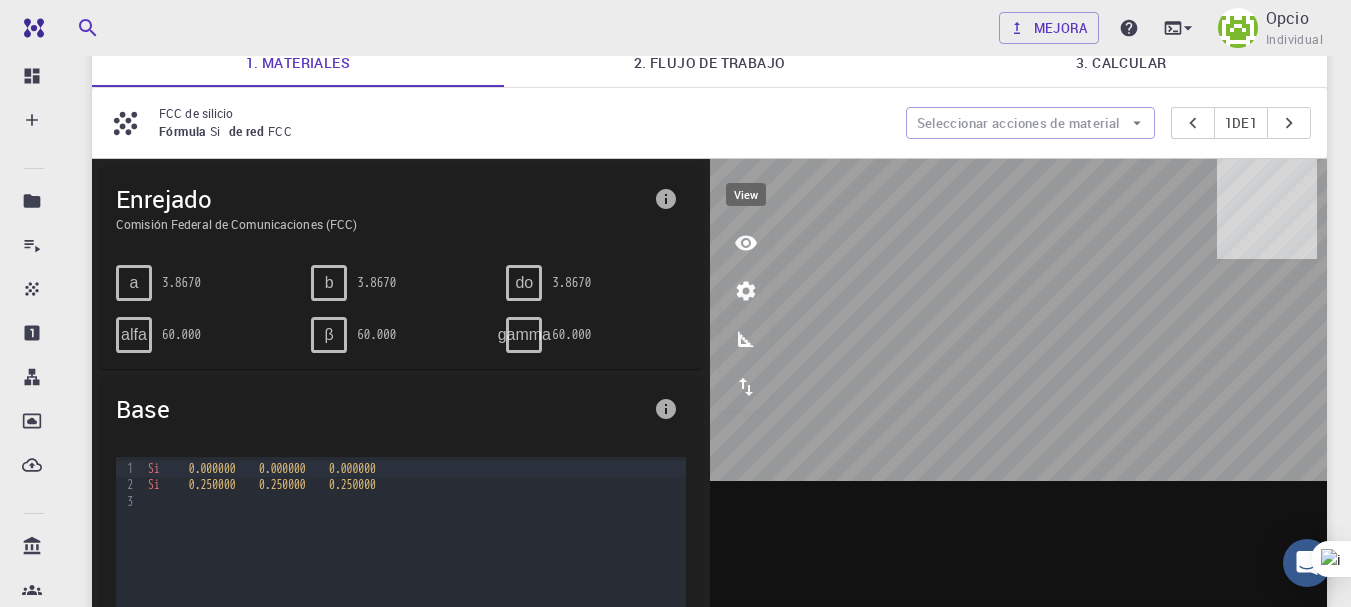 click 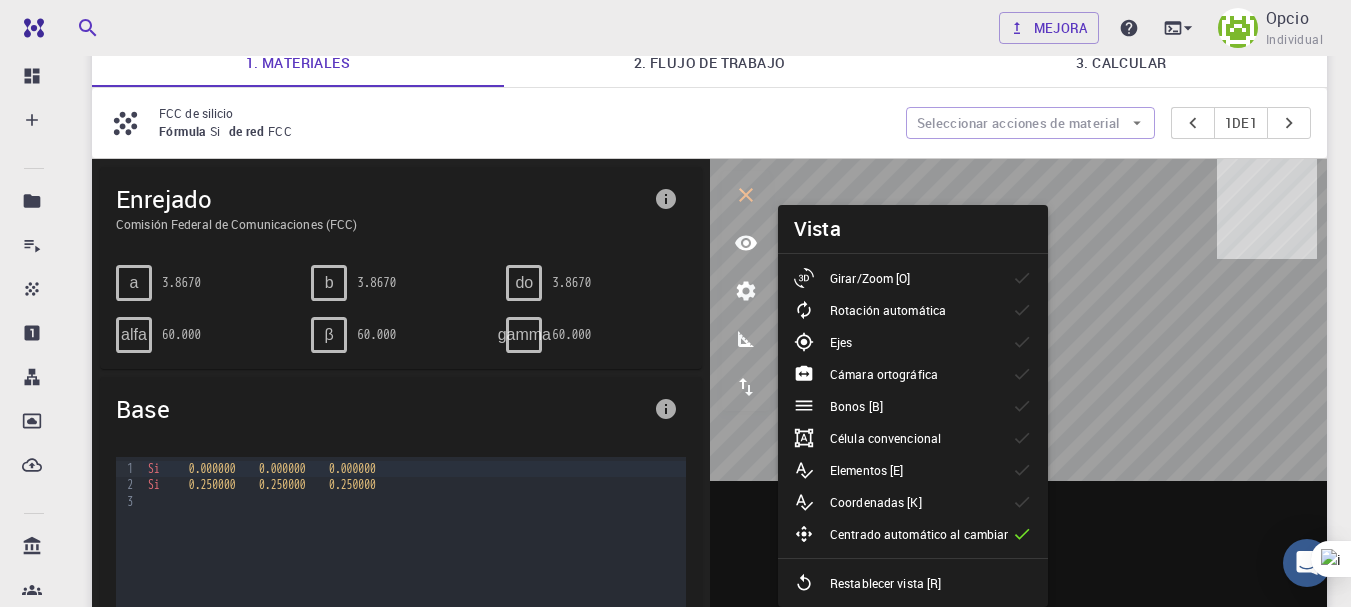 click on "Girar/Zoom [O]" at bounding box center [860, 278] 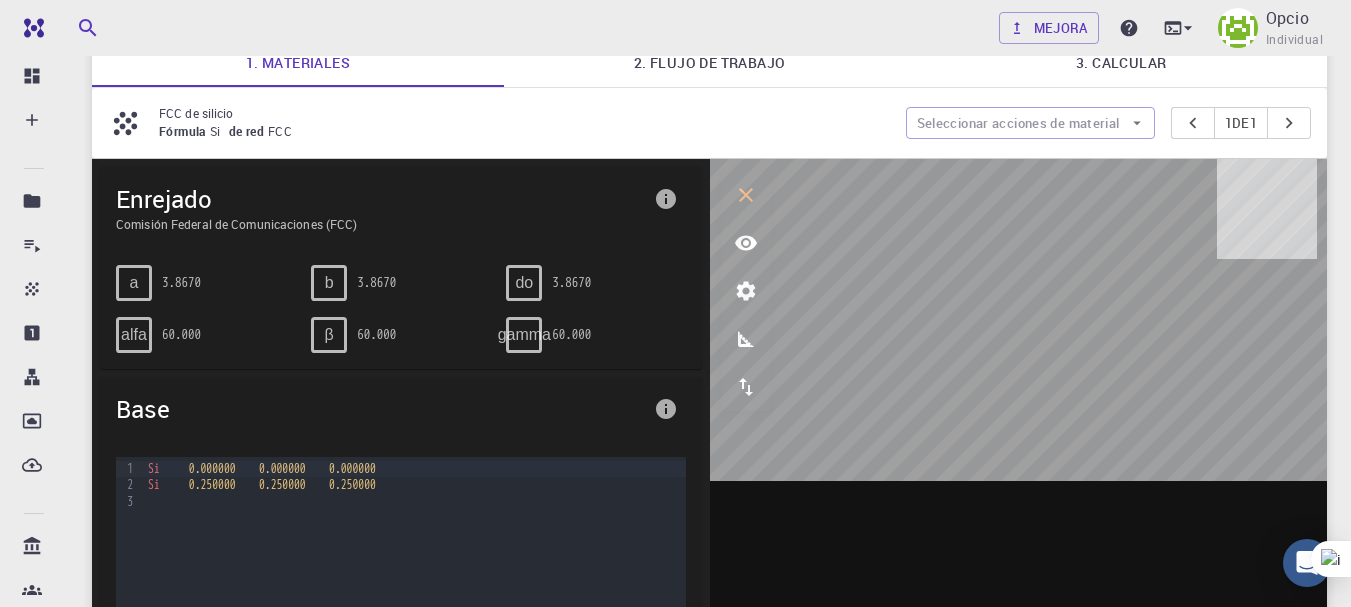 click on "Mejora Opcio Individual Home opcio Projects - Default New Job New Job Jul 10, 2025, 18:20 PM Proyecto  predeterminado Descripción Seleccionar acciones de trabajo Guardar y salir 1. Materiales 2. Flujo de trabajo 3. Calcular FCC de silicio Fórmula  Si  de red  FCC Seleccionar acciones de material 1  de  1 Enrejado Comisión Federal de Comunicaciones (FCC) a 3.8670 b 3.8670 do 3.8670 alfa 60.000 β 60.000 gamma 60.000 Base 9 1 2 3 › Si       0.000000      0.000000      0.000000   Si       0.250000      0.250000      0.250000   volumen de celda unitaria (Å^3) densidad (g/cm^3) grupo espacial relación elemental - Si 40.889 2.281 Fd-3m 1.000000 Etiquetas: Es público ©  2025   Exabyte Inc.   Reservados todos los derechos. Versión de la plataforma  2025.6.26  . Documentación Tutoriales en vídeo Condiciones de servicio Declaración de privacidad" at bounding box center [709, 478] 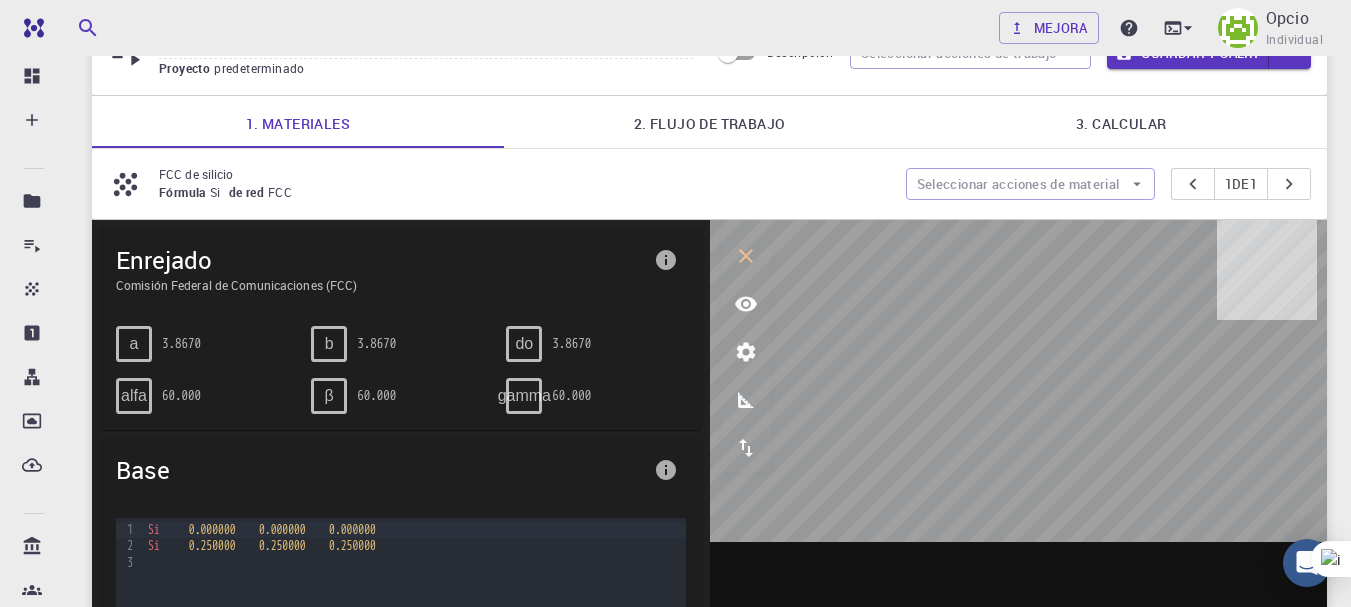 scroll, scrollTop: 101, scrollLeft: 0, axis: vertical 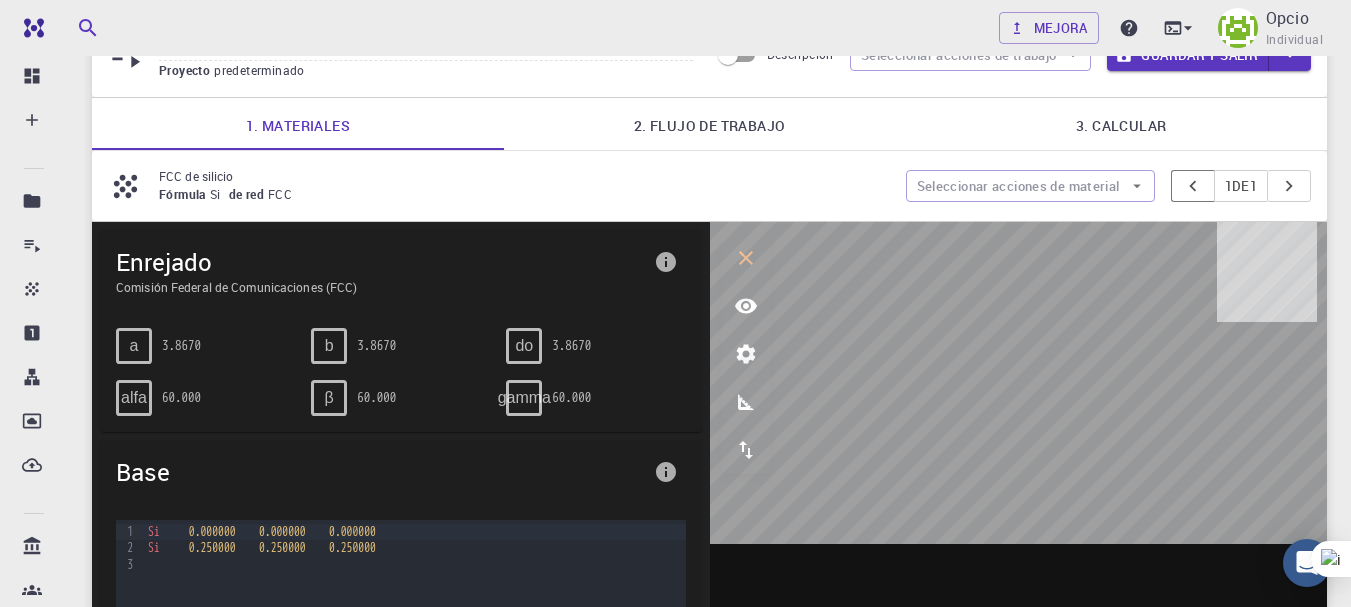 drag, startPoint x: 1290, startPoint y: 191, endPoint x: 1180, endPoint y: 187, distance: 110.0727 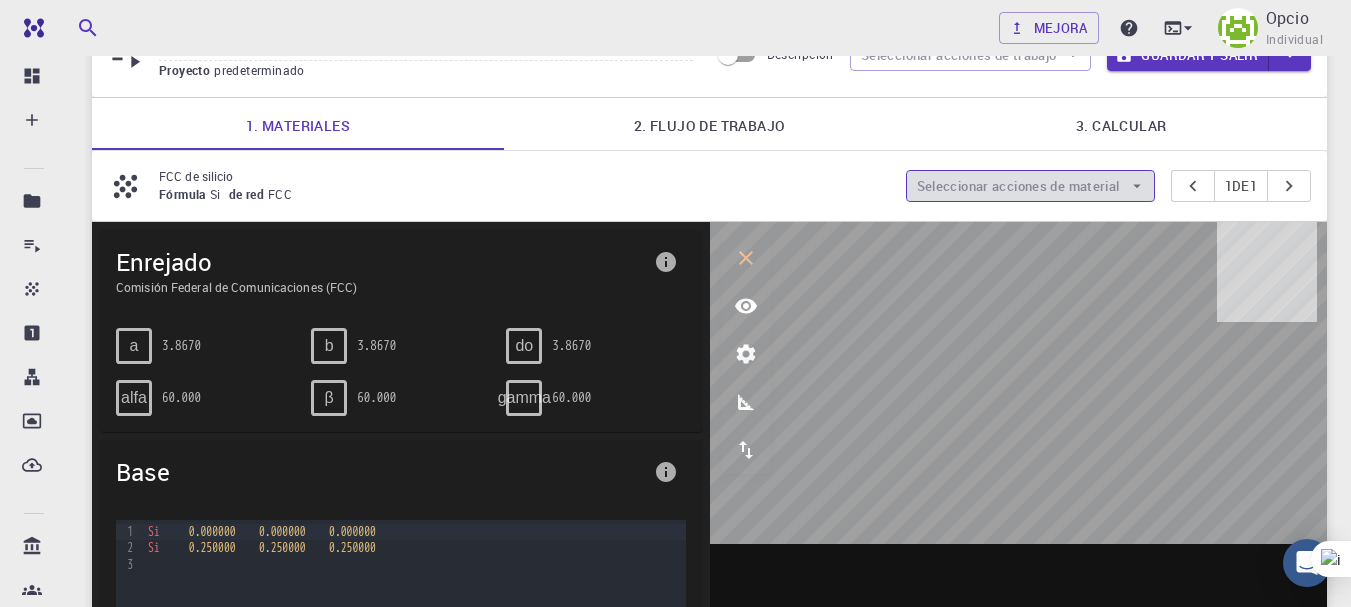 click on "Seleccionar acciones de material" at bounding box center [1030, 186] 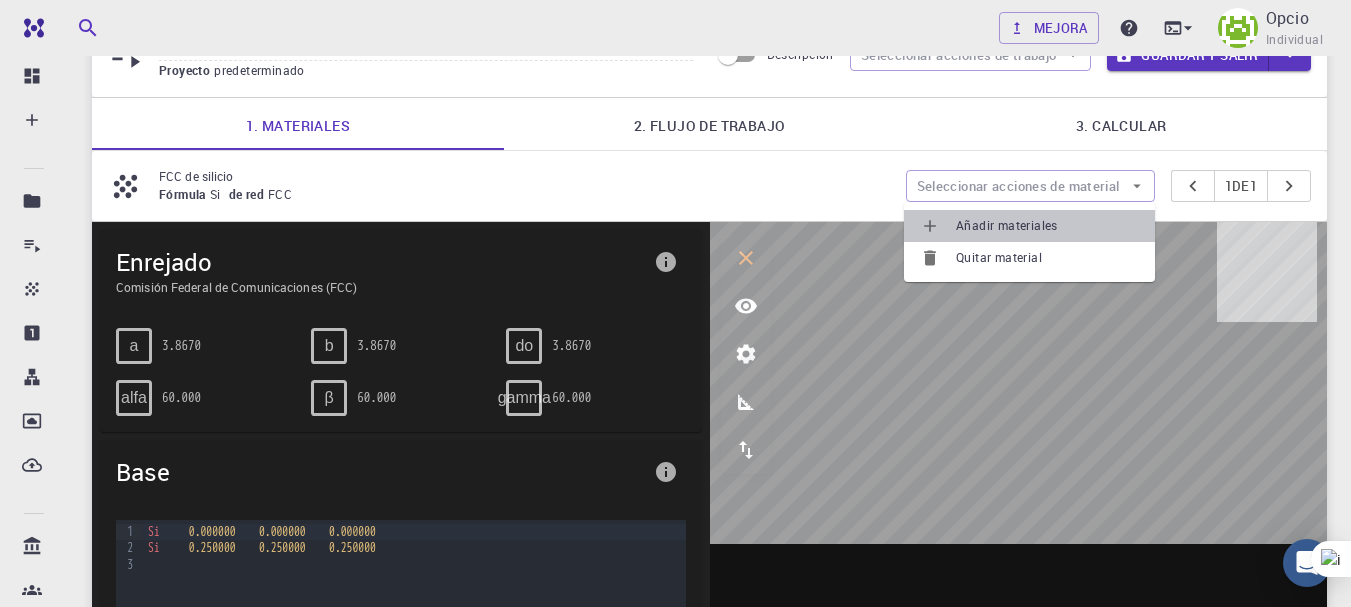 click on "Añadir materiales" at bounding box center (1007, 225) 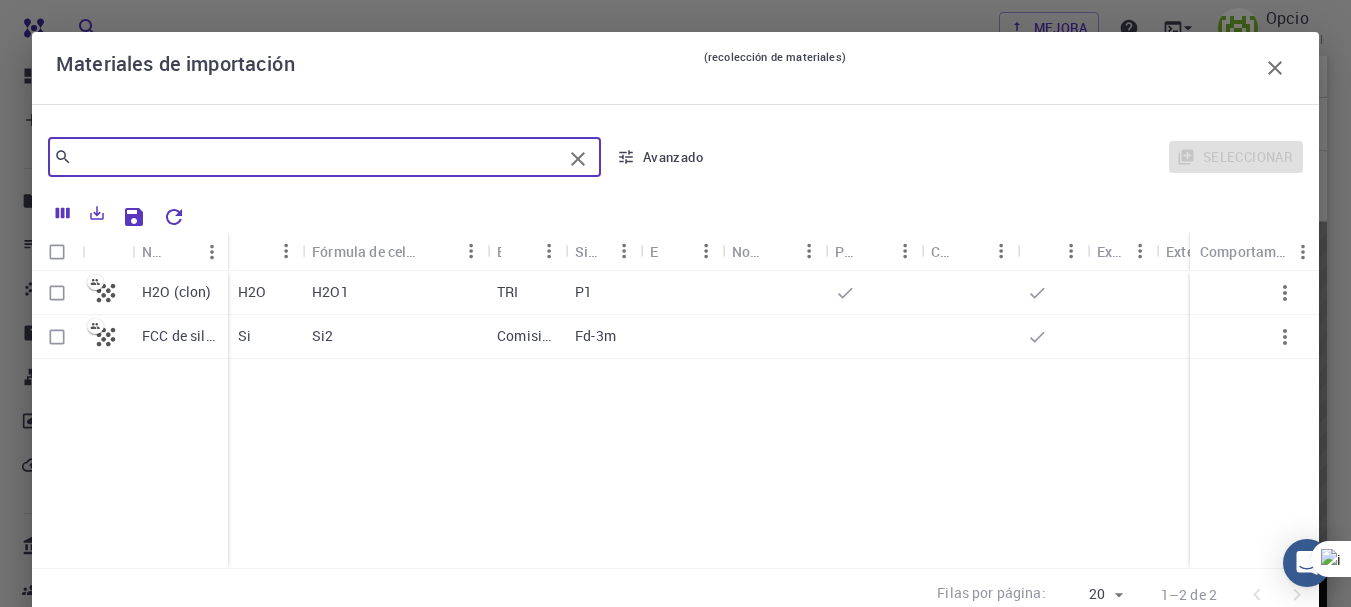 click at bounding box center [317, 157] 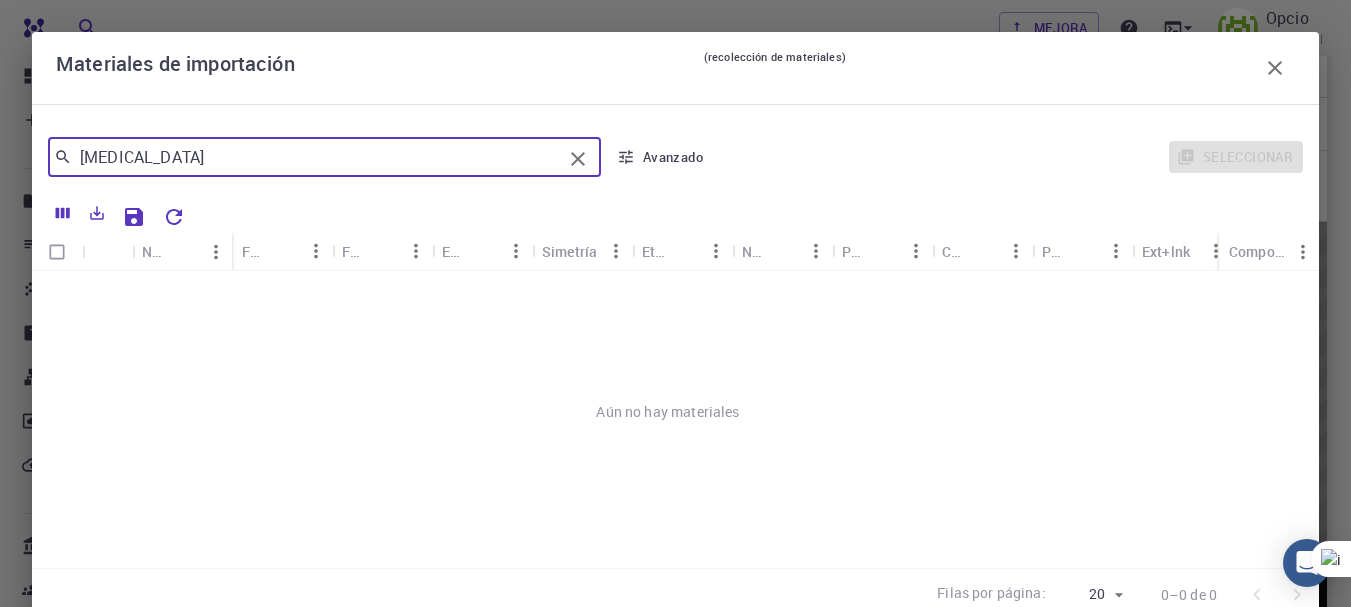 click on "amoxicilina" at bounding box center (317, 157) 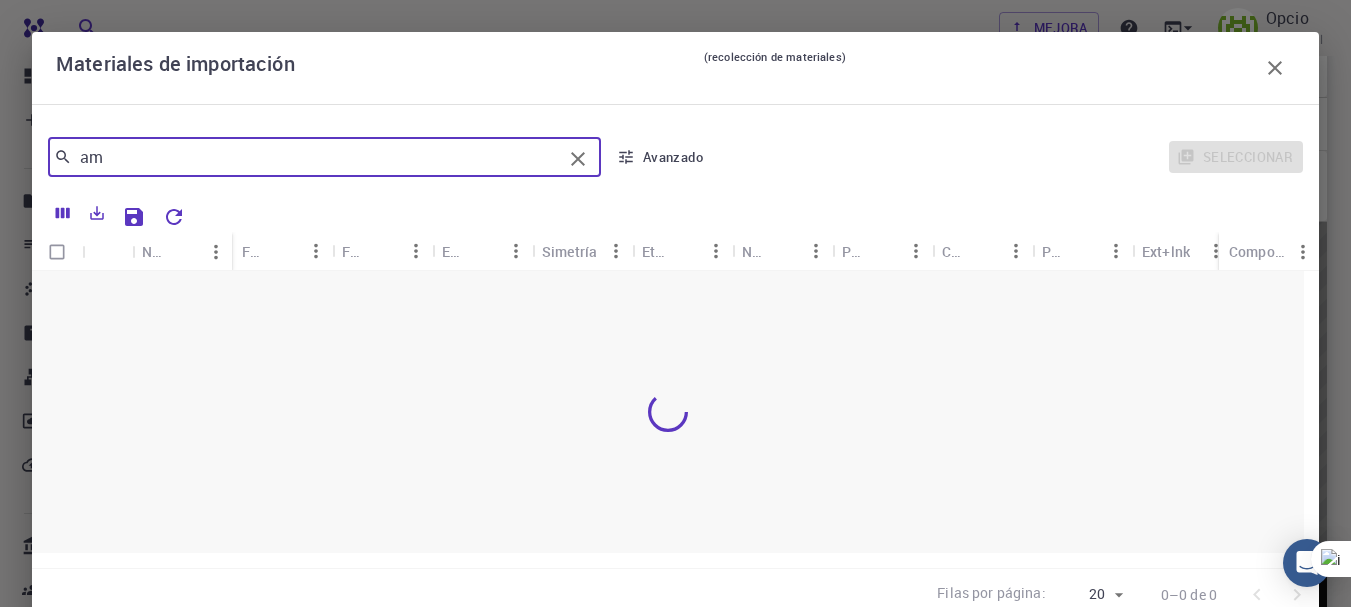 type on "a" 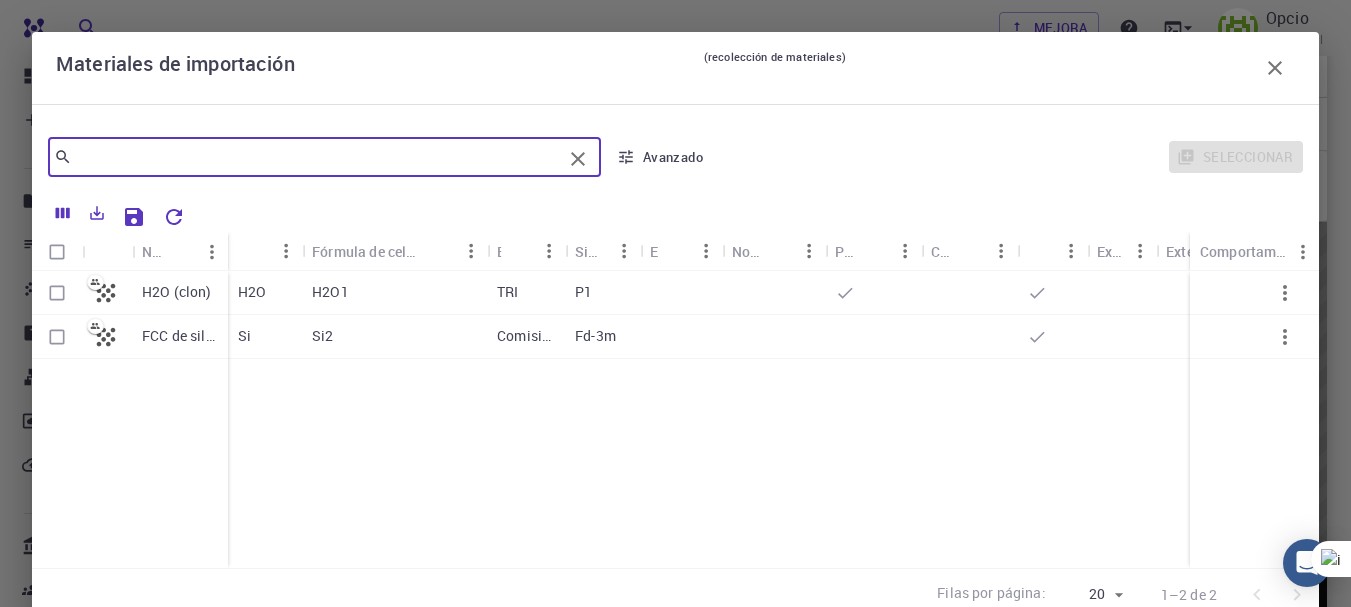 click at bounding box center (317, 157) 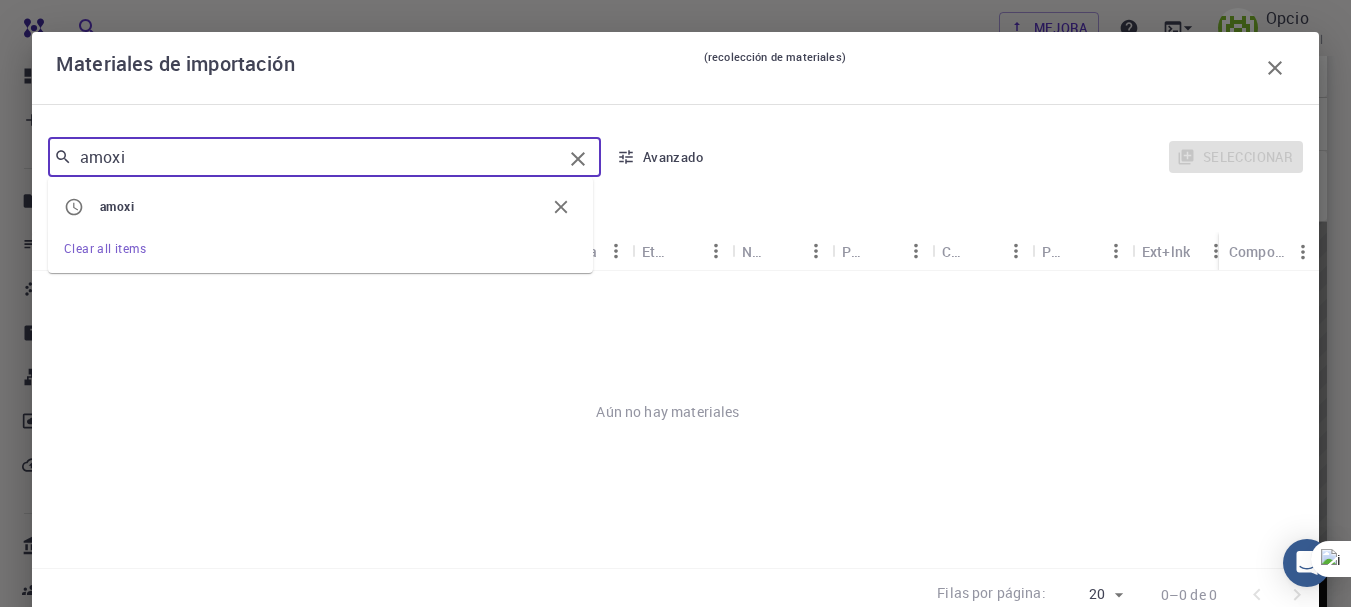 drag, startPoint x: 241, startPoint y: 152, endPoint x: 0, endPoint y: 169, distance: 241.59885 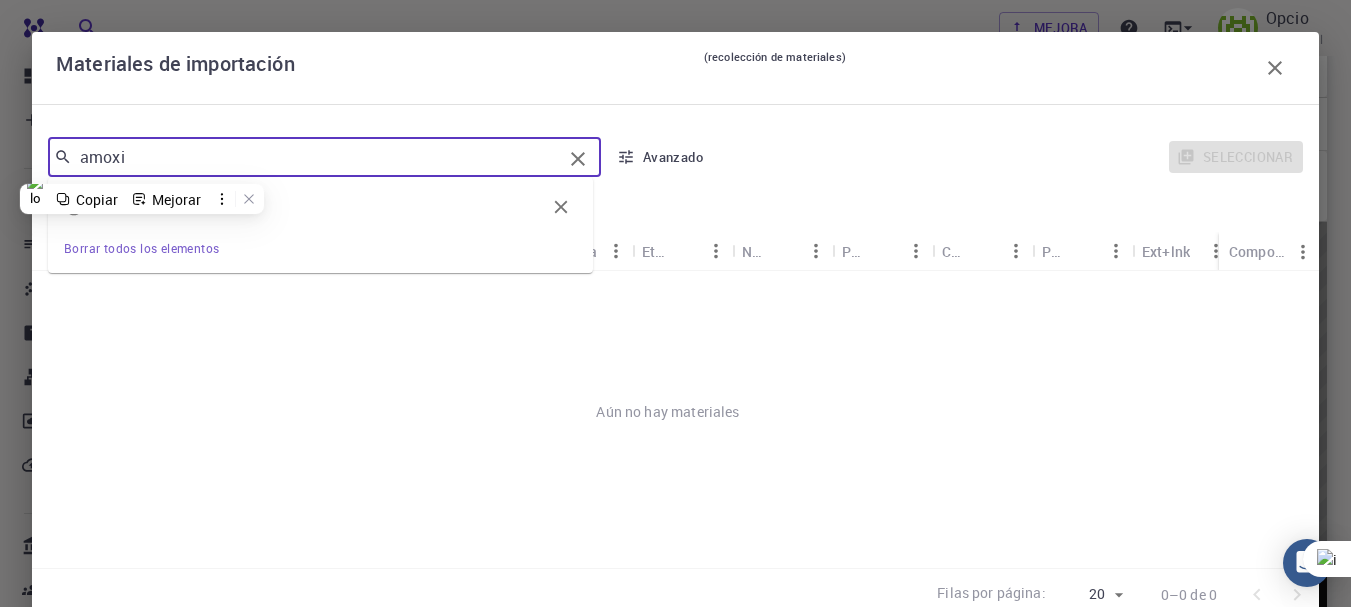 paste on "C16H19N3O5S" 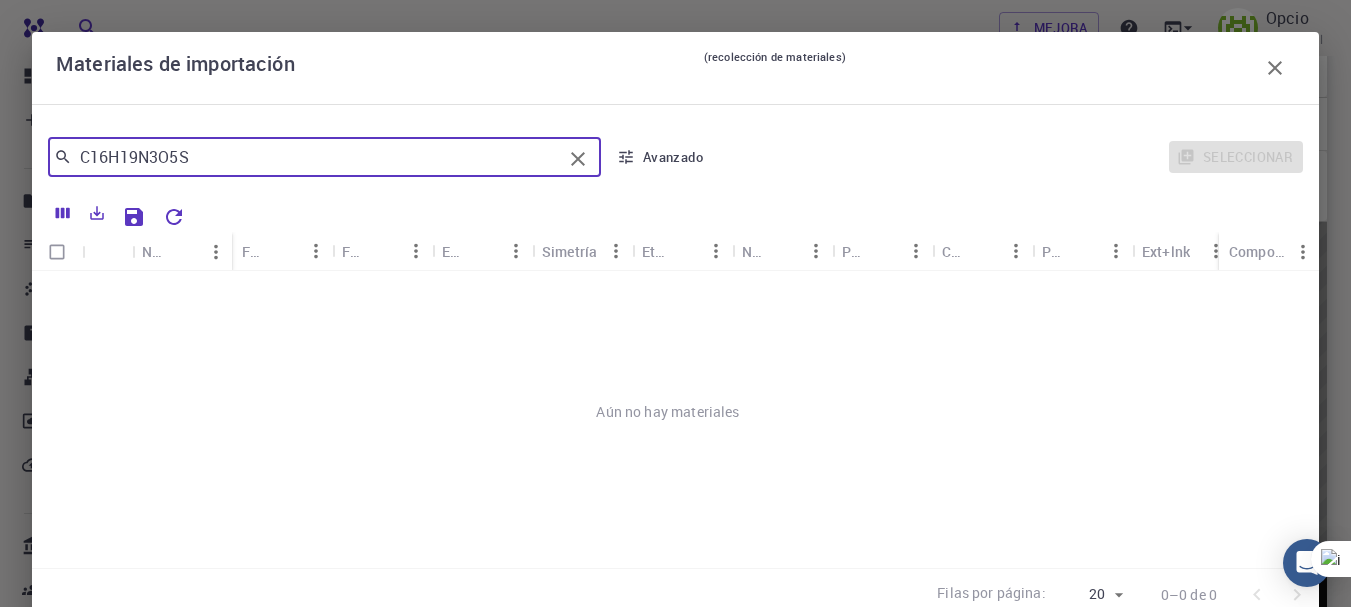 click on "C16H19N3O5S" at bounding box center (317, 157) 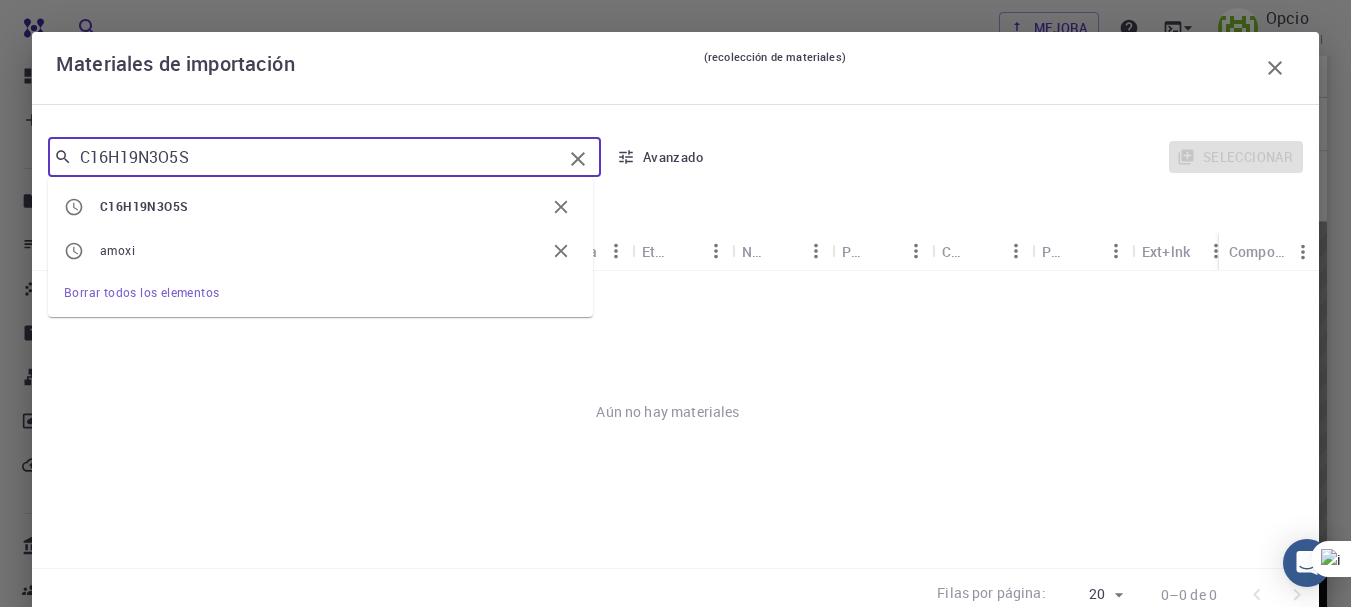 drag, startPoint x: 305, startPoint y: 166, endPoint x: 0, endPoint y: 163, distance: 305.01474 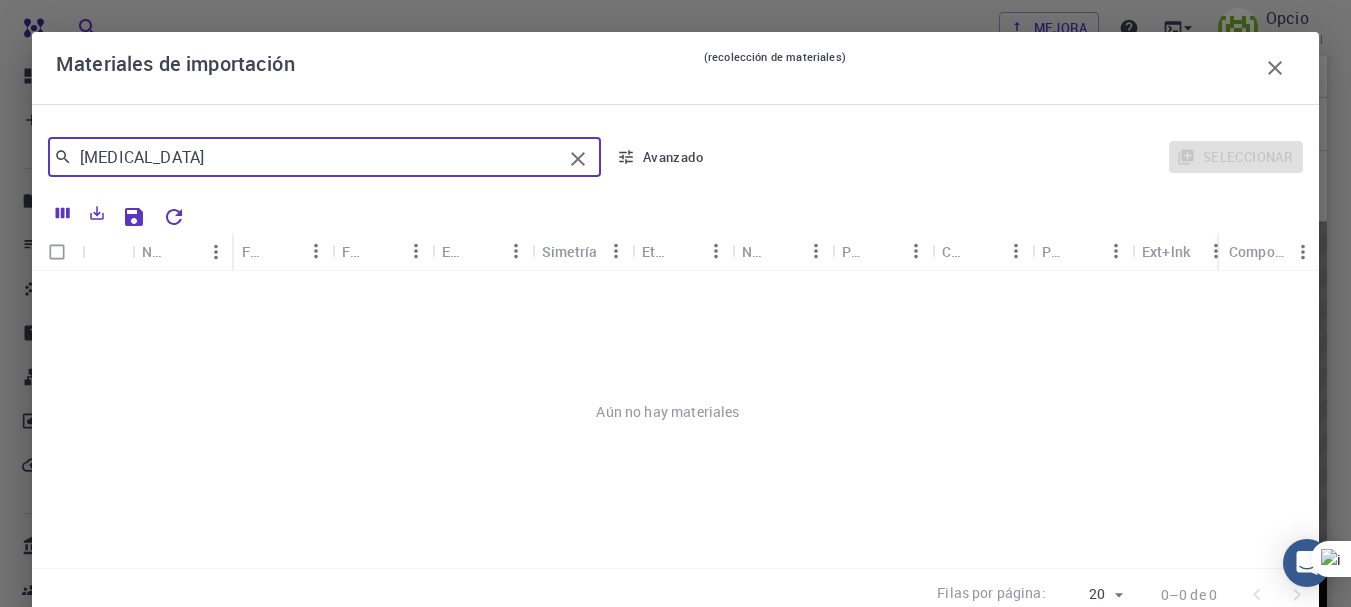 drag, startPoint x: 396, startPoint y: 173, endPoint x: 0, endPoint y: 182, distance: 396.10226 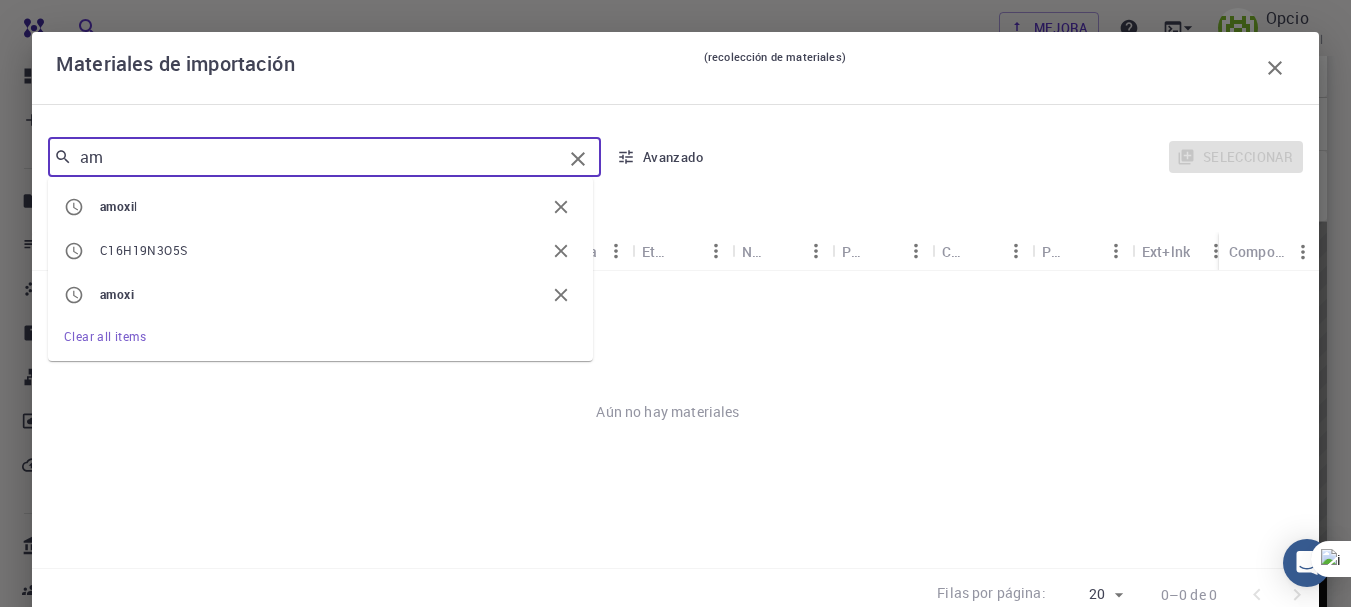 type on "a" 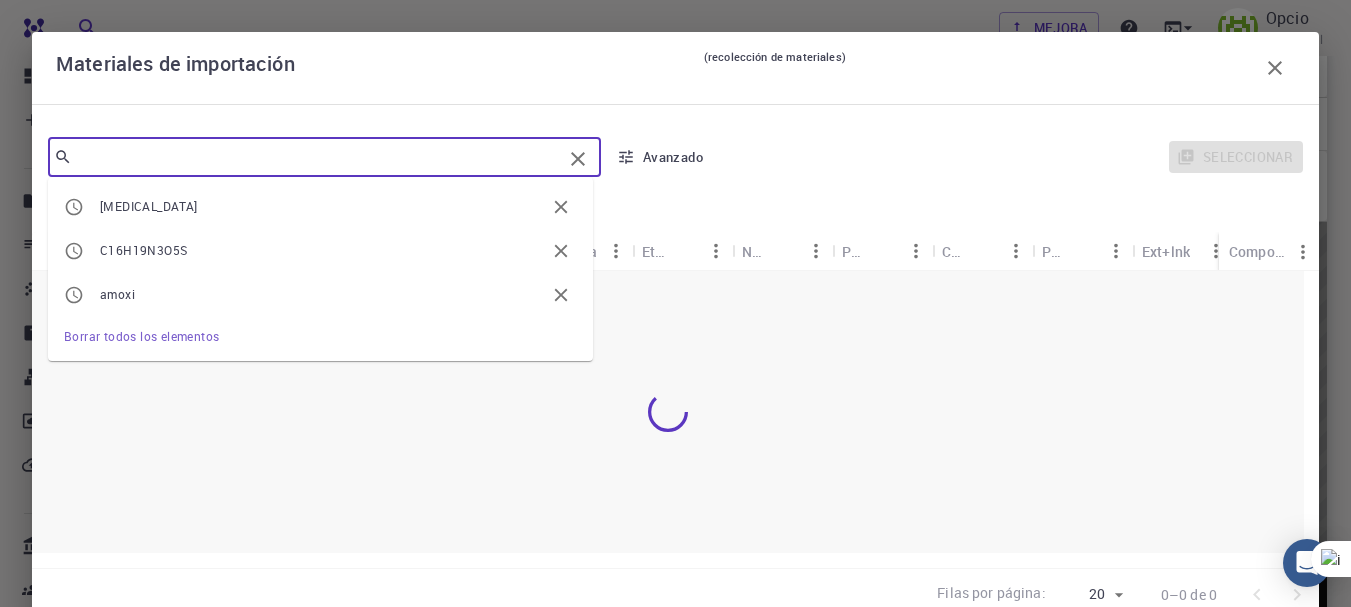 paste on "C16H19N3O5S" 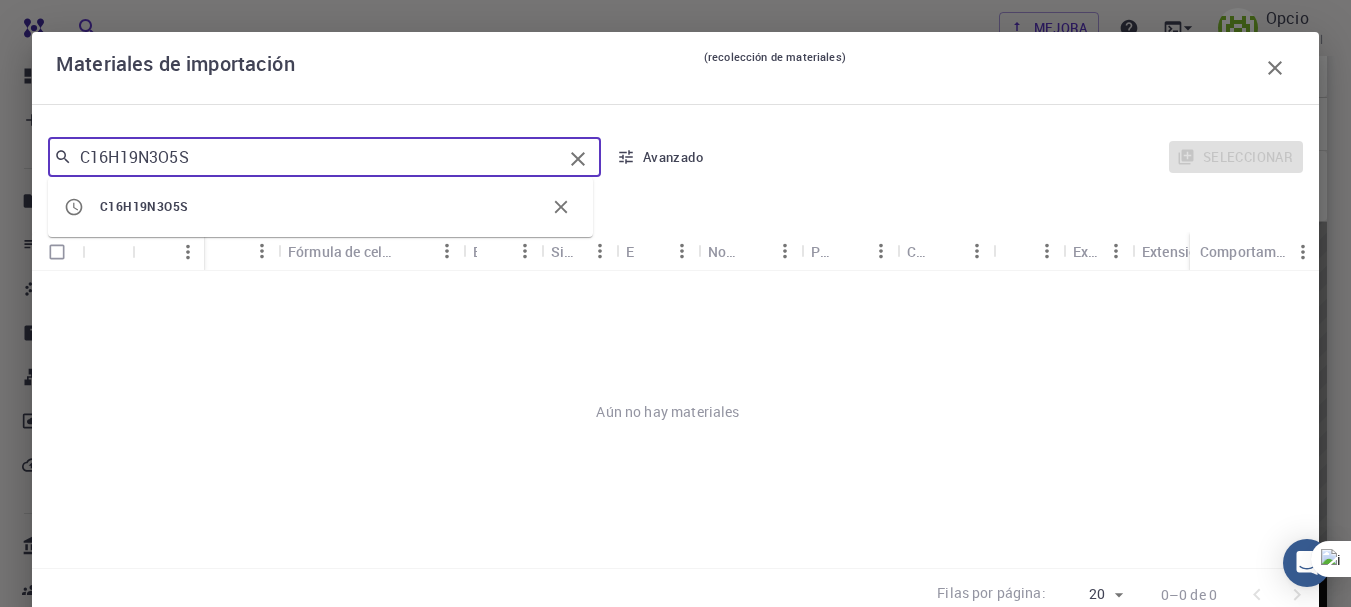 click on "C16H19N3O5S" at bounding box center (317, 157) 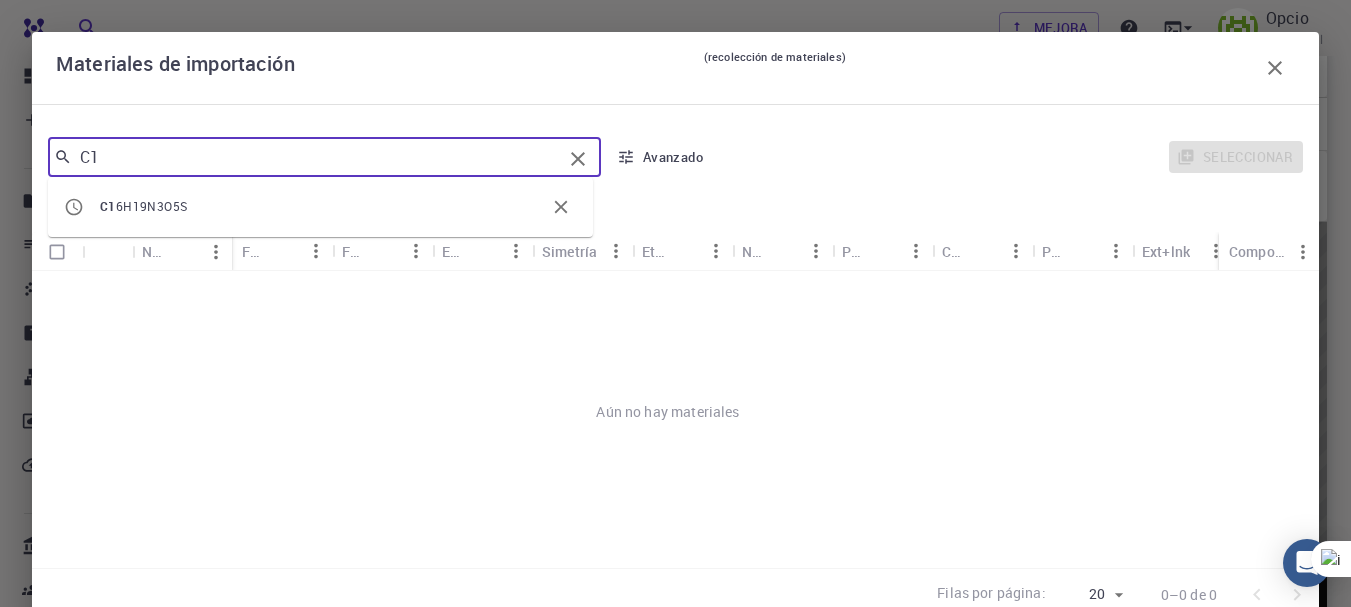 type on "C" 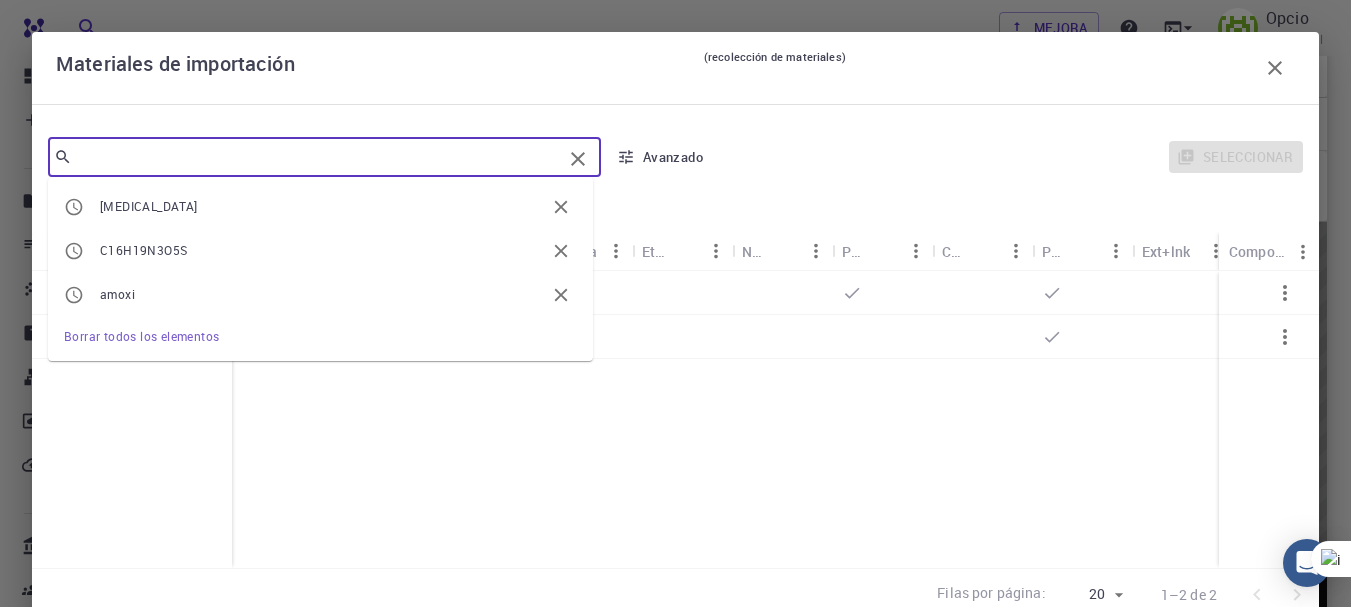 type 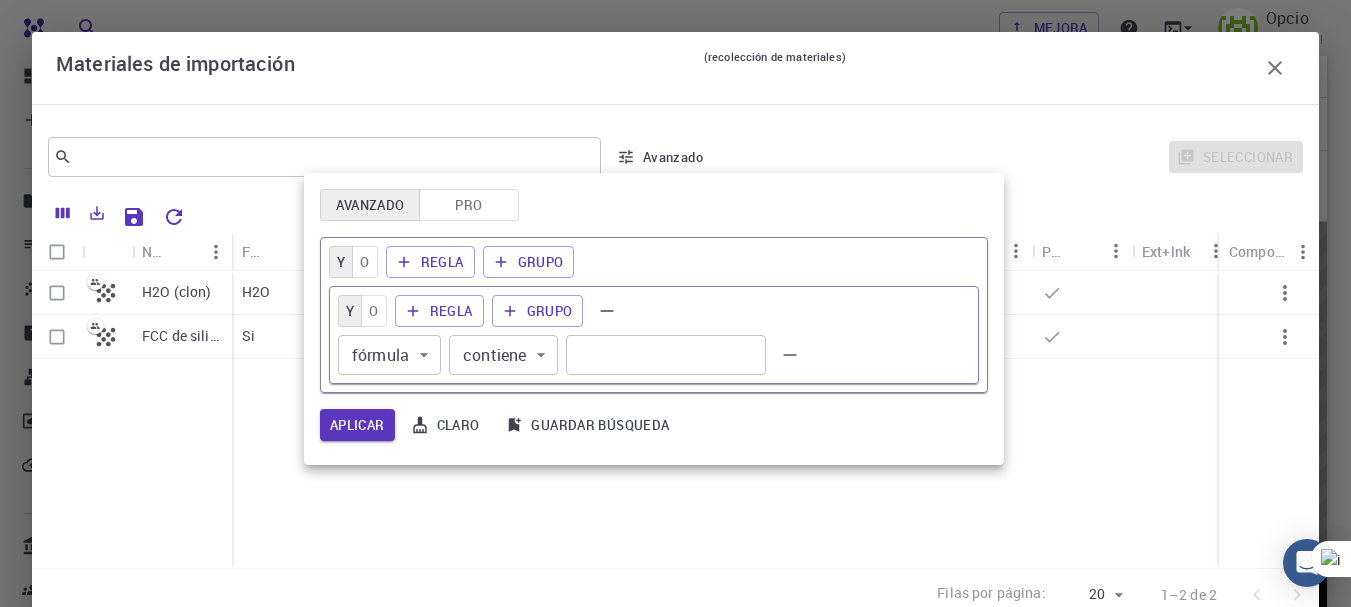 click on "Pro" at bounding box center [468, 205] 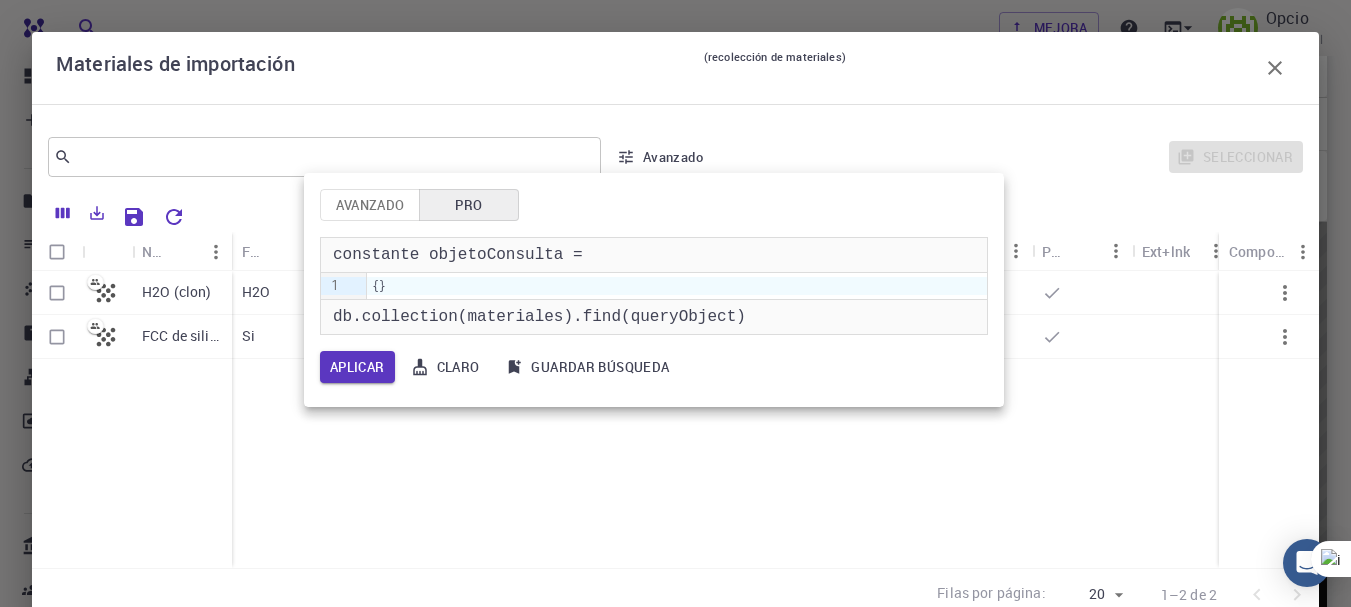 click on "Avanzado" at bounding box center (370, 205) 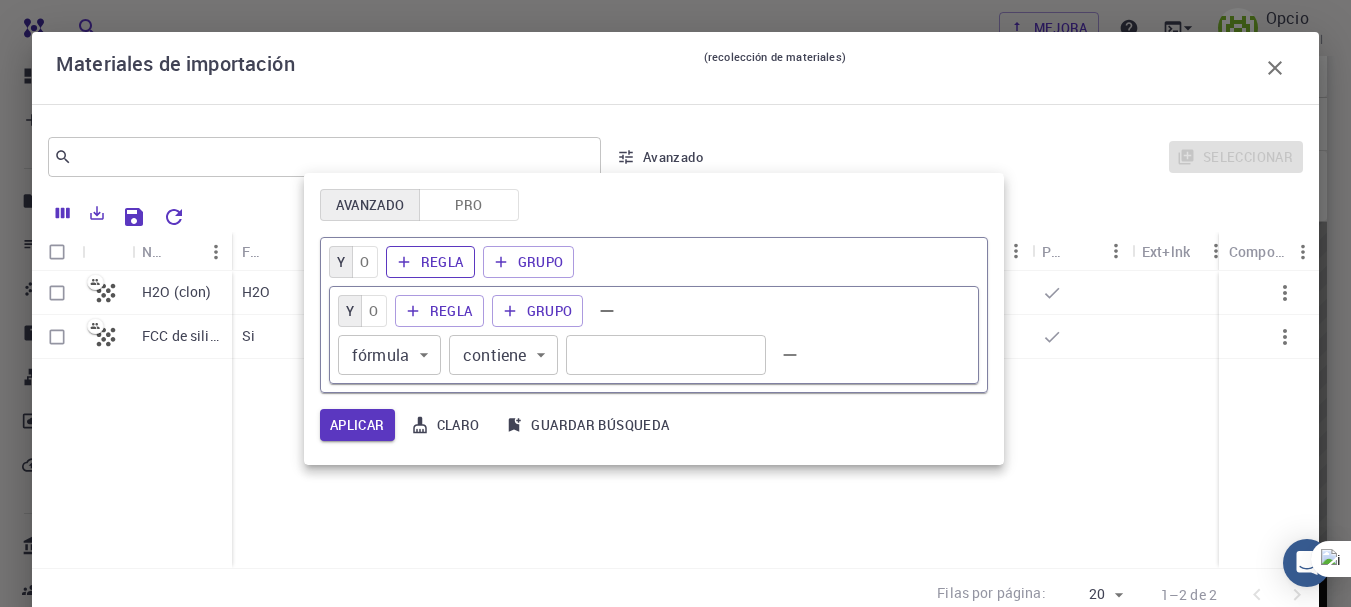 click 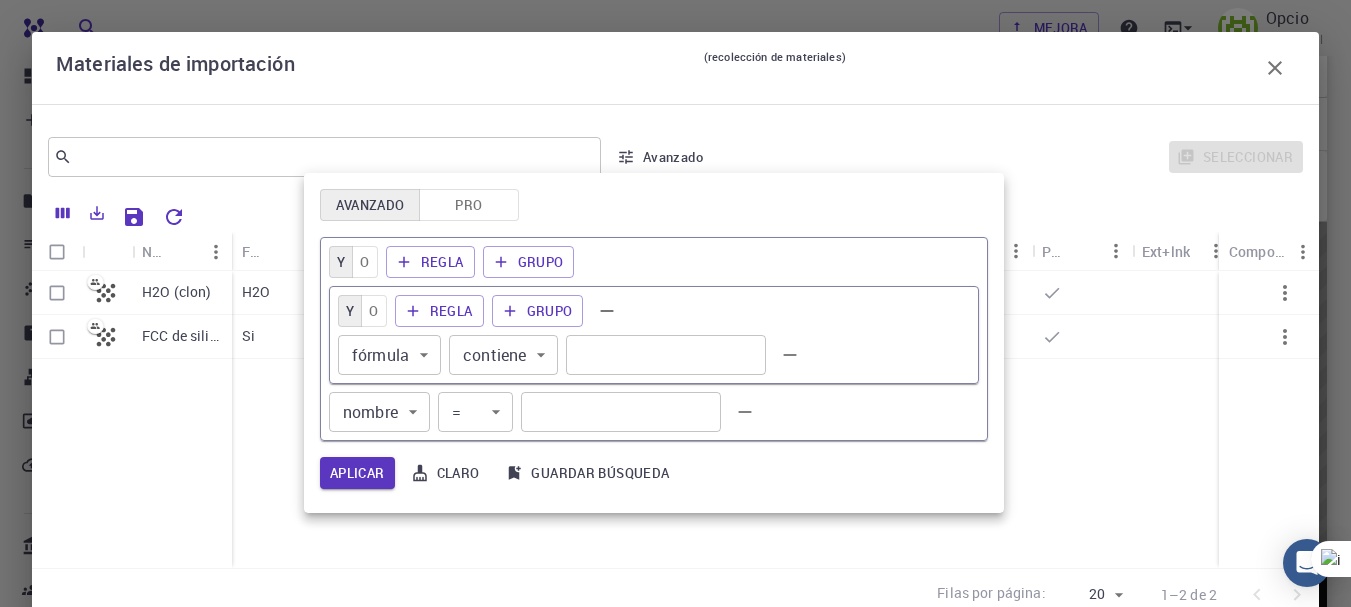 click on "Gratis Panel Crear Nuevo trabajo Nuevo material Crear material Subir archivo Importar desde el banco Importar desde terceros Nuevo flujo de trabajo Nuevo proyecto Proyectos Empleos Materiales Propiedades Flujos de trabajo Dropbox Cargas externas Banco Materiales Flujos de trabajo Cuentas Compartido conmigo Compartido públicamente Compartido externamente Documentación Contactar con soporte técnico Carga de cómputo: baja Mejora Opcio Individual Home opcio Projects - Default New Job New Job Jul 10, 2025, 18:20 PM Proyecto  predeterminado Descripción Seleccionar acciones de trabajo Guardar y salir 1. Materiales 2. Flujo de trabajo 3. Calcular FCC de silicio Fórmula  Si  de red  FCC Seleccionar acciones de material 1  de  1 Enrejado Comisión Federal de Comunicaciones (FCC) a 3.8670 b 3.8670 do 3.8670 alfa 60.000 β 60.000 gamma 60.000 Base 9 1 2 3 › Si       0.000000      0.000000      0.000000   Si       0.250000      0.250000      0.250000   volumen de celda unitaria (Å^3) 40.889" at bounding box center [675, 541] 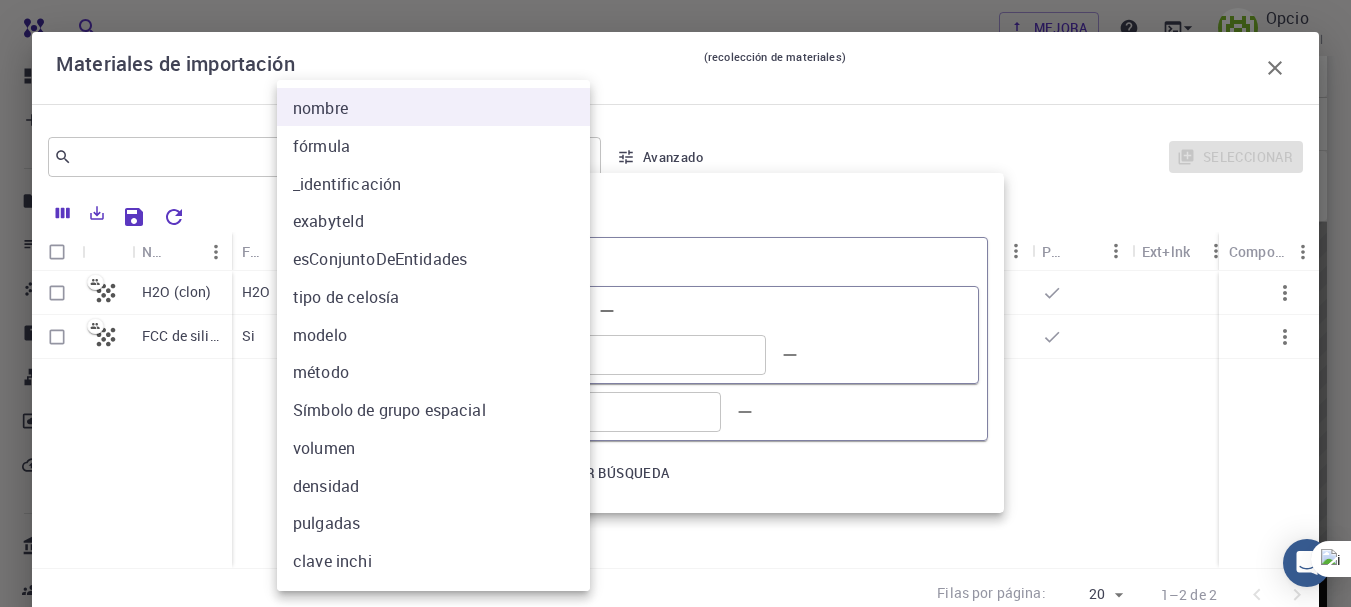 click on "fórmula" at bounding box center (441, 145) 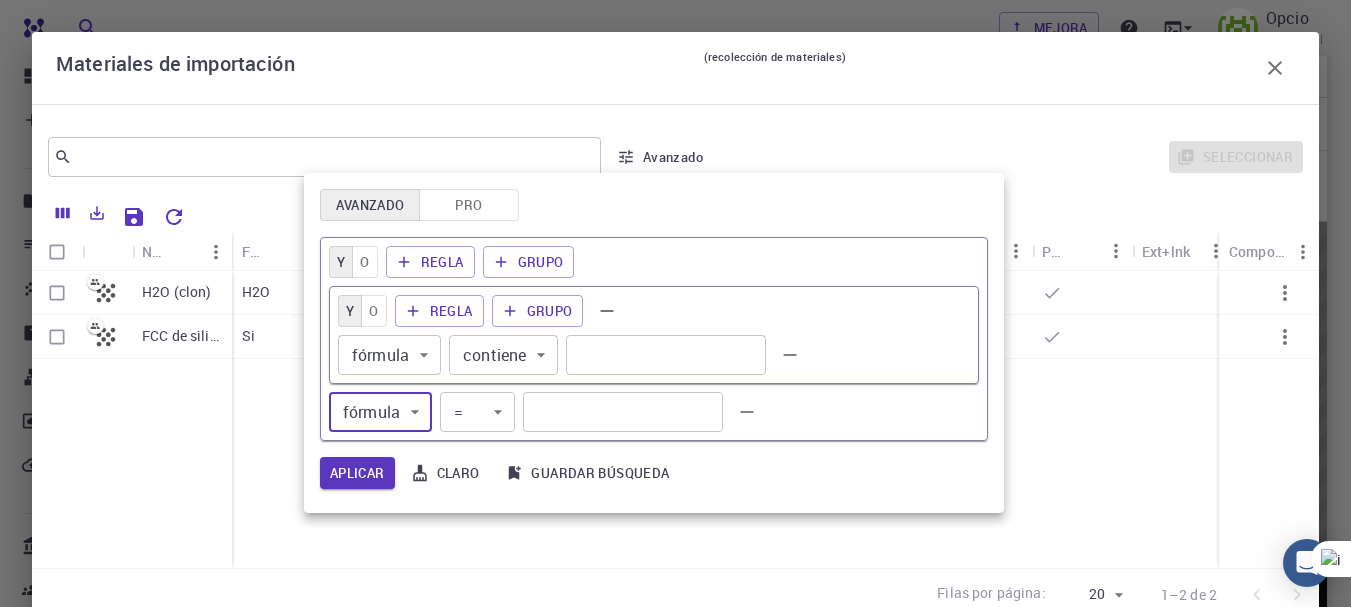 click on "Gratis Panel Crear Nuevo trabajo Nuevo material Crear material Subir archivo Importar desde el banco Importar desde terceros Nuevo flujo de trabajo Nuevo proyecto Proyectos Empleos Materiales Propiedades Flujos de trabajo Dropbox Cargas externas Banco Materiales Flujos de trabajo Cuentas Compartido conmigo Compartido públicamente Compartido externamente Documentación Contactar con soporte técnico Carga de cómputo: baja Mejora Opcio Individual Home opcio Projects - Default New Job New Job Jul 10, 2025, 18:20 PM Proyecto  predeterminado Descripción Seleccionar acciones de trabajo Guardar y salir 1. Materiales 2. Flujo de trabajo 3. Calcular FCC de silicio Fórmula  Si  de red  FCC Seleccionar acciones de material 1  de  1 Enrejado Comisión Federal de Comunicaciones (FCC) a 3.8670 b 3.8670 do 3.8670 alfa 60.000 β 60.000 gamma 60.000 Base 9 1 2 3 › Si       0.000000      0.000000      0.000000   Si       0.250000      0.250000      0.250000   volumen de celda unitaria (Å^3) 40.889" at bounding box center (675, 541) 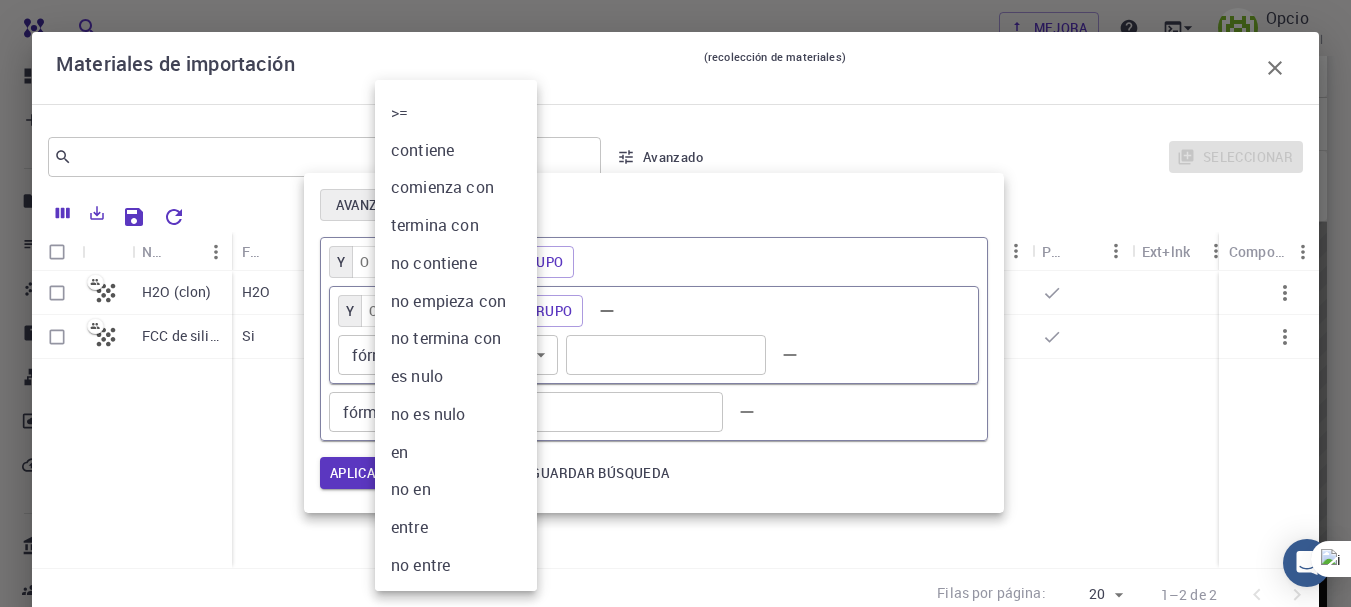 scroll, scrollTop: 0, scrollLeft: 0, axis: both 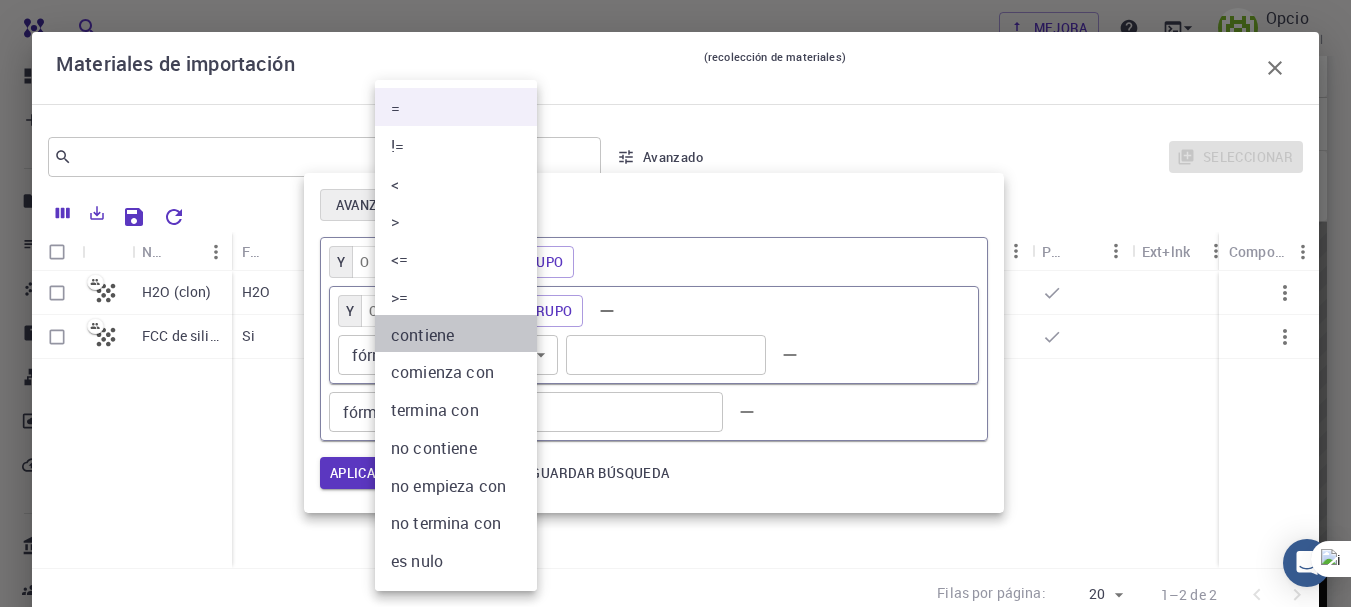 click on "contiene" at bounding box center [422, 334] 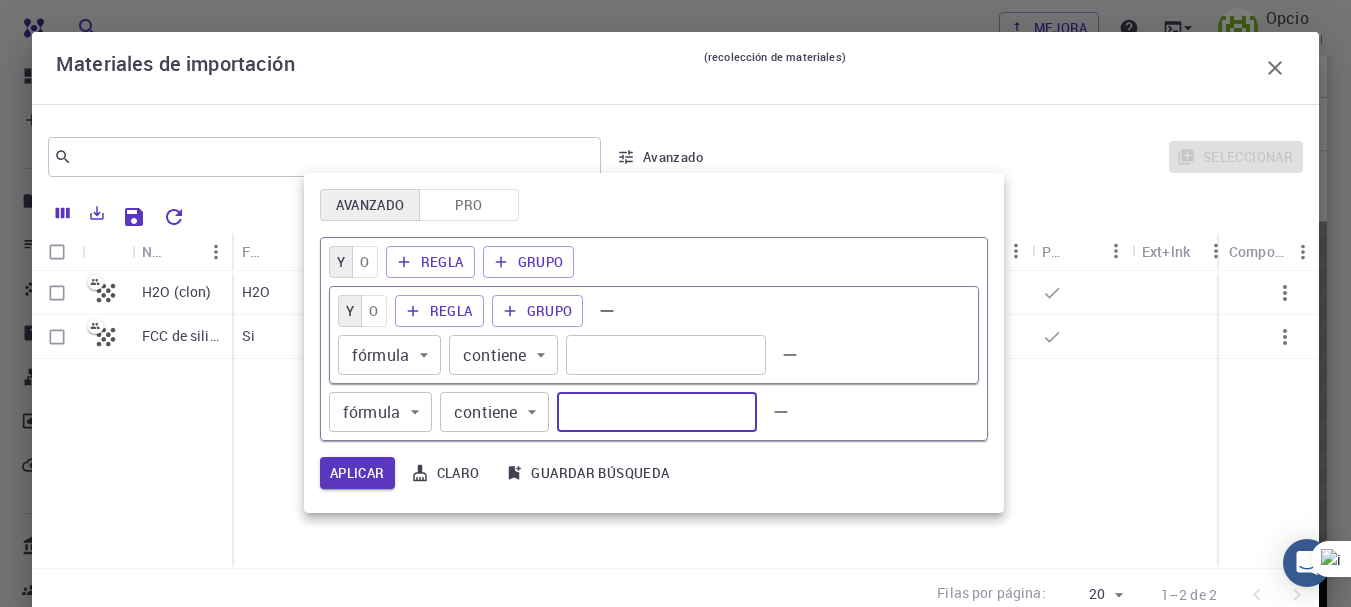 click at bounding box center (657, 412) 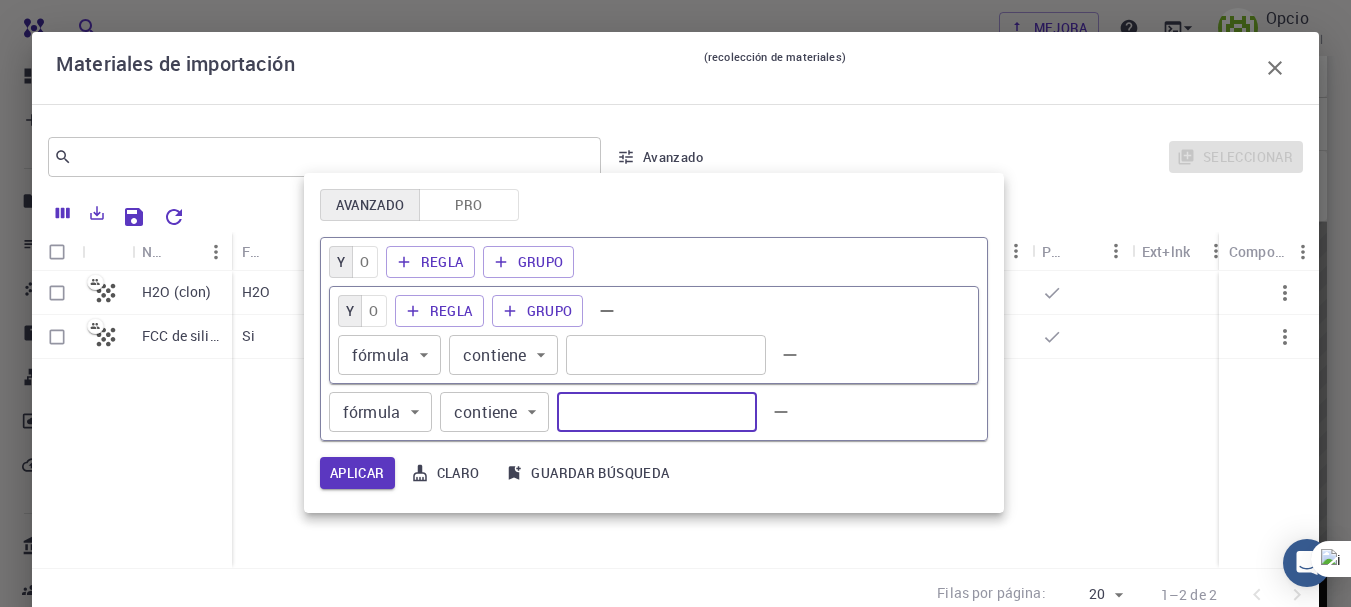 paste on "C16H19N3O5S" 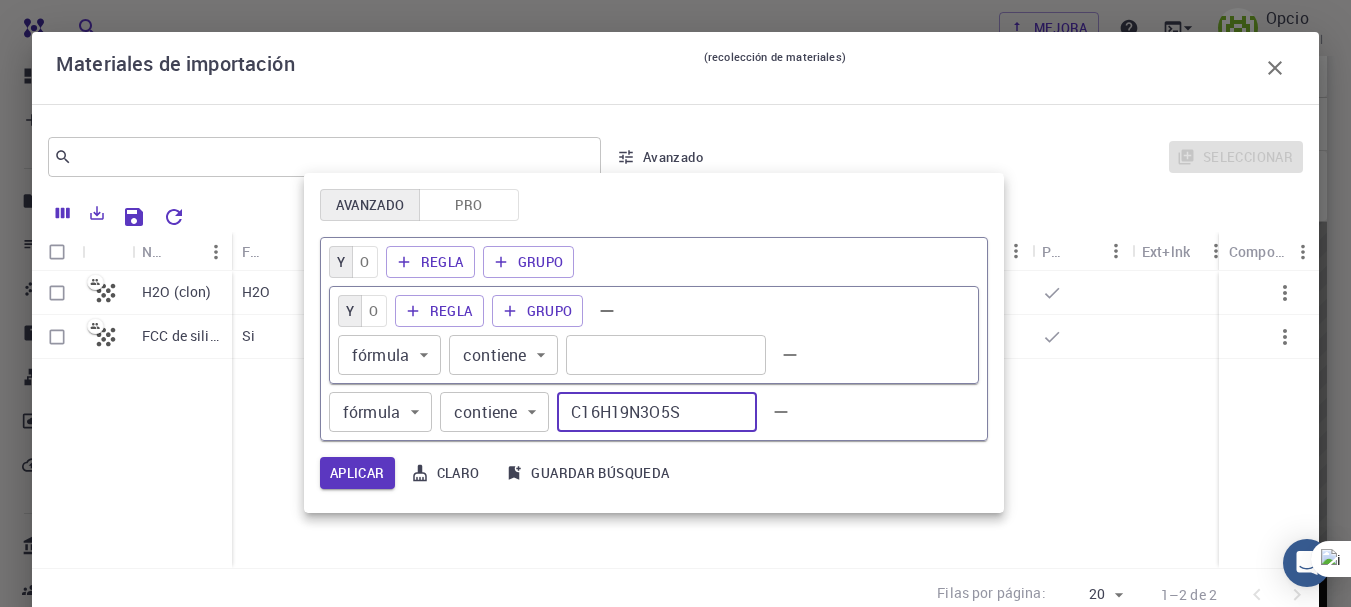 type on "C16H19N3O5S" 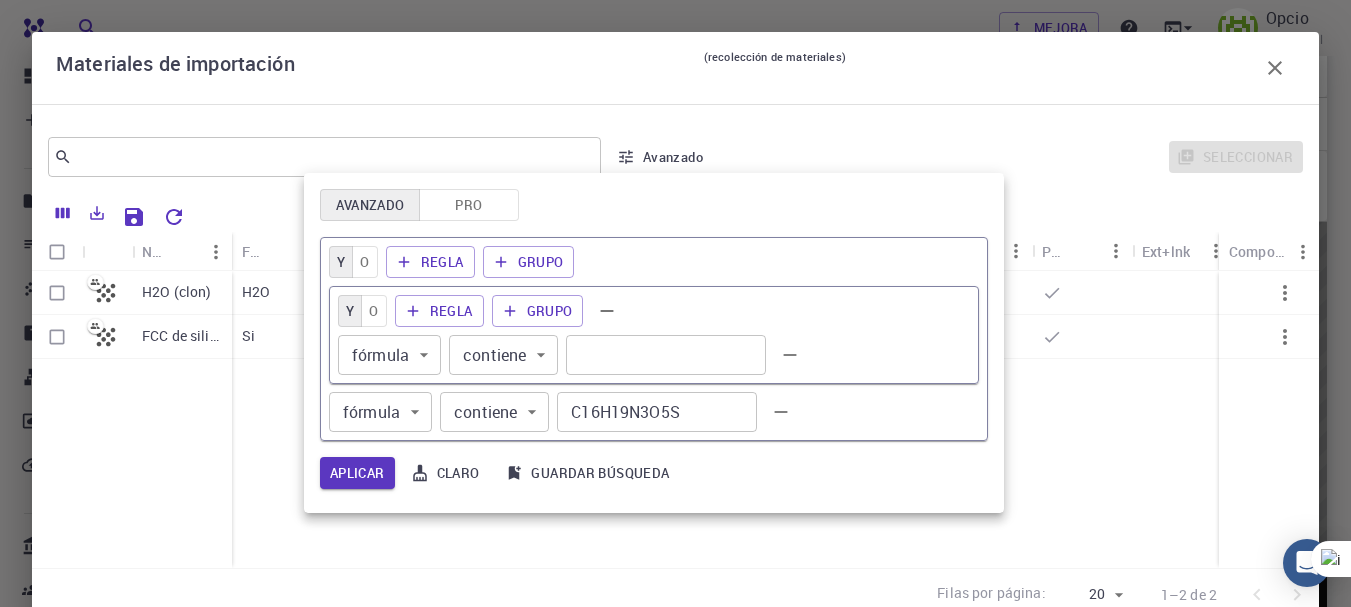 click on "Avanzado Pro Y O Regla Grupo Y O Regla Grupo fórmula formula ​ contiene contains ​ ​ fórmula formula ​ contiene contains ​ C16H19N3O5S ​ Aplicar Claro Guardar búsqueda" at bounding box center (654, 343) 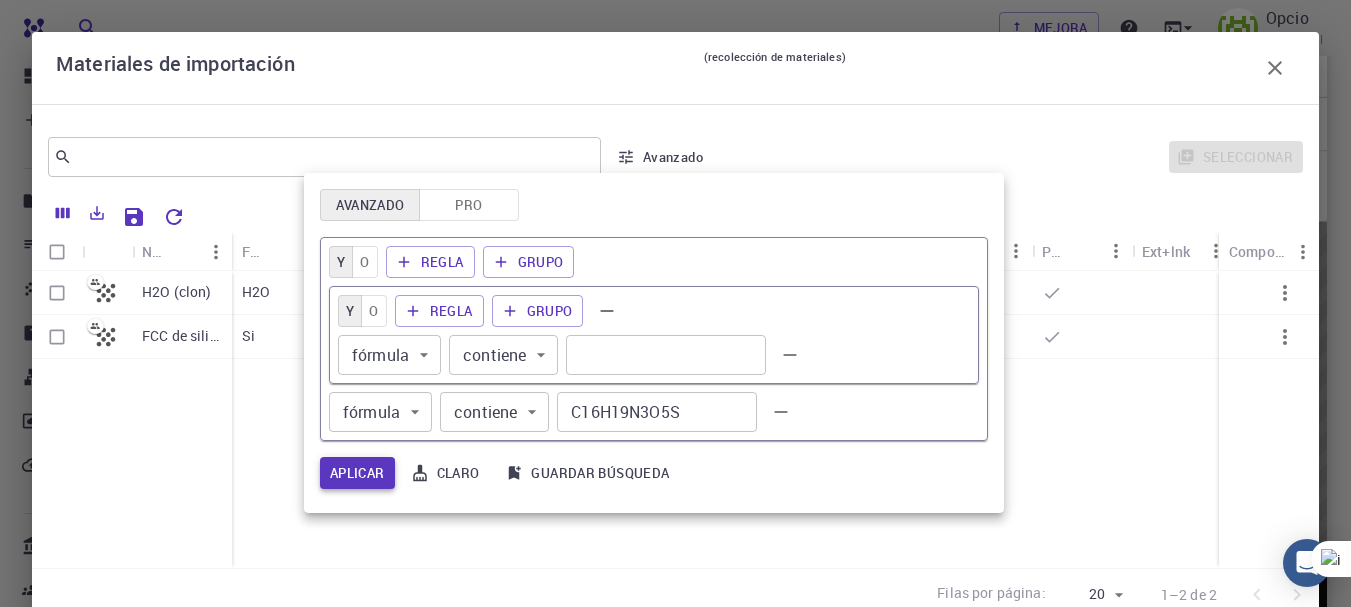 click on "Aplicar" at bounding box center (357, 473) 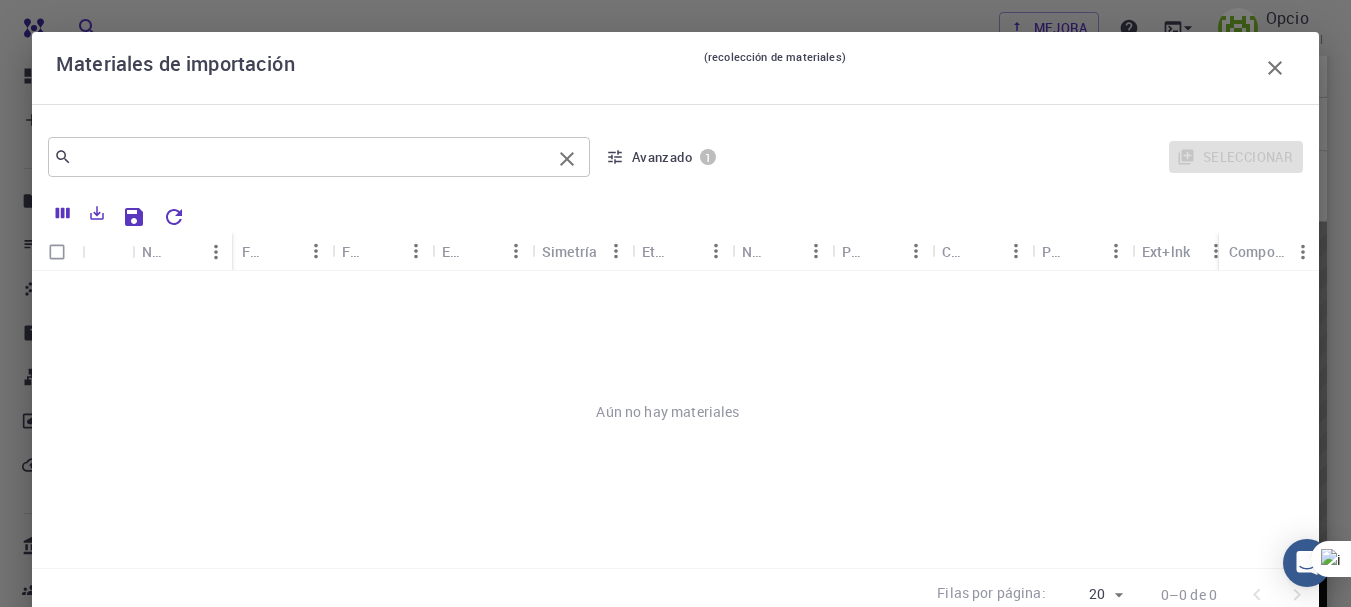 click at bounding box center (311, 157) 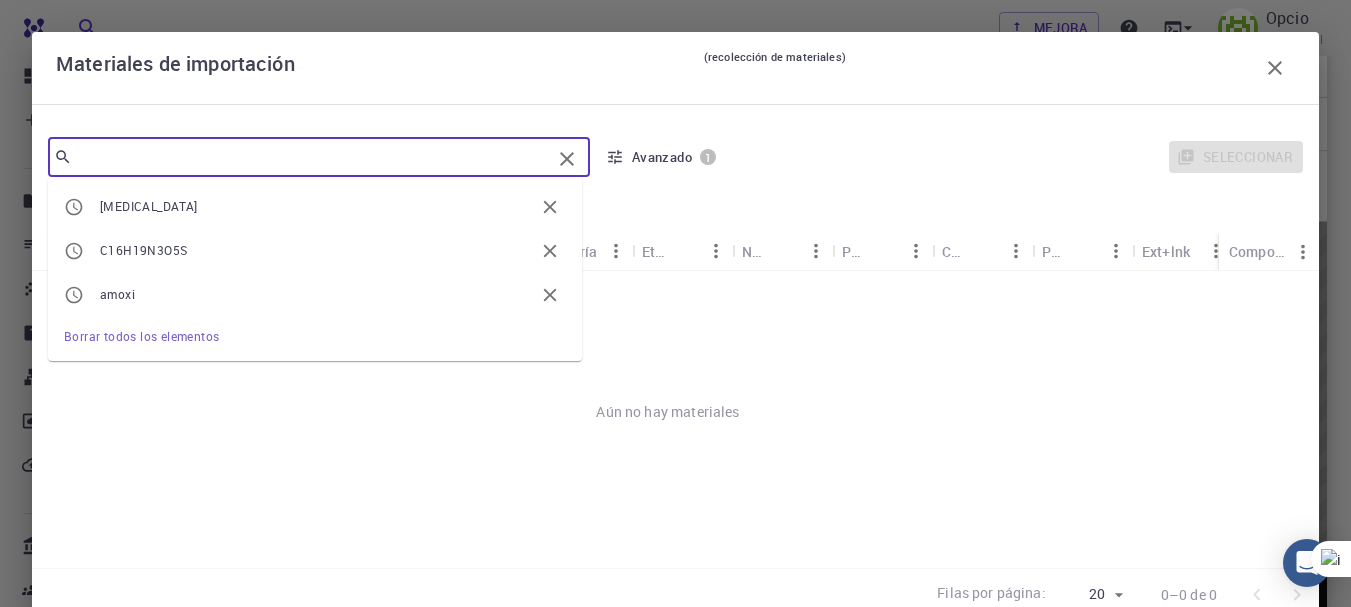click on "amoxil" at bounding box center [317, 207] 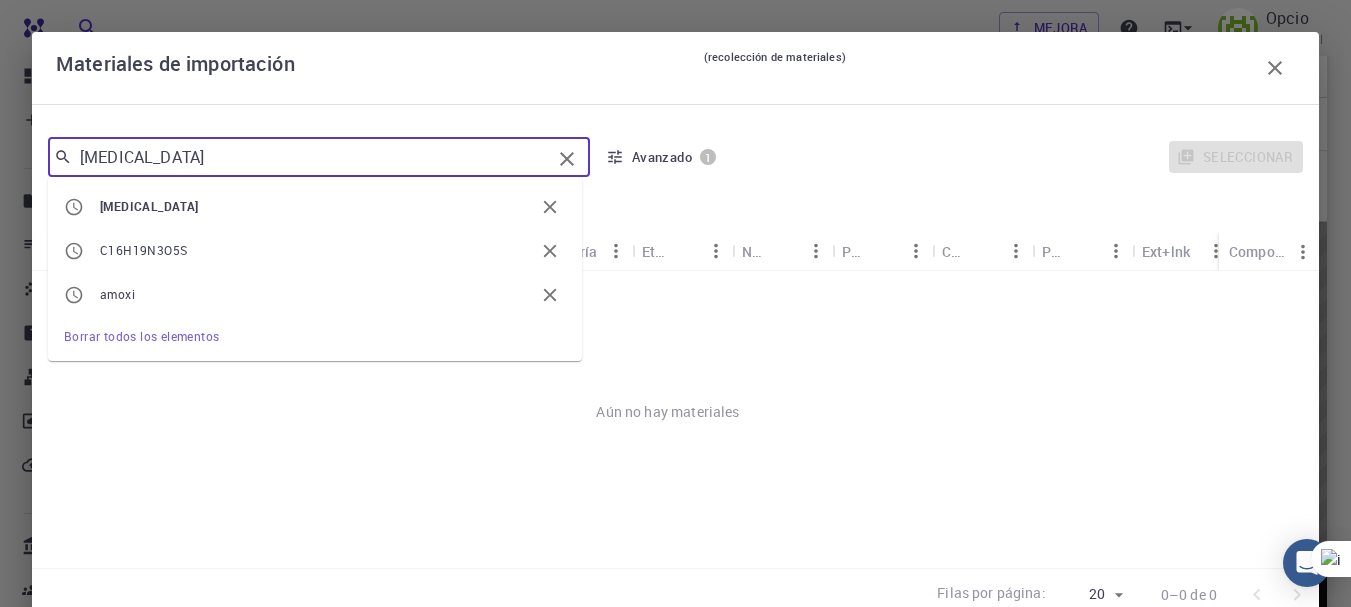drag, startPoint x: 149, startPoint y: 160, endPoint x: 29, endPoint y: 173, distance: 120.70211 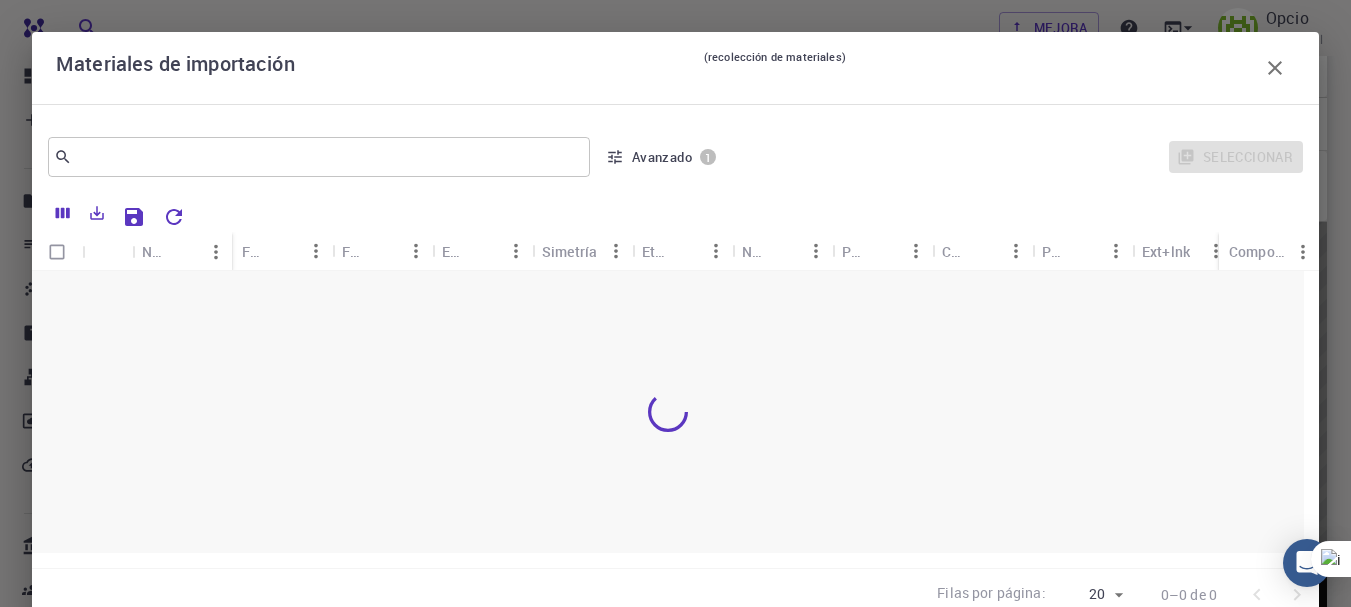 click at bounding box center (668, 412) 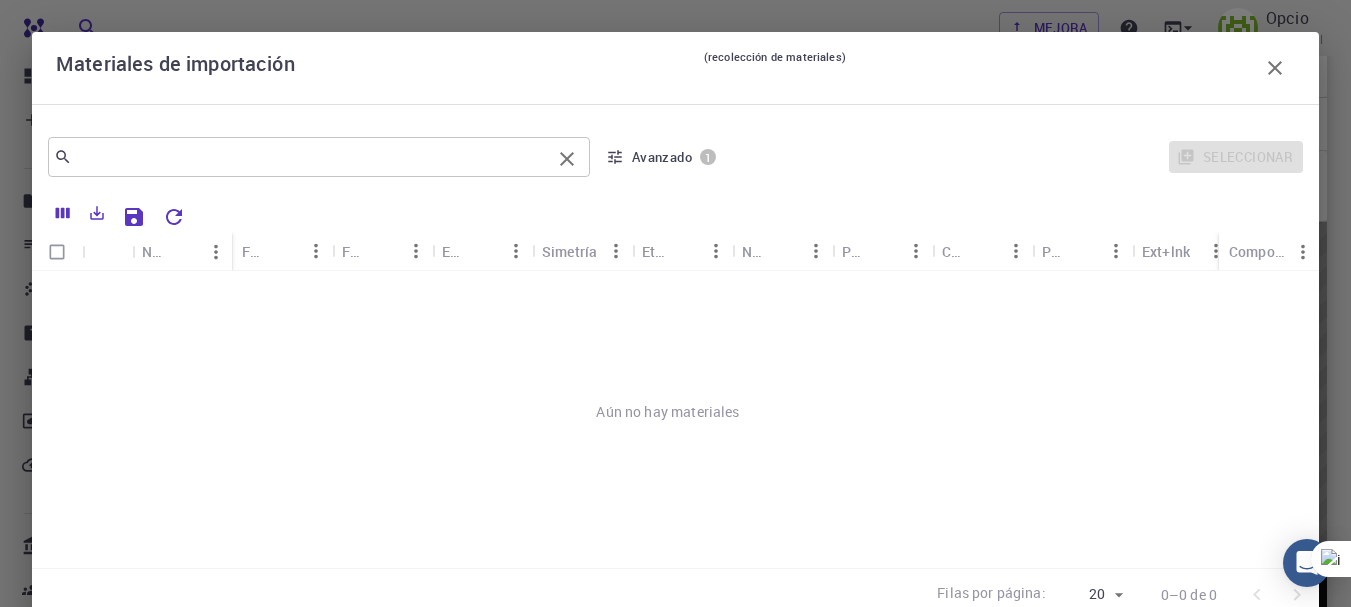 click at bounding box center [311, 157] 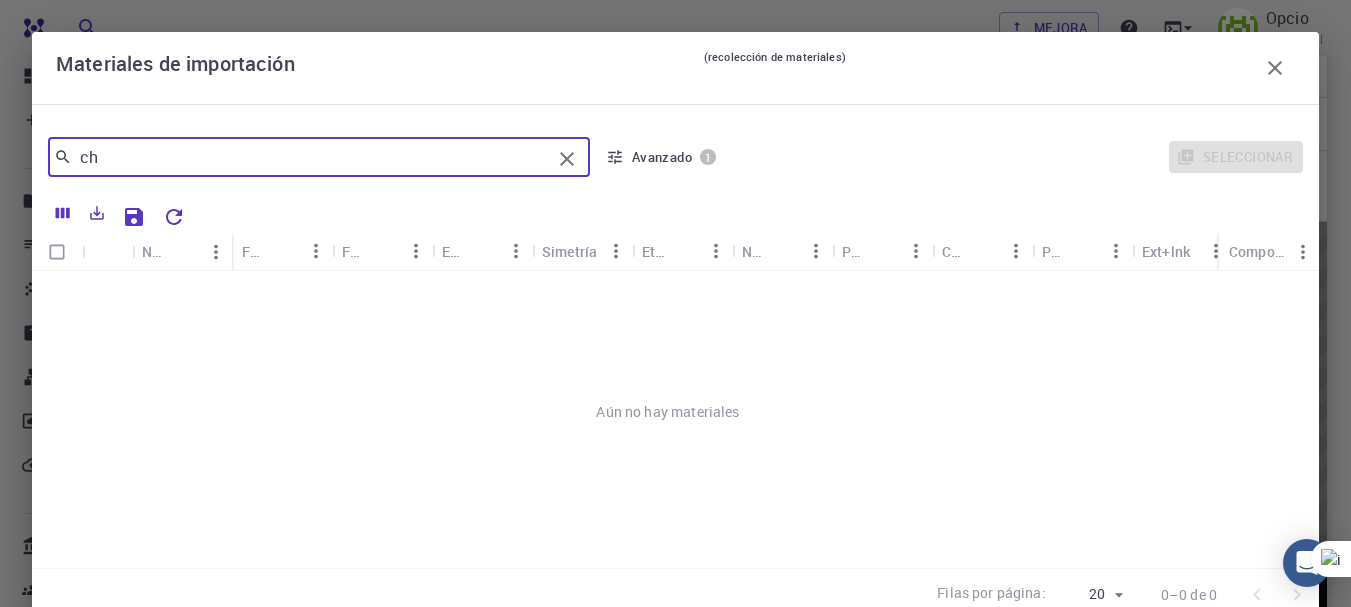 type on "c" 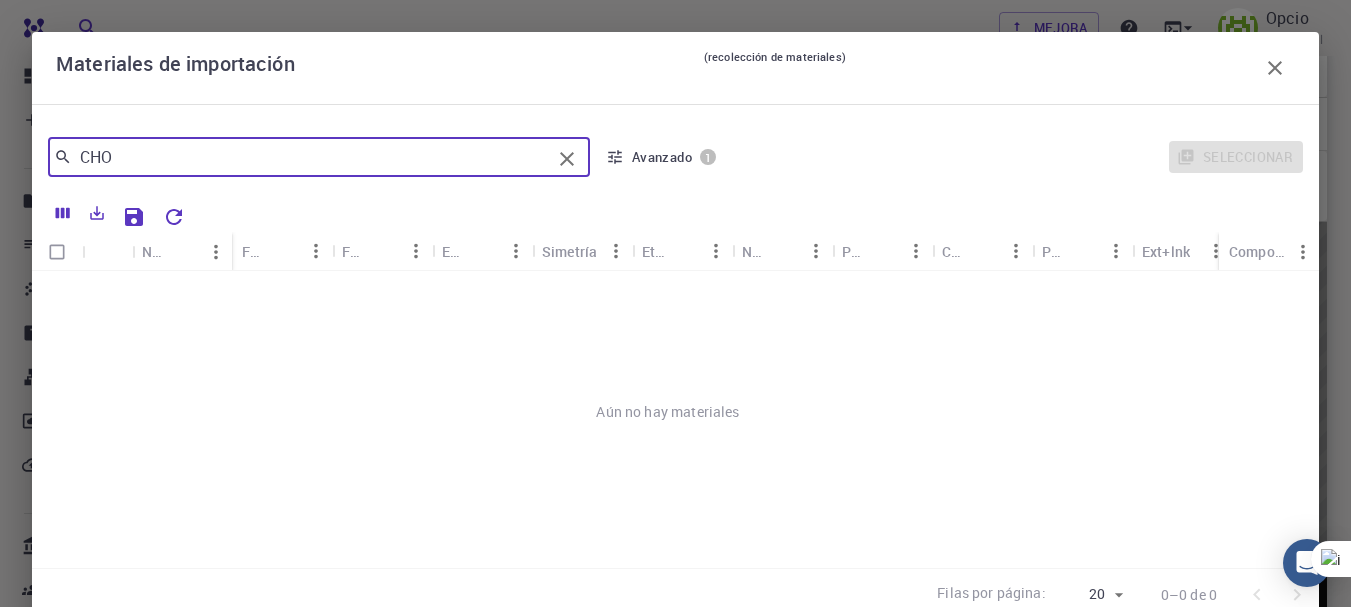 type on "CHO" 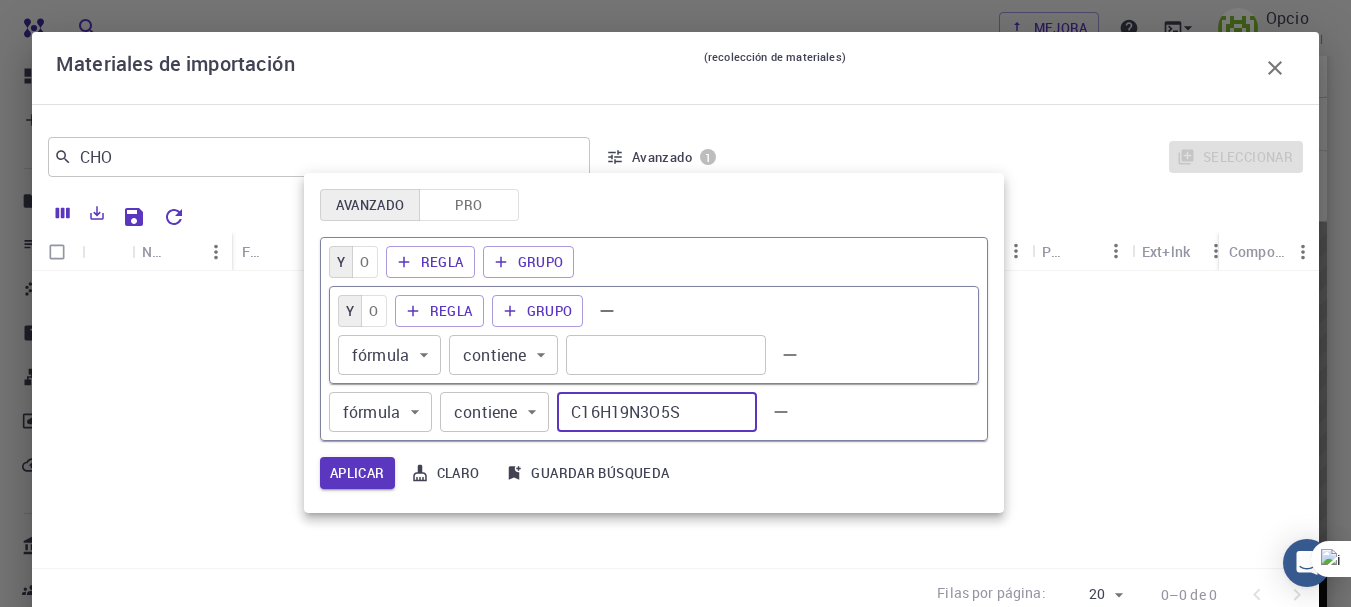 drag, startPoint x: 461, startPoint y: 414, endPoint x: 438, endPoint y: 416, distance: 23.086792 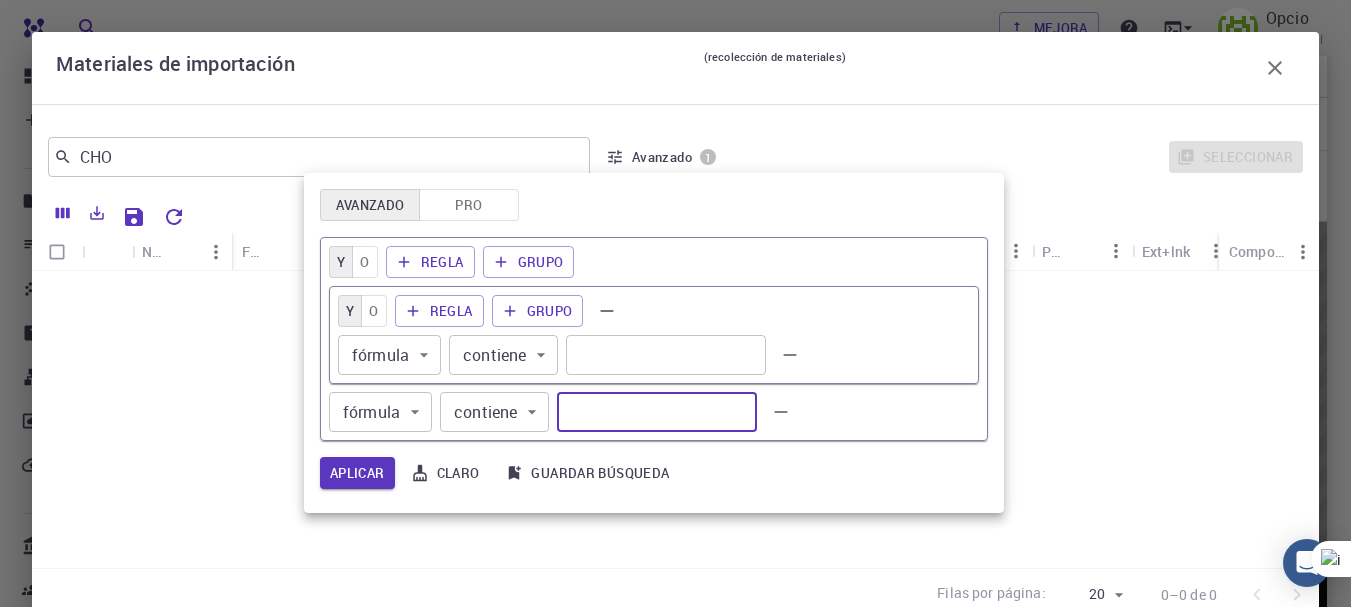 type 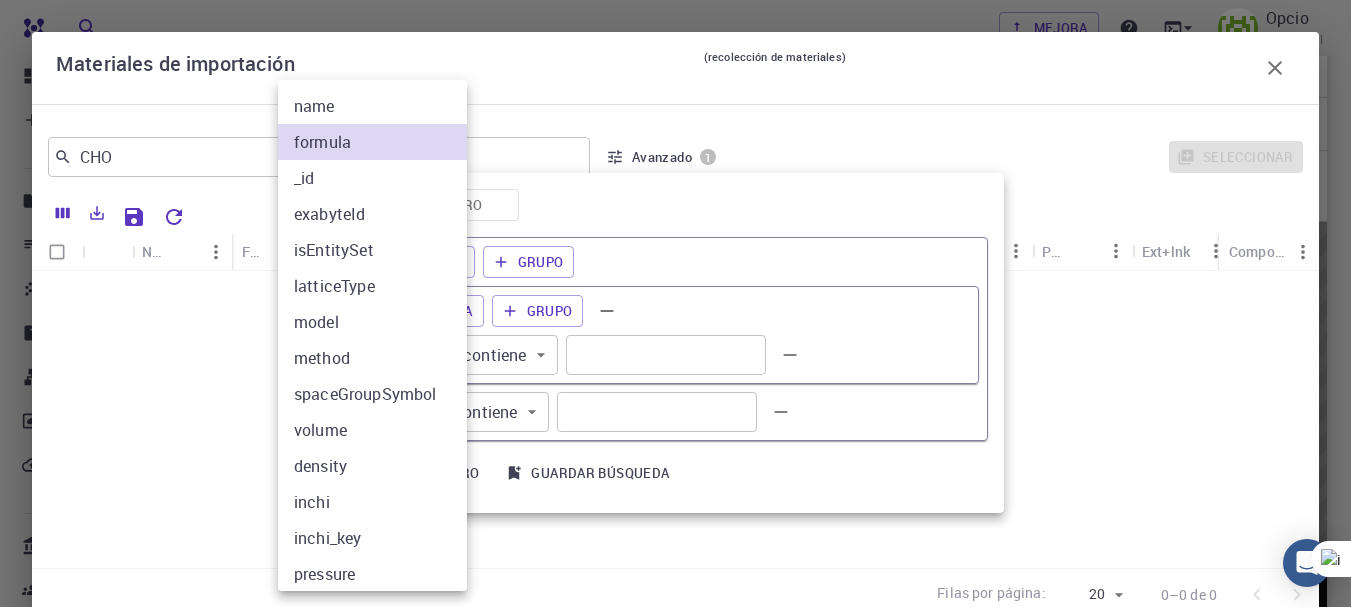 click on "Gratis Panel Crear Nuevo trabajo Nuevo material Crear material Subir archivo Importar desde el banco Importar desde terceros Nuevo flujo de trabajo Nuevo proyecto Proyectos Empleos Materiales Propiedades Flujos de trabajo Dropbox Cargas externas Banco Materiales Flujos de trabajo Cuentas Compartido conmigo Compartido públicamente Compartido externamente Documentación Contactar con soporte técnico Carga de cómputo: baja Mejora Opcio Individual Home opcio Projects - Default New Job New Job Jul 10, 2025, 18:20 PM Proyecto  predeterminado Descripción Seleccionar acciones de trabajo Guardar y salir 1. Materiales 2. Flujo de trabajo 3. Calcular FCC de silicio Fórmula  Si  de red  FCC Seleccionar acciones de material 1  de  1 Enrejado Comisión Federal de Comunicaciones (FCC) a 3.8670 b 3.8670 do 3.8670 alfa 60.000 β 60.000 gamma 60.000 Base 9 1 2 3 › Si       0.000000      0.000000      0.000000   Si       0.250000      0.250000      0.250000   volumen de celda unitaria (Å^3) 40.889" at bounding box center (675, 541) 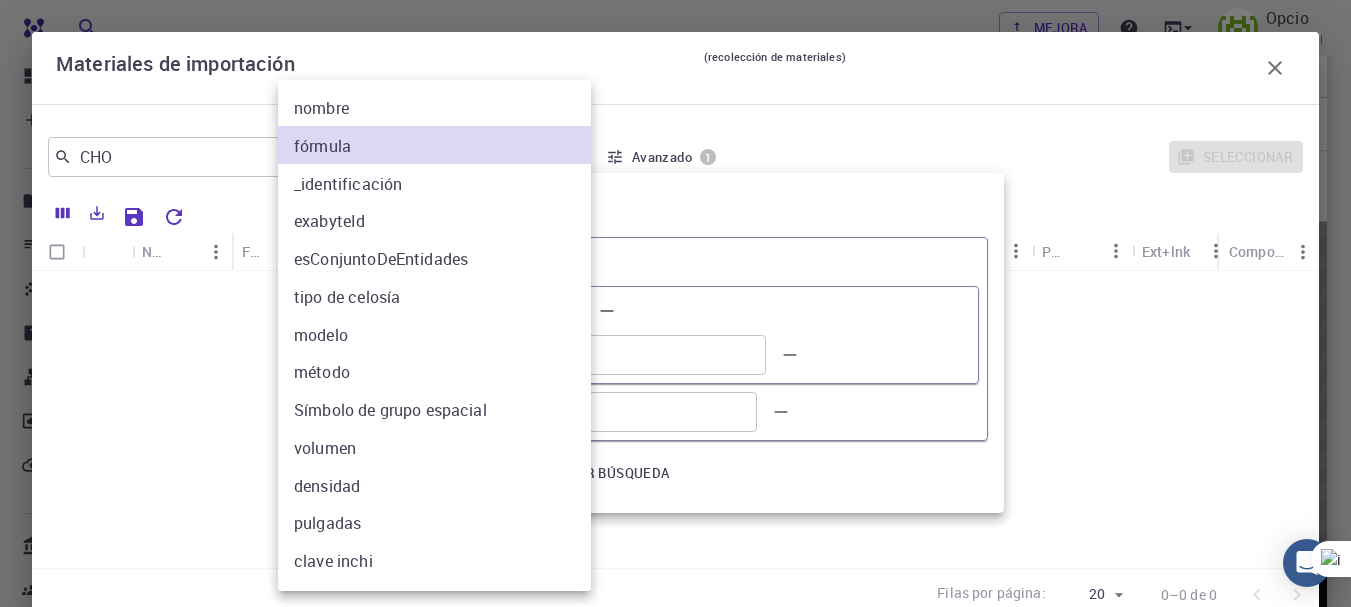 click on "nombre" at bounding box center (442, 107) 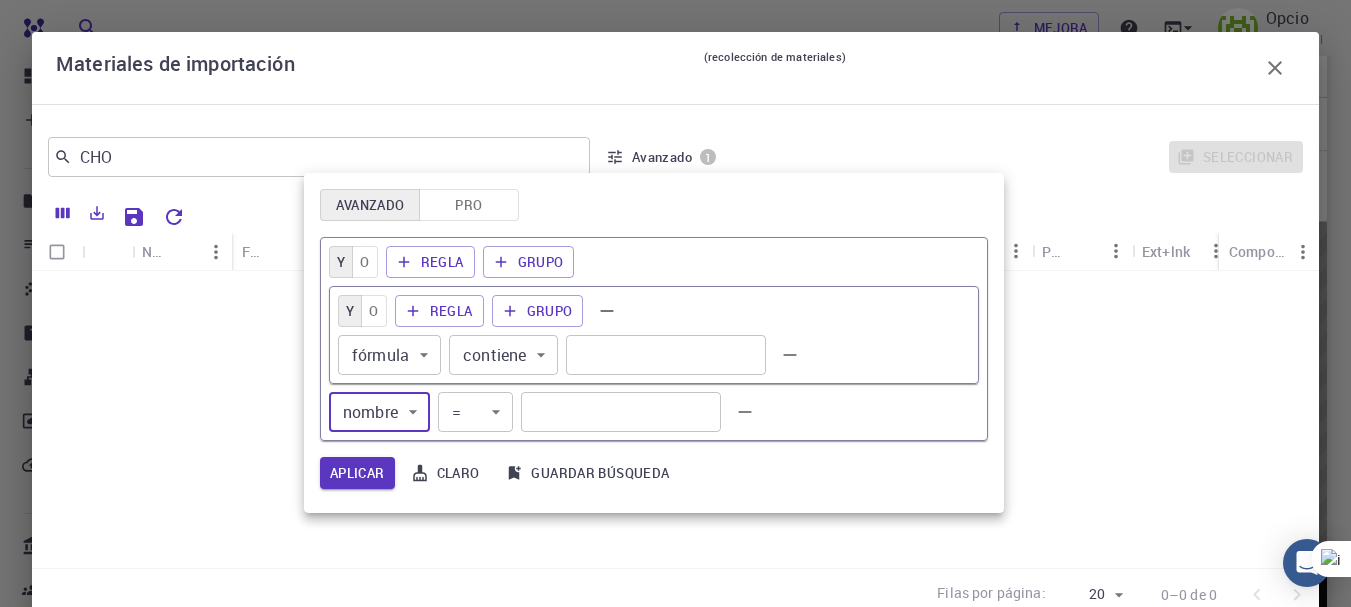 click at bounding box center (621, 412) 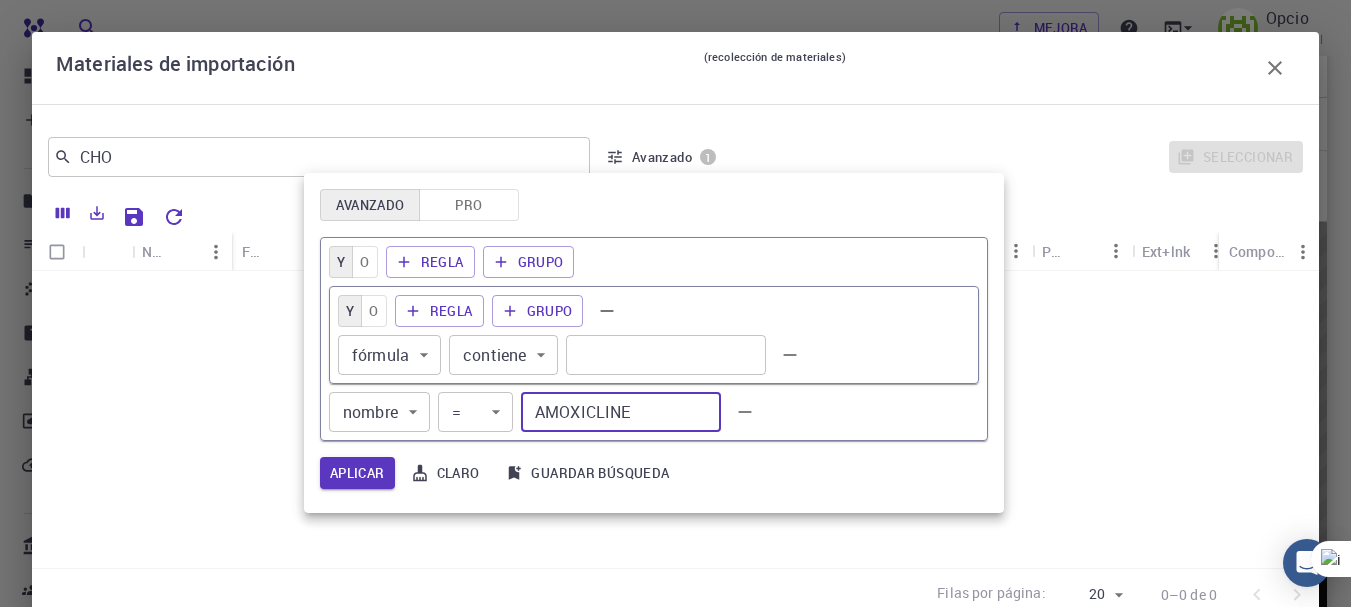 type on "AMOXICLINE" 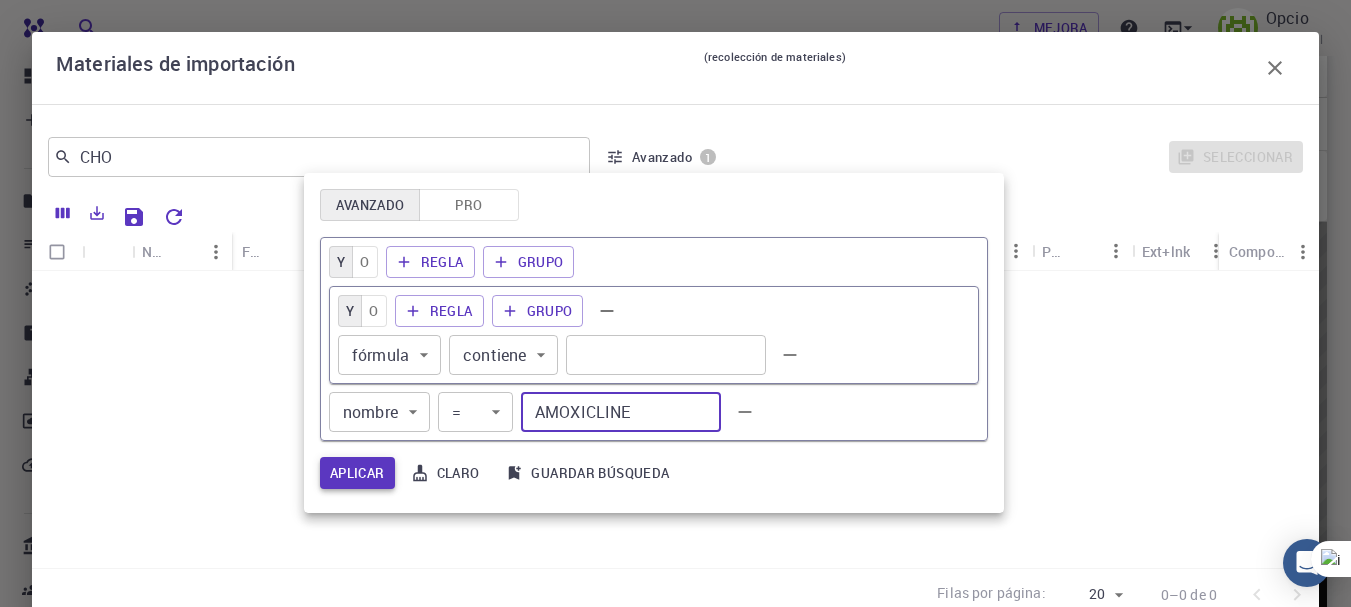 click on "Aplicar" at bounding box center (357, 473) 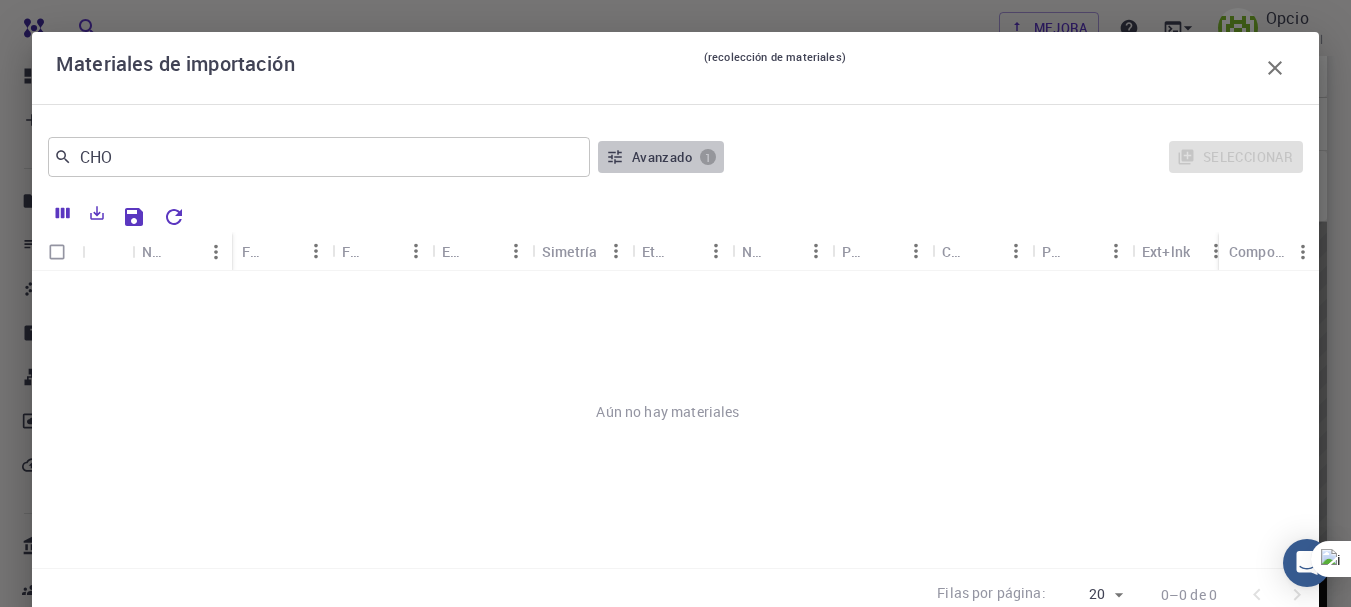 click on "Avanzado 1" at bounding box center (661, 157) 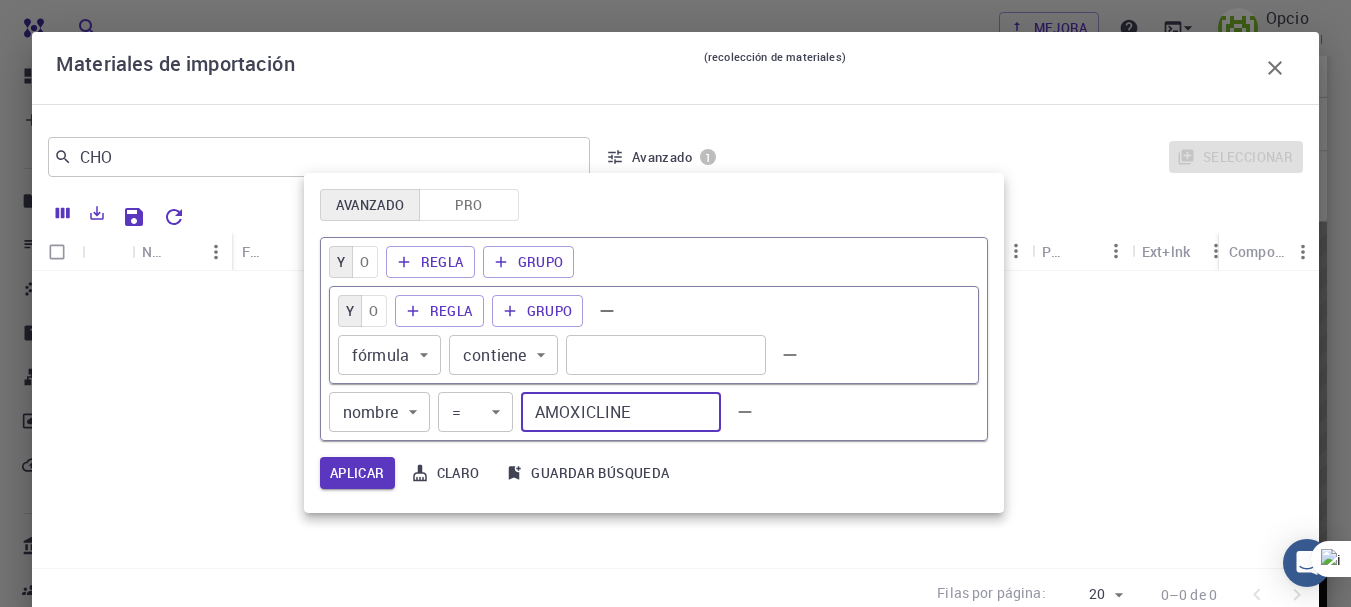 drag, startPoint x: 656, startPoint y: 406, endPoint x: 315, endPoint y: 379, distance: 342.06723 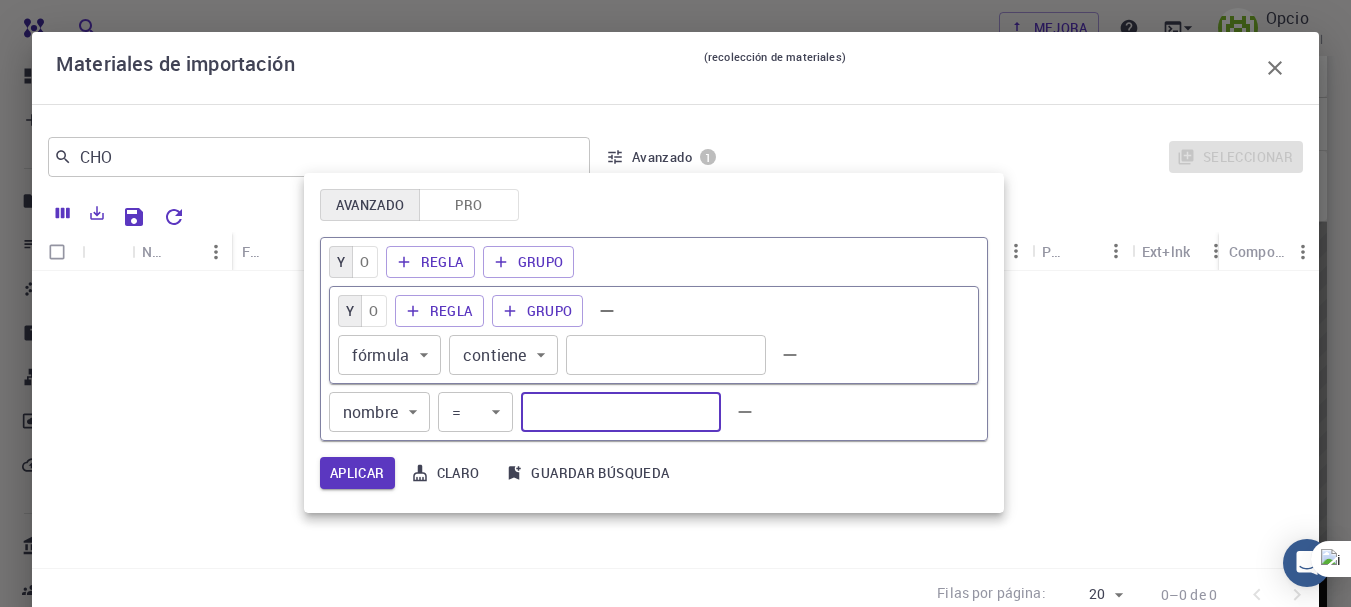 type 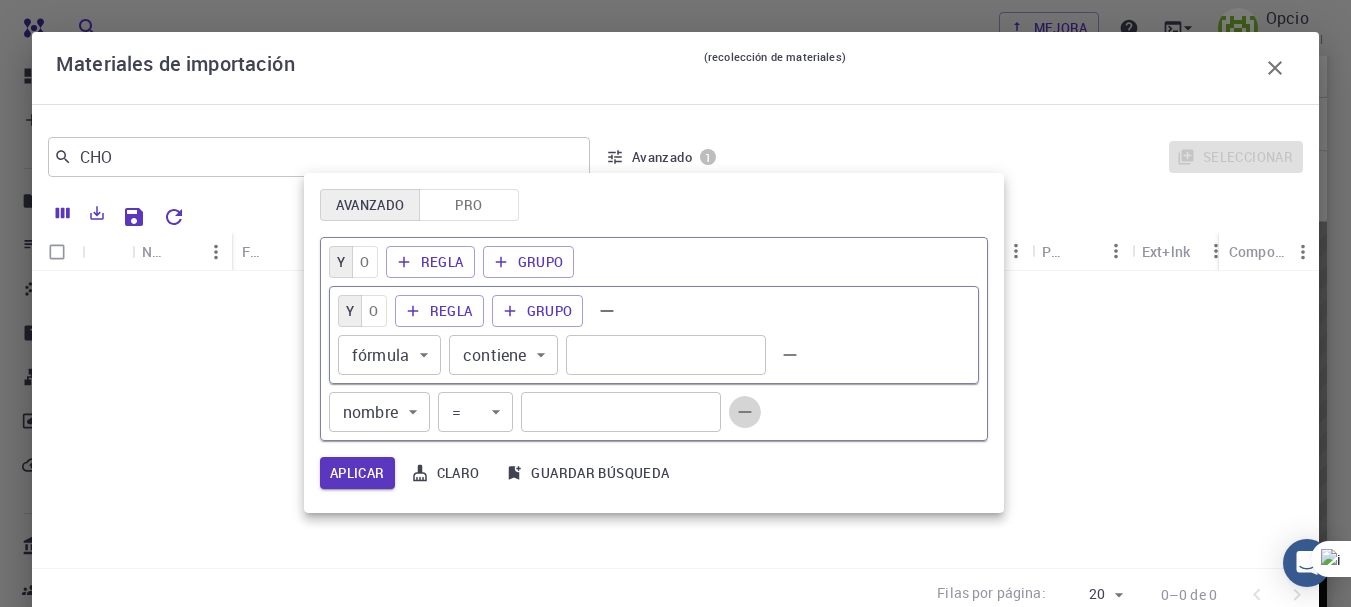 click 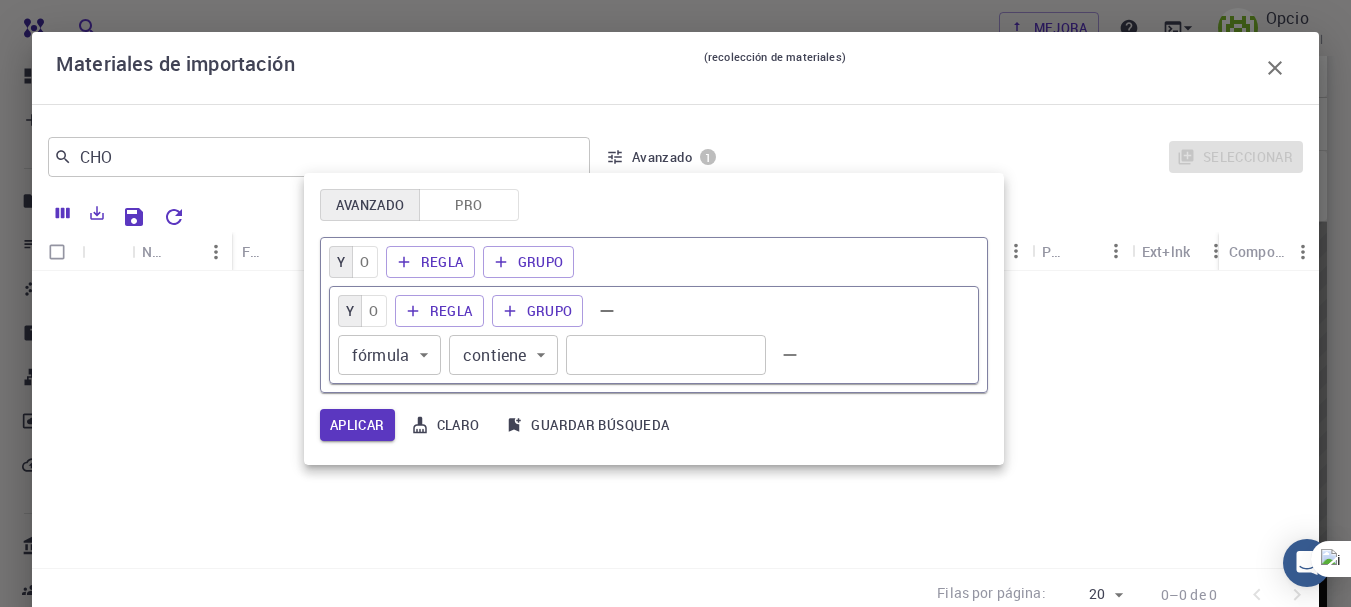 click 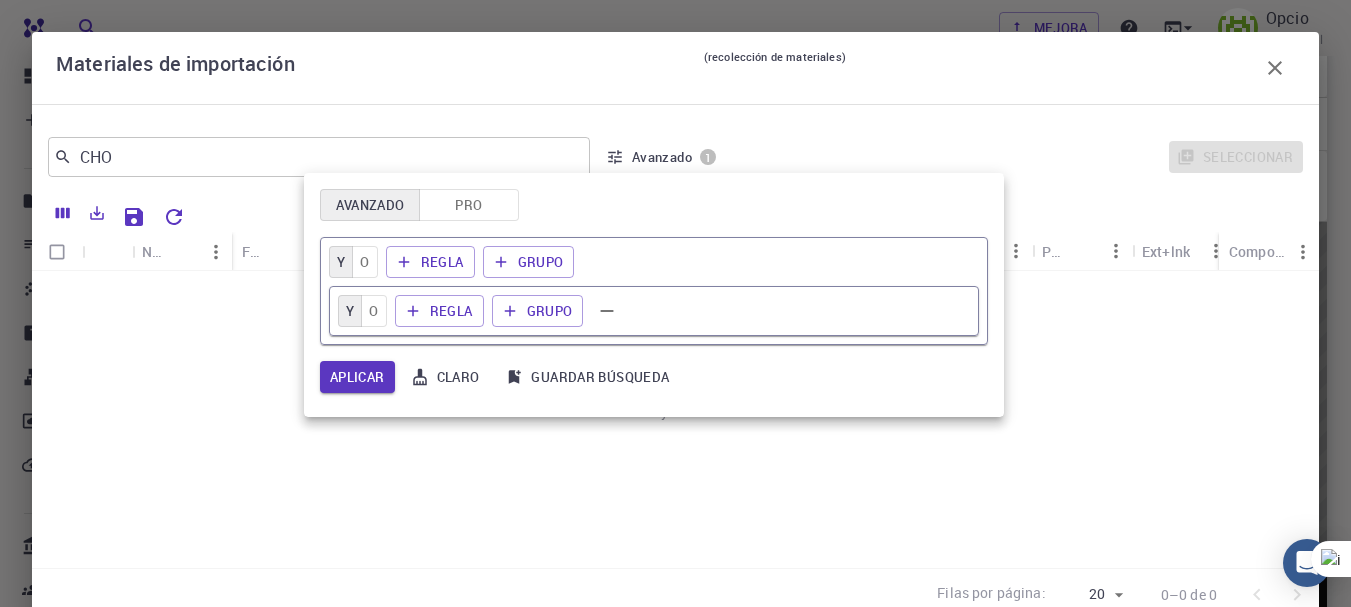 click 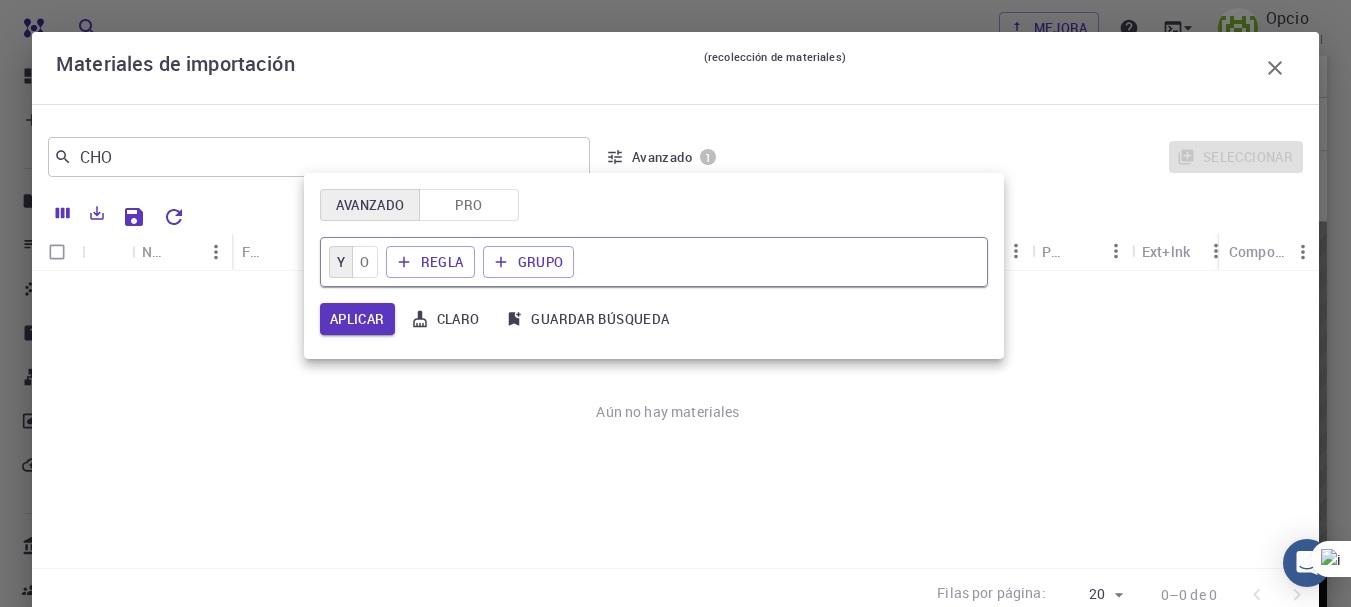 click on "Y O Regla Grupo" at bounding box center [654, 262] 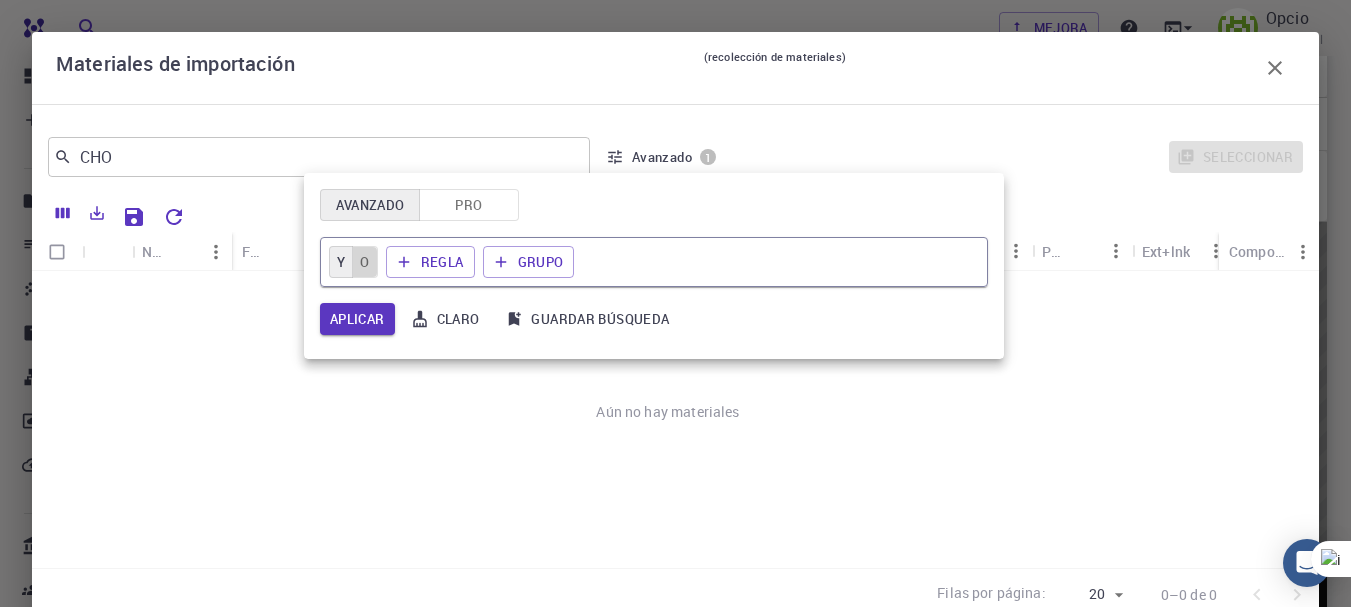 click on "O" at bounding box center [364, 262] 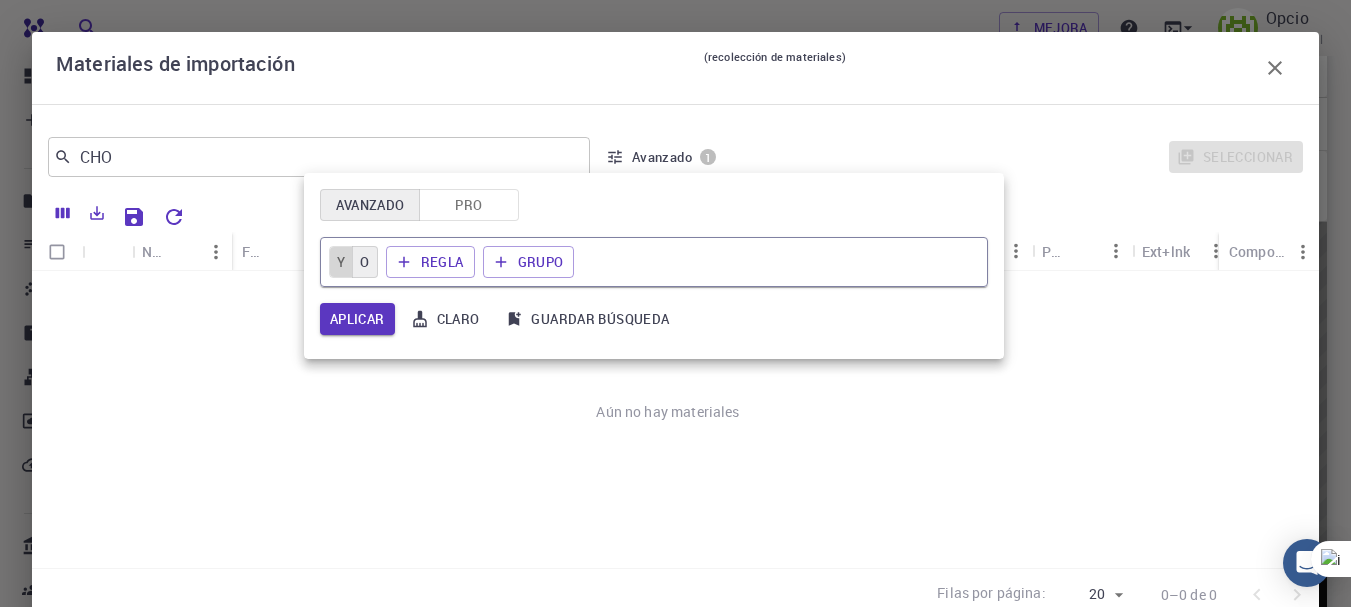 click on "Y" at bounding box center [341, 262] 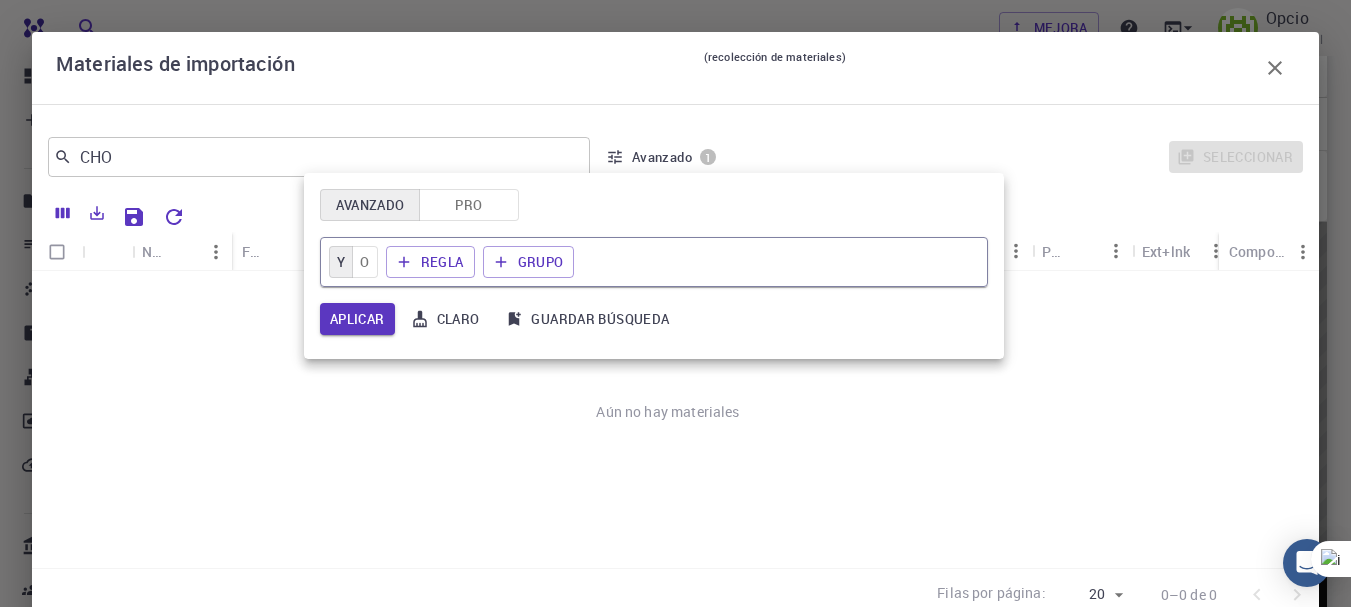 click on "O" at bounding box center (364, 262) 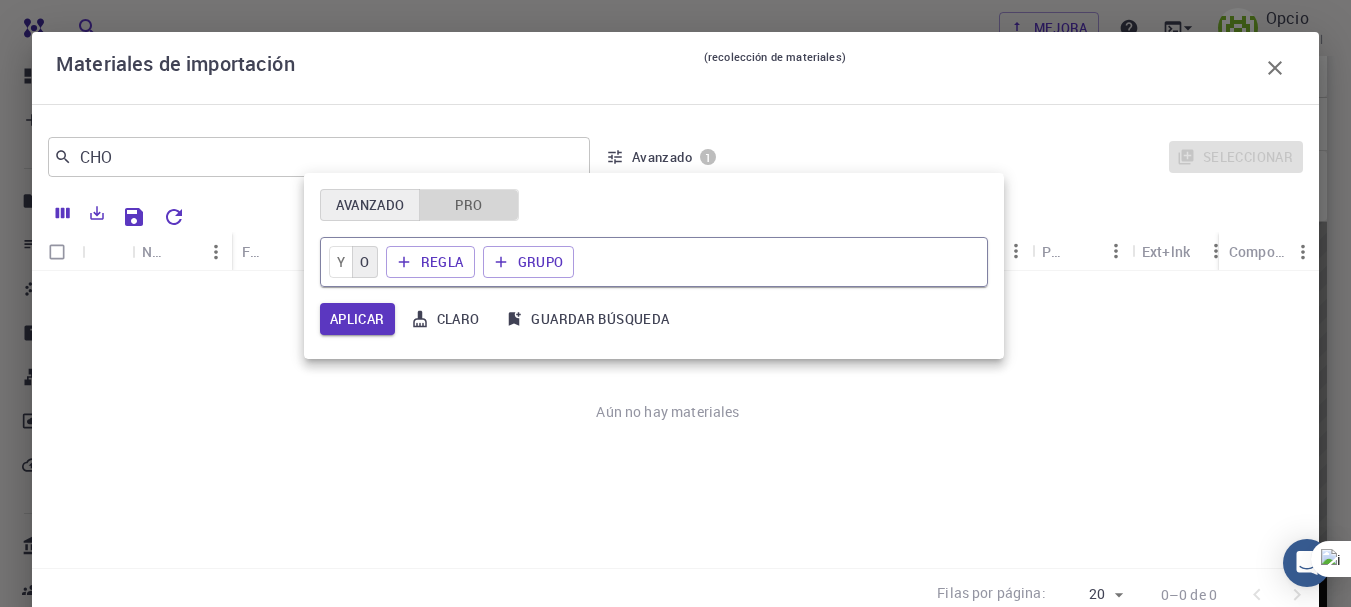 click on "Pro" at bounding box center (468, 205) 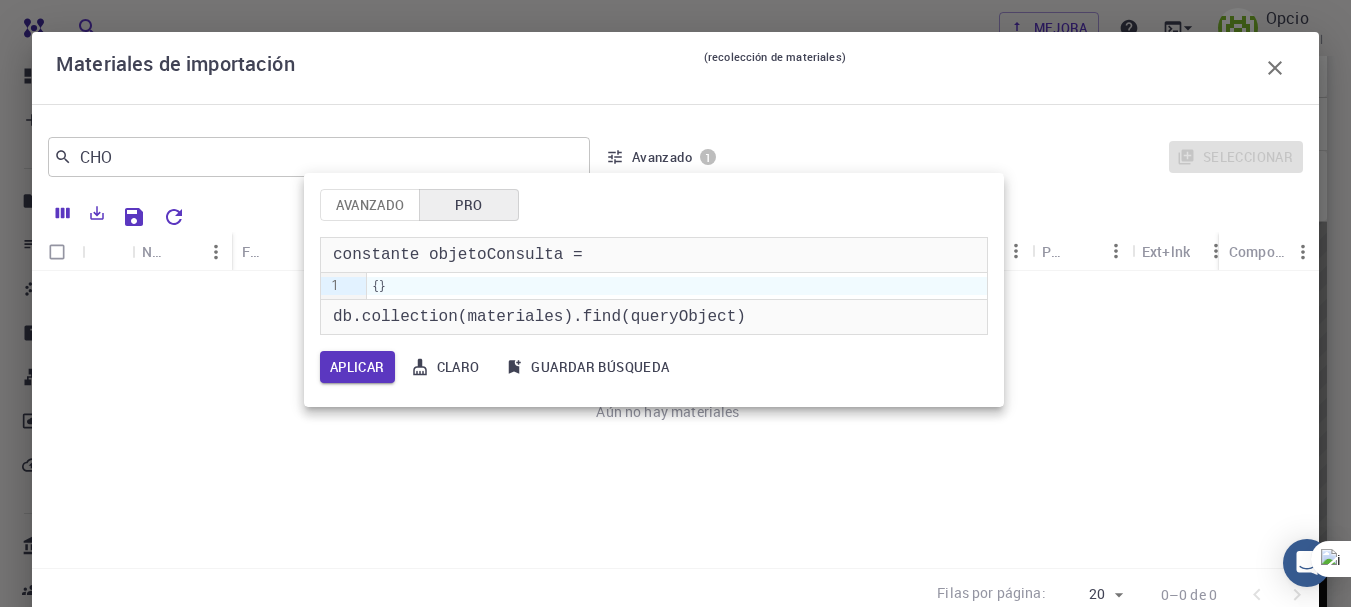 click on "{}" at bounding box center (677, 286) 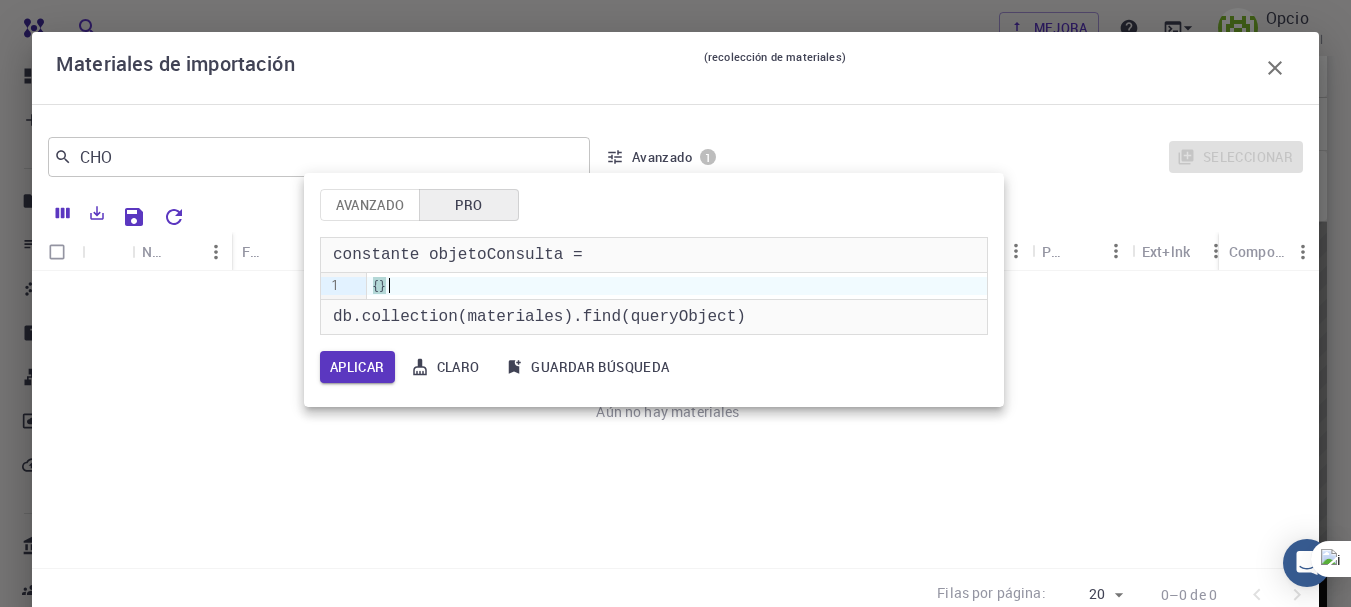 click on "constante objetoConsulta =" at bounding box center [654, 255] 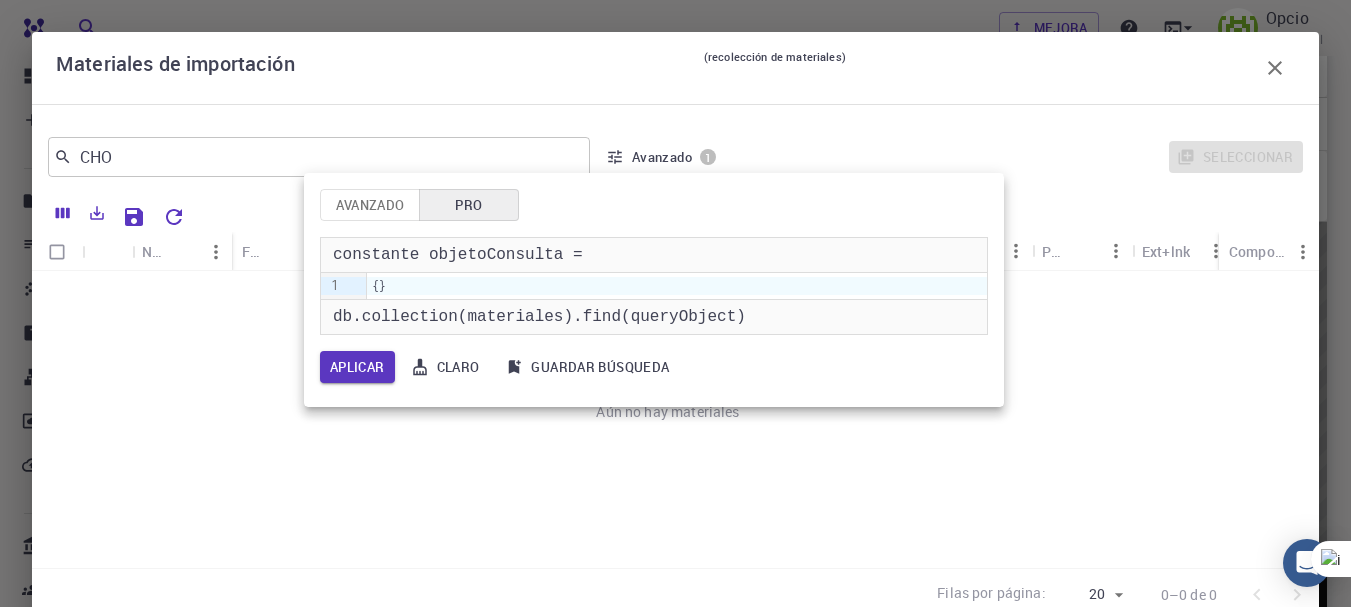 click on "constante objetoConsulta =" at bounding box center (654, 255) 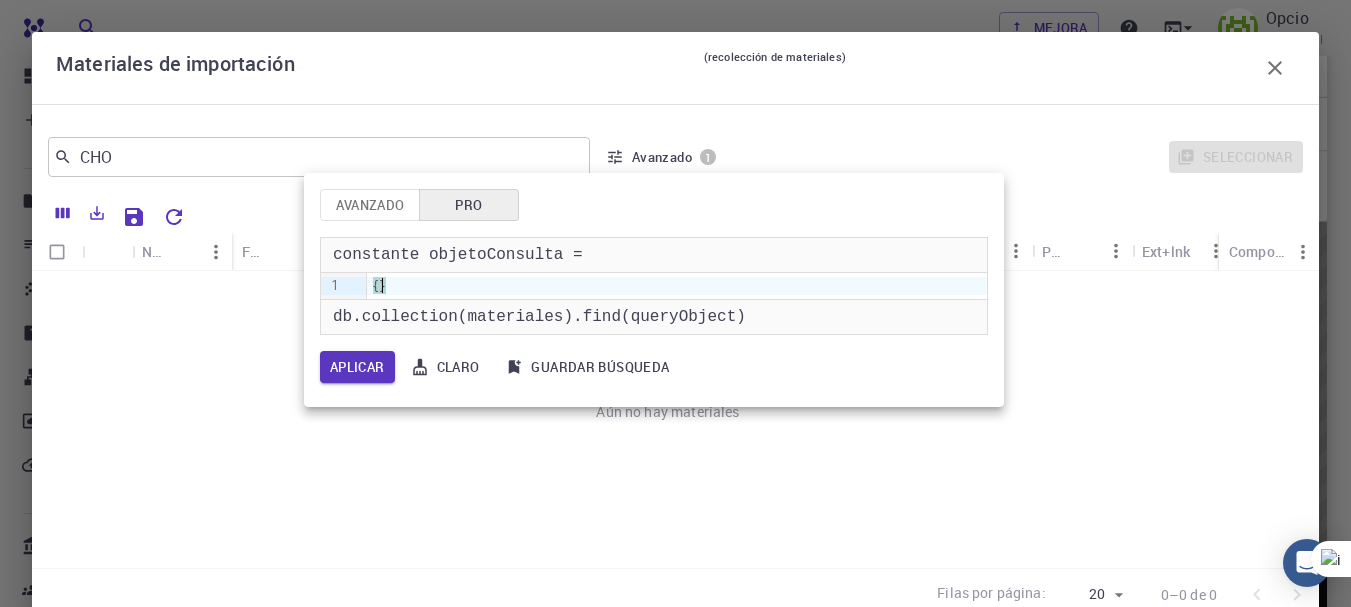 click on "}" at bounding box center [382, 285] 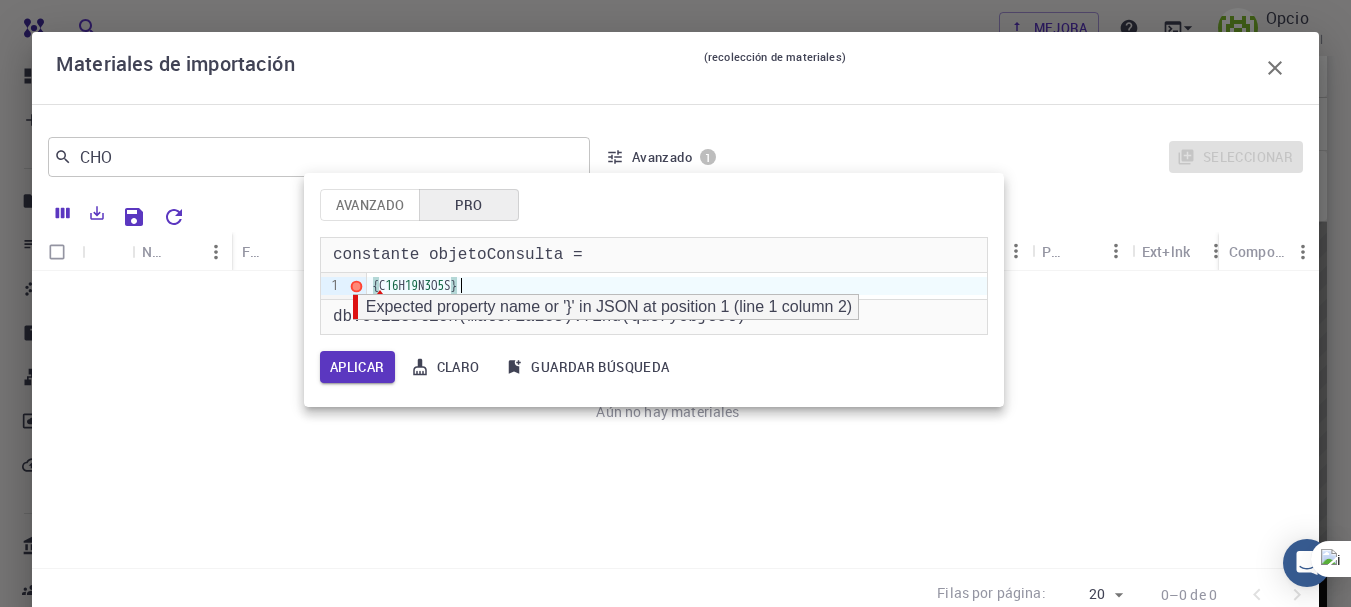 click at bounding box center [356, 286] 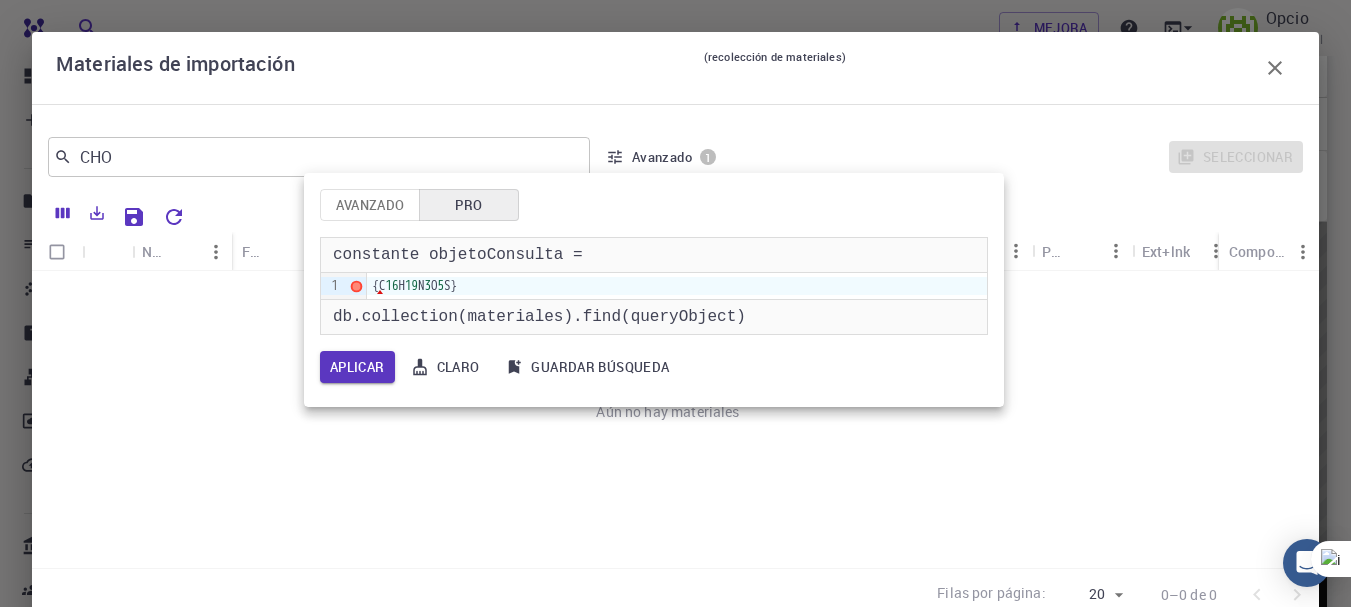 click at bounding box center (356, 286) 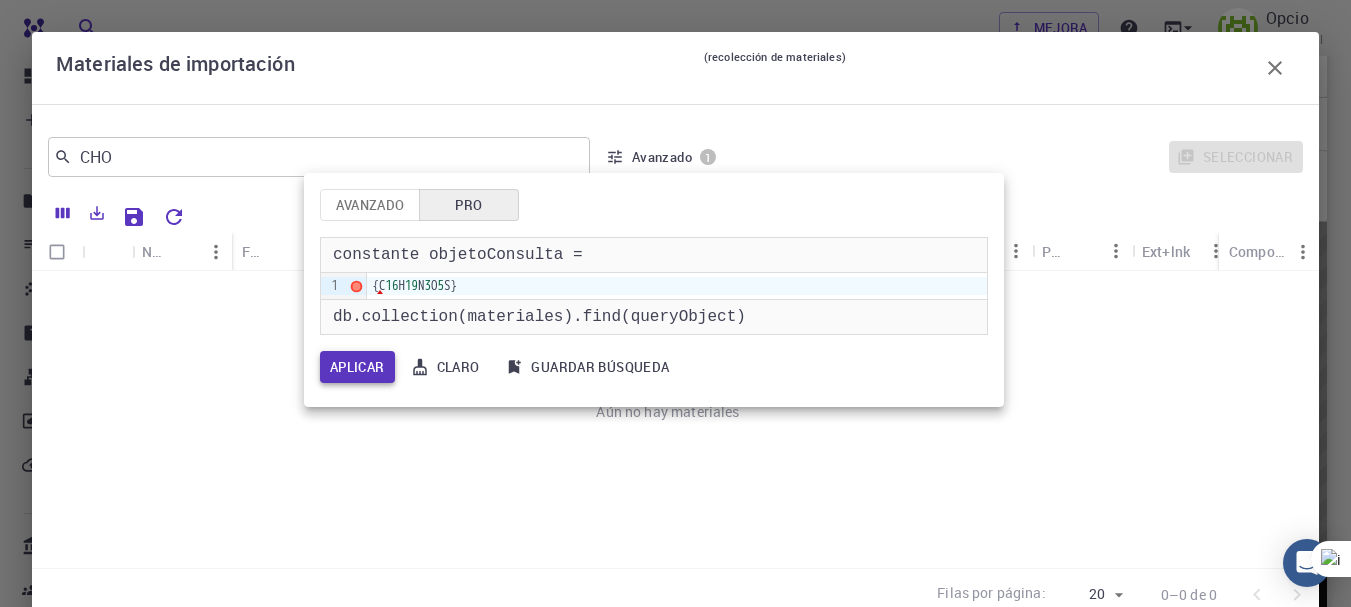 click on "Aplicar" at bounding box center (357, 367) 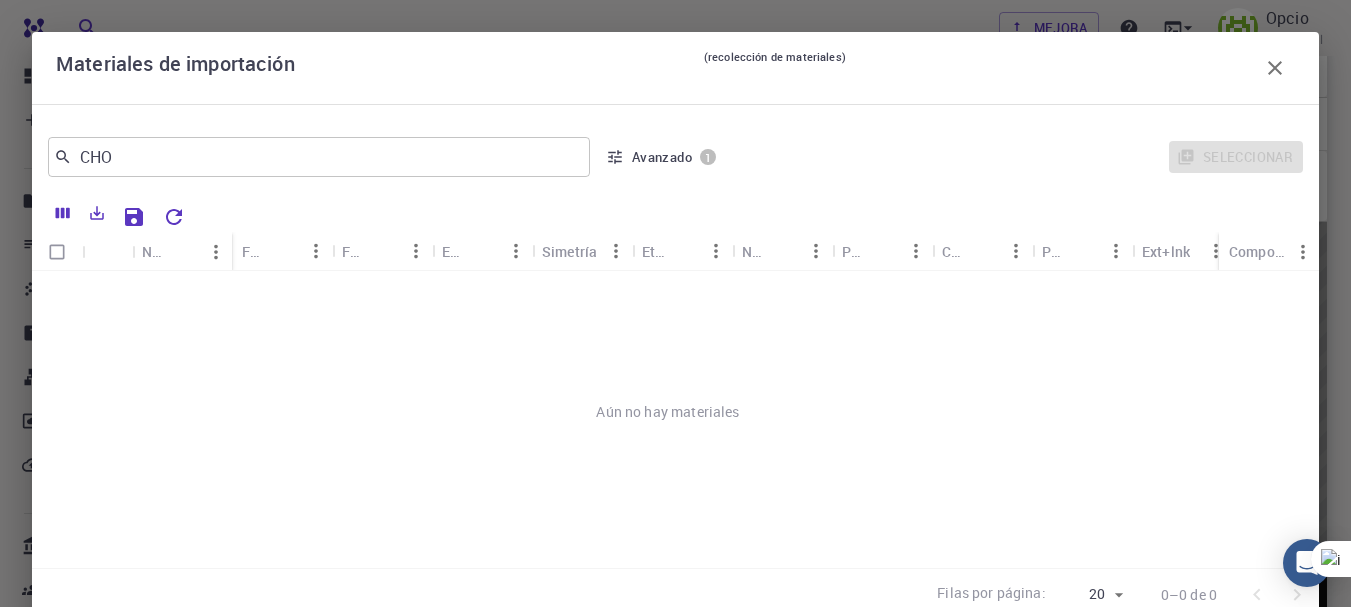 click on "Avanzado" at bounding box center (662, 157) 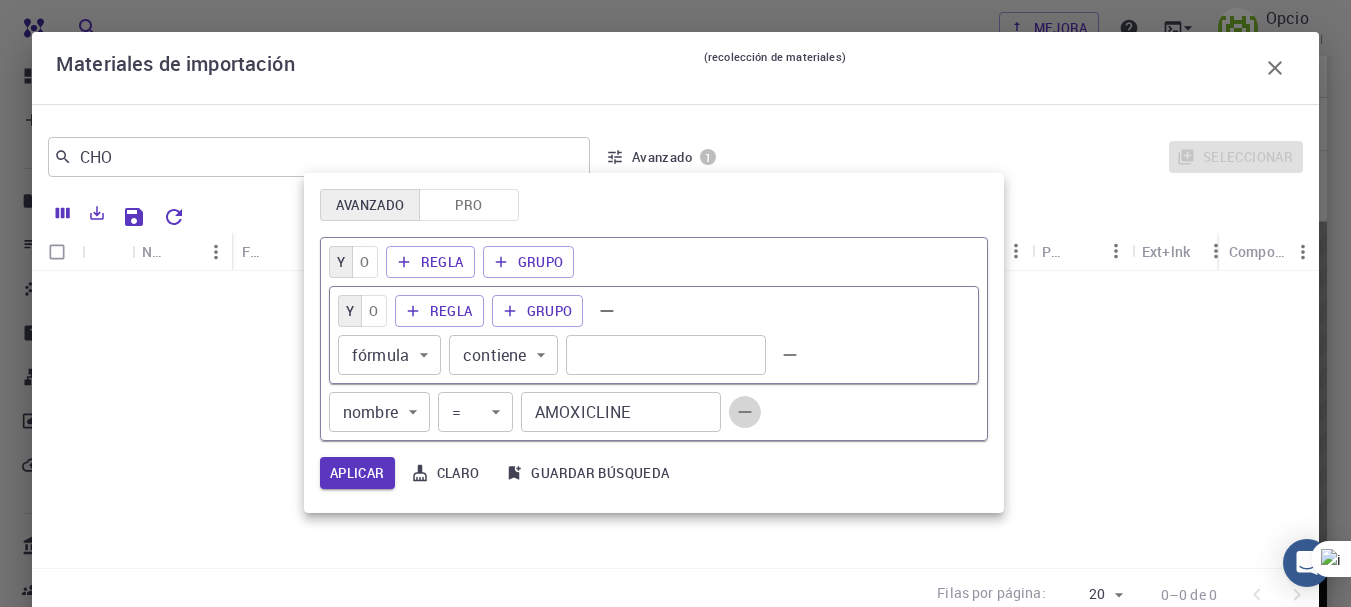 click 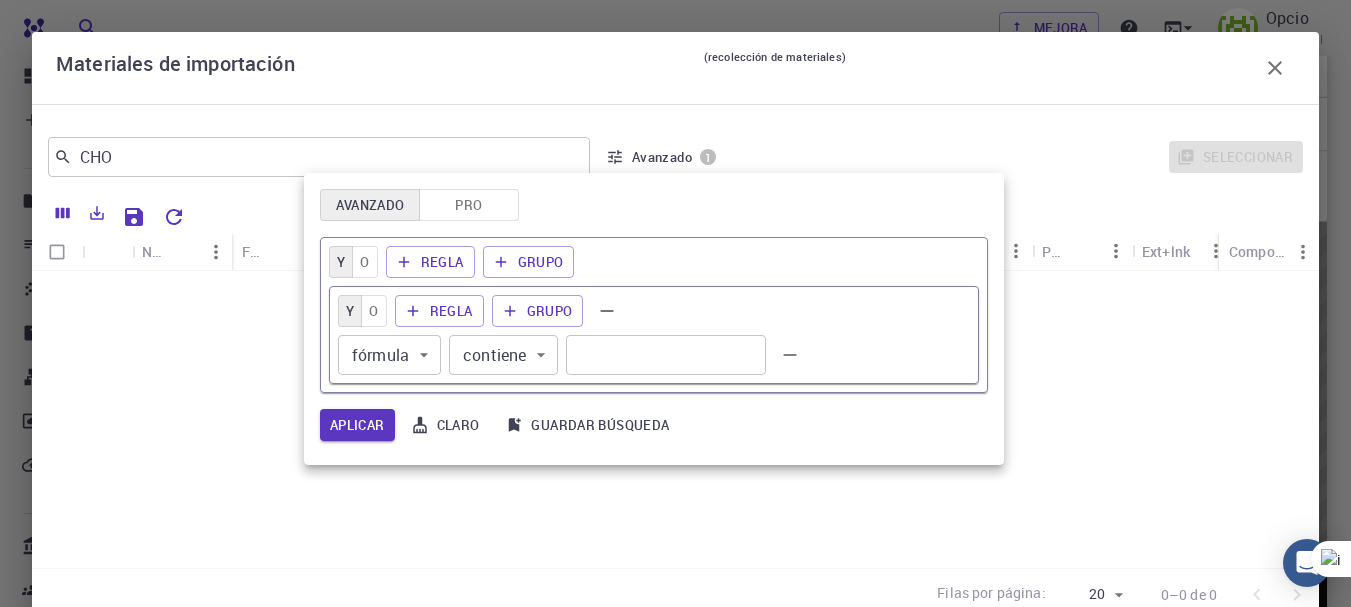 click 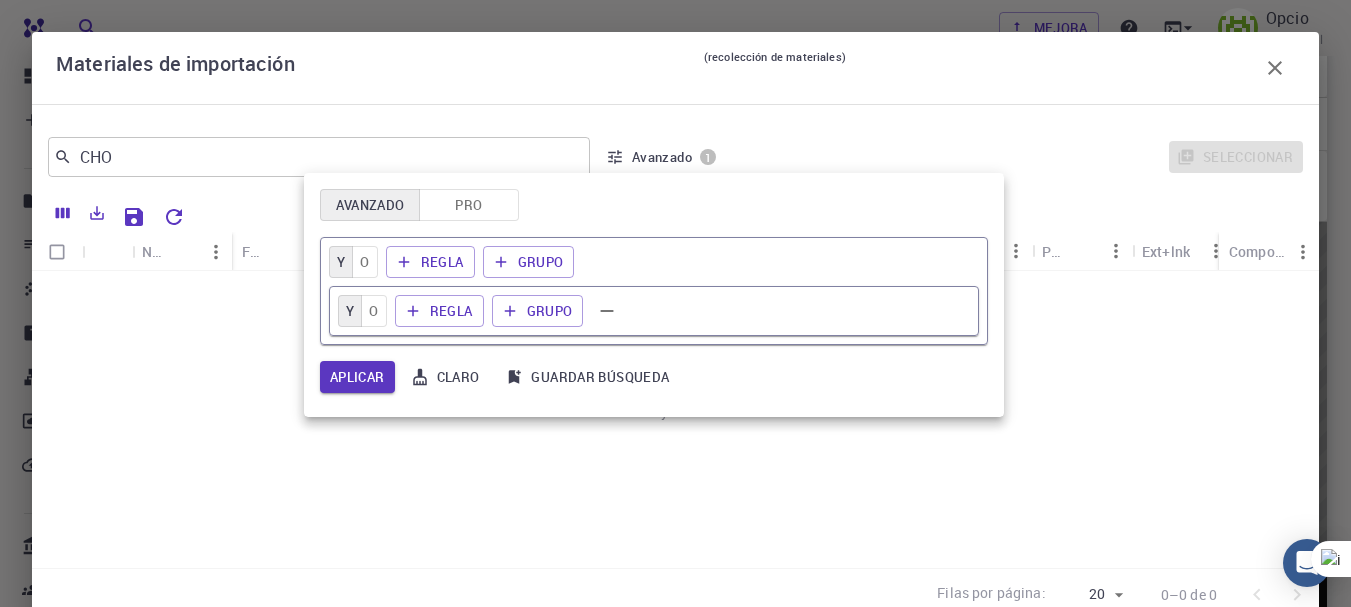 click 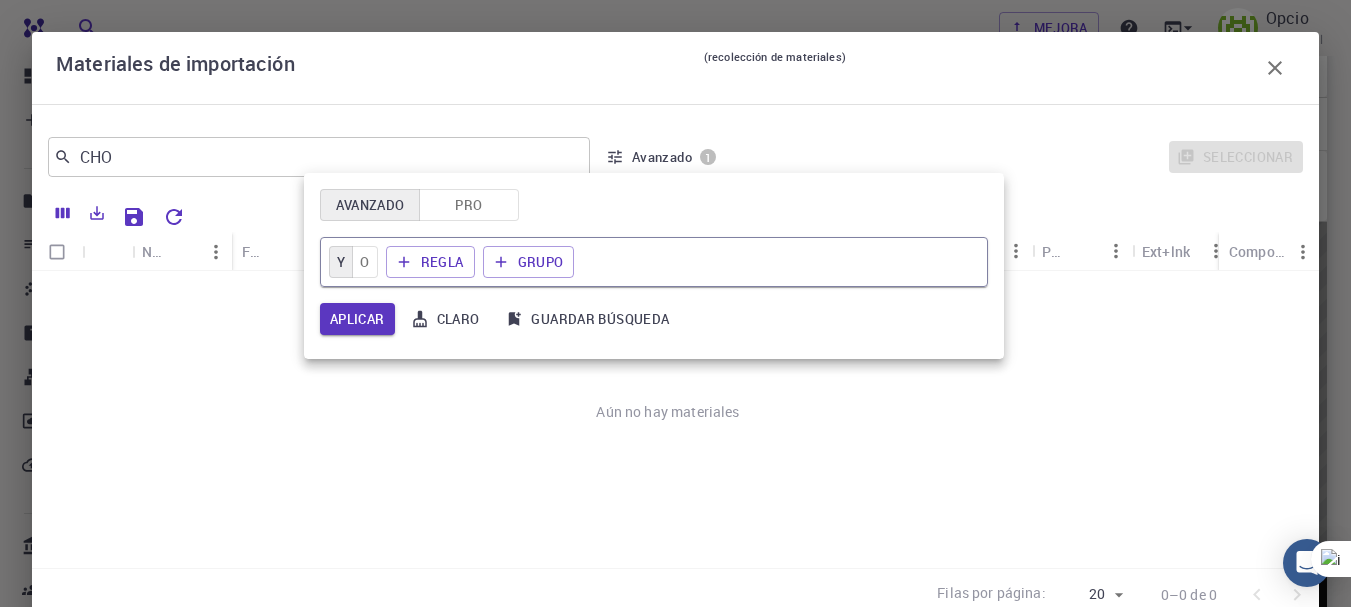 click on "Pro" at bounding box center [469, 205] 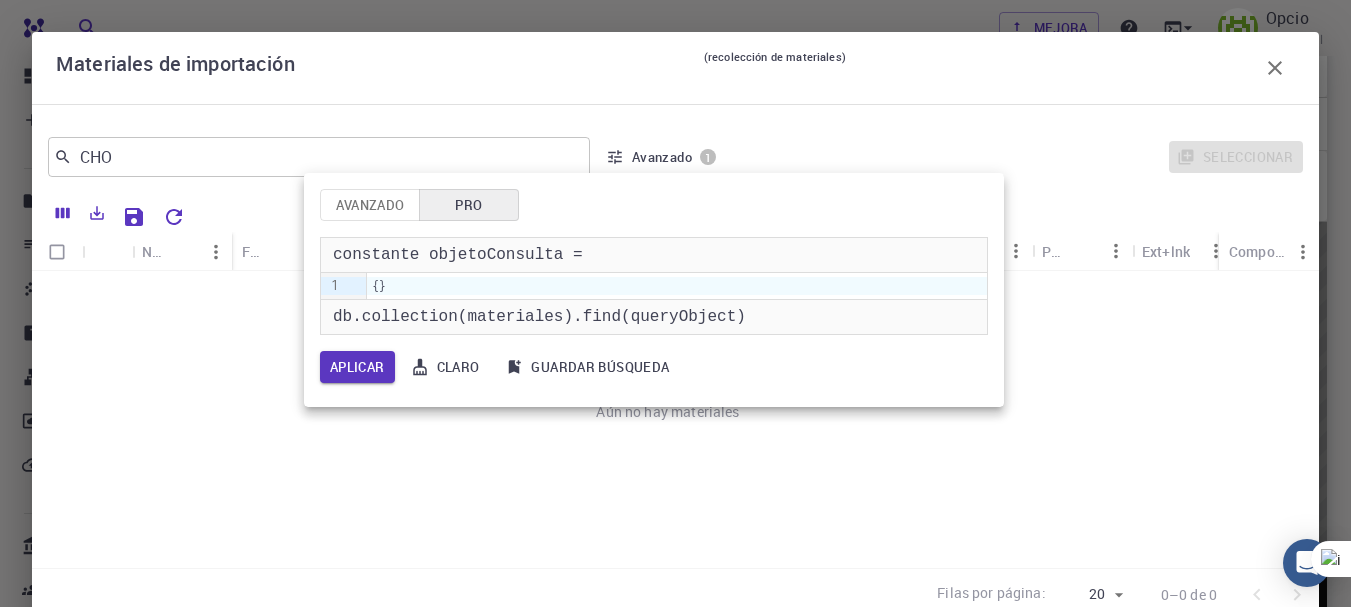 click on "Avanzado" at bounding box center (370, 205) 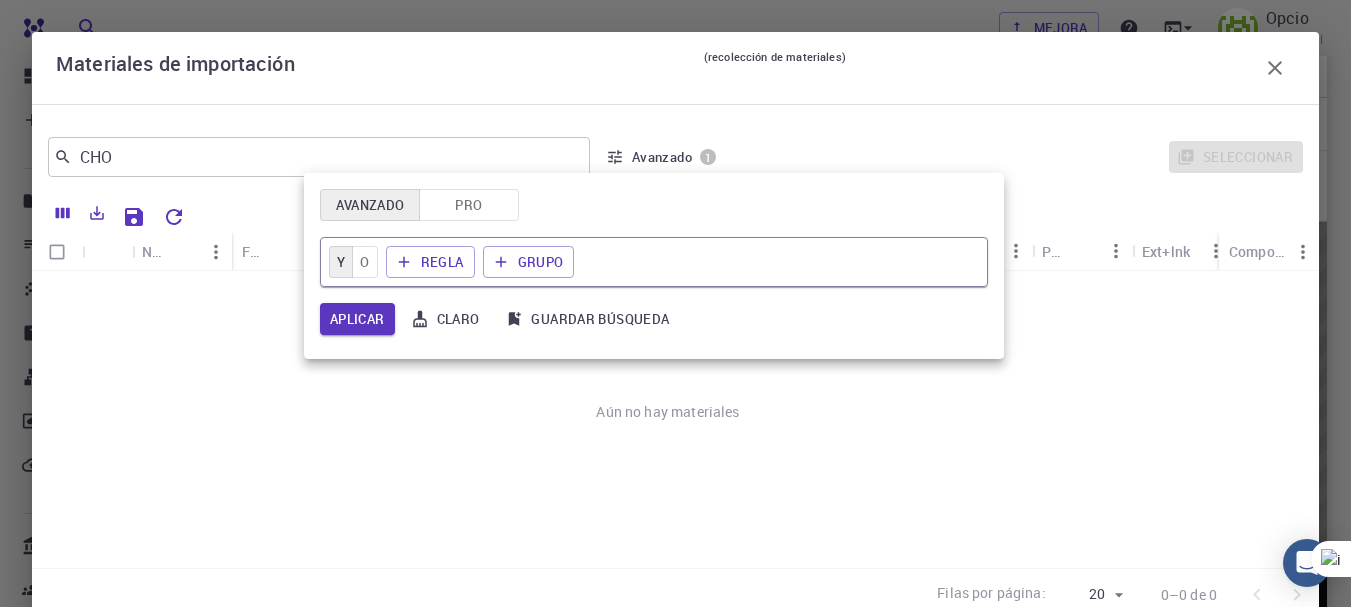 click at bounding box center (675, 303) 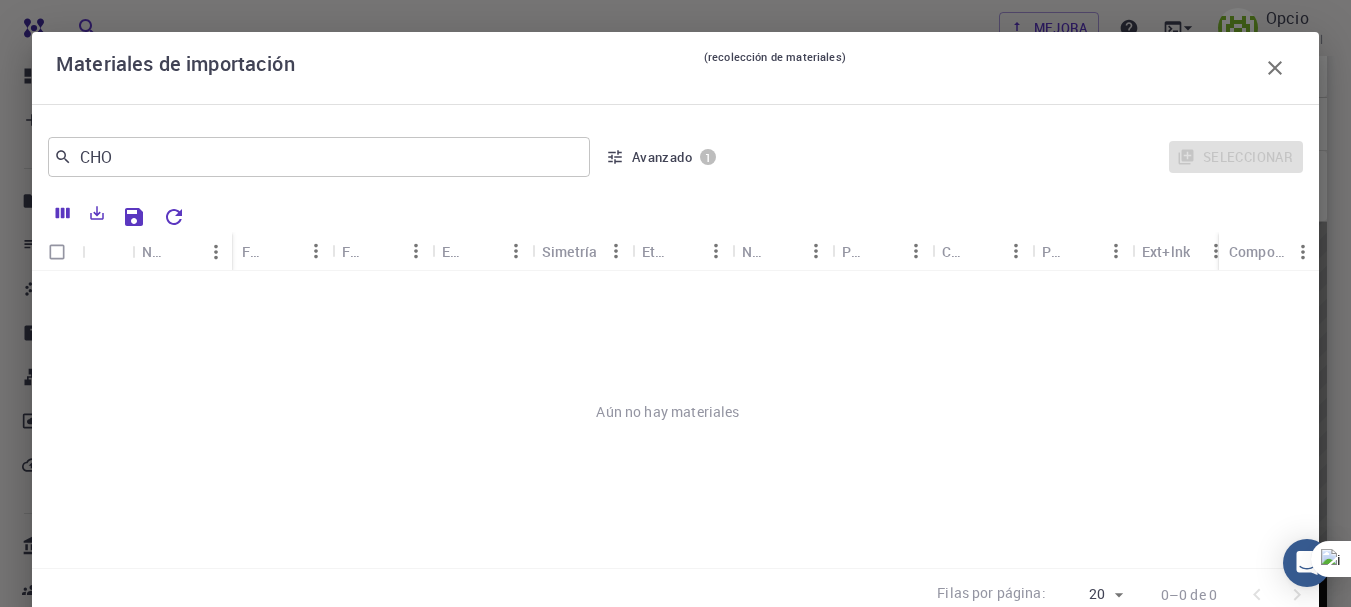 click on "Seleccionar" at bounding box center (1017, 157) 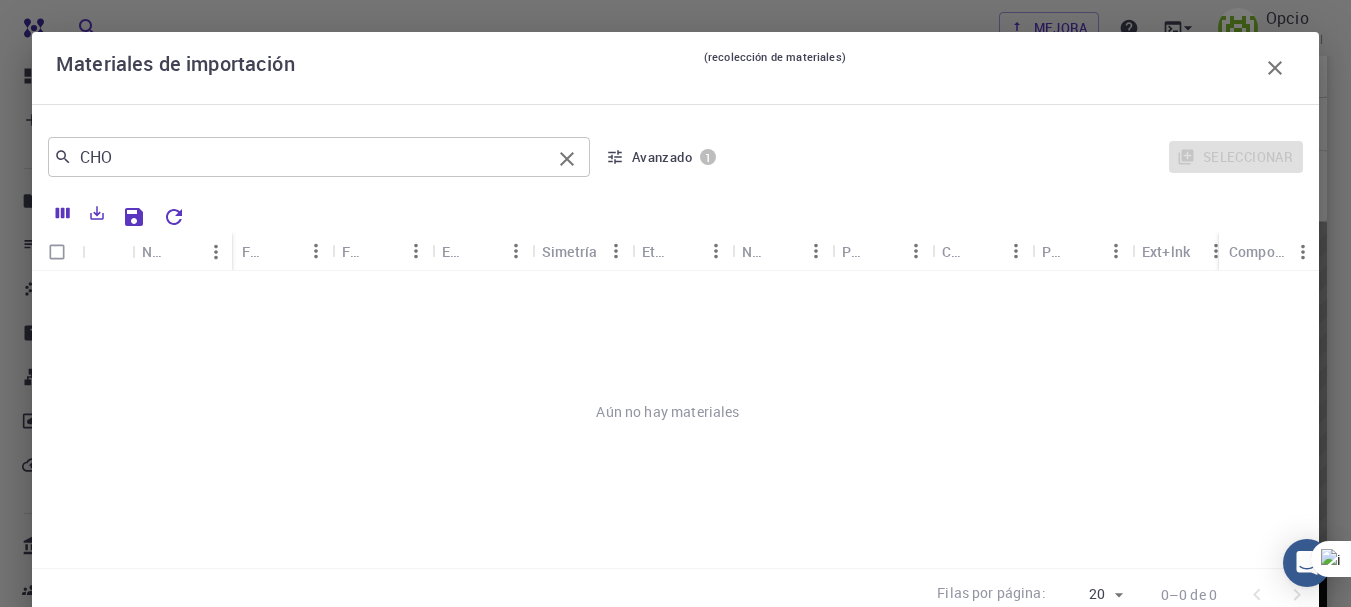 click on "CHO" at bounding box center [311, 157] 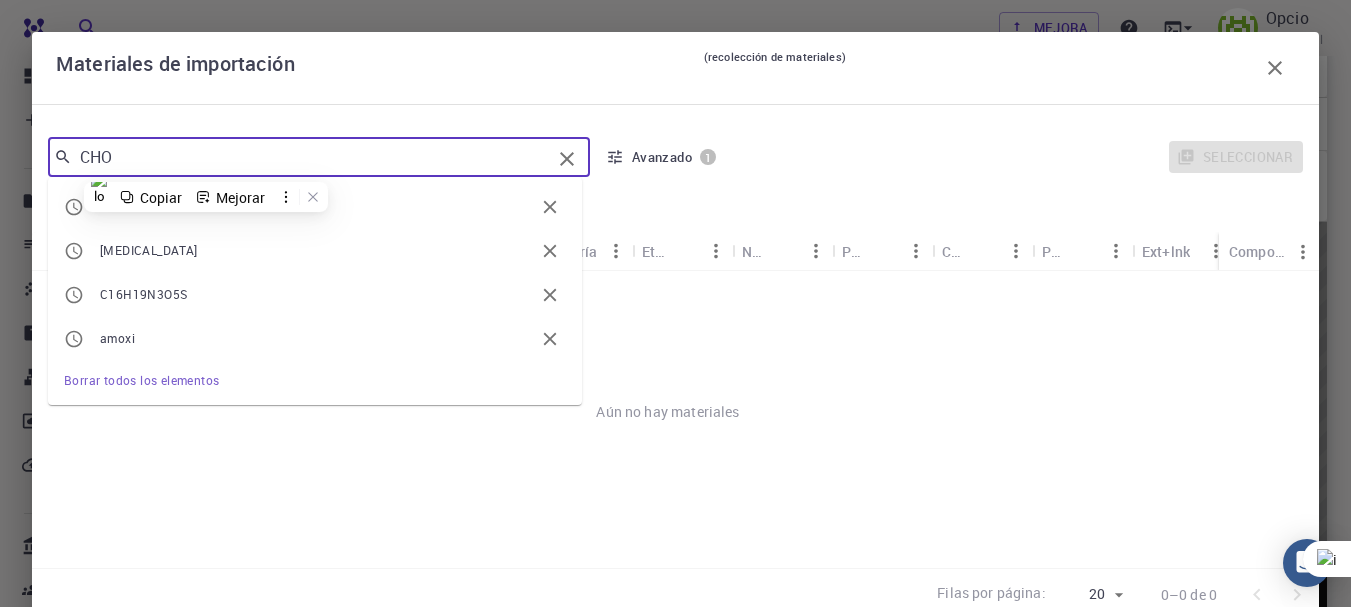 click on "Borrar todos los elementos" at bounding box center (315, 379) 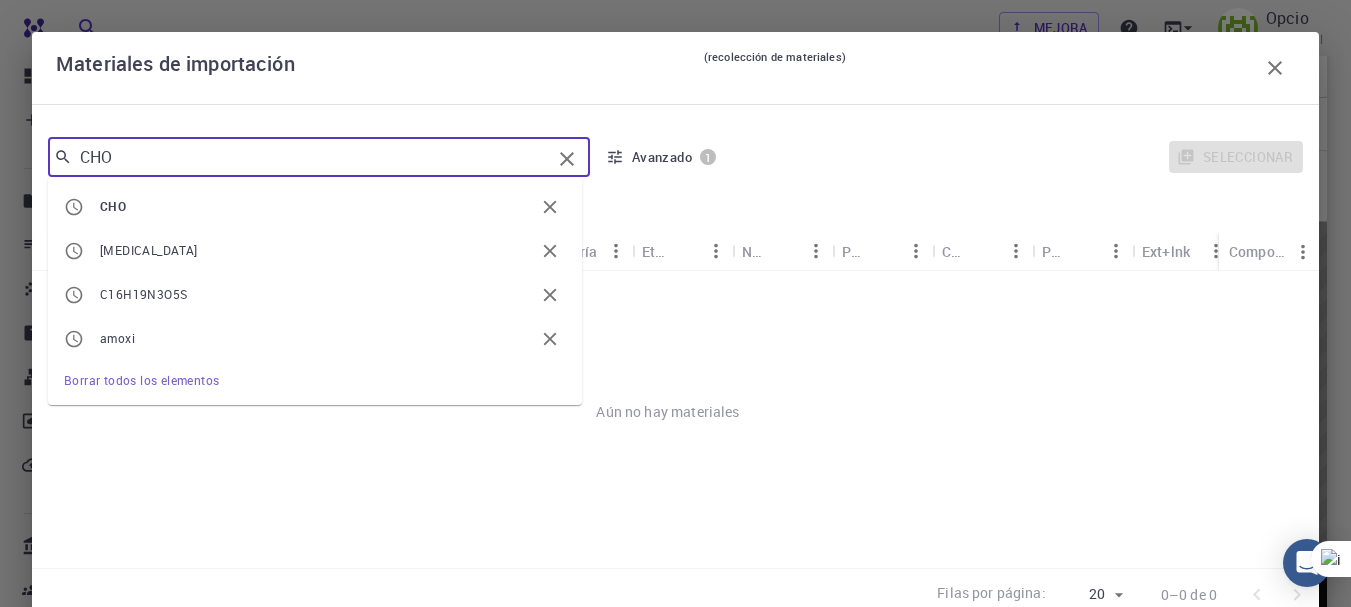 click on "CHO" at bounding box center [311, 157] 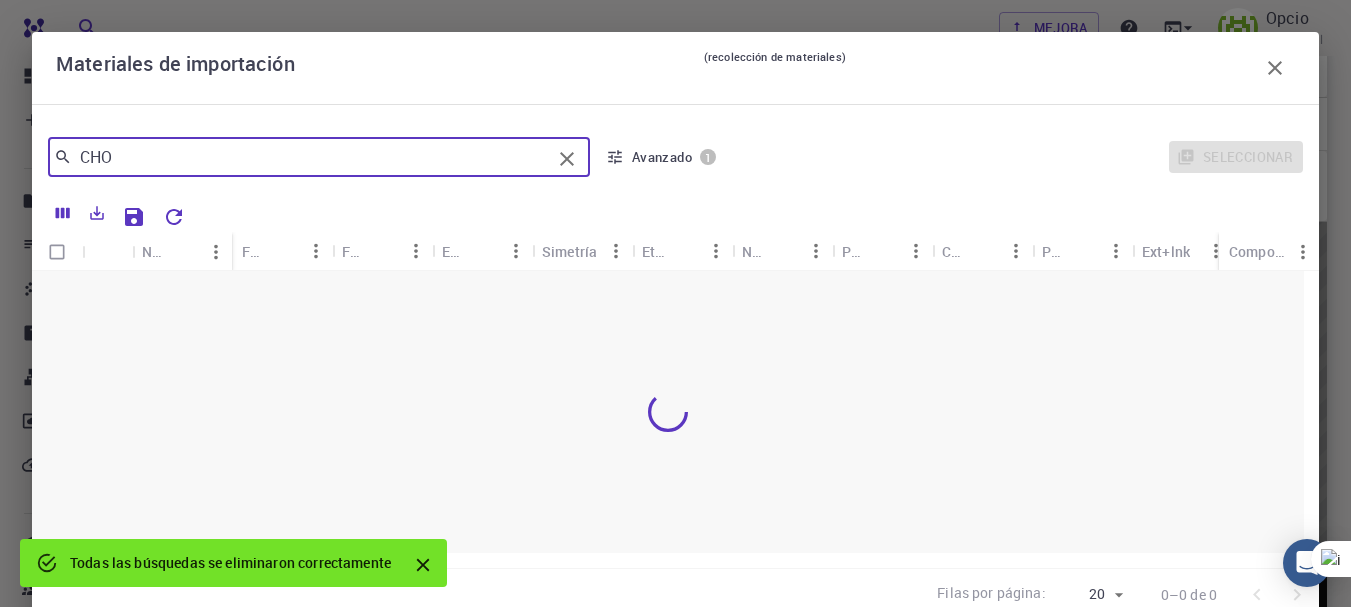 drag, startPoint x: 187, startPoint y: 169, endPoint x: 0, endPoint y: 167, distance: 187.0107 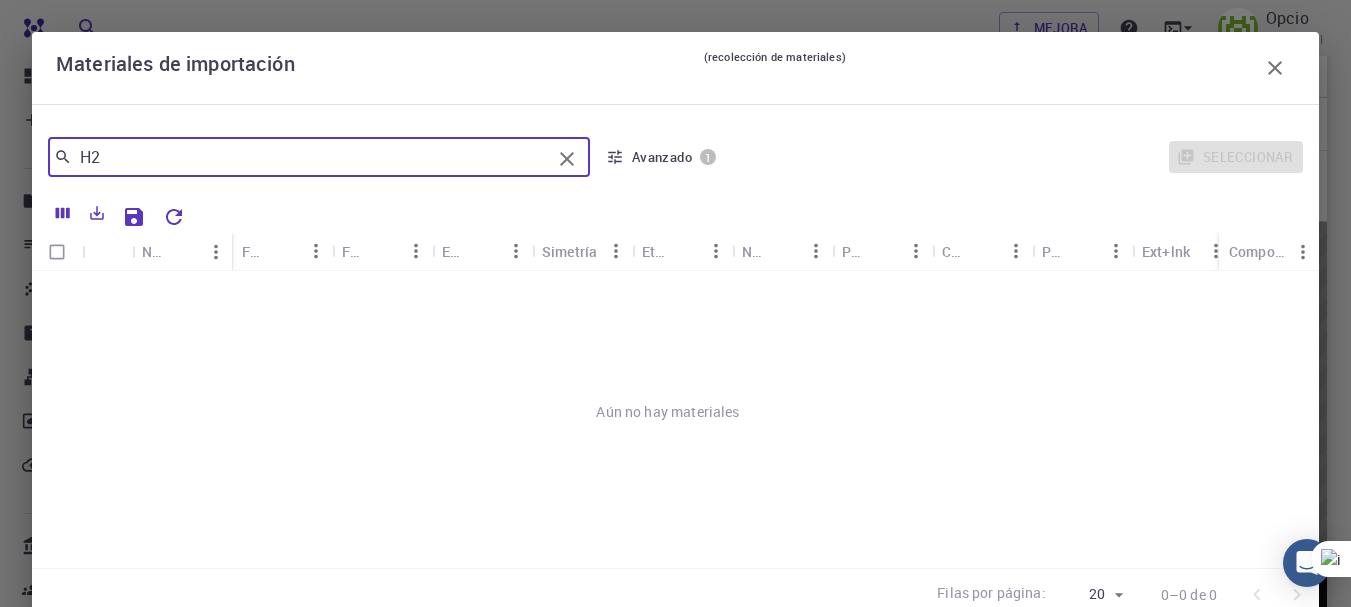 type on "H" 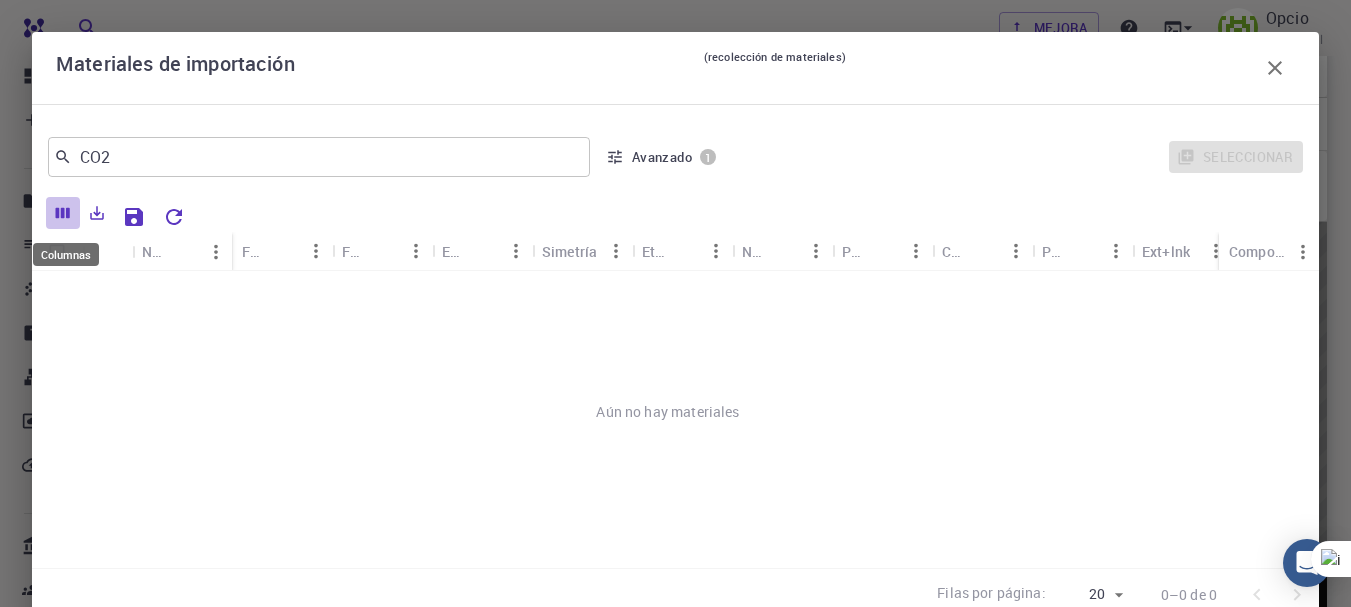 click 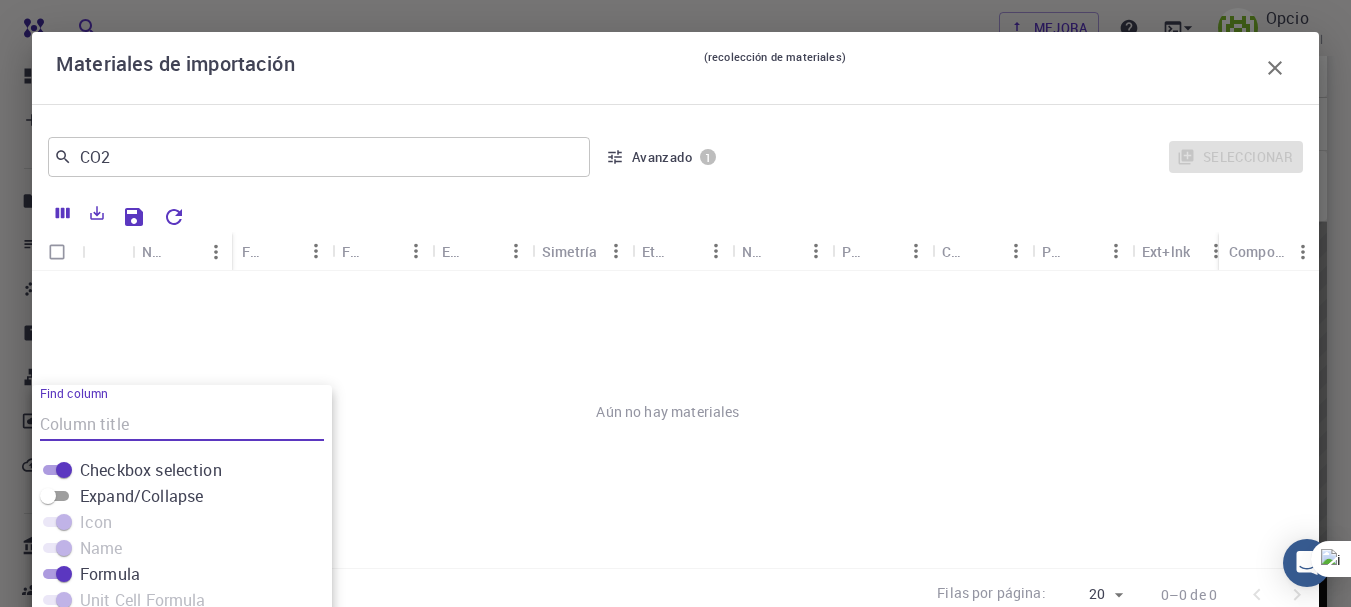scroll, scrollTop: 215, scrollLeft: 0, axis: vertical 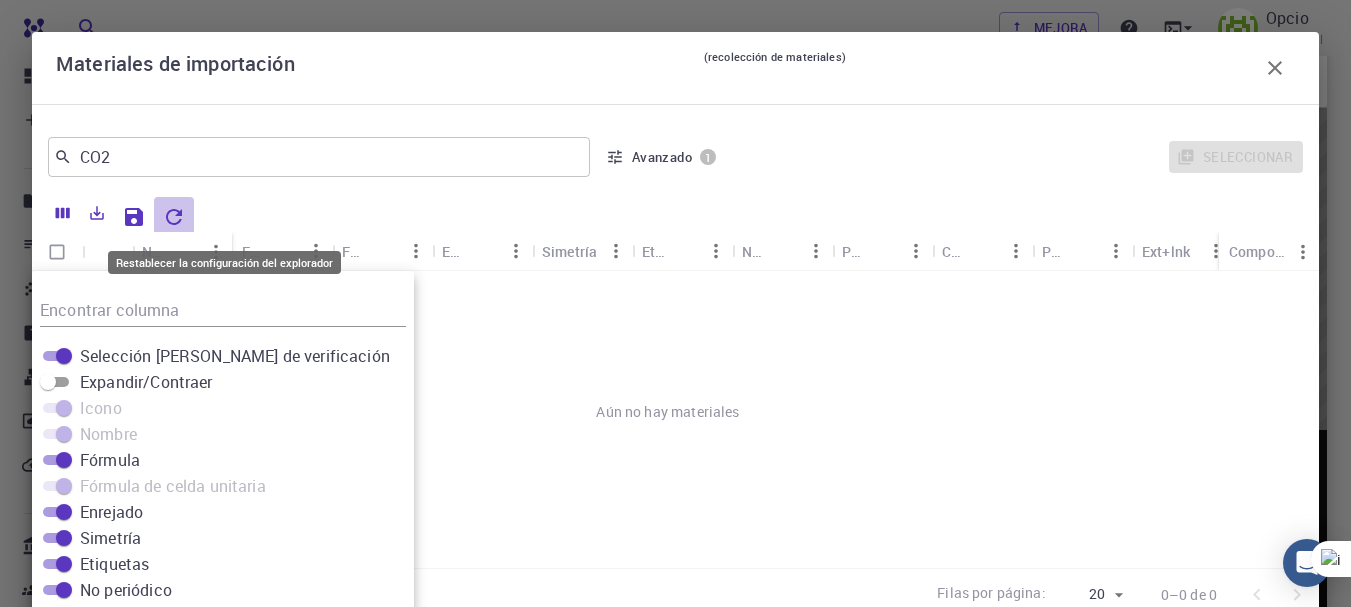 click 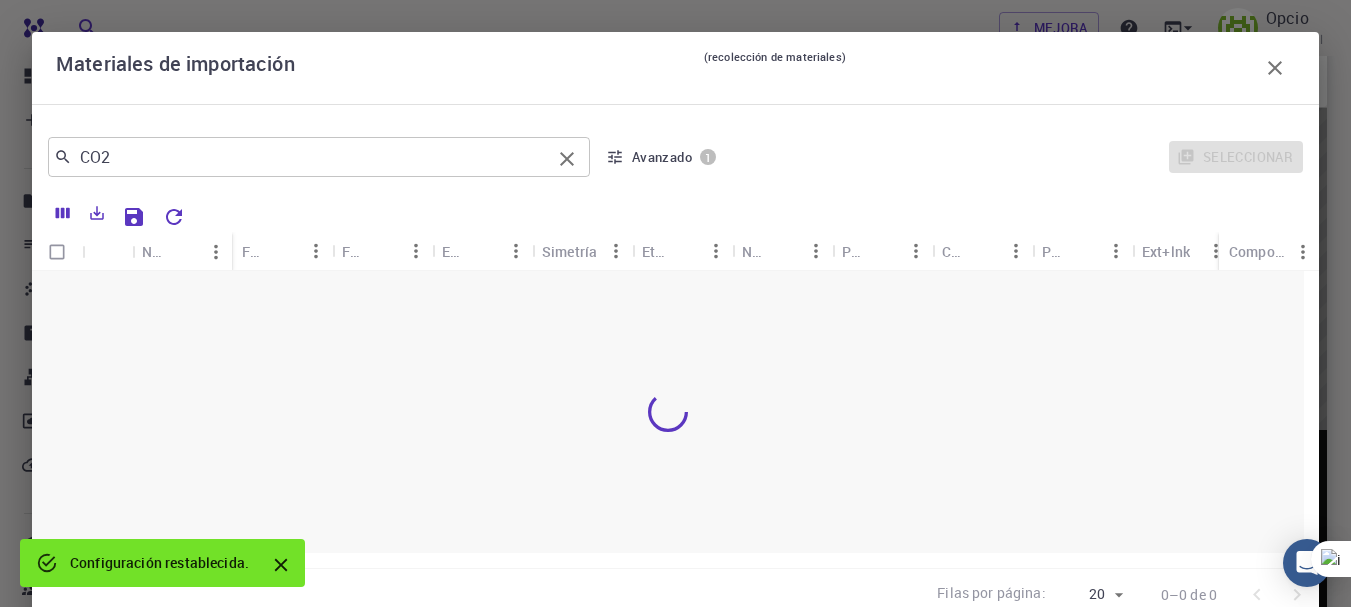 click on "CO2" at bounding box center [311, 157] 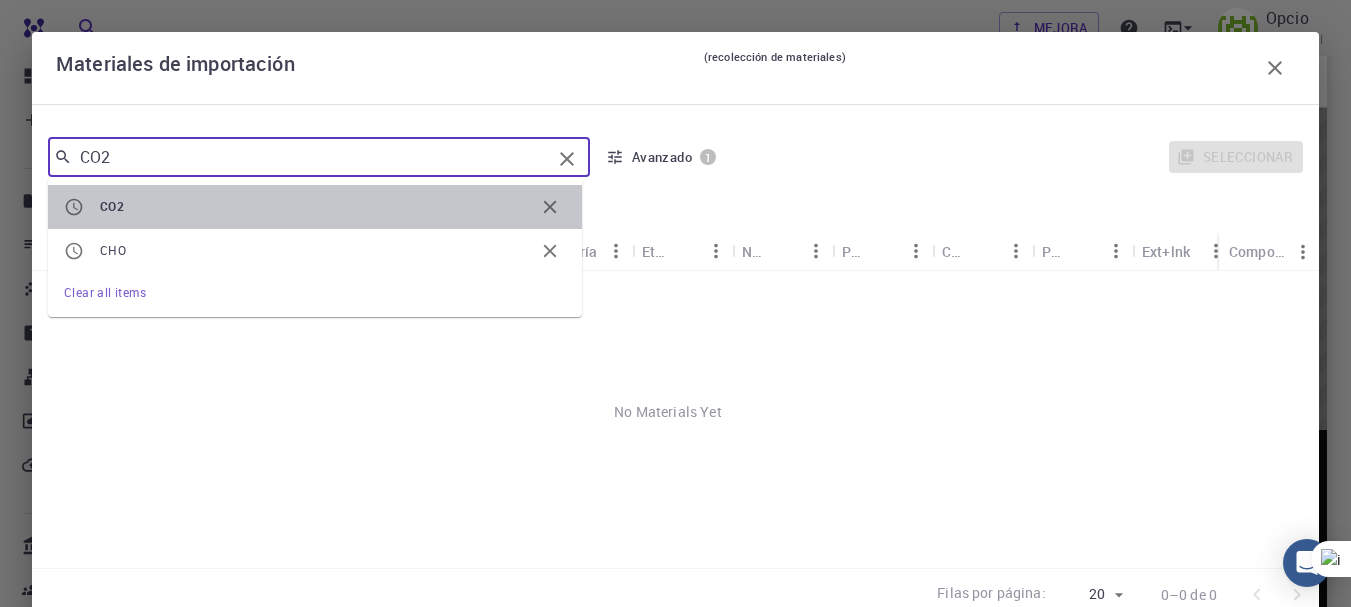 click on "CO2" at bounding box center (315, 207) 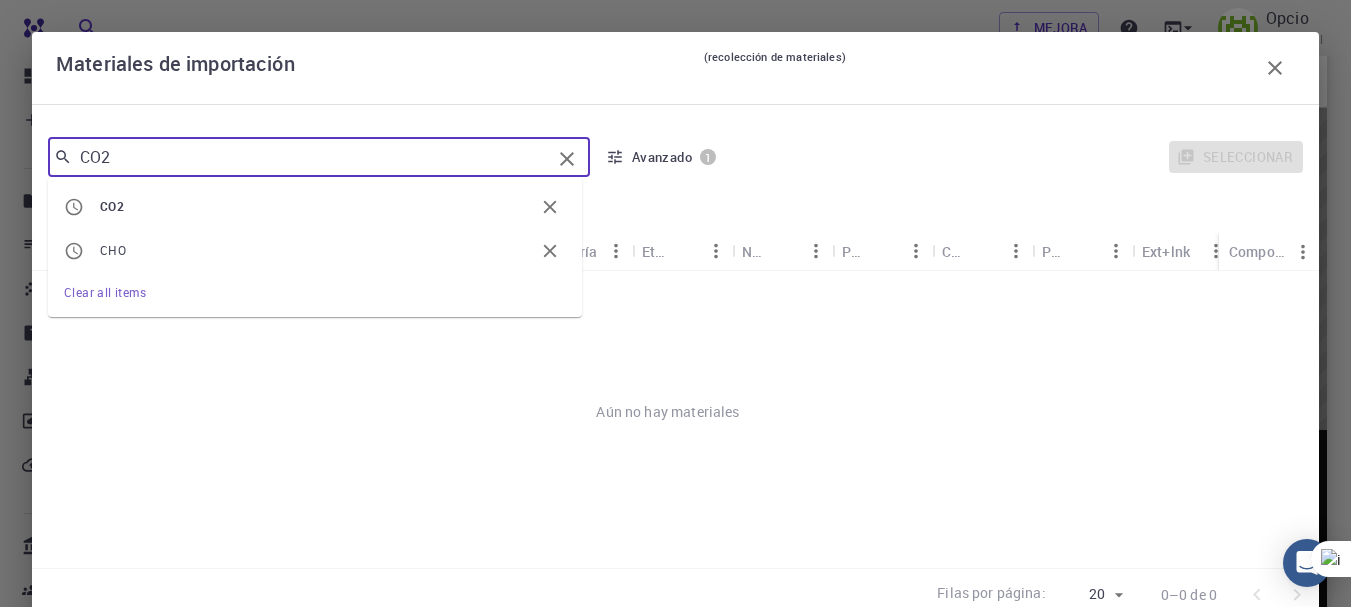 click on "CO2" at bounding box center [311, 157] 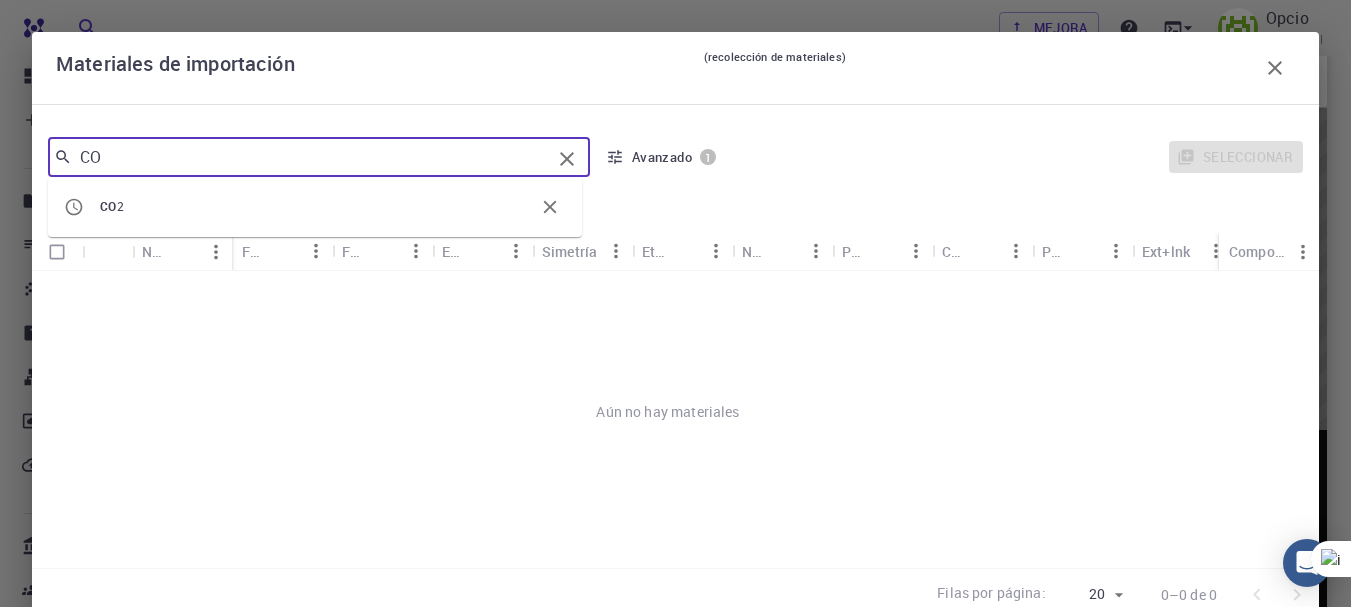 type on "C" 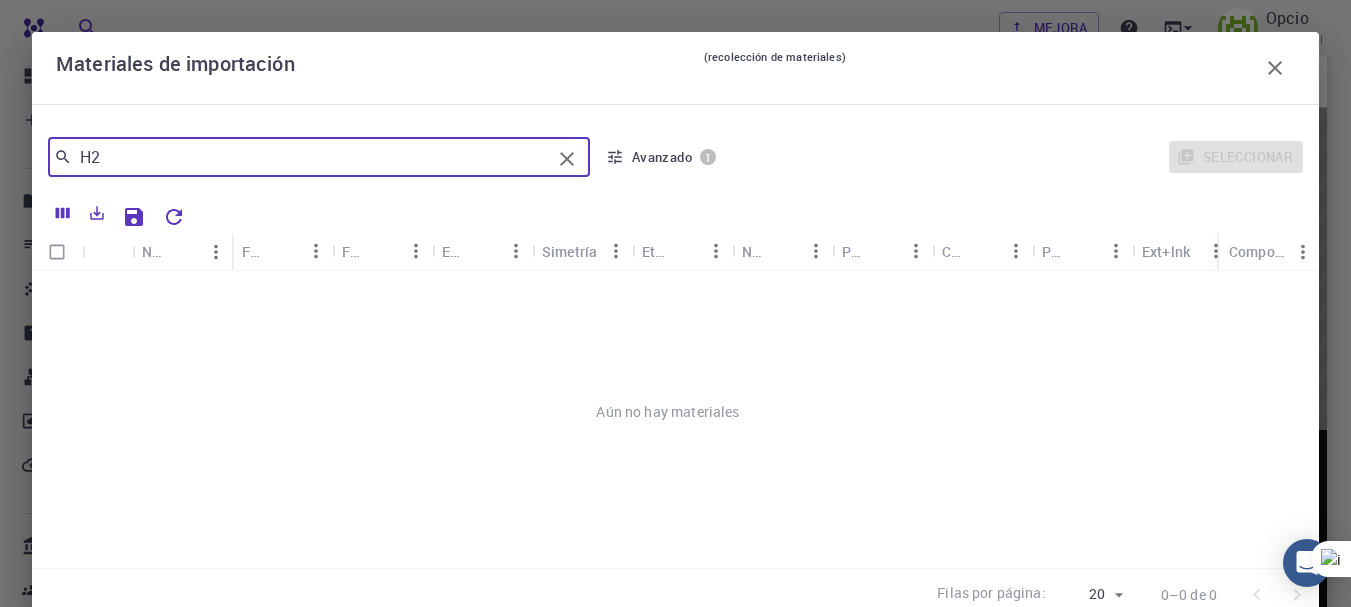 type on "H2" 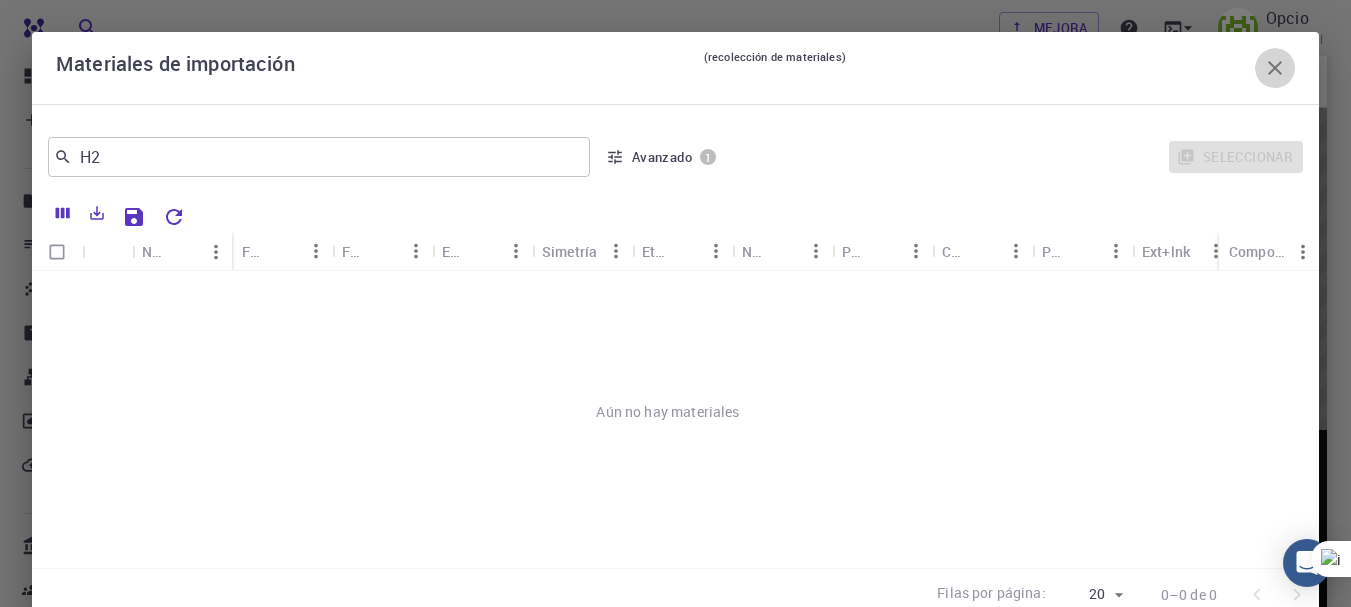 click 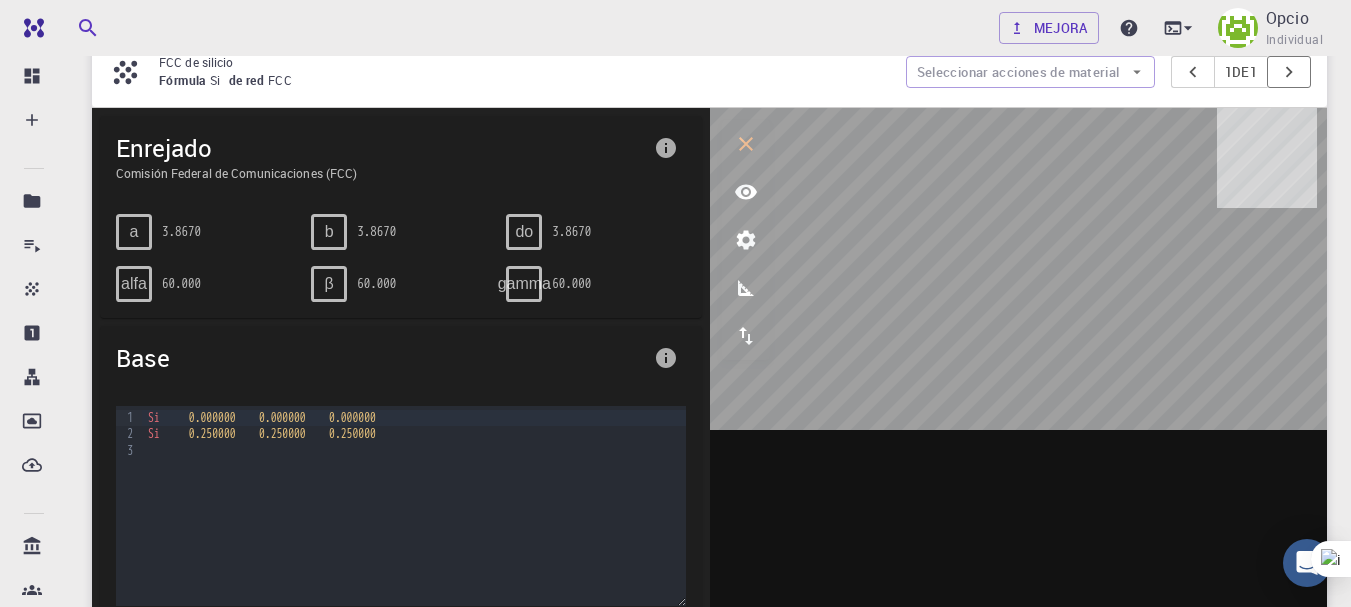click 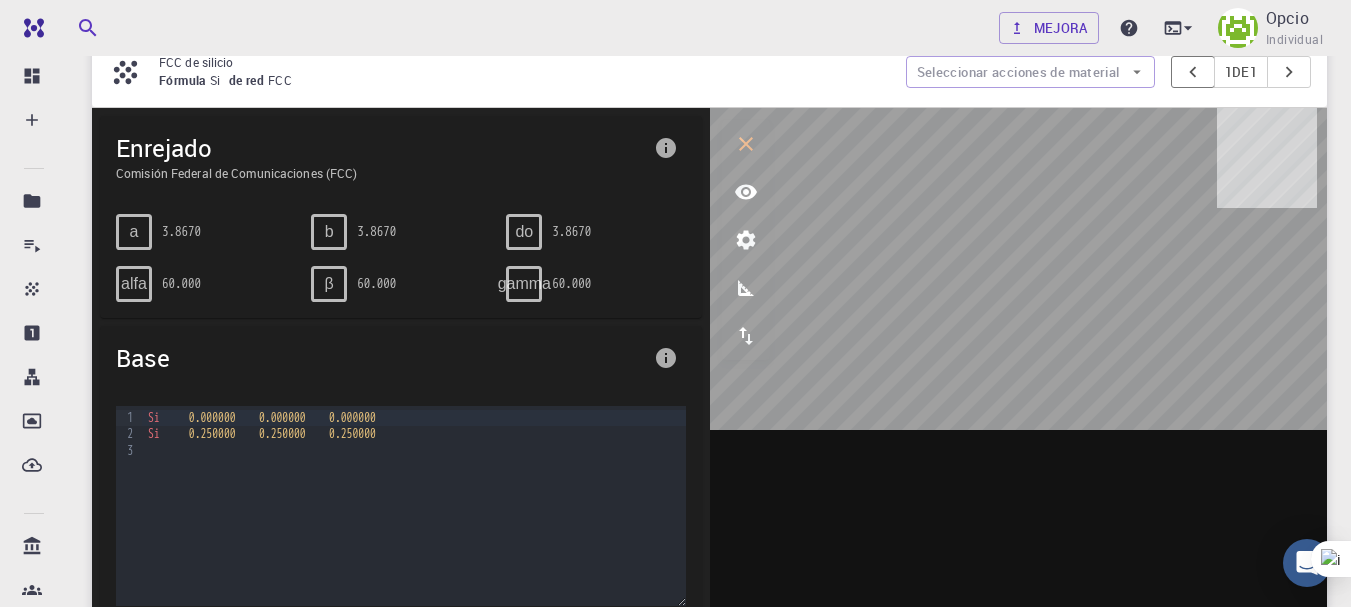 click at bounding box center [1193, 72] 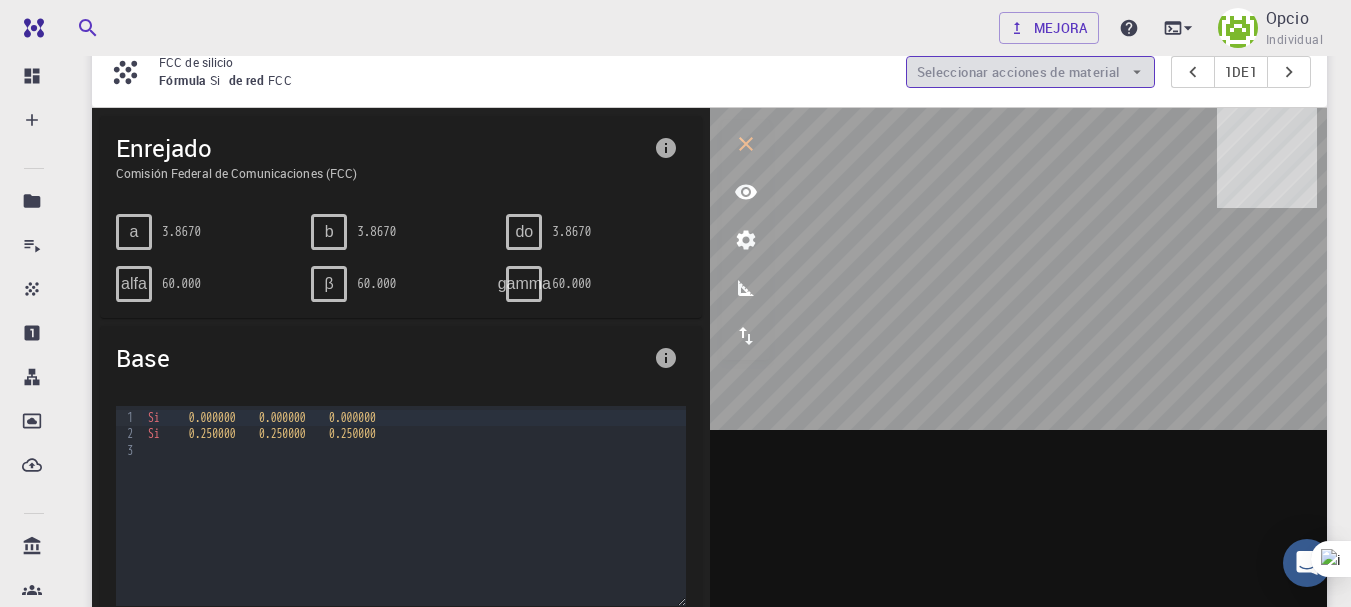 click 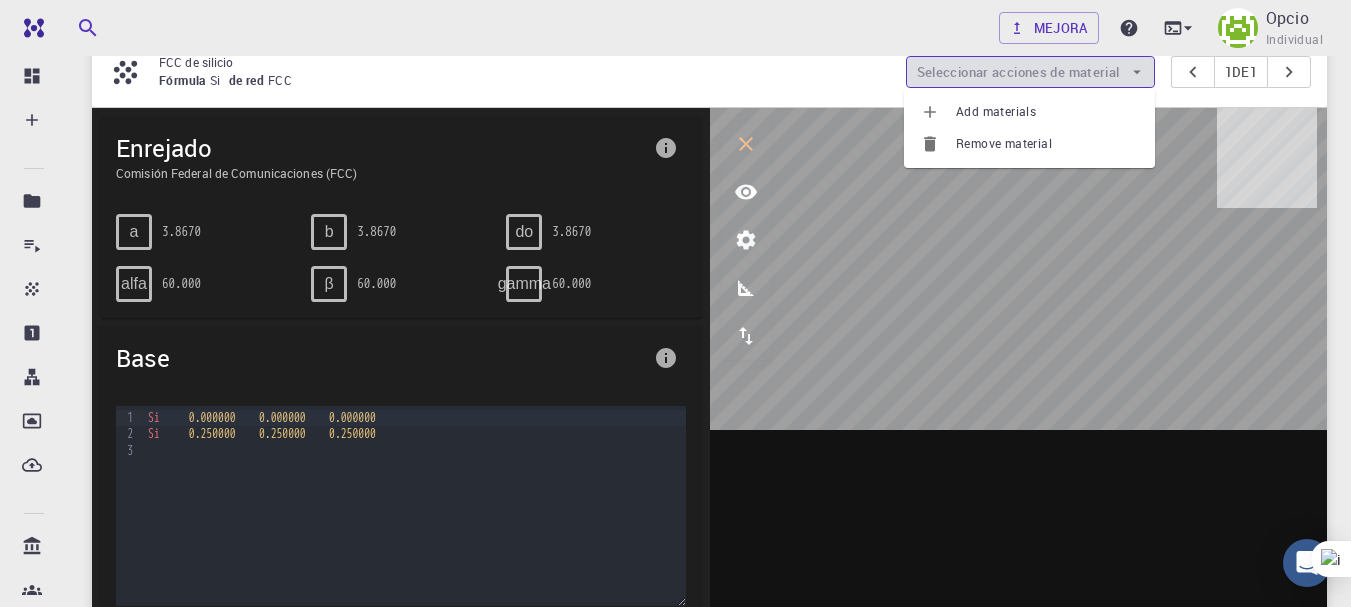 click on "Seleccionar acciones de material" at bounding box center [1030, 72] 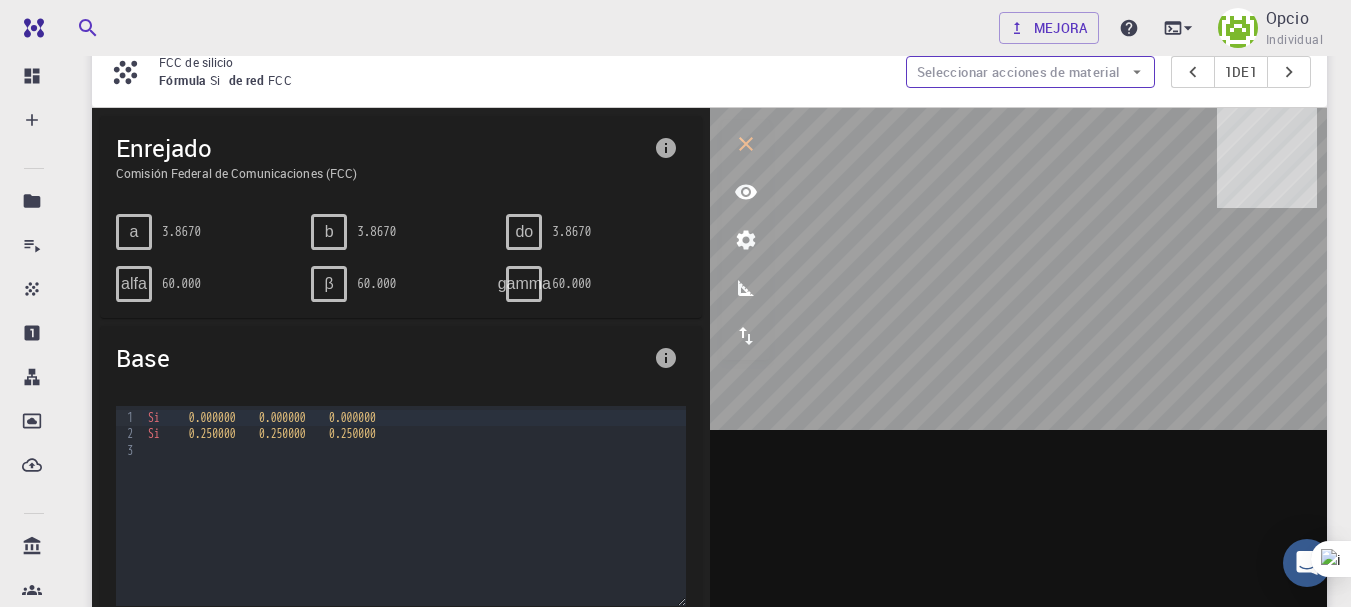 click on "Seleccionar acciones de material" at bounding box center [1030, 72] 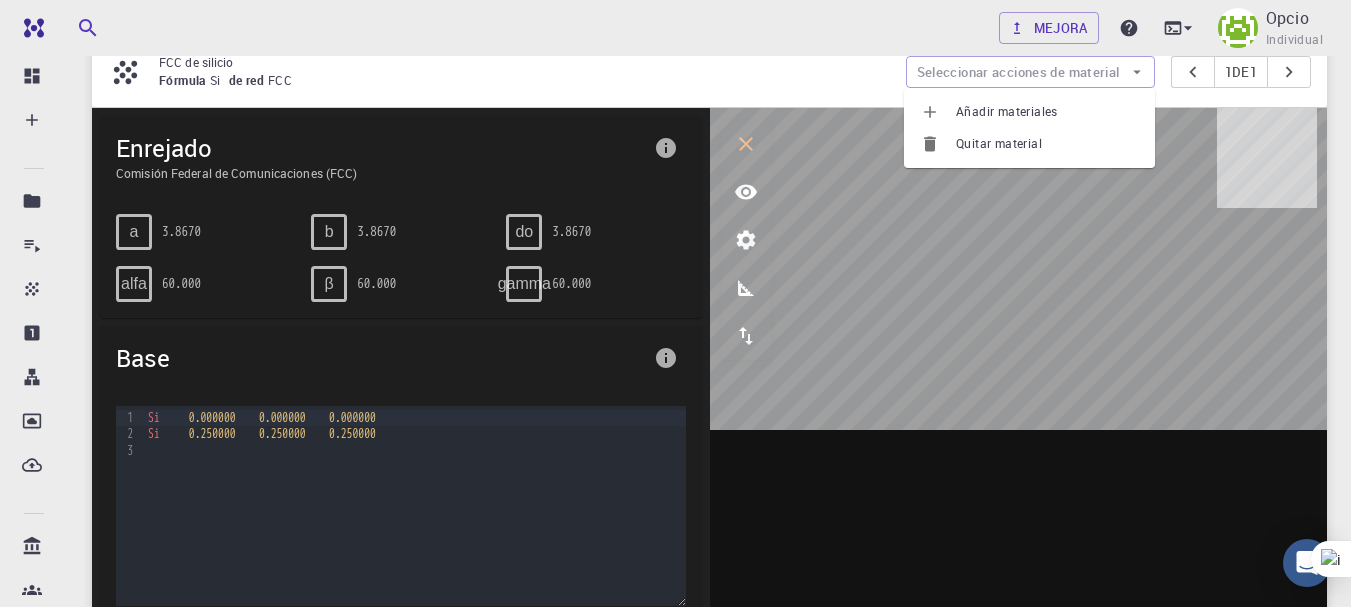 click on "Añadir materiales" at bounding box center [1007, 111] 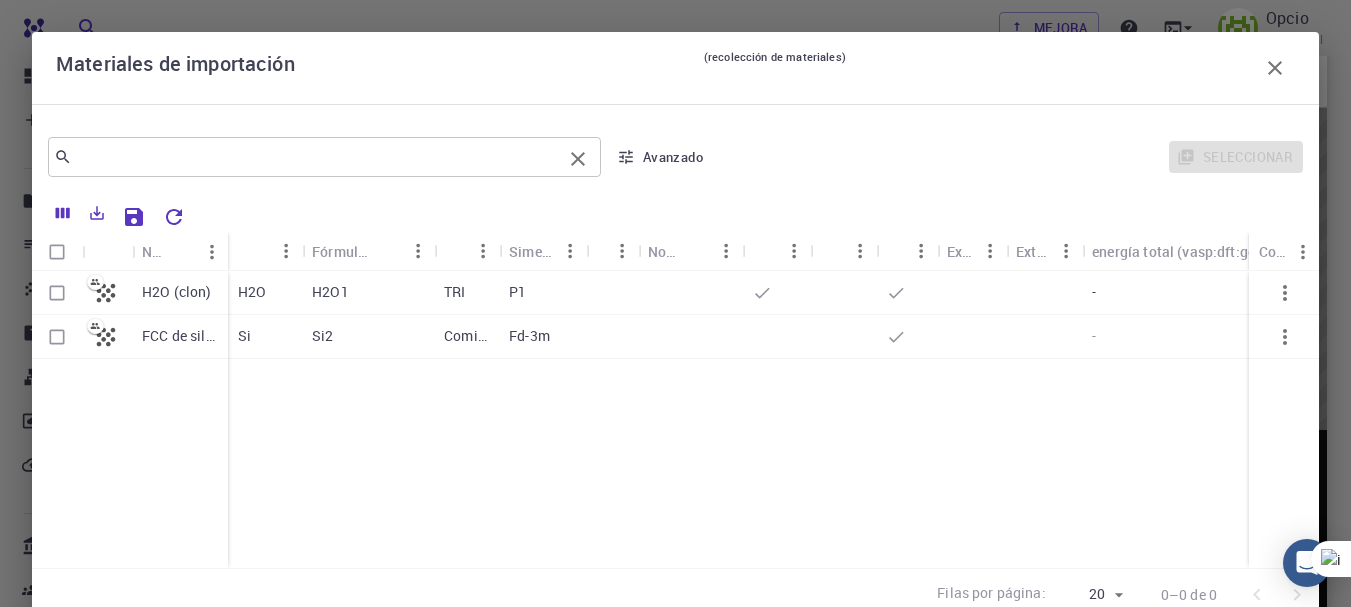 click at bounding box center (317, 157) 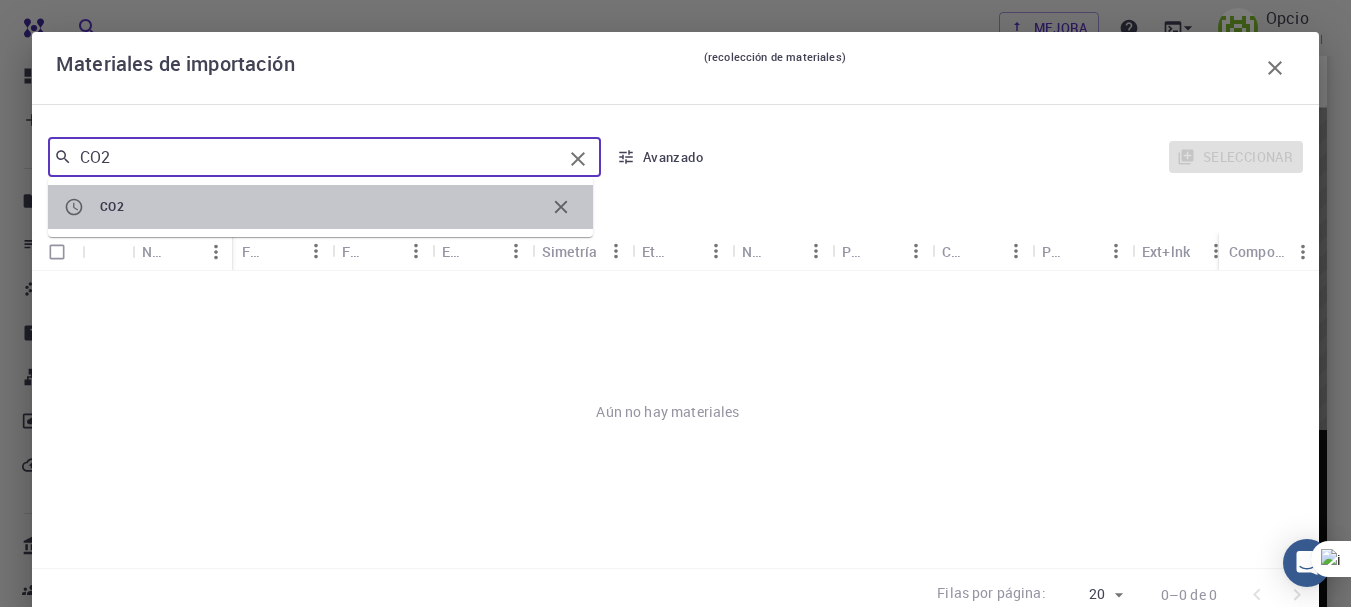click on "CO2" at bounding box center [320, 207] 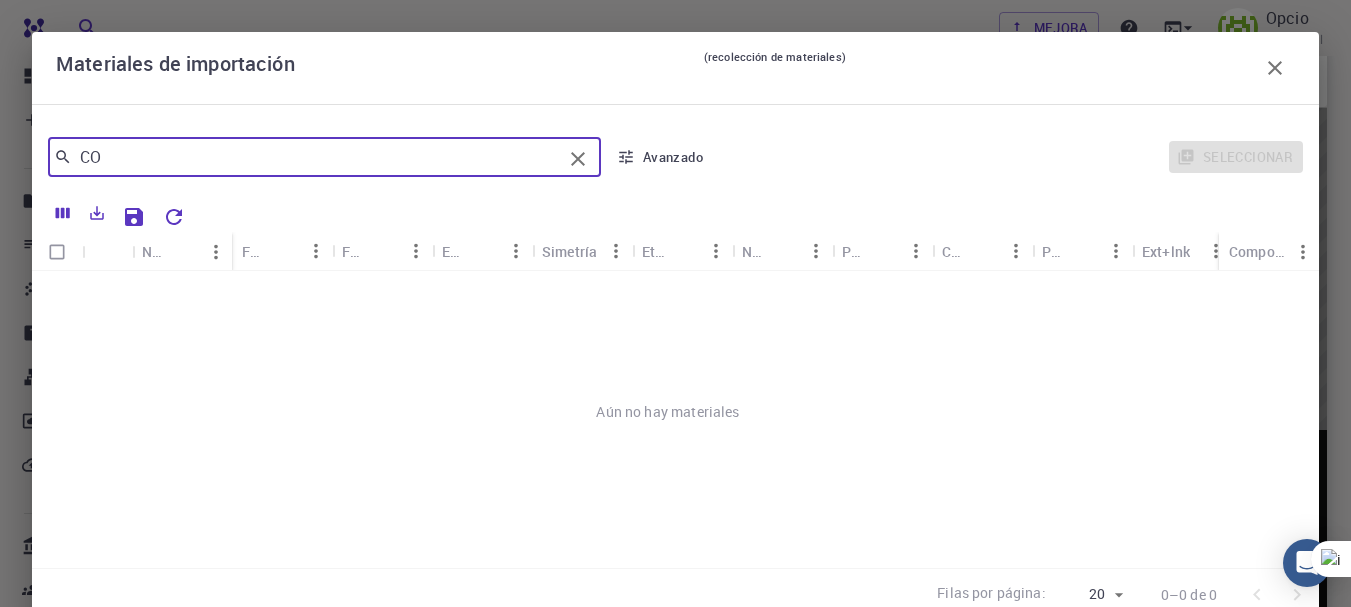 type on "C" 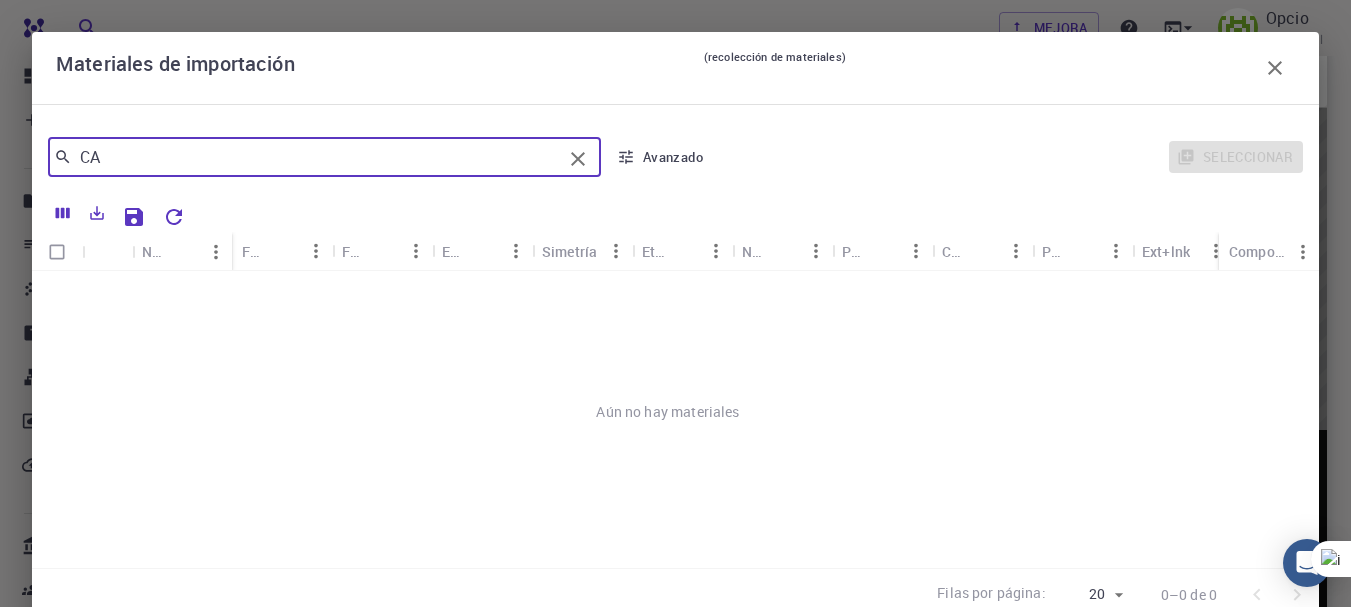type on "C" 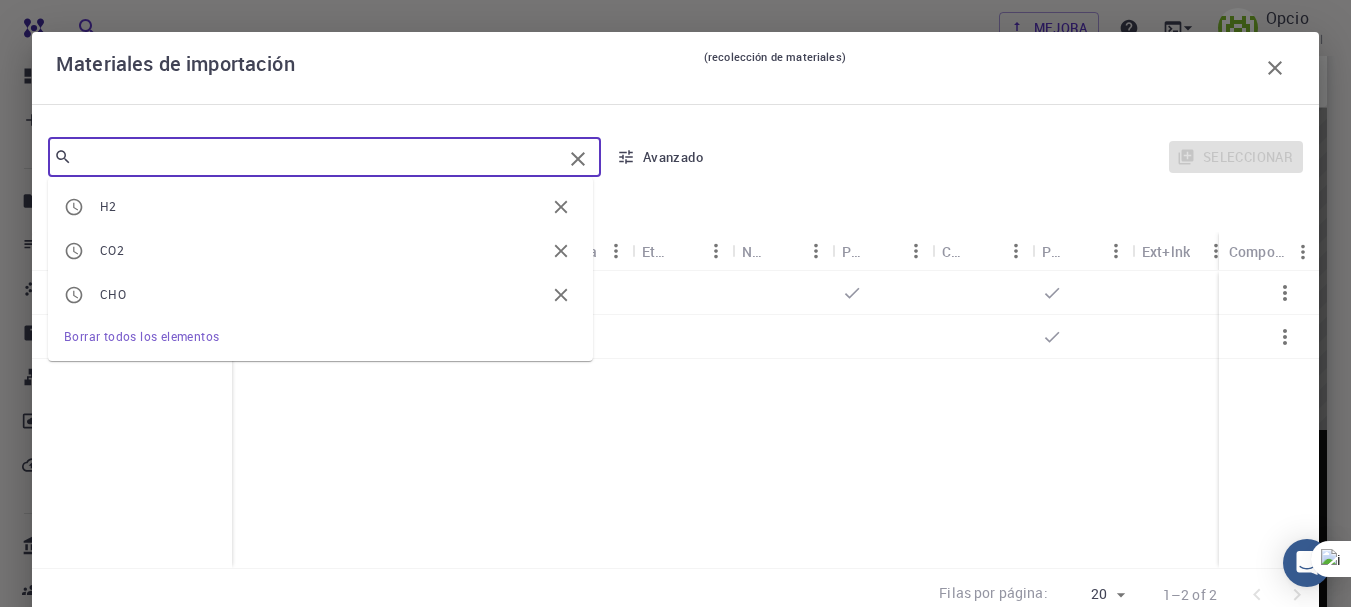 click on "H2O (clone) Silicon FCC H2O H2 O1 TRI P1 - - - Si Si2 FCC Fd-3m - - -" at bounding box center [1982, 419] 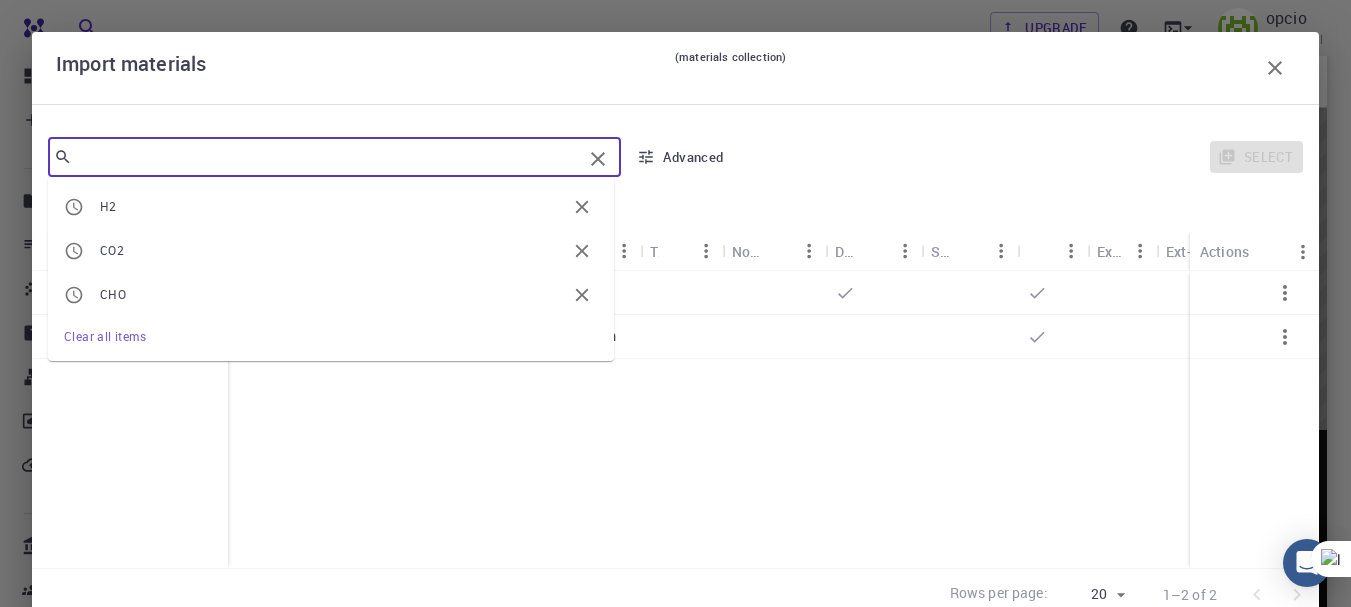 click at bounding box center [327, 157] 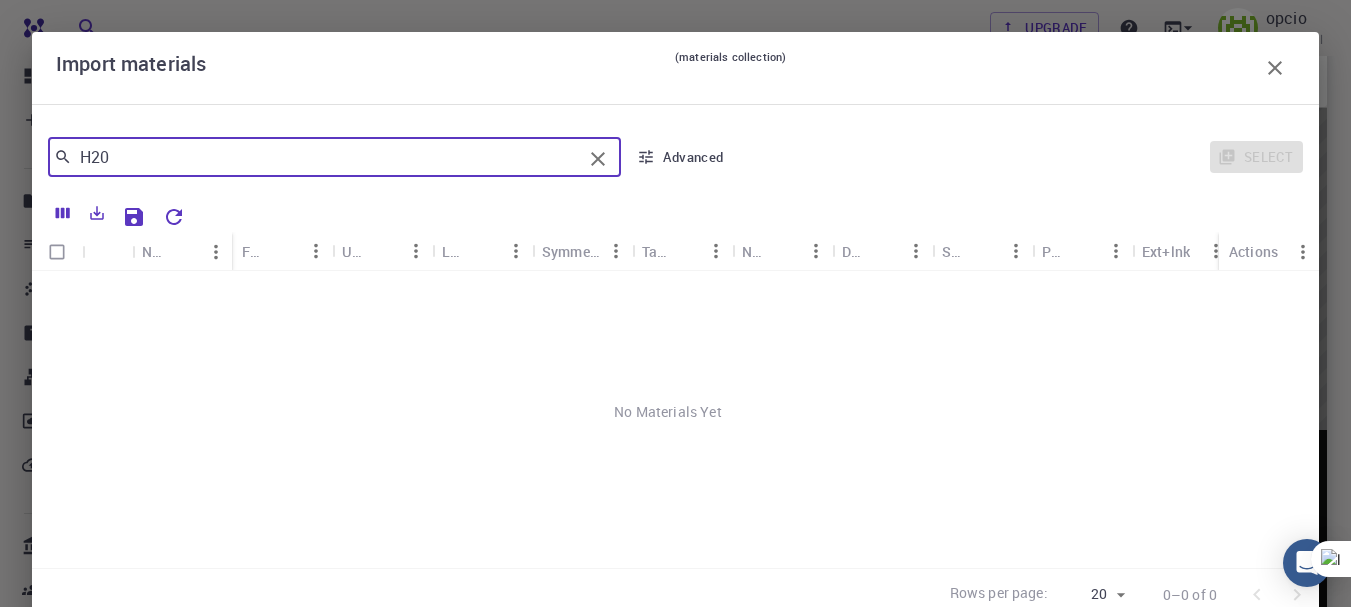click on "H20" at bounding box center [327, 157] 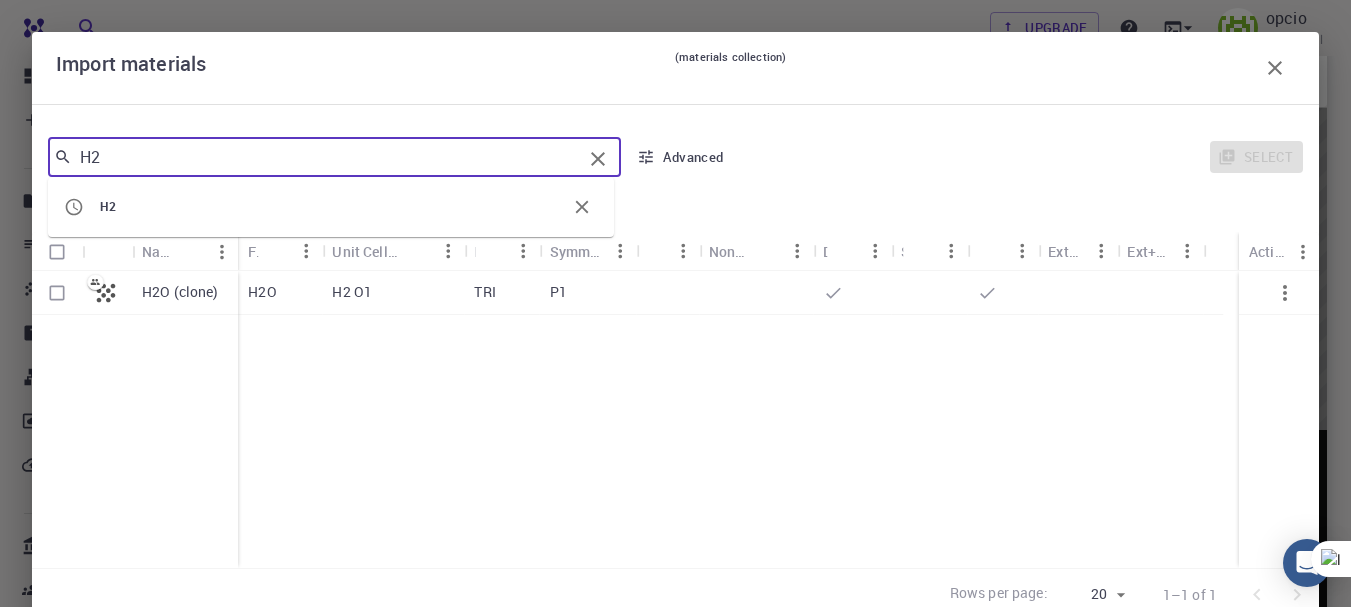 type on "H" 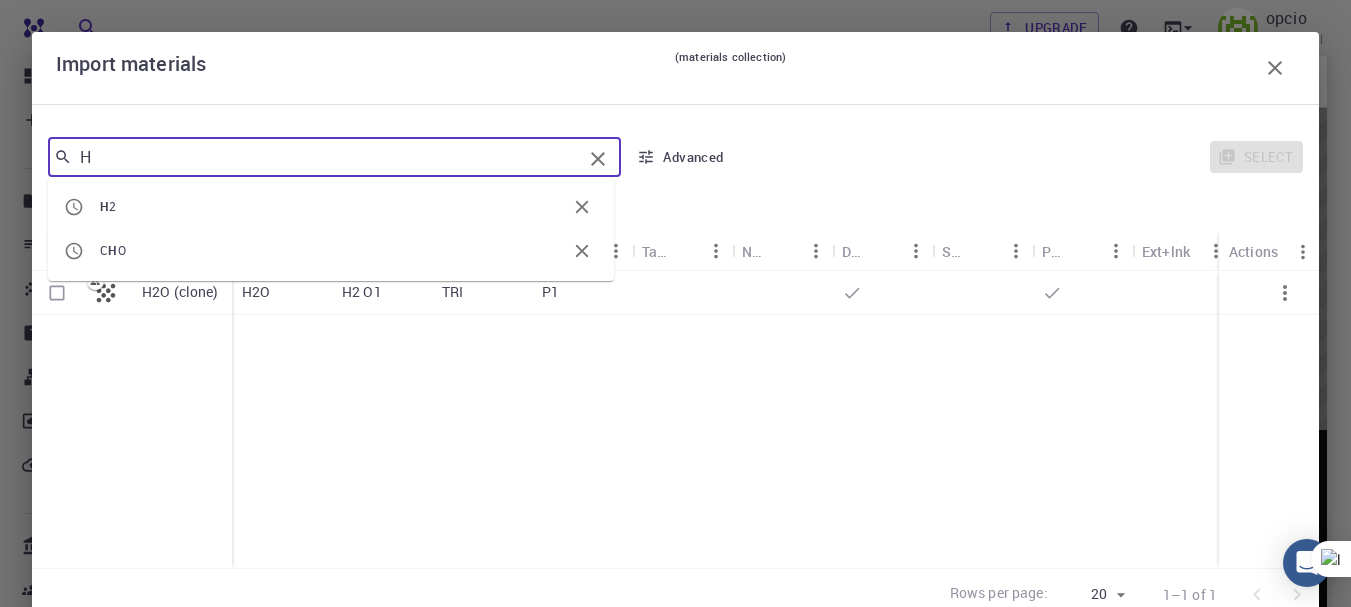 type 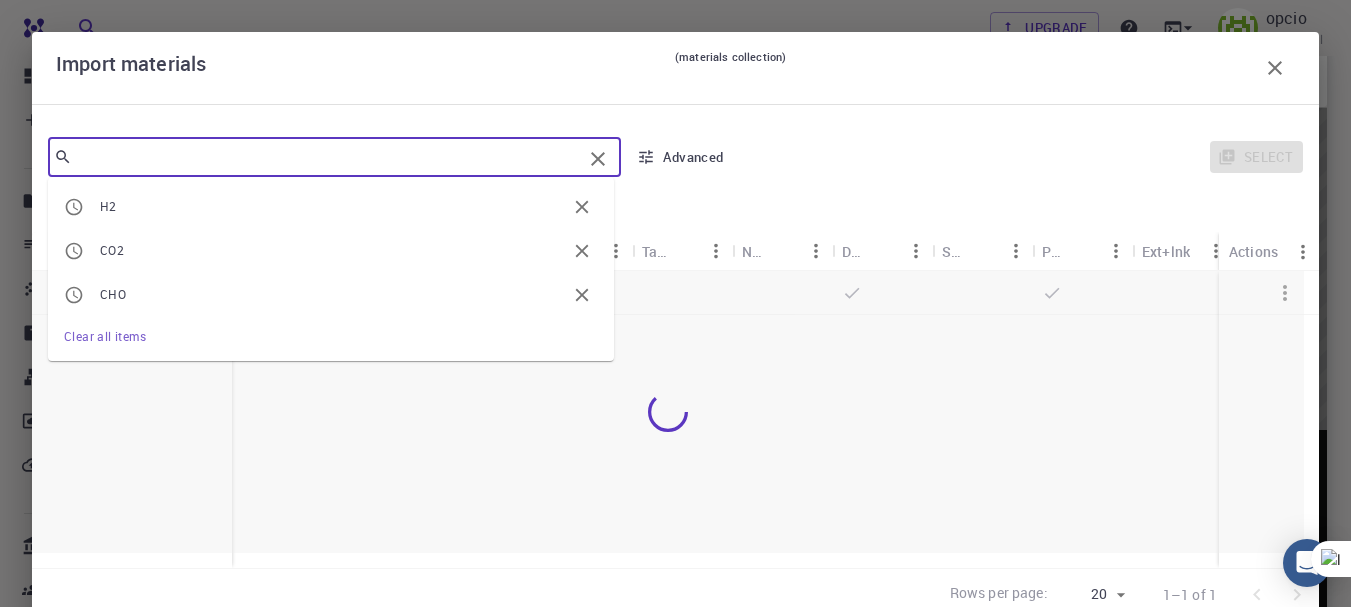 click on "​ H2 CO2 CHO Clear all items Advanced Select Name Formula Unit Cell Formula Lattice Symmetry Tags Non-periodic Default Shared Public Ext+lnk Ext+web Actions H2O (clone) H2O H2 O1 TRI P1 Rows per page: 20 20 1–1 of 1" at bounding box center (675, 371) 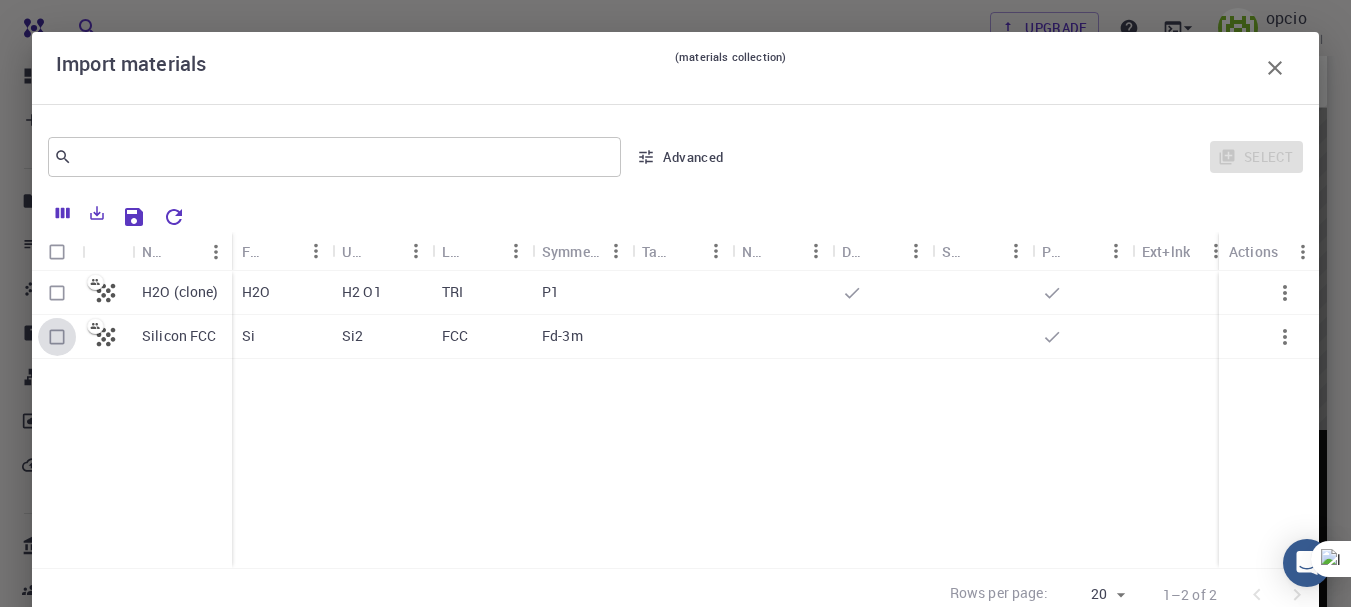 click at bounding box center (57, 337) 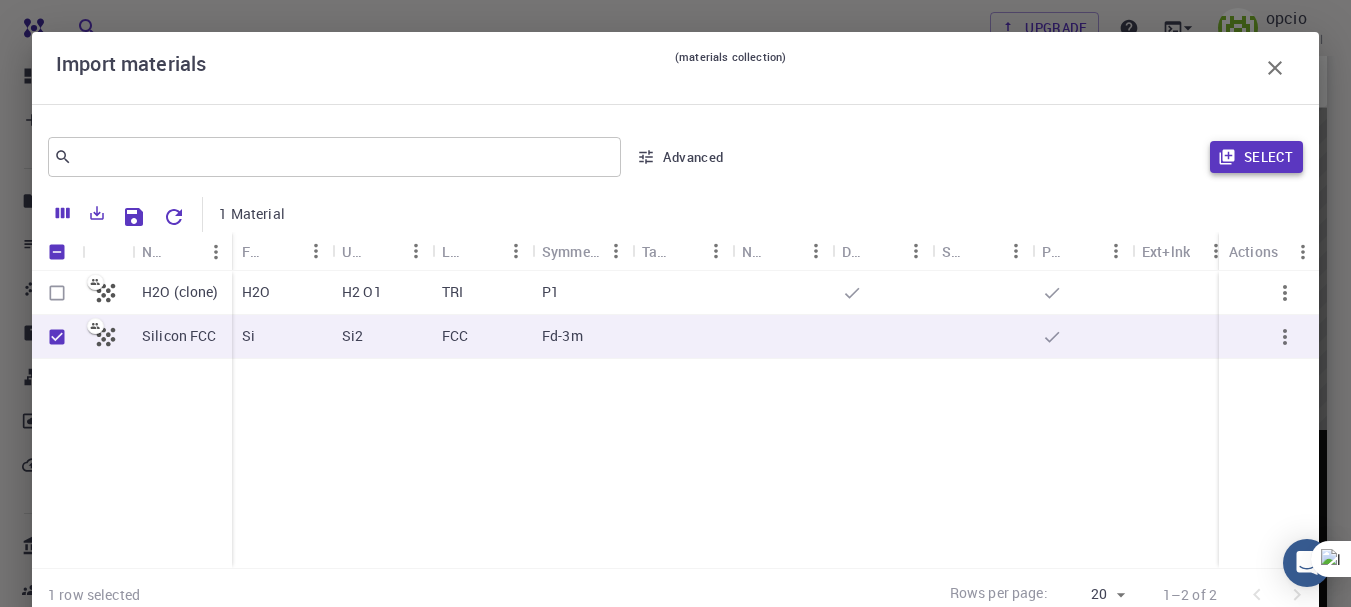 click on "Select" at bounding box center (1256, 157) 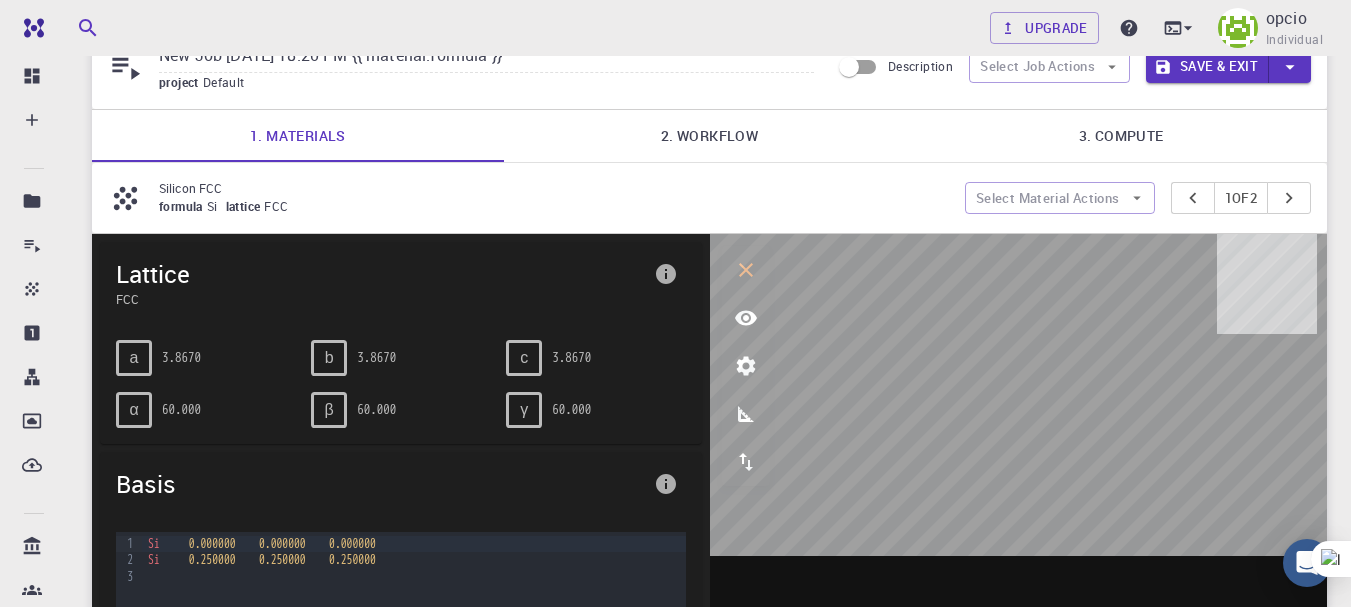 scroll, scrollTop: 91, scrollLeft: 0, axis: vertical 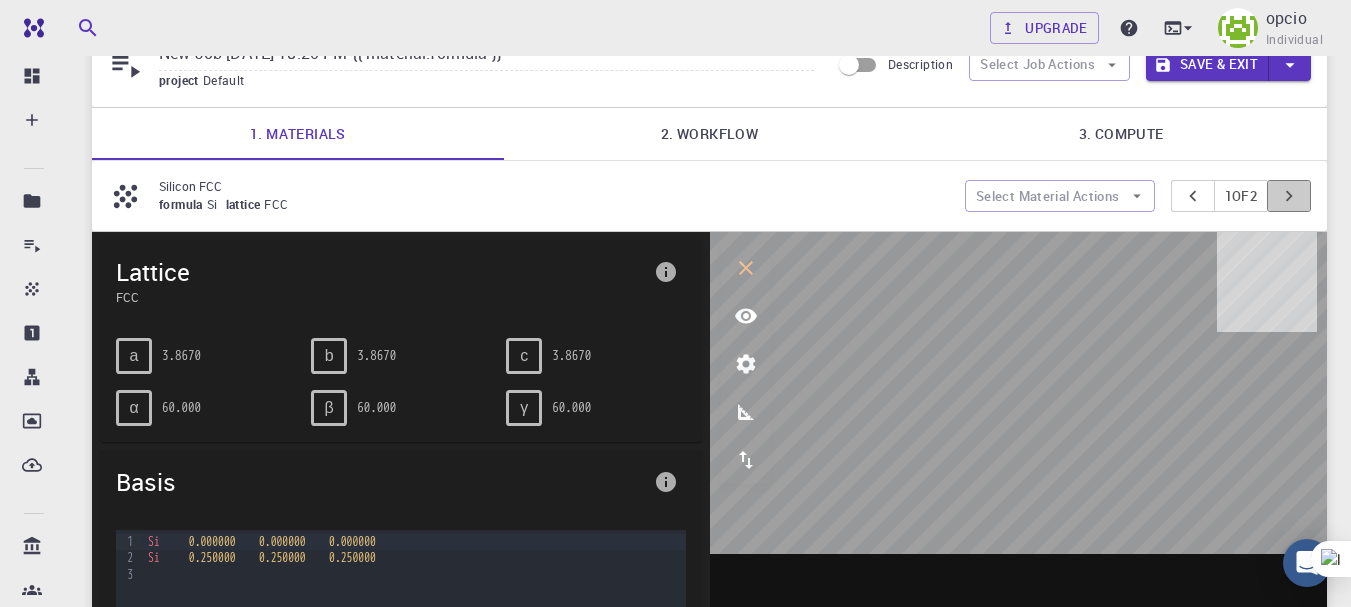 click 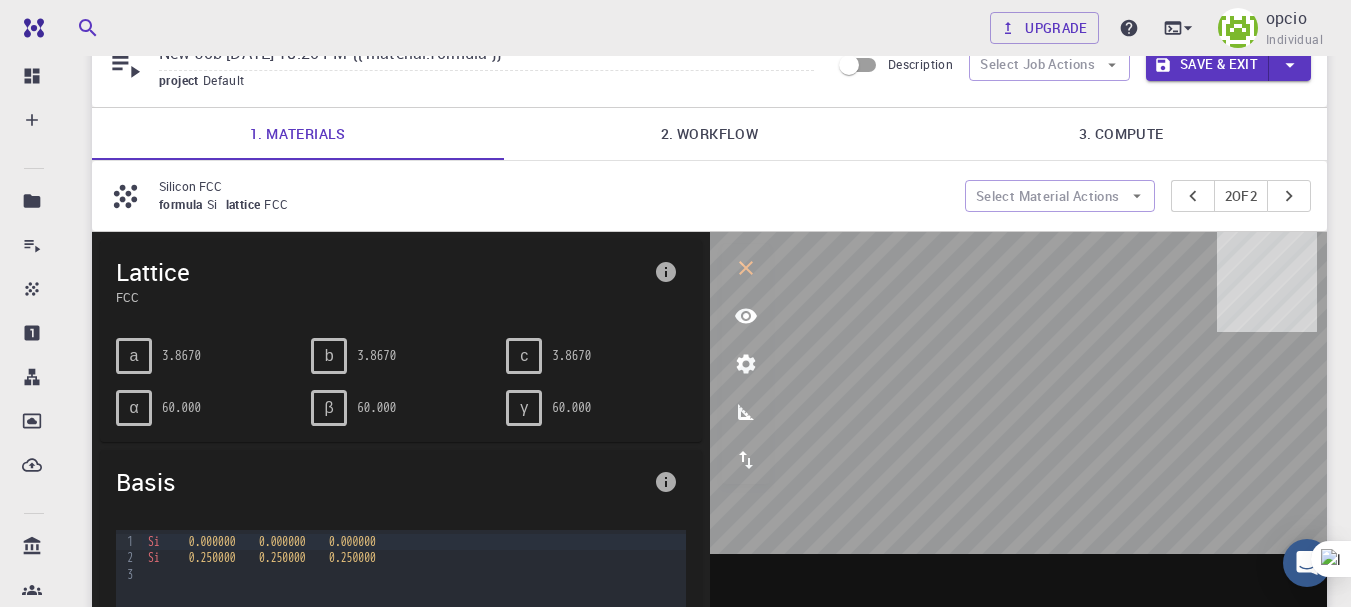 click at bounding box center (1019, 393) 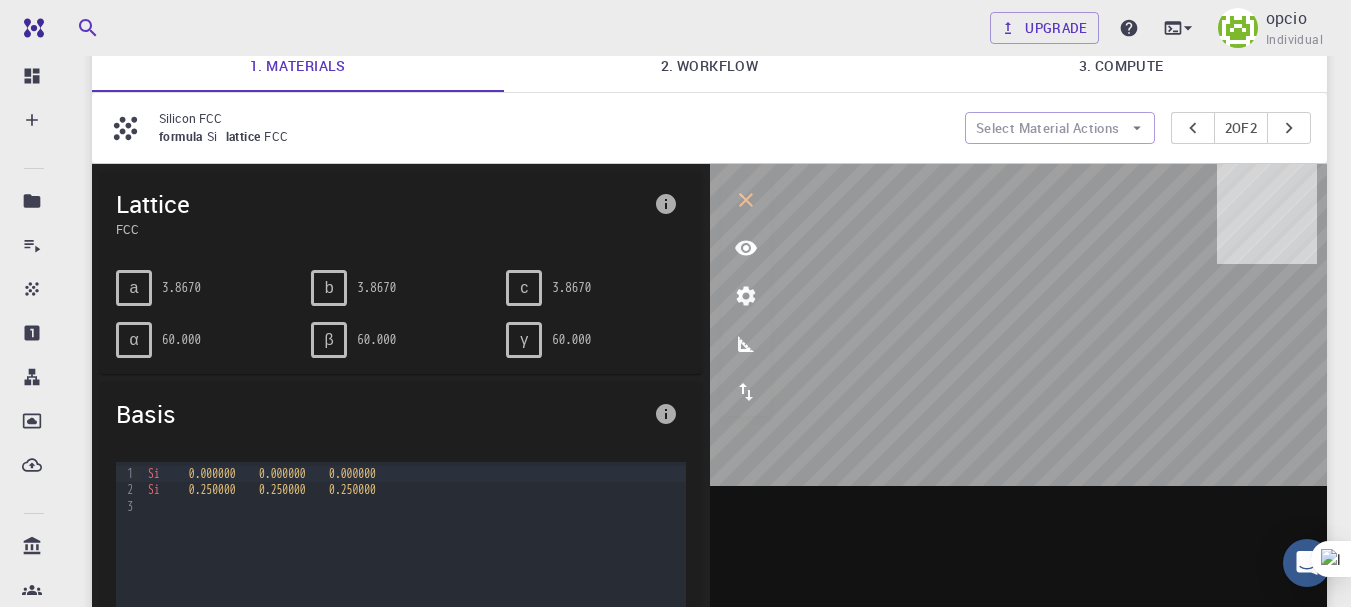 scroll, scrollTop: 208, scrollLeft: 0, axis: vertical 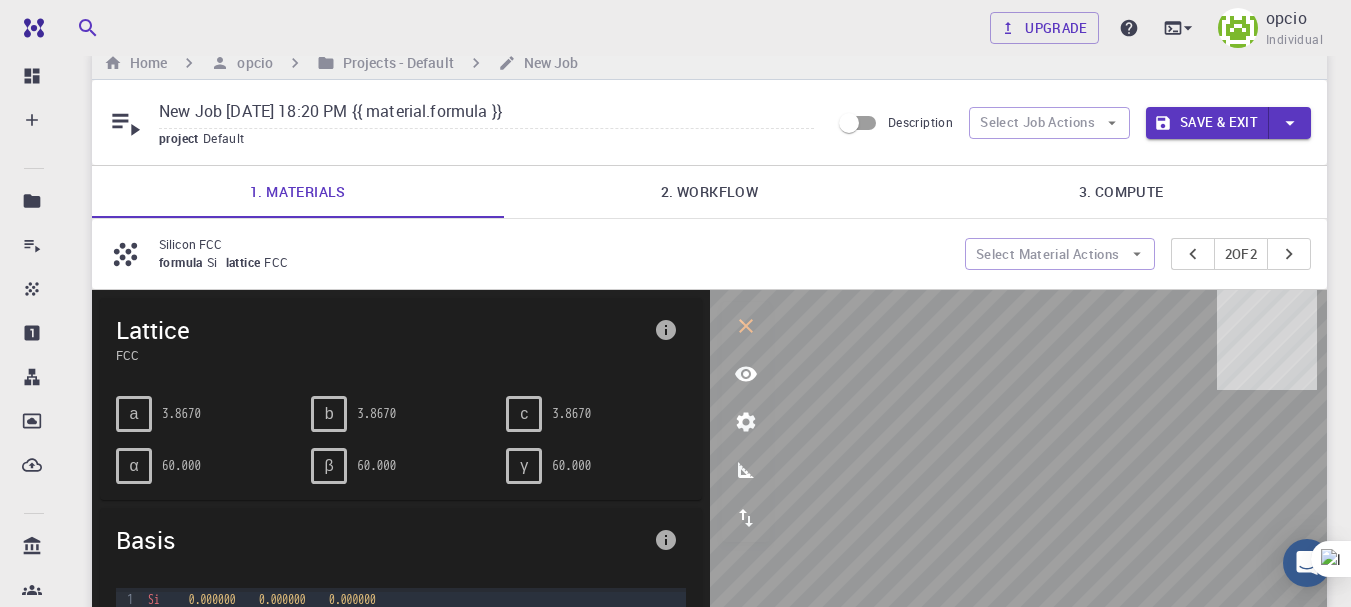 click 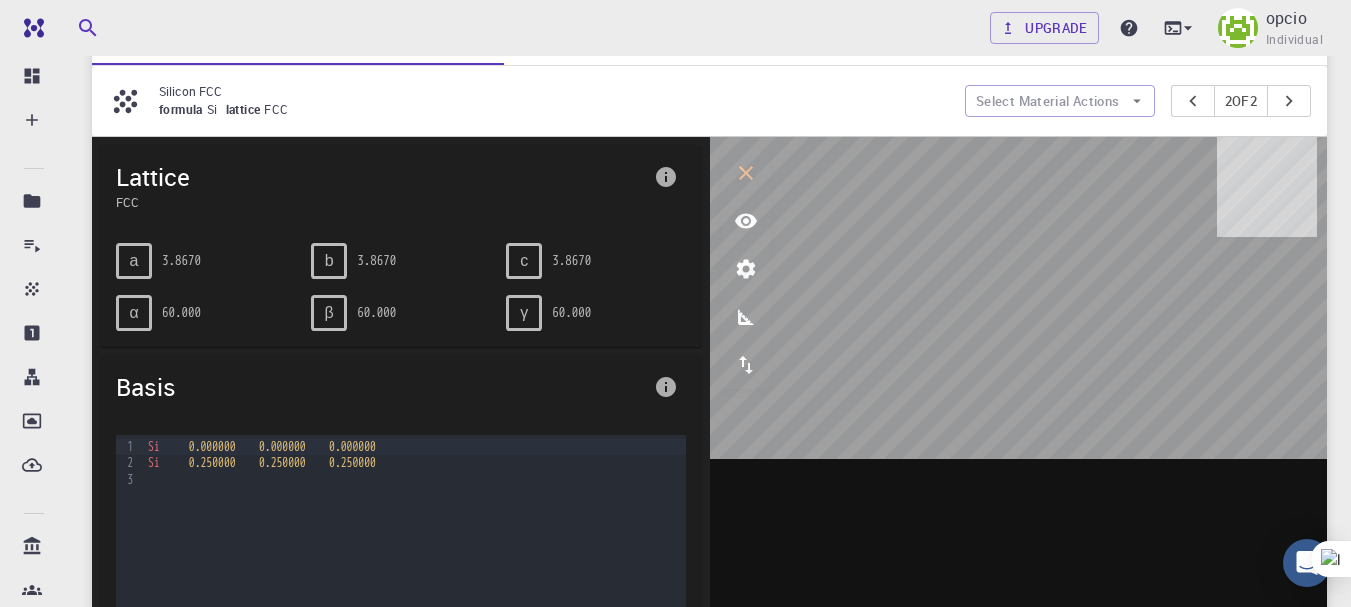 scroll, scrollTop: 190, scrollLeft: 0, axis: vertical 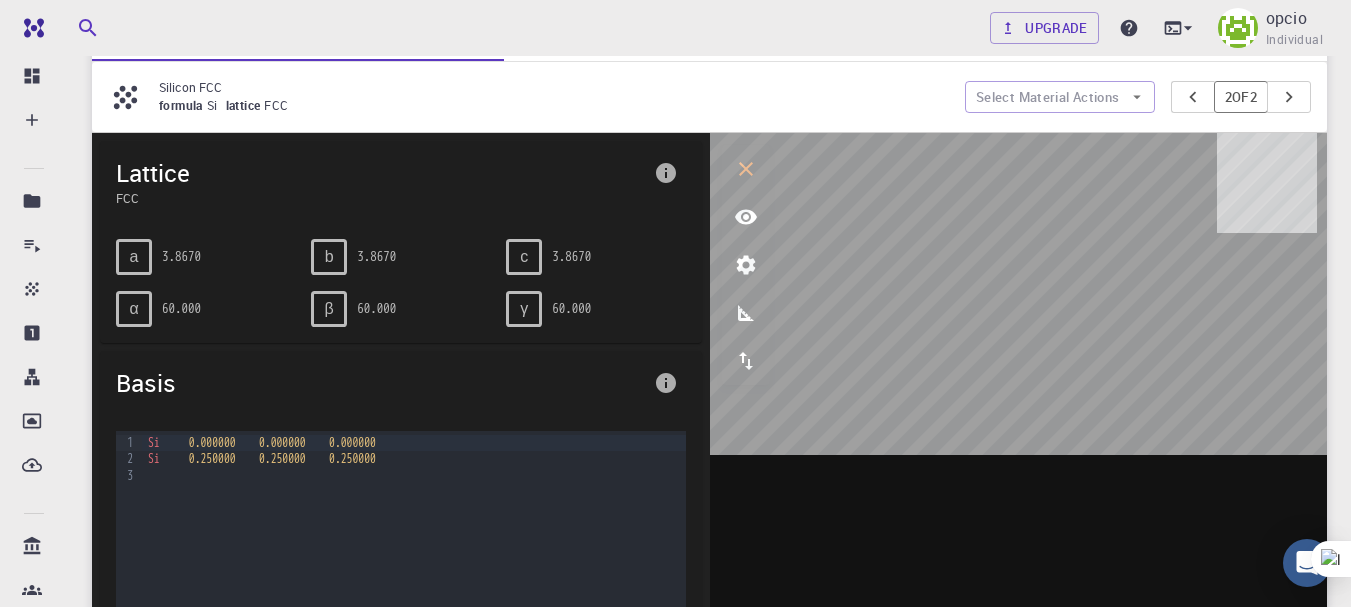click on "2  of  2" at bounding box center (1241, 97) 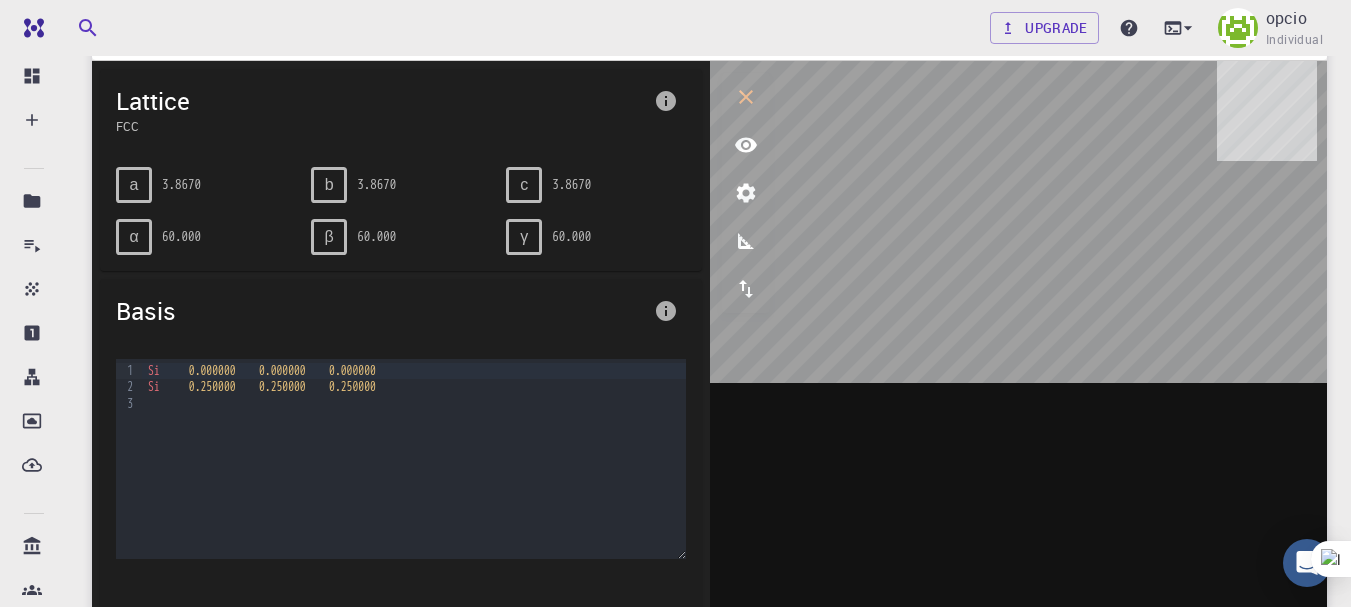 scroll, scrollTop: 264, scrollLeft: 0, axis: vertical 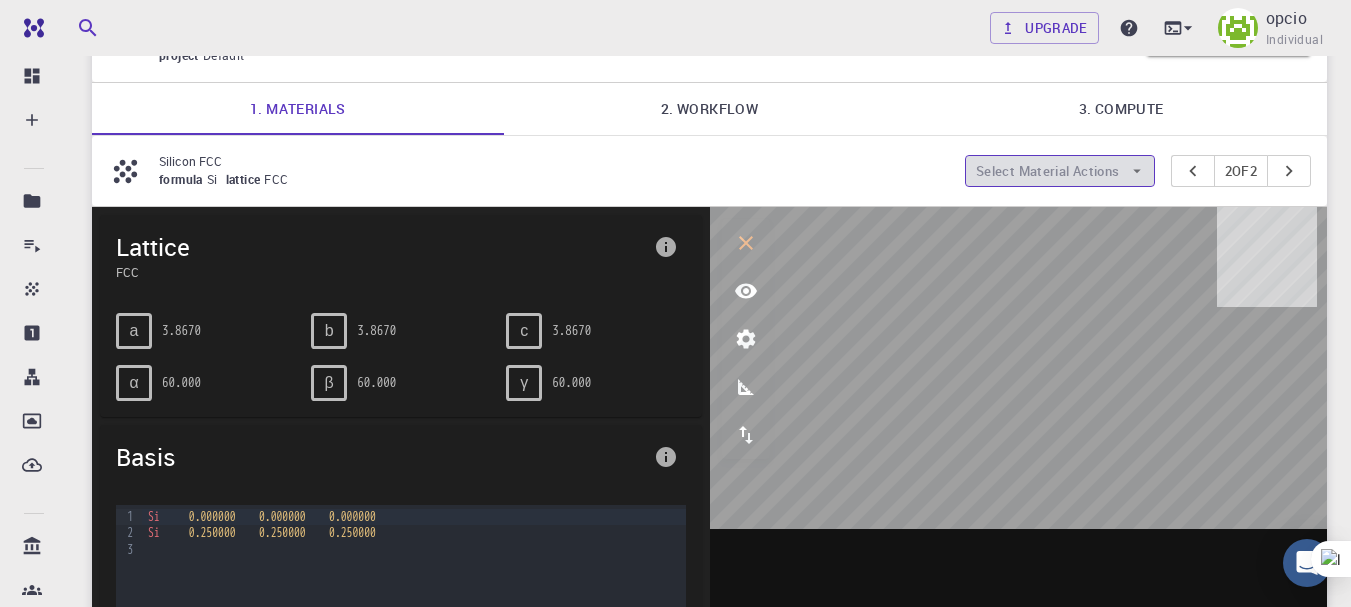 click on "Select Material Actions" at bounding box center (1060, 171) 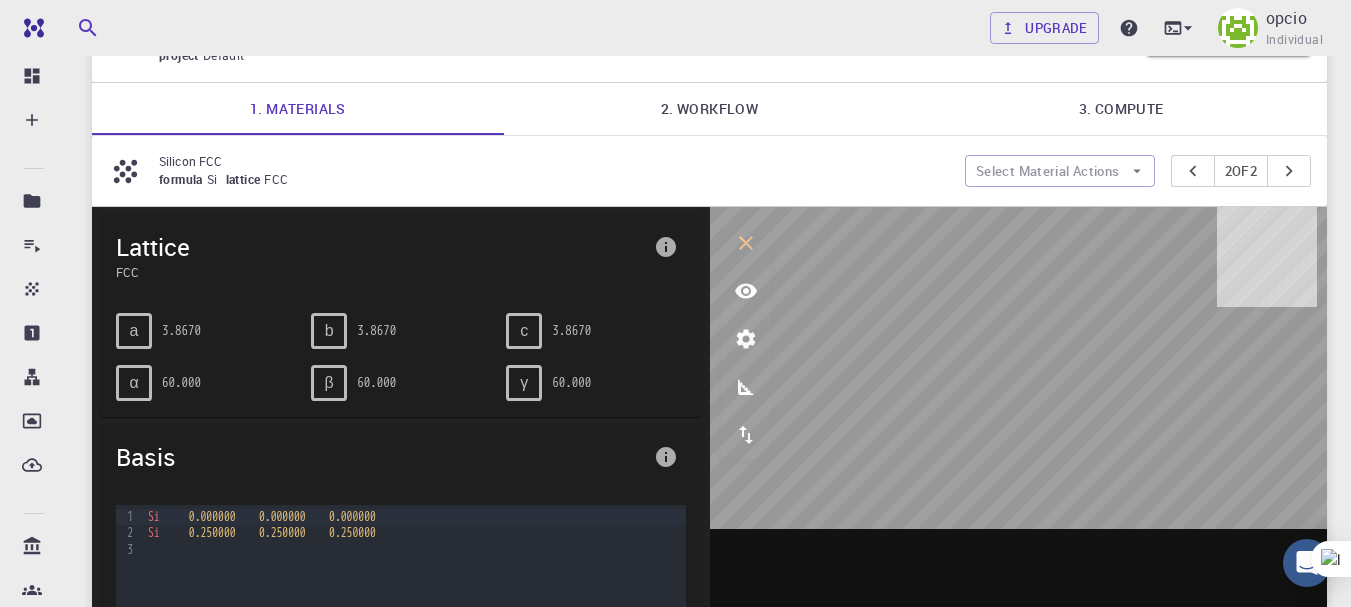 scroll, scrollTop: 372, scrollLeft: 0, axis: vertical 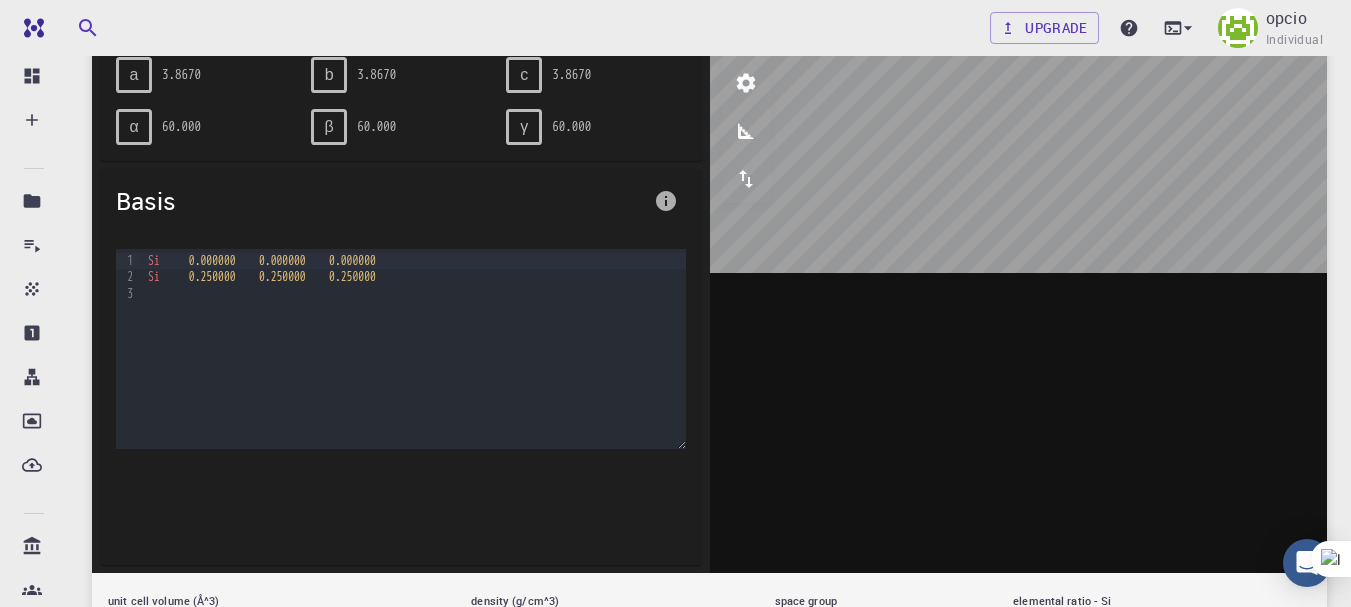 click on "9 1 2 3 › Si       0.000000      0.000000      0.000000   Si       0.250000      0.250000      0.250000" at bounding box center (401, 349) 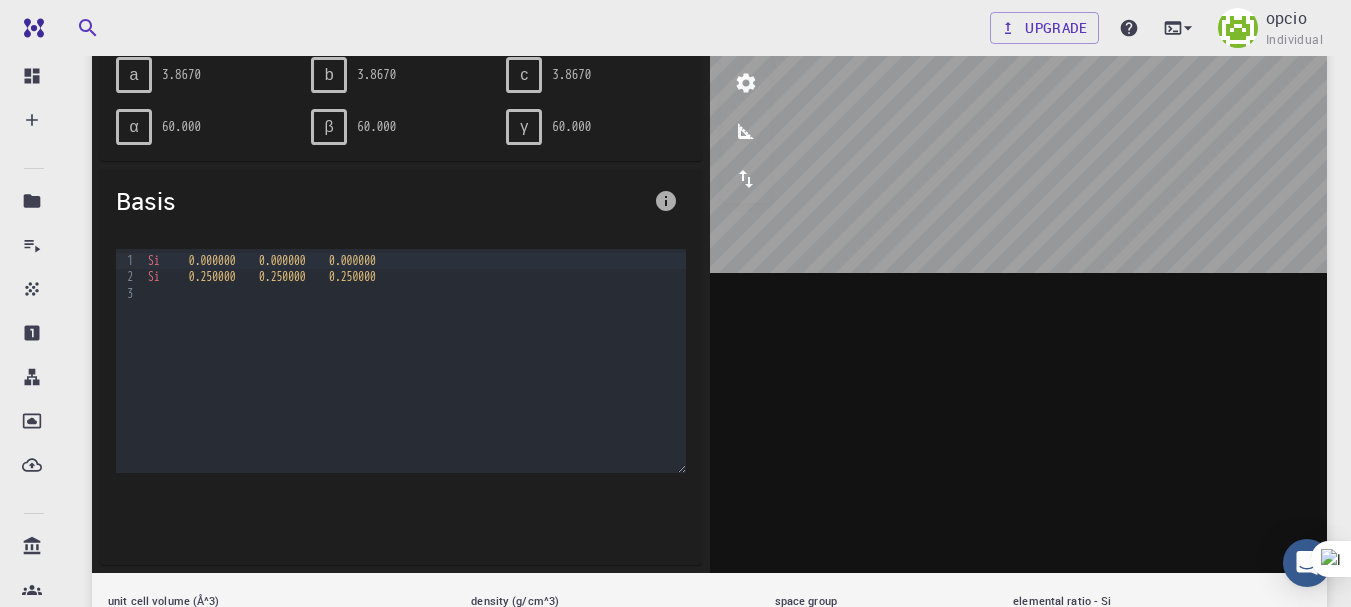 drag, startPoint x: 684, startPoint y: 447, endPoint x: 565, endPoint y: 471, distance: 121.39605 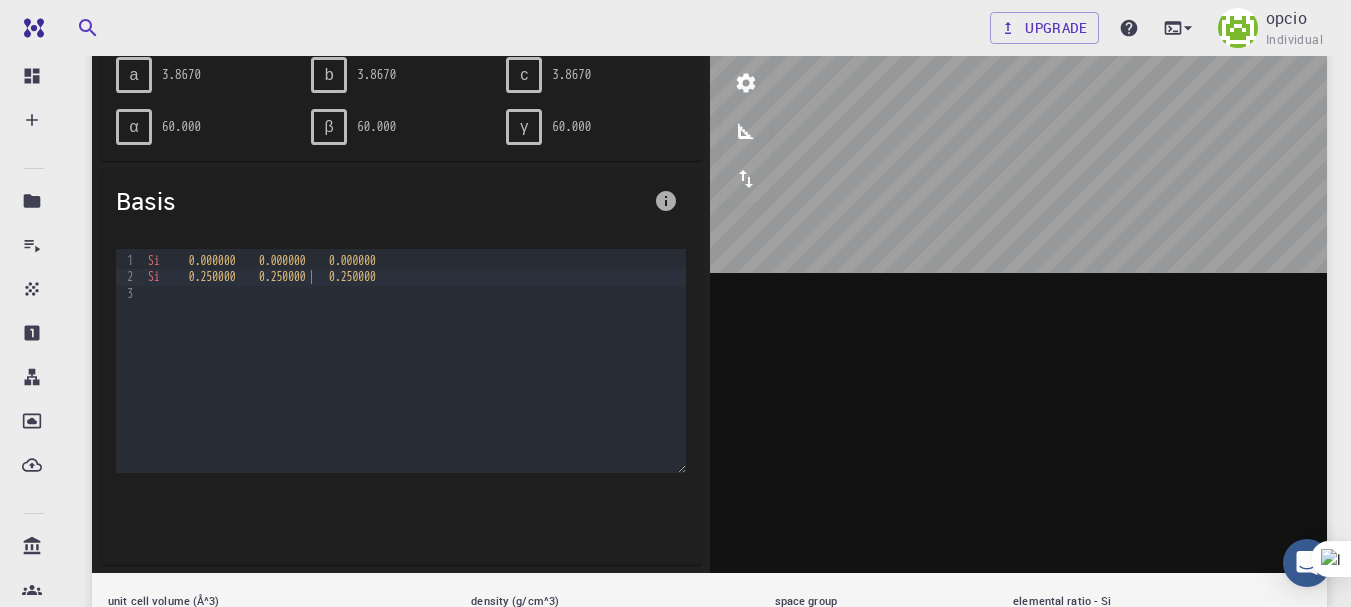click on "0.250000" at bounding box center (282, 277) 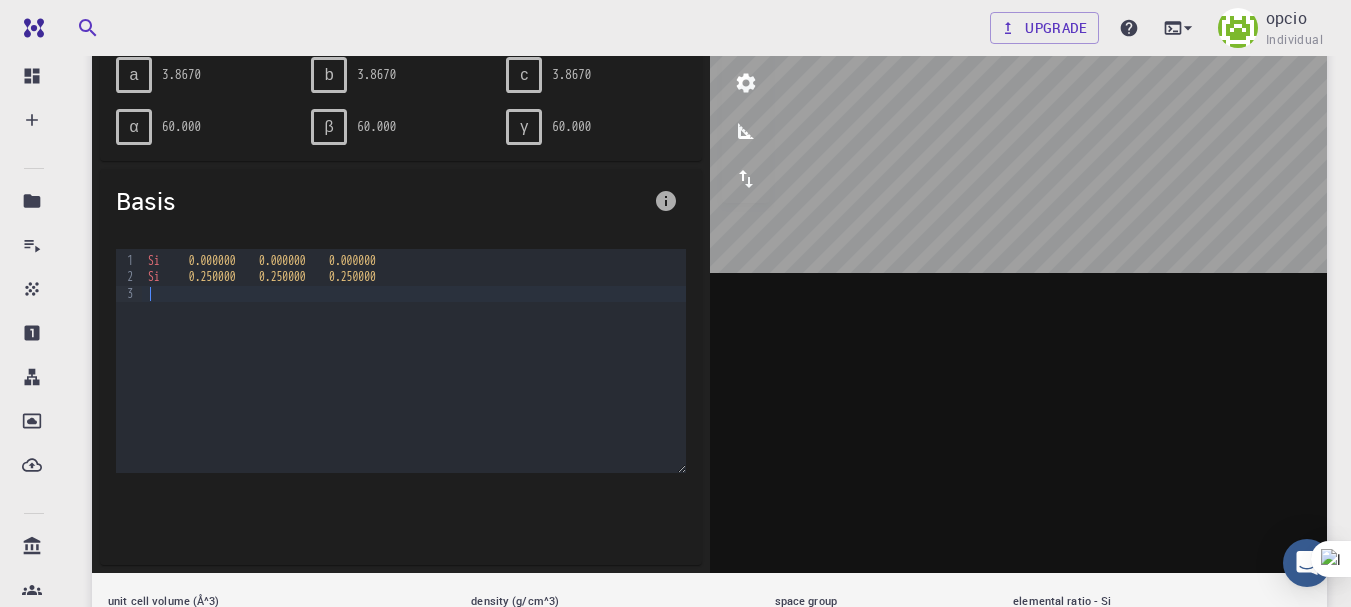 drag, startPoint x: 449, startPoint y: 289, endPoint x: 407, endPoint y: 283, distance: 42.426407 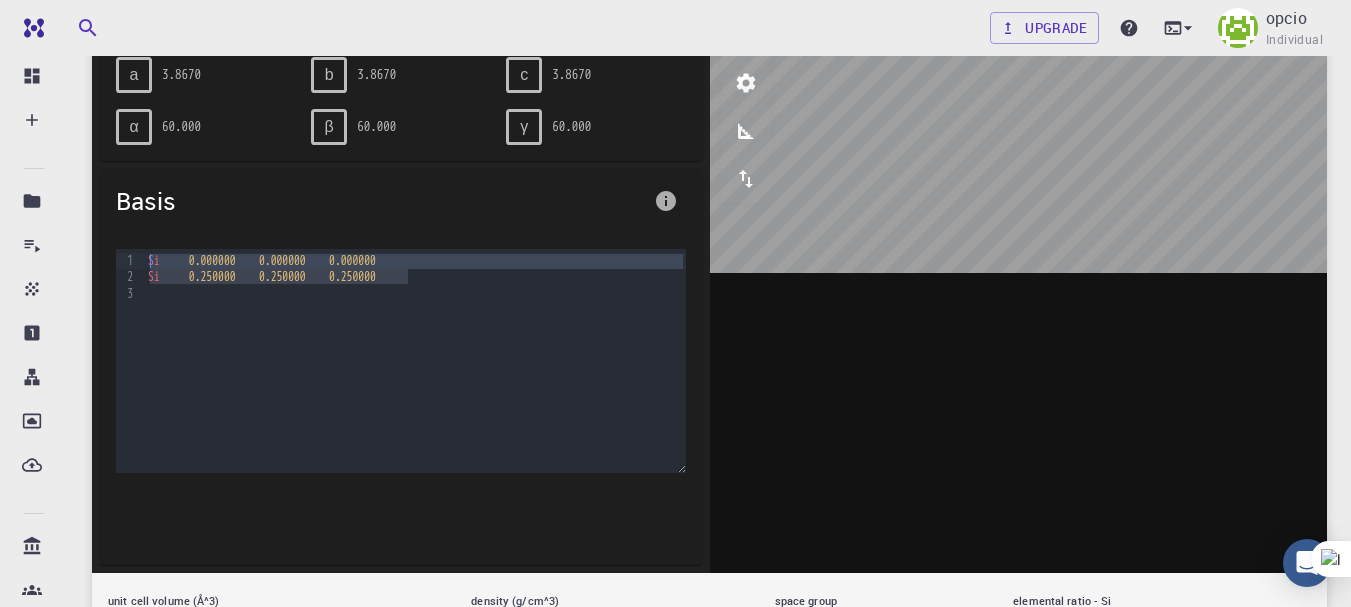 drag, startPoint x: 413, startPoint y: 283, endPoint x: 130, endPoint y: 260, distance: 283.9331 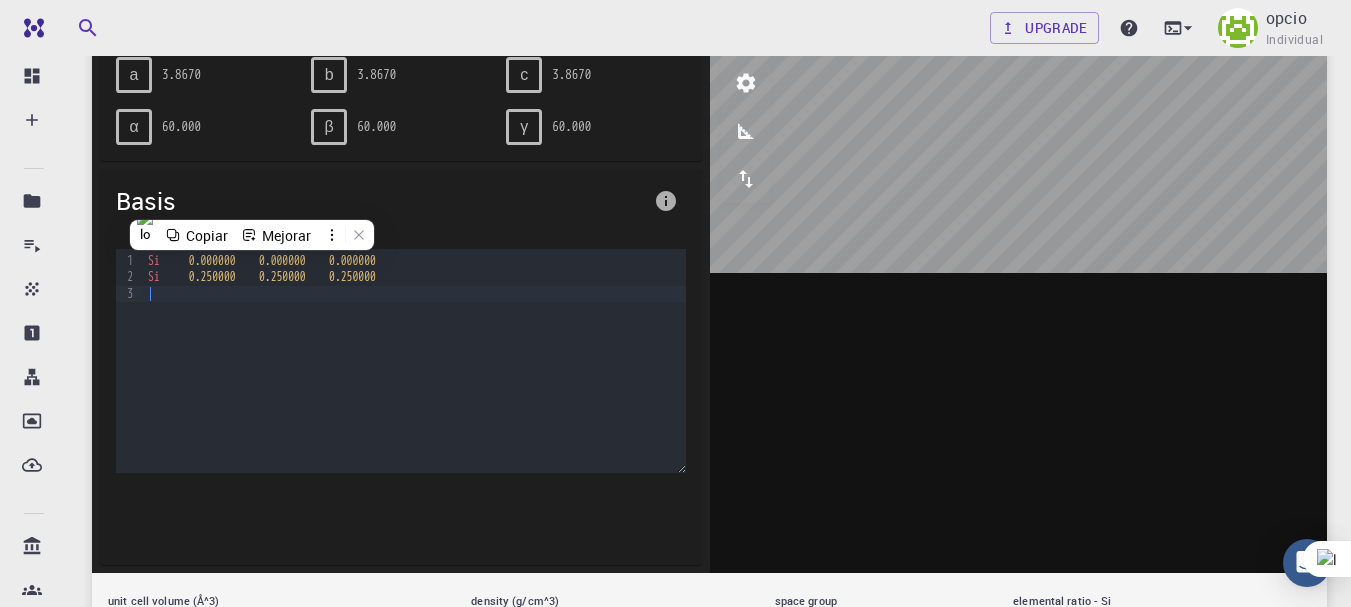 click on "Si       0.000000      0.000000      0.000000   Si       0.250000      0.250000      0.250000" at bounding box center [414, 349] 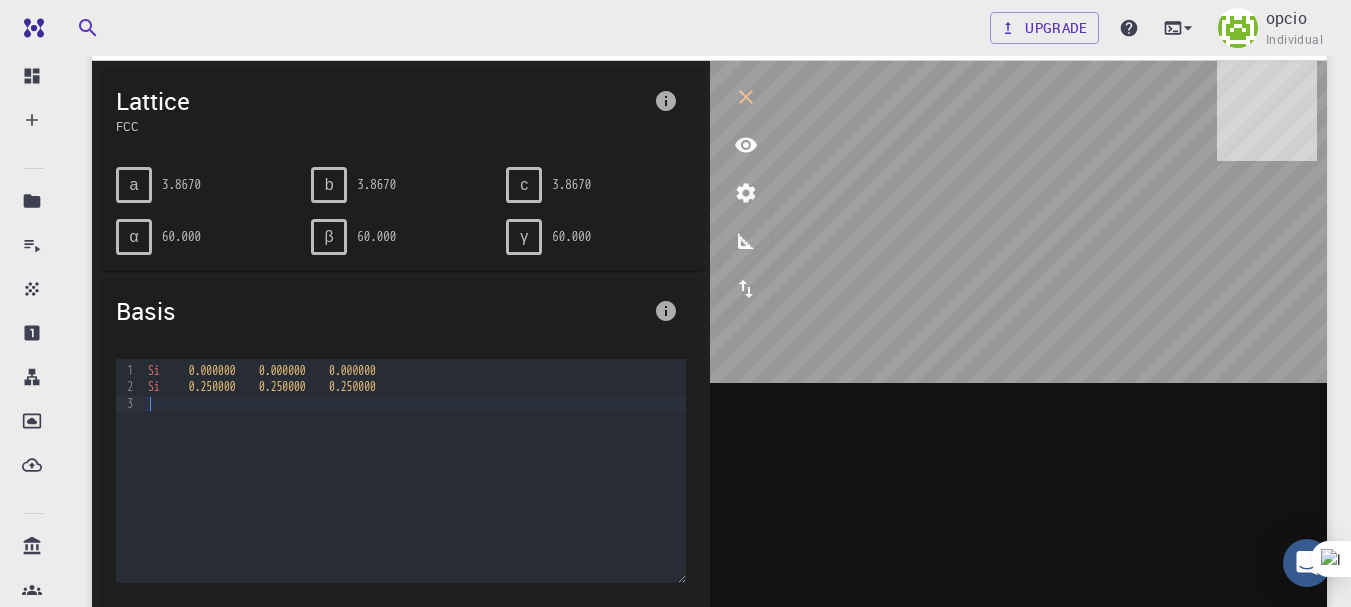 scroll, scrollTop: 244, scrollLeft: 0, axis: vertical 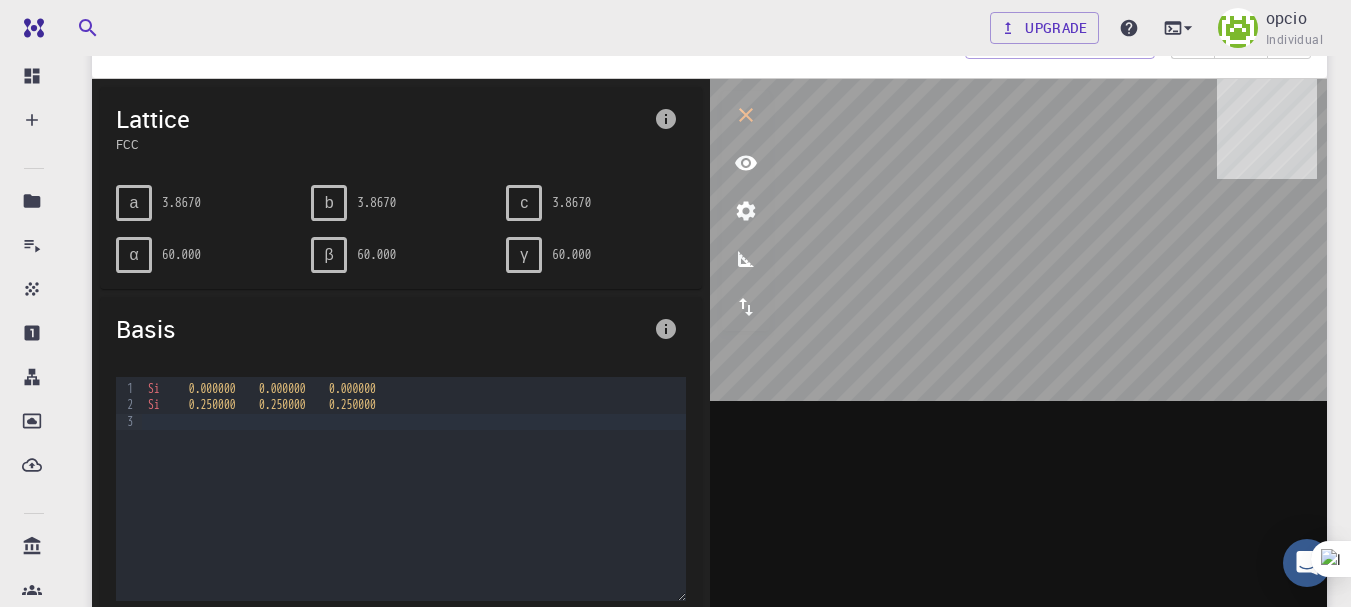 click on "β 60.000" at bounding box center (392, 247) 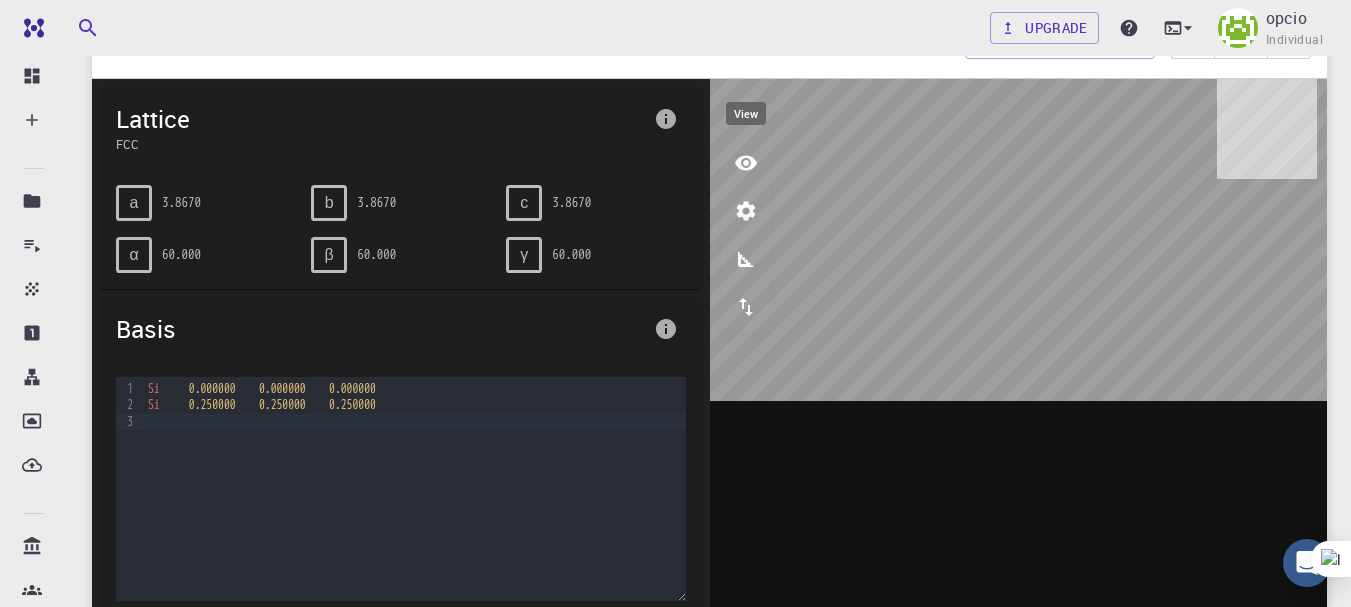 click 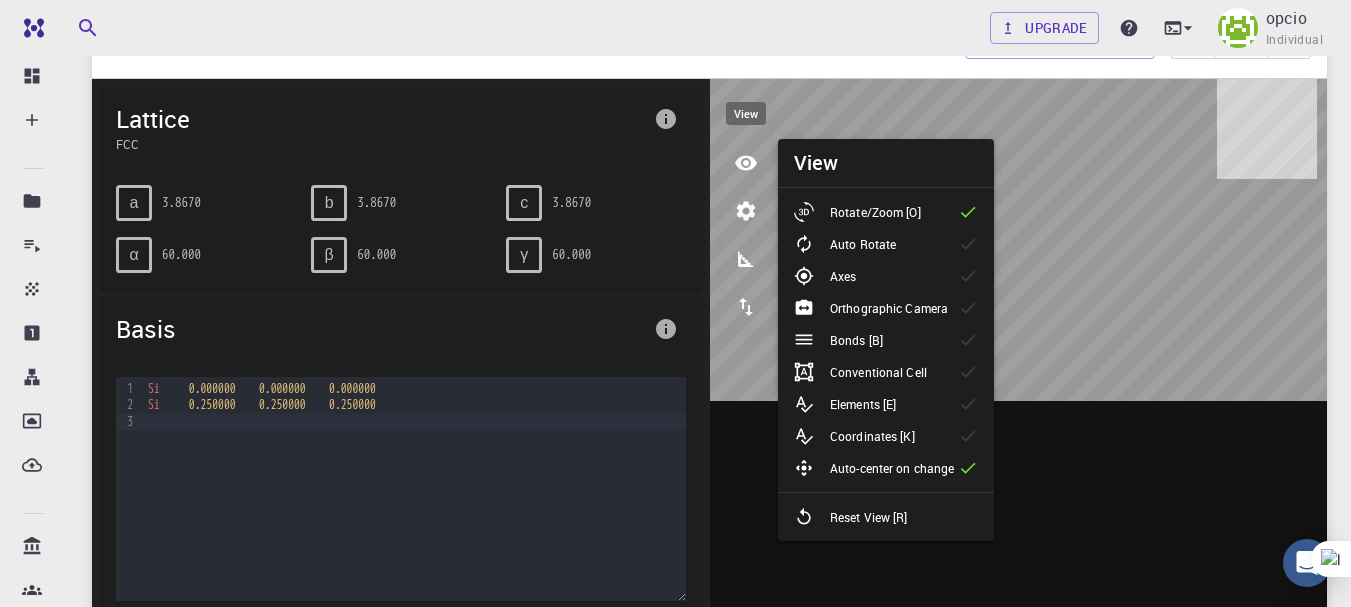 click 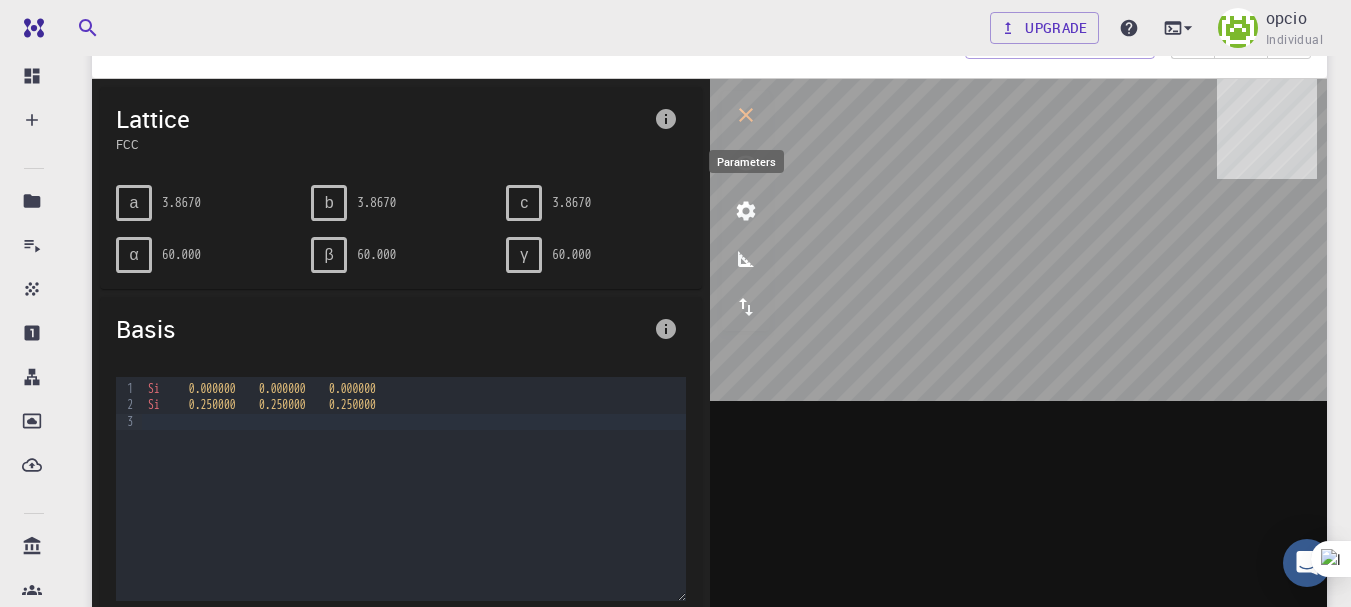 click at bounding box center (746, 211) 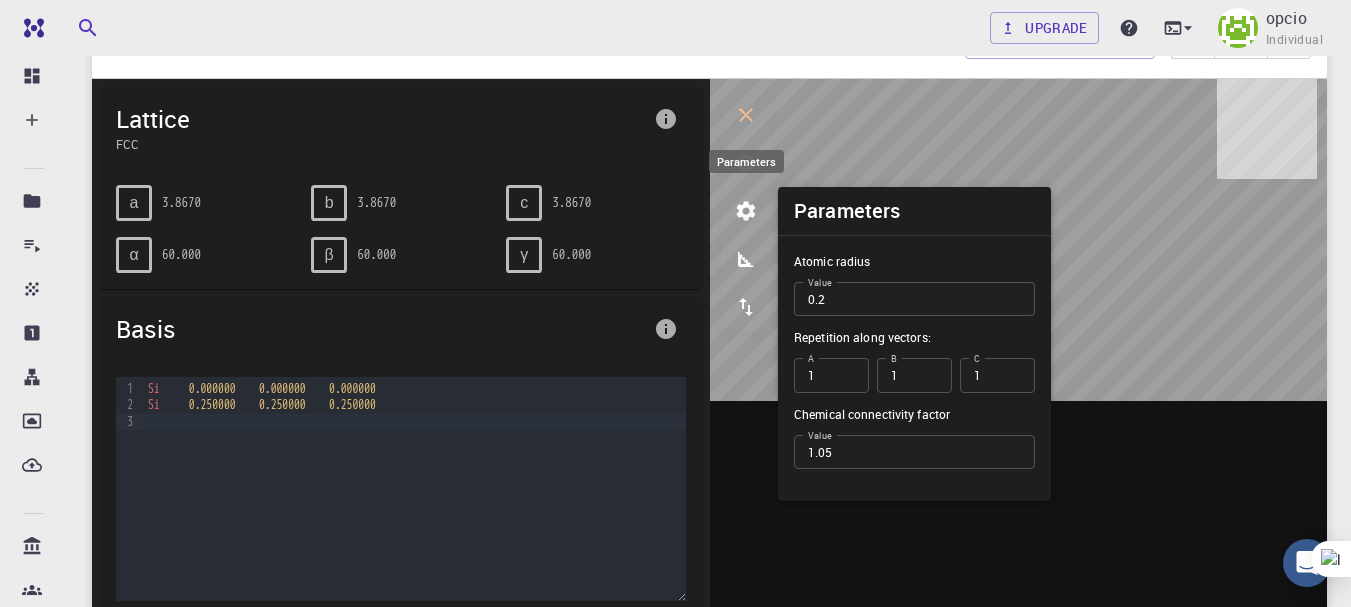 click at bounding box center [746, 211] 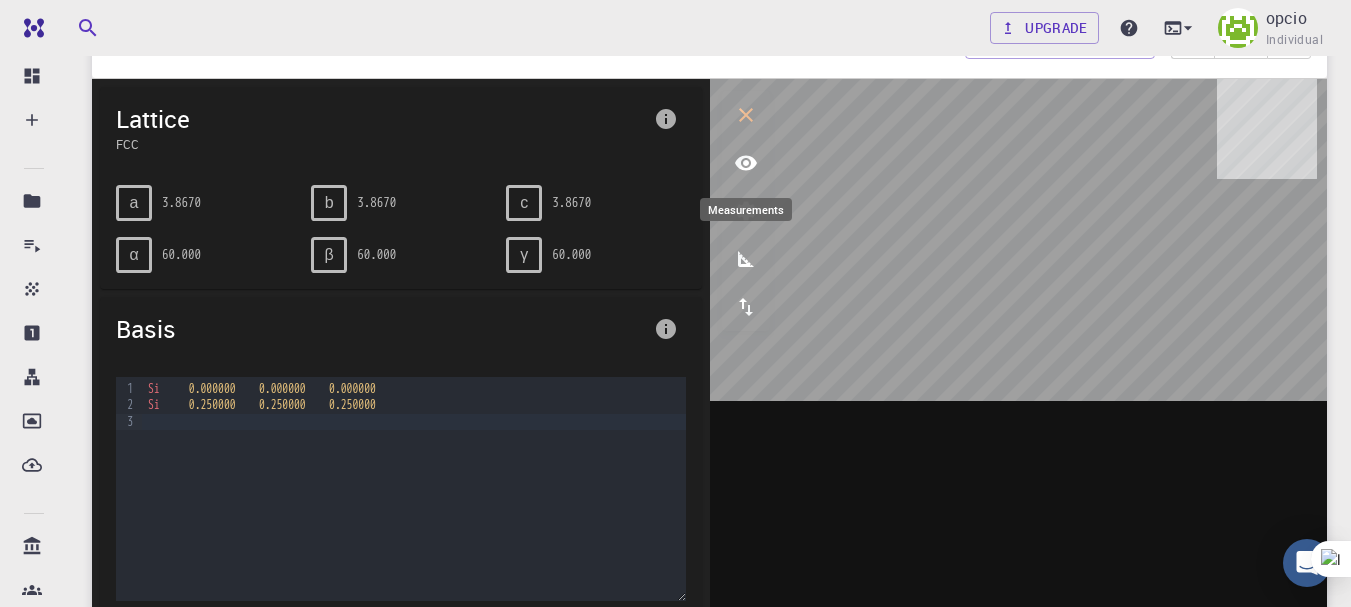 click 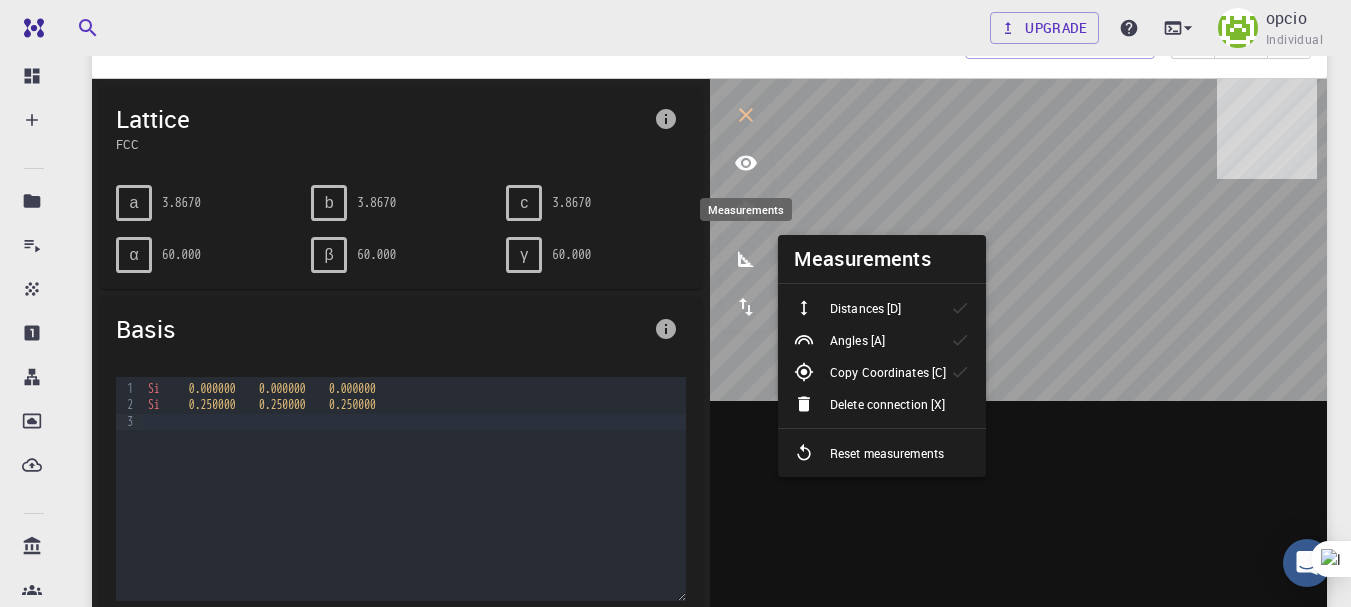 click 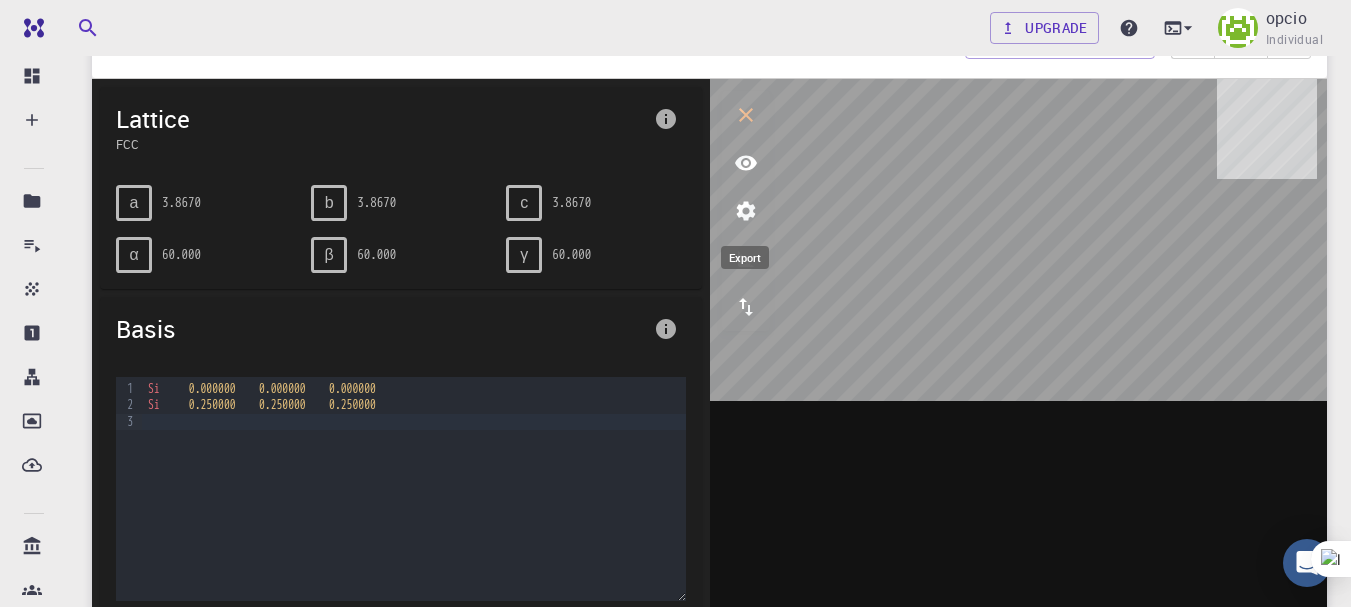 click 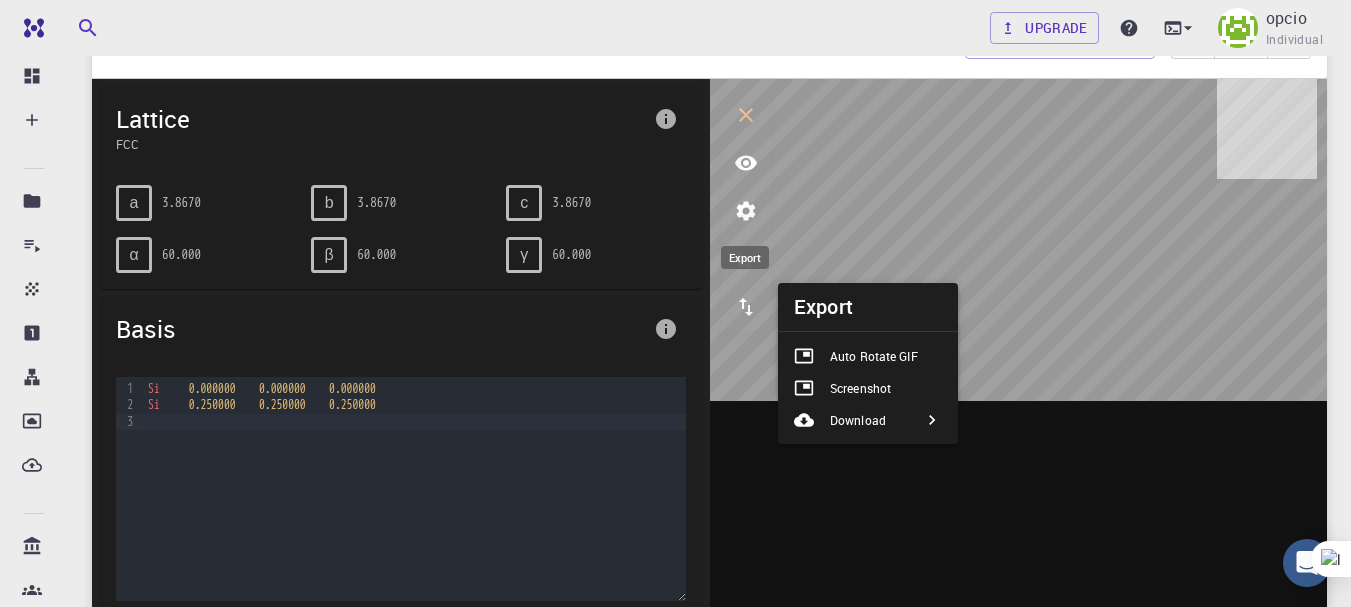 click 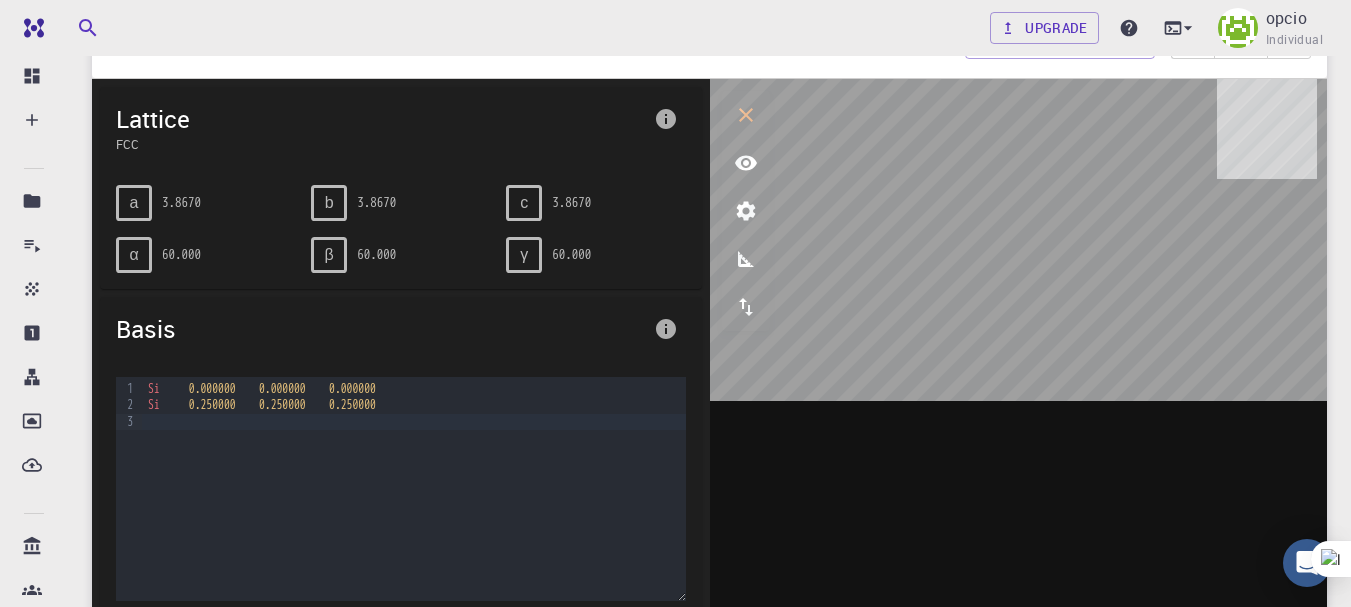 click 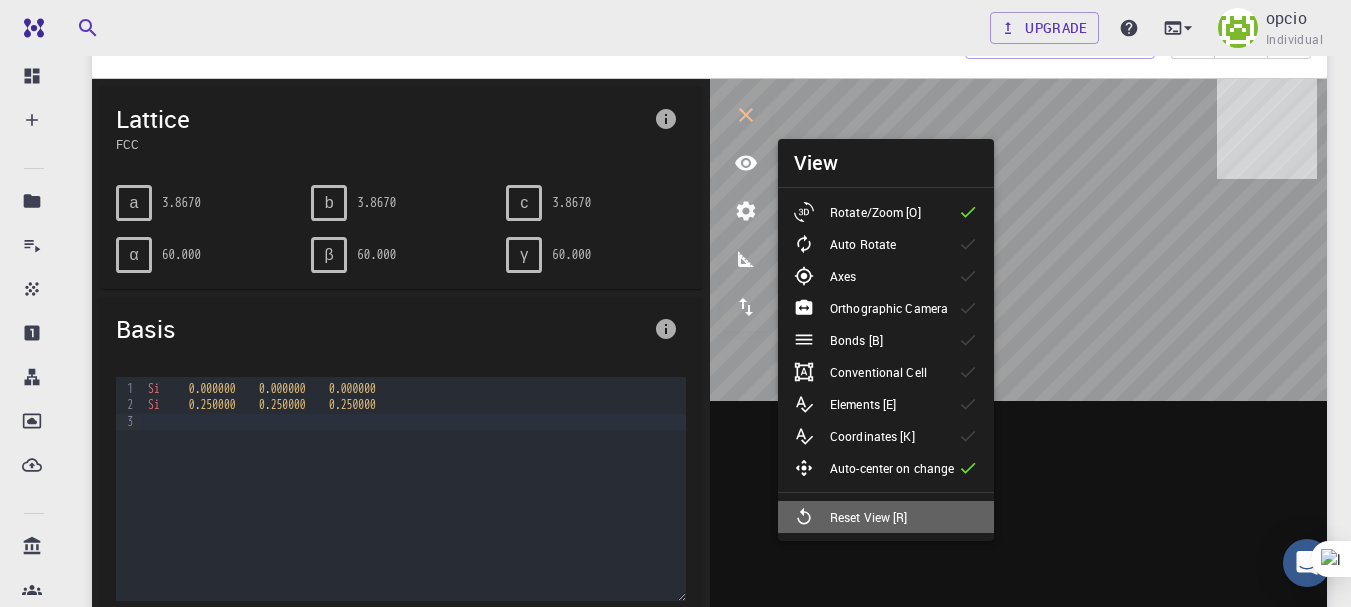 click at bounding box center [812, 517] 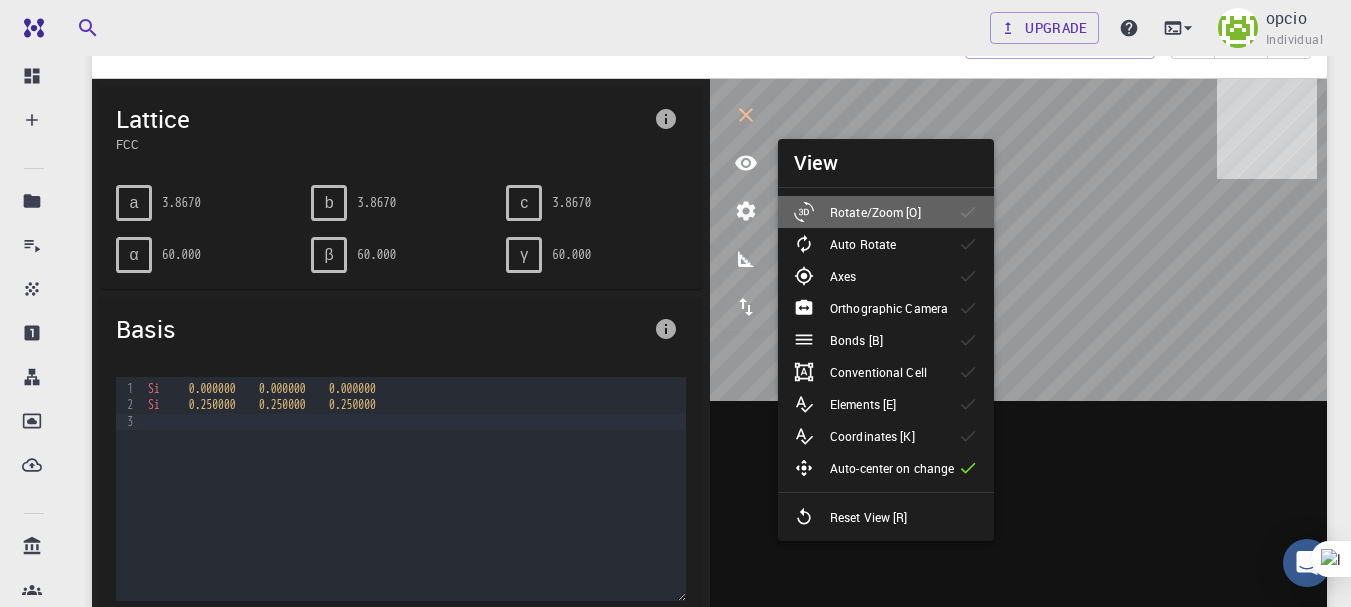 click at bounding box center (812, 212) 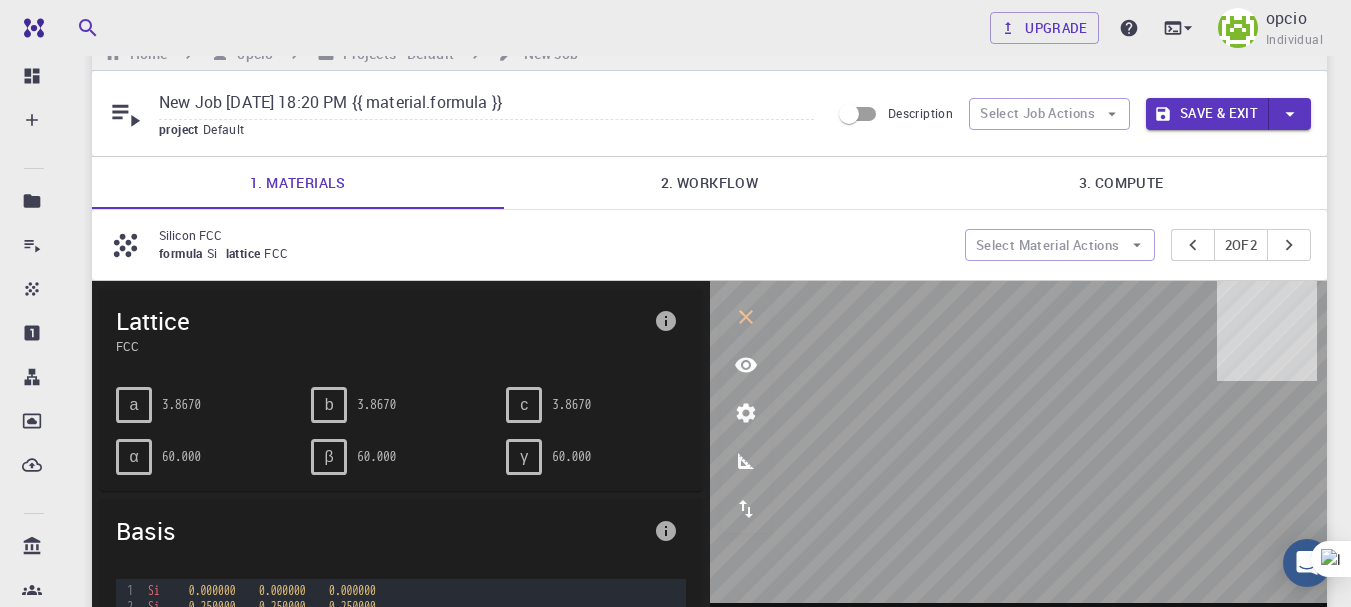 scroll, scrollTop: 0, scrollLeft: 0, axis: both 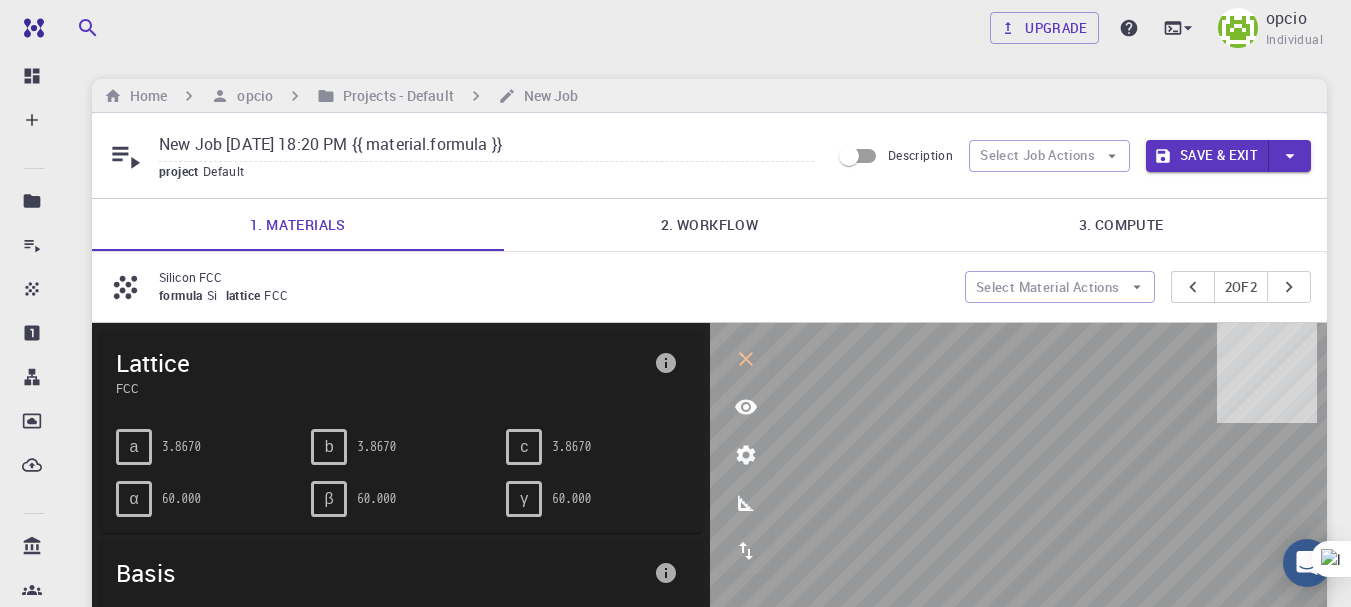 click 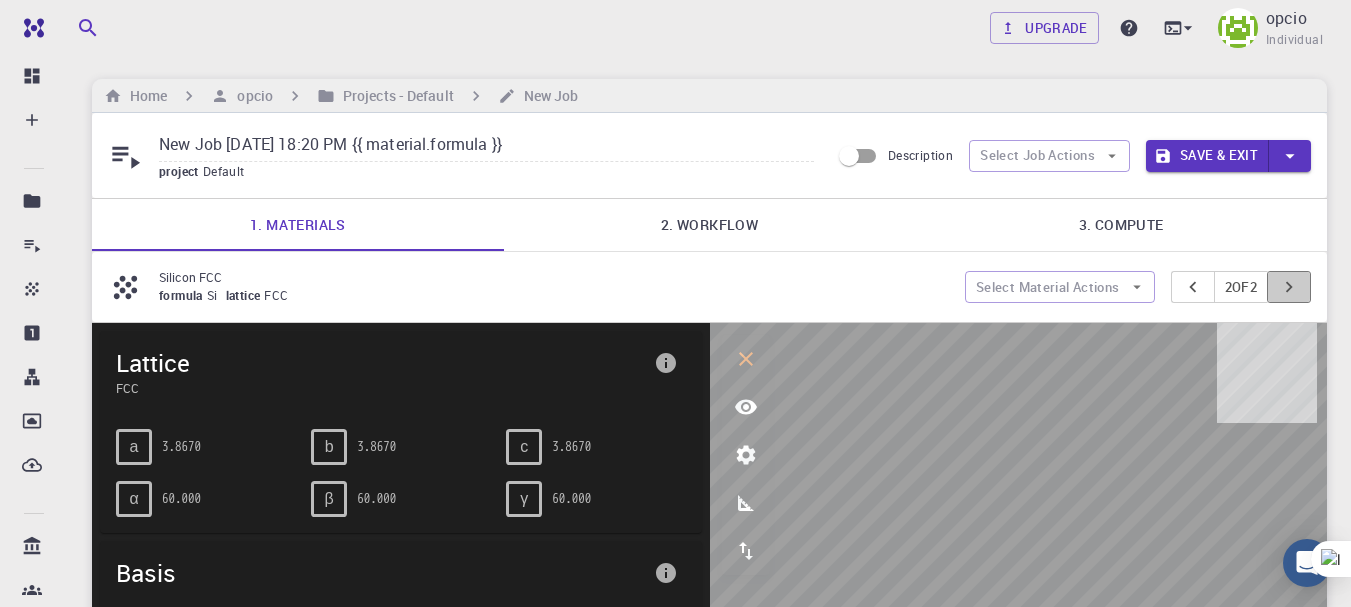 click 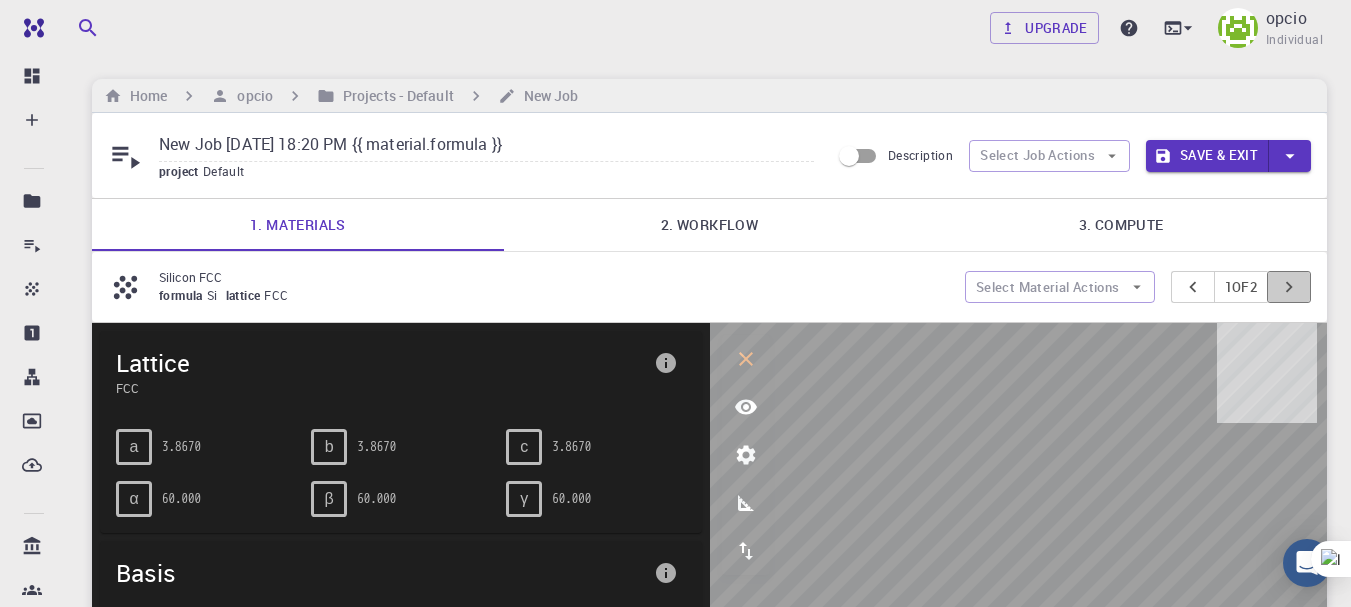 click 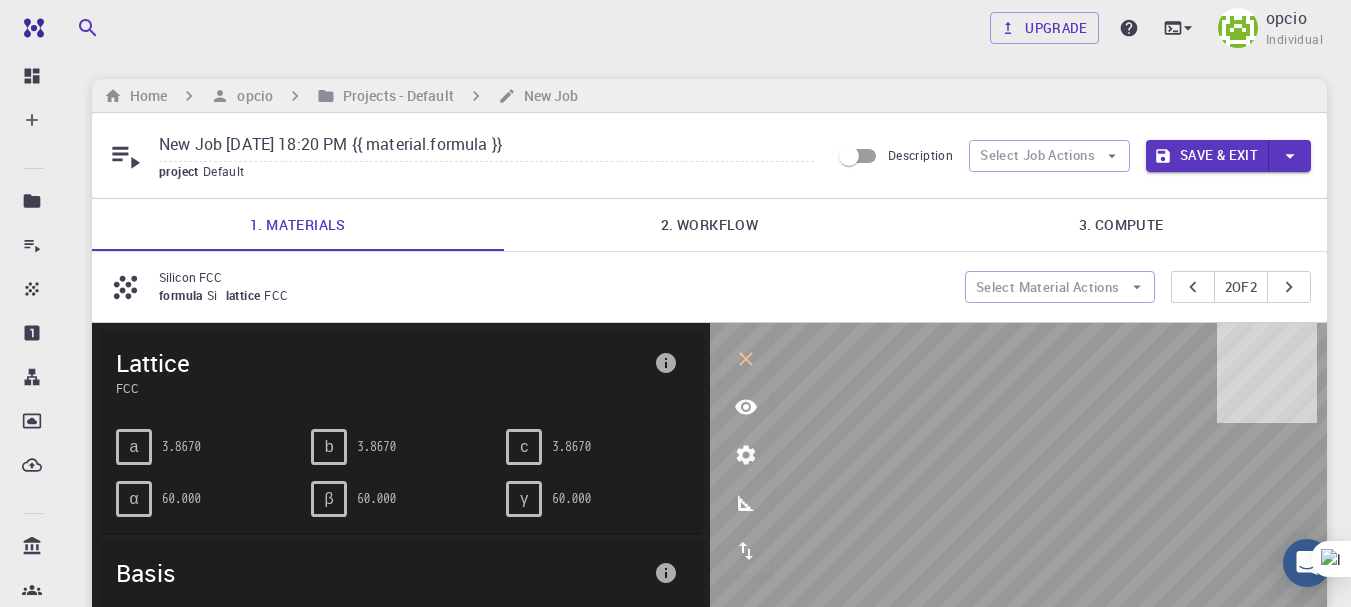 click 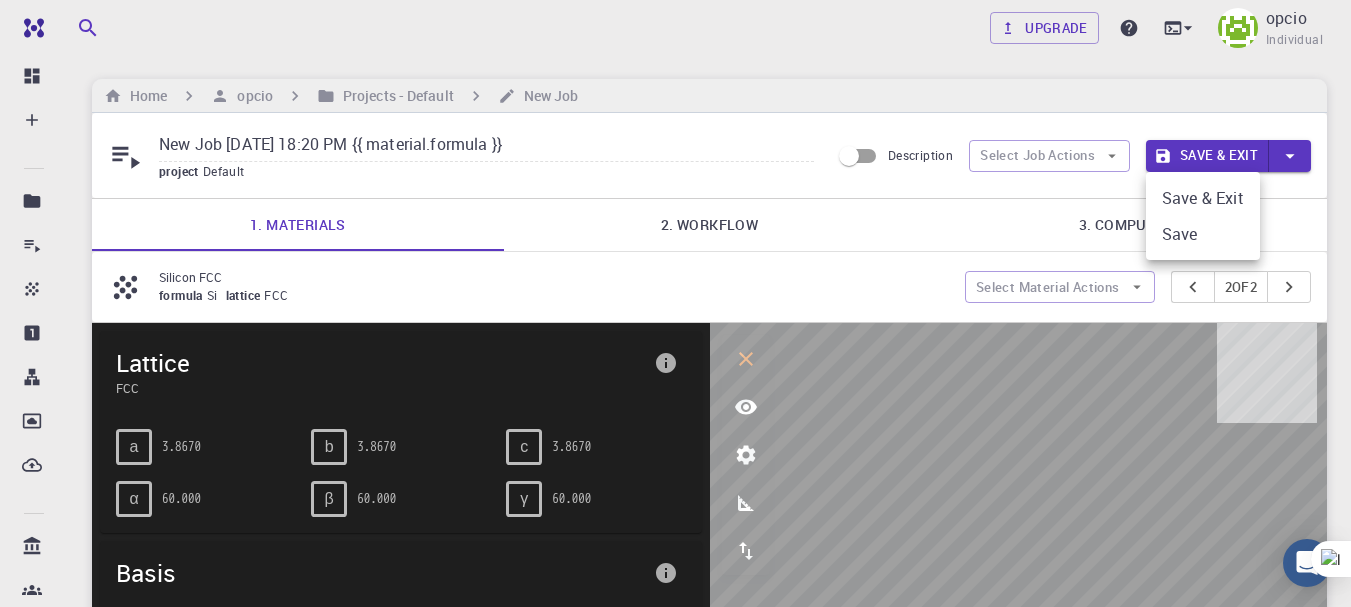 click at bounding box center (675, 303) 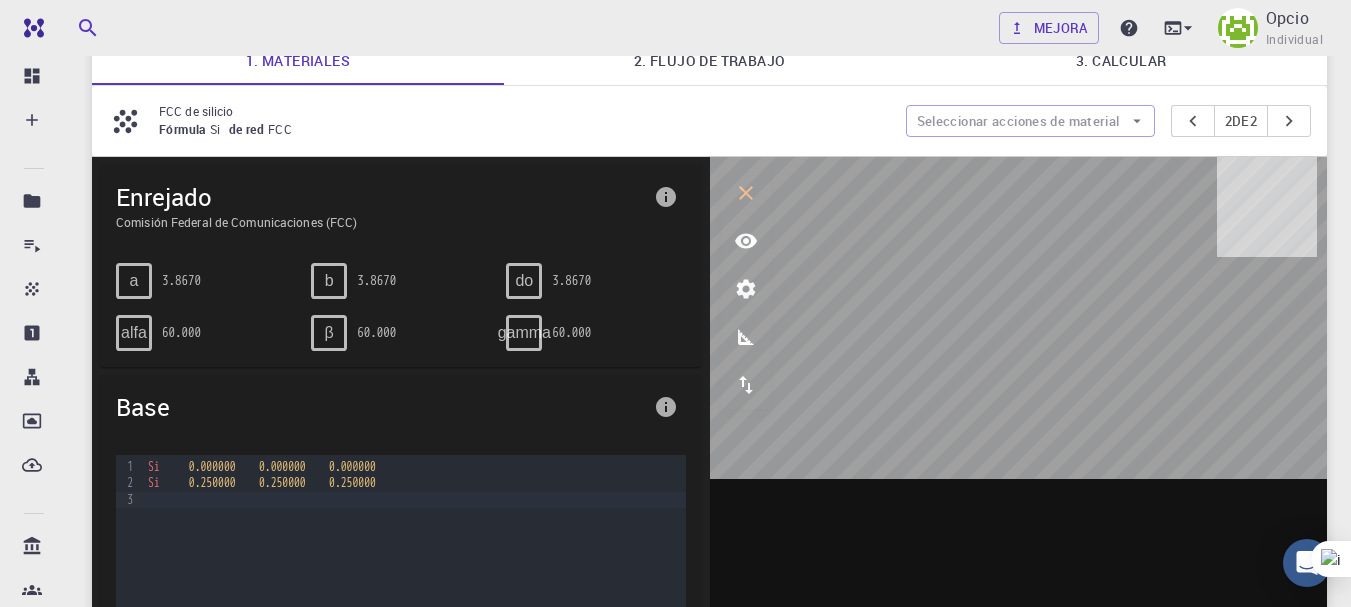 scroll, scrollTop: 157, scrollLeft: 0, axis: vertical 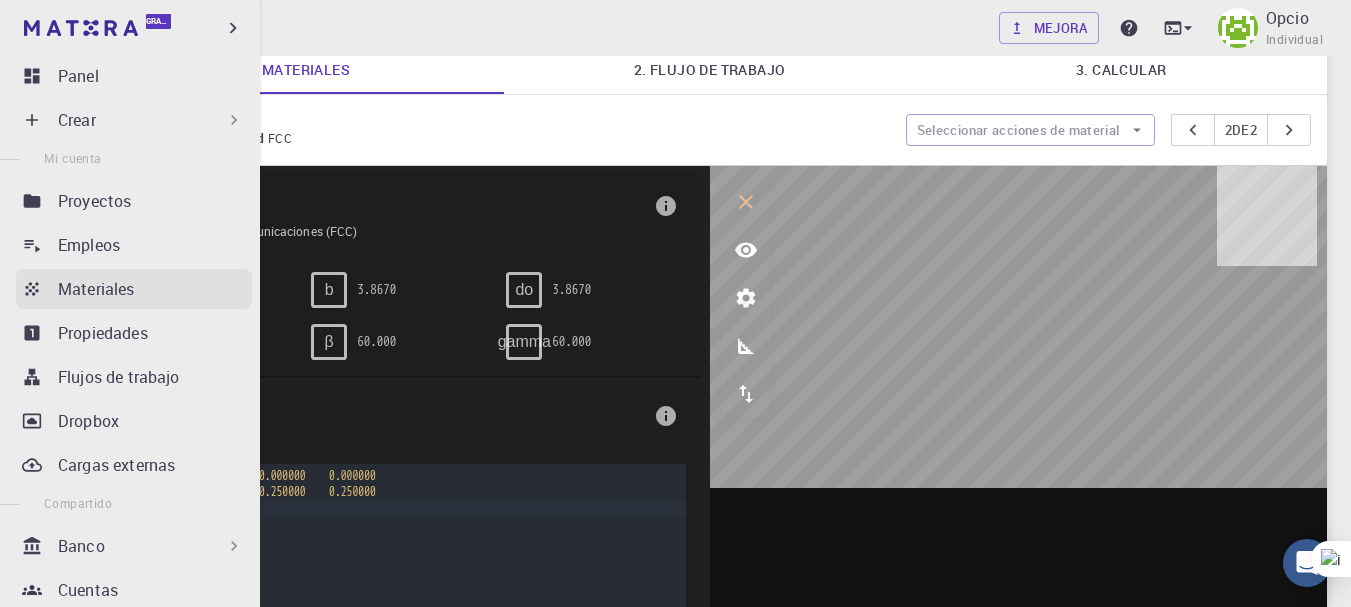 click on "Materiales" at bounding box center (96, 289) 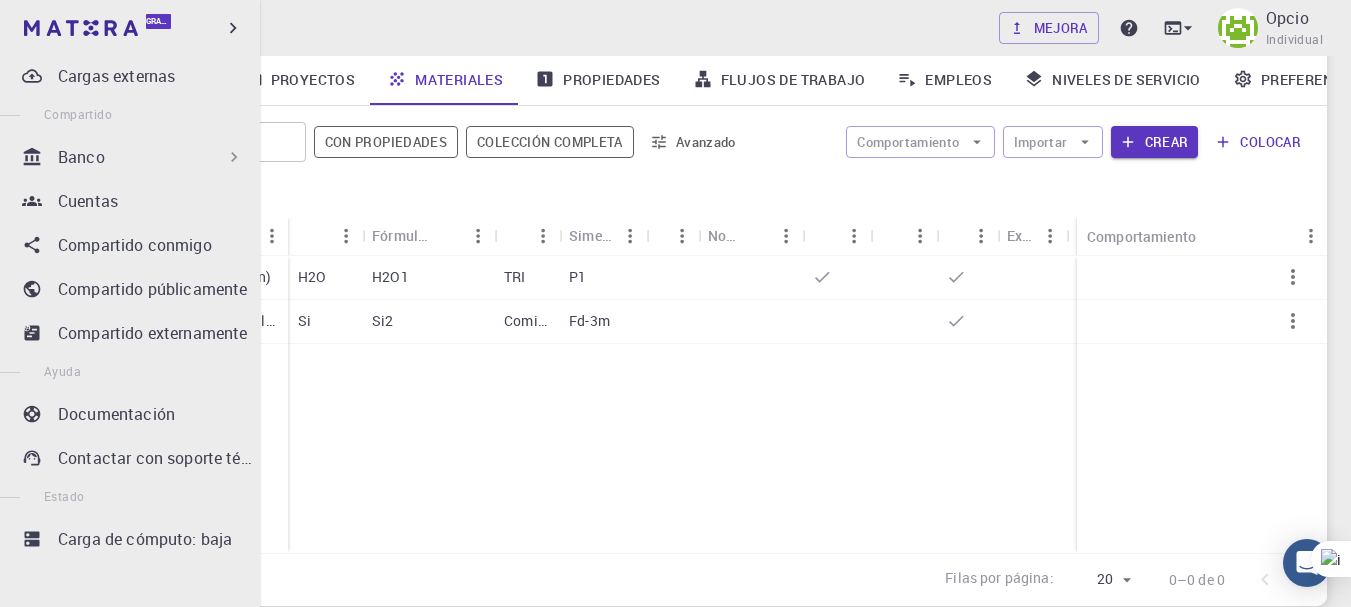 scroll, scrollTop: 0, scrollLeft: 0, axis: both 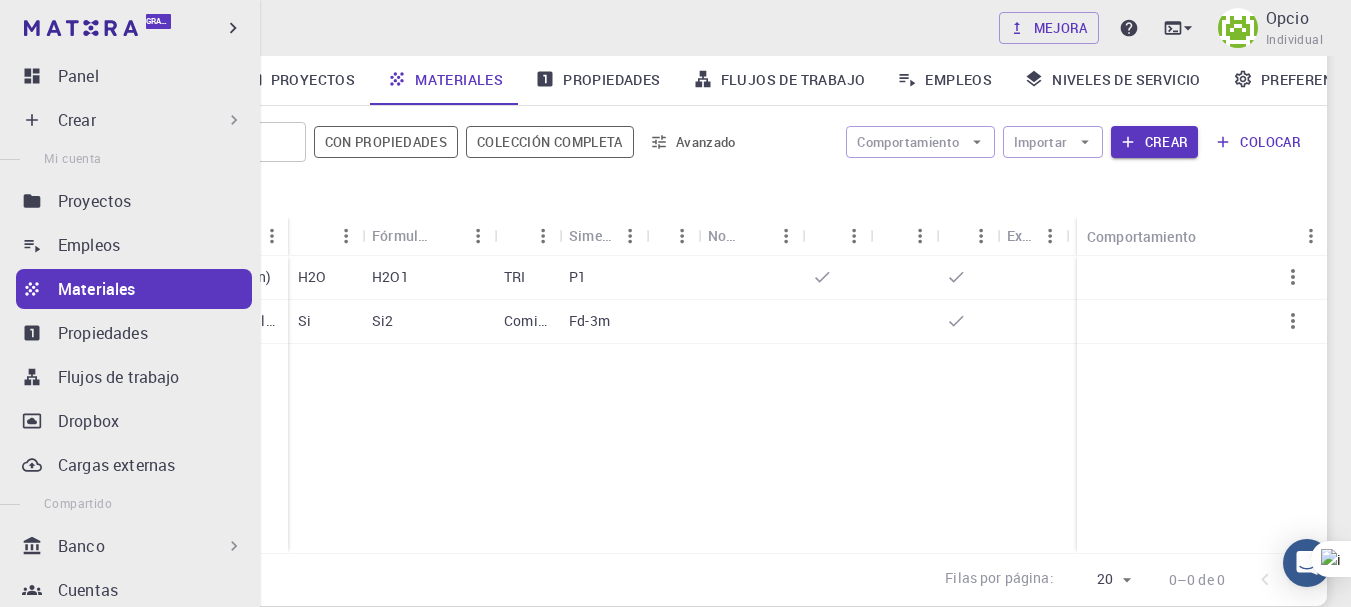 click on "Crear" at bounding box center (151, 120) 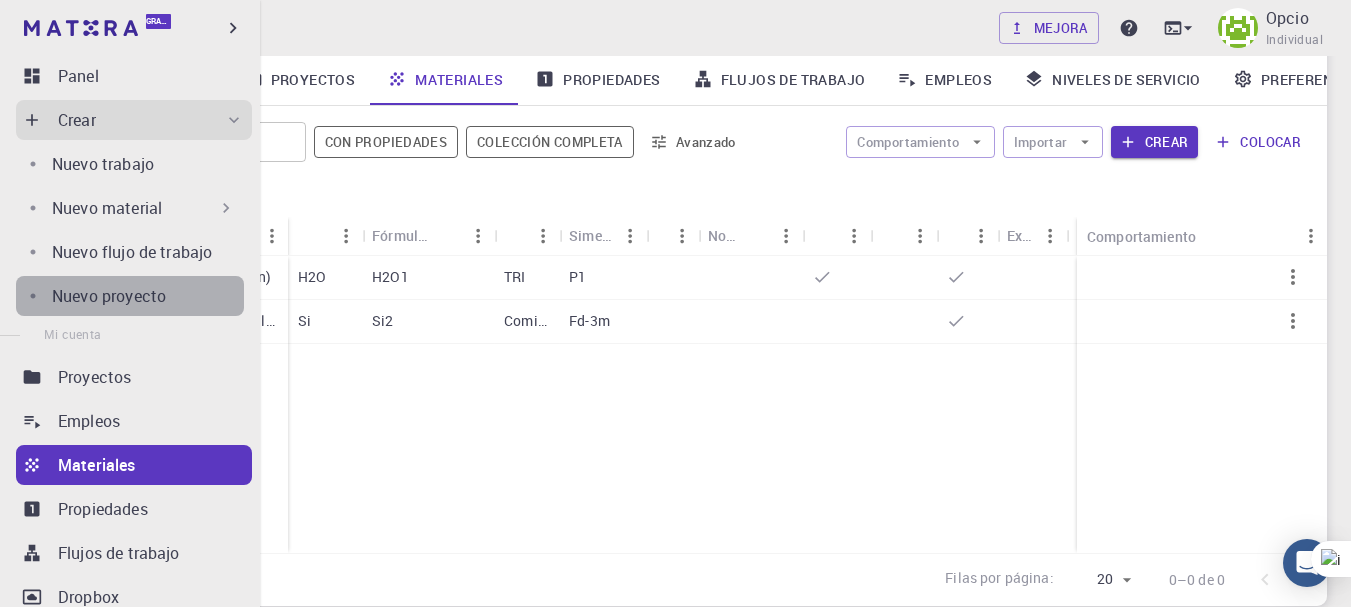 click on "Nuevo proyecto" at bounding box center [109, 296] 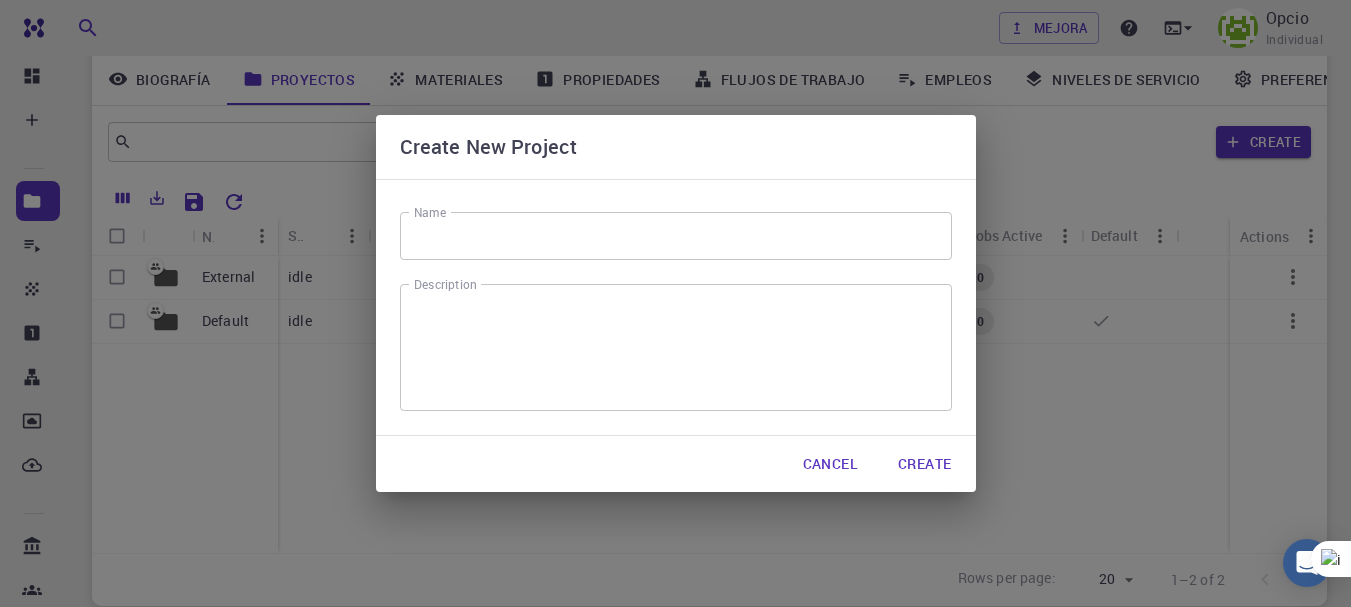 click on "Name" at bounding box center [676, 236] 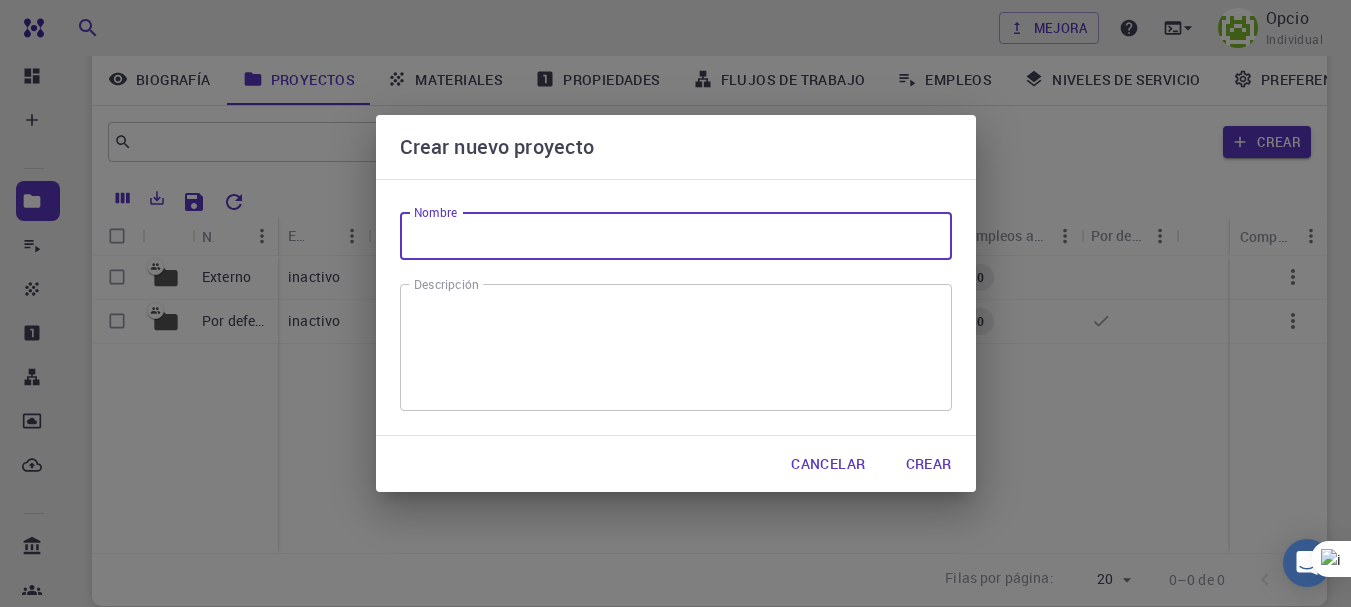 click on "Cancelar" at bounding box center [828, 464] 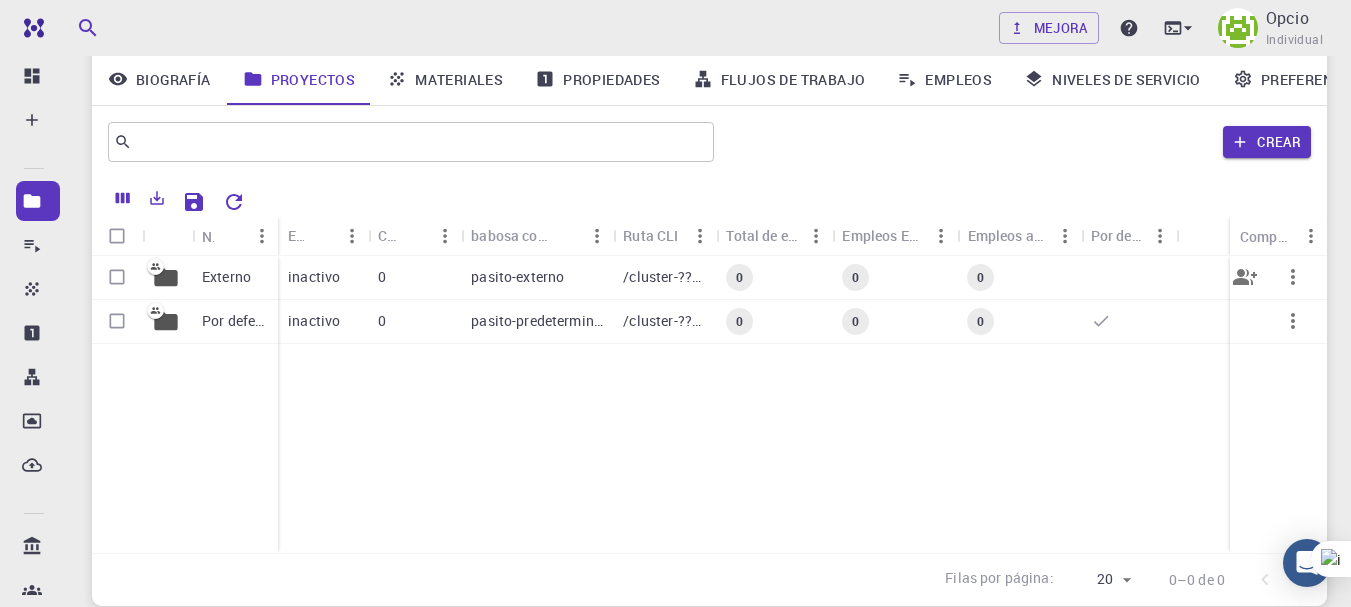 click on "/cluster-???-home/pasito/pasito-externo" at bounding box center (754, 276) 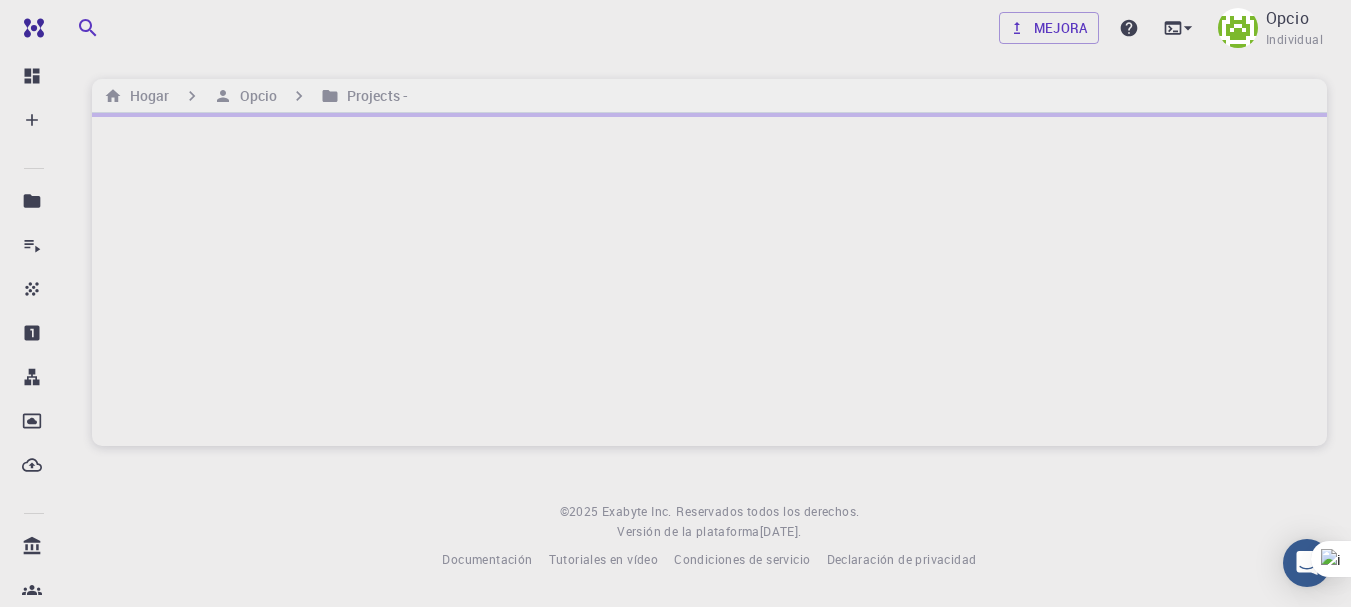 scroll, scrollTop: 0, scrollLeft: 0, axis: both 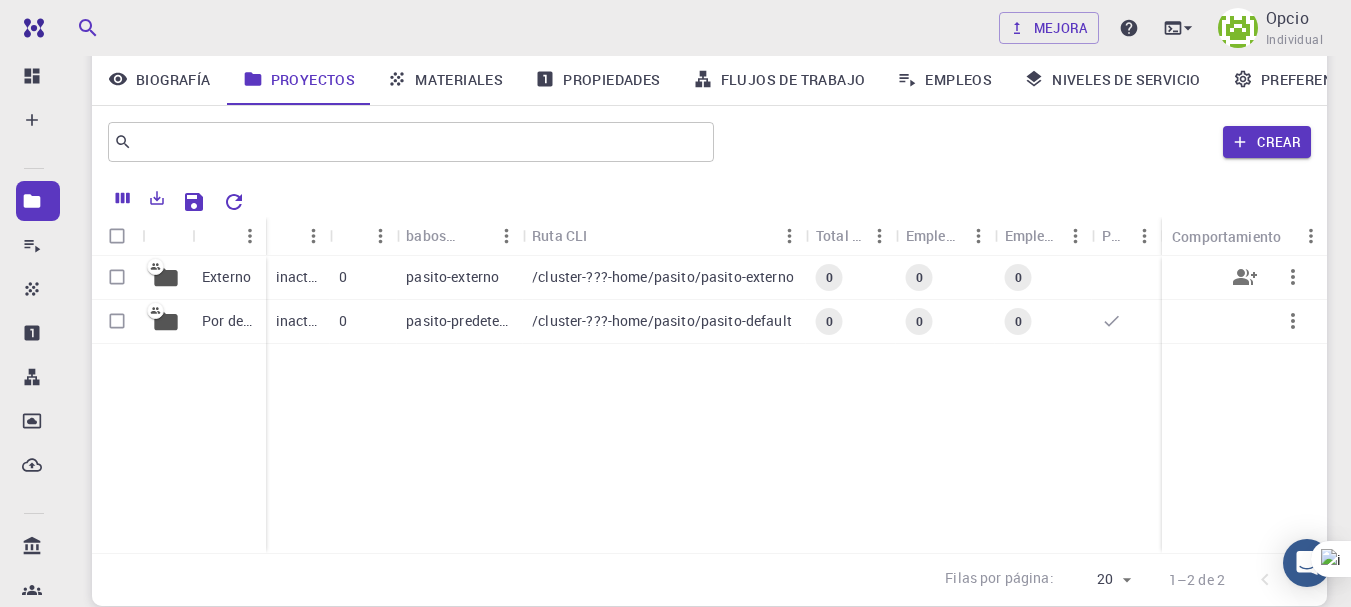 click at bounding box center [117, 277] 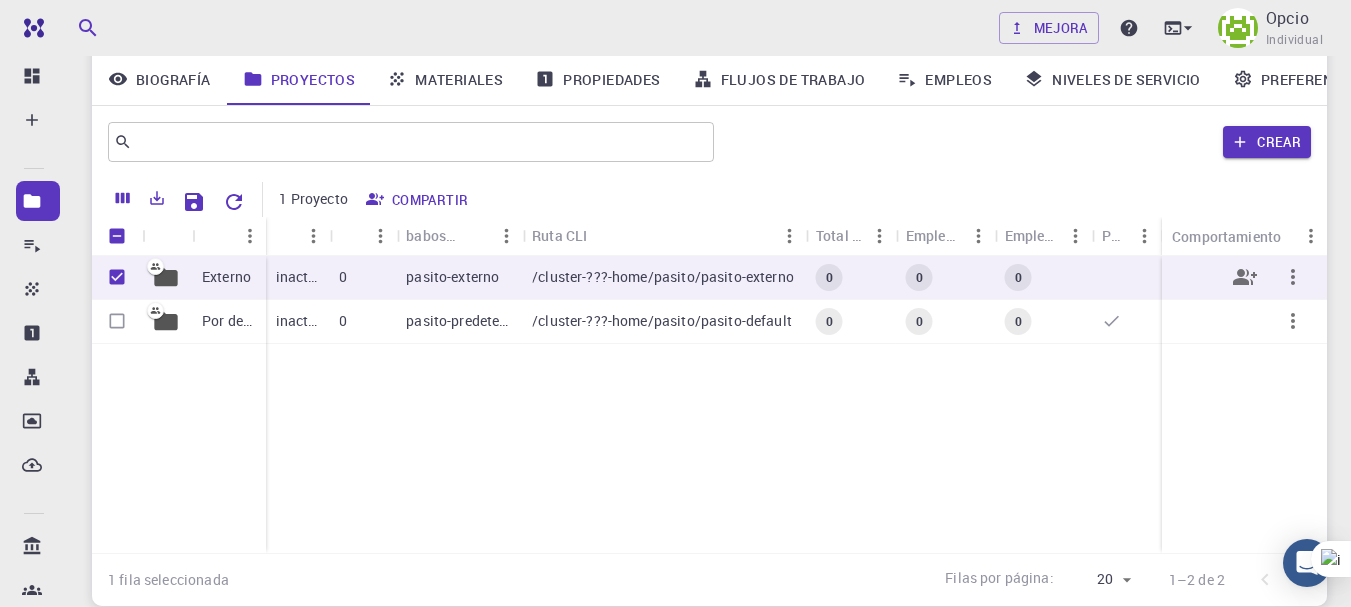 click at bounding box center (1293, 277) 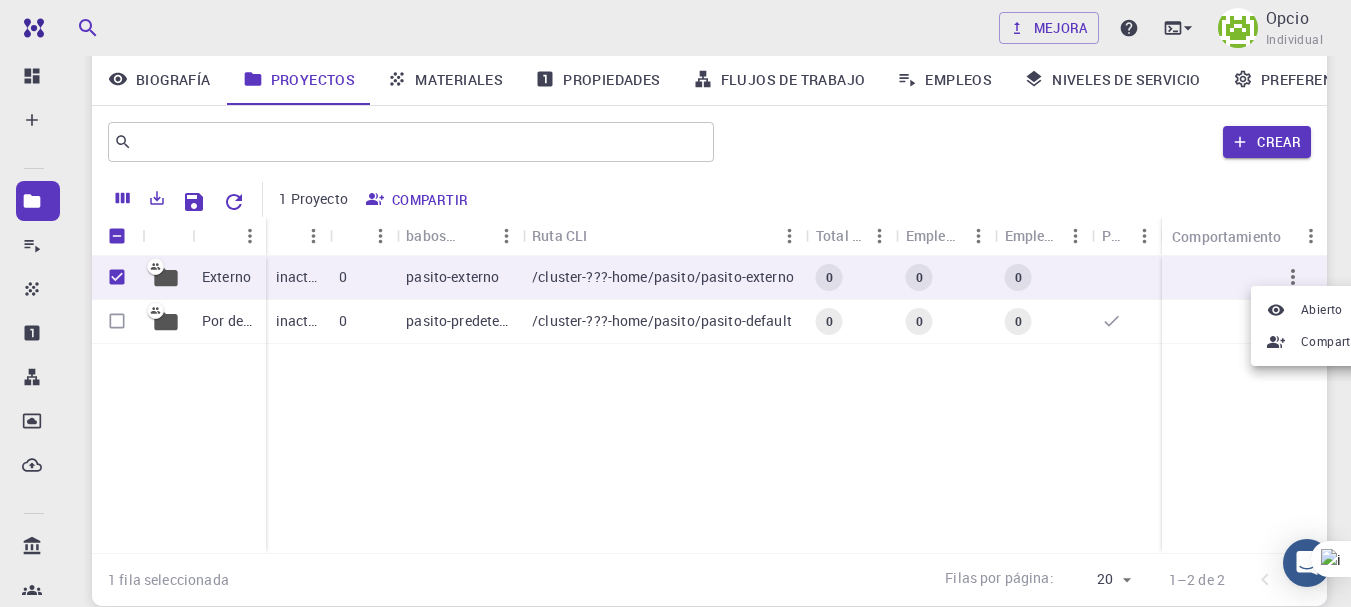 click at bounding box center (675, 303) 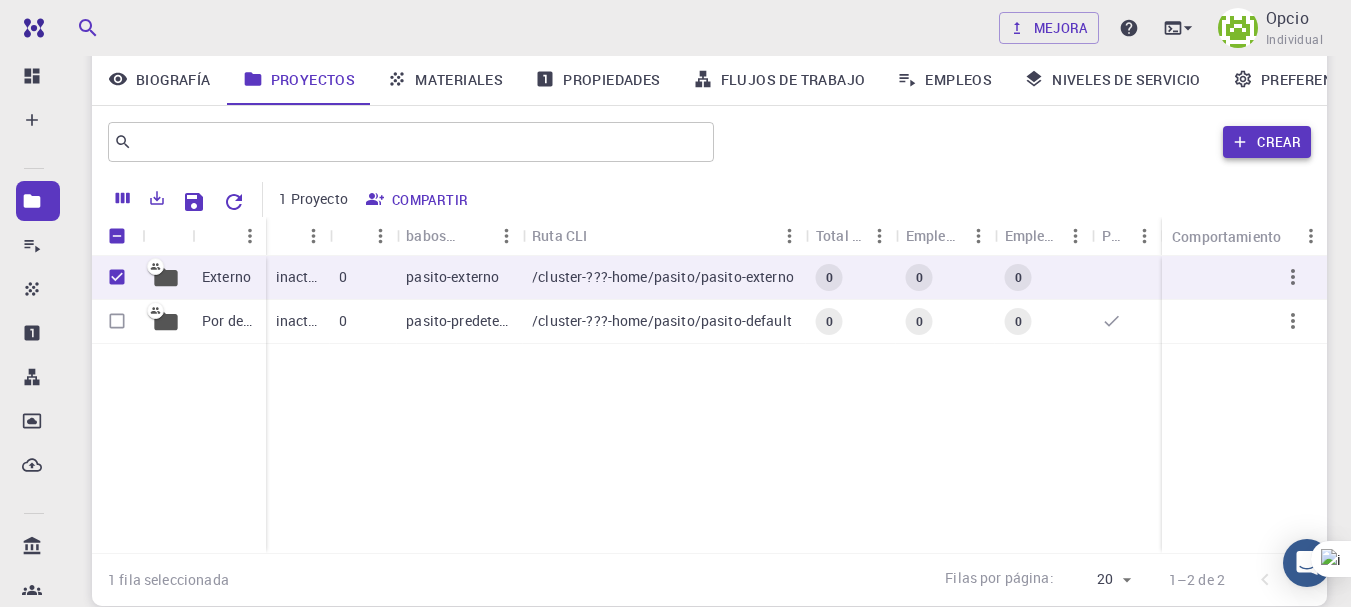 click on "Crear" at bounding box center [1279, 142] 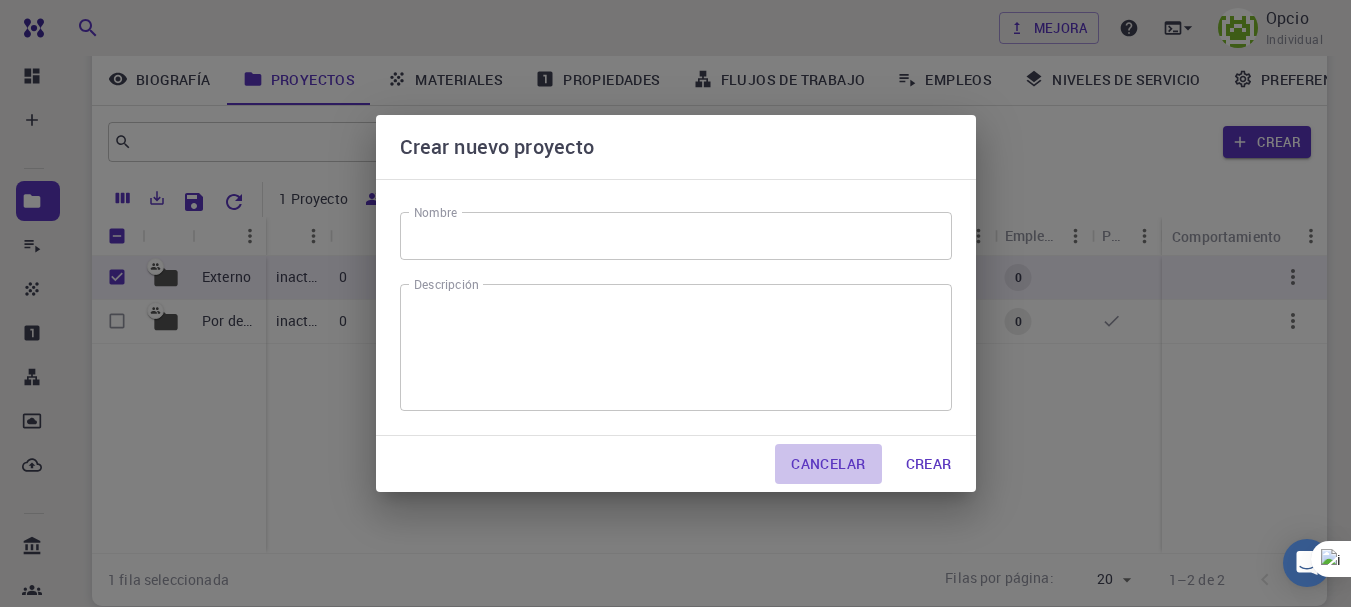 click on "Cancelar" at bounding box center (828, 463) 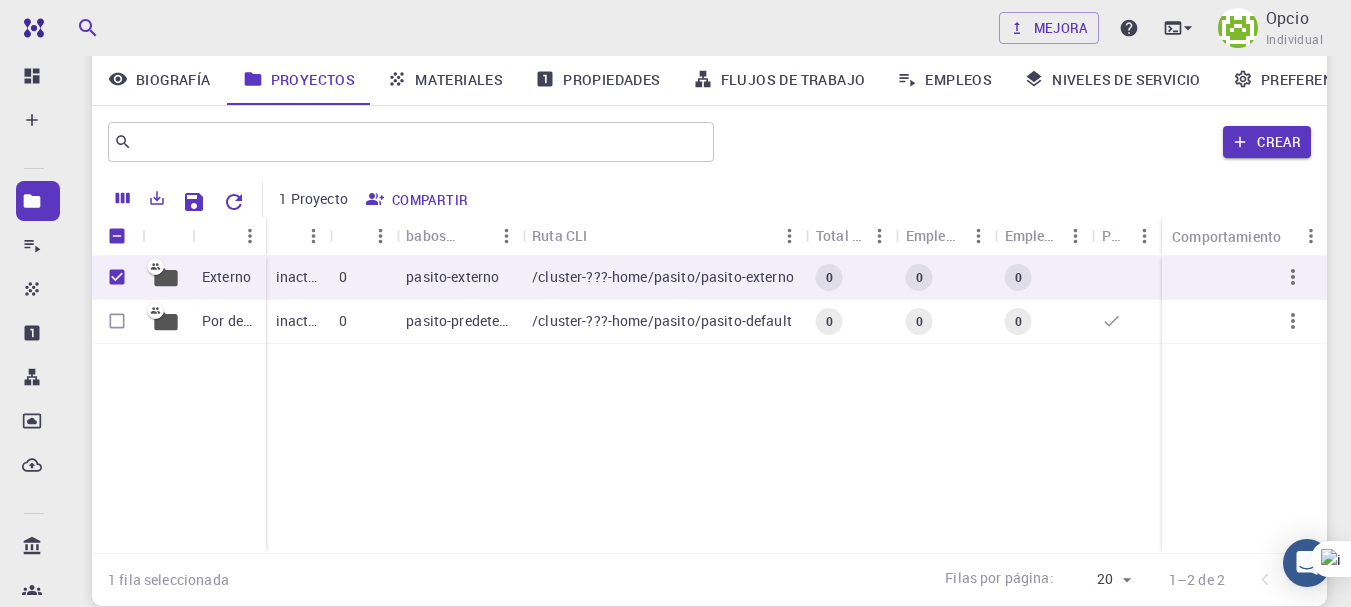 scroll, scrollTop: 122, scrollLeft: 0, axis: vertical 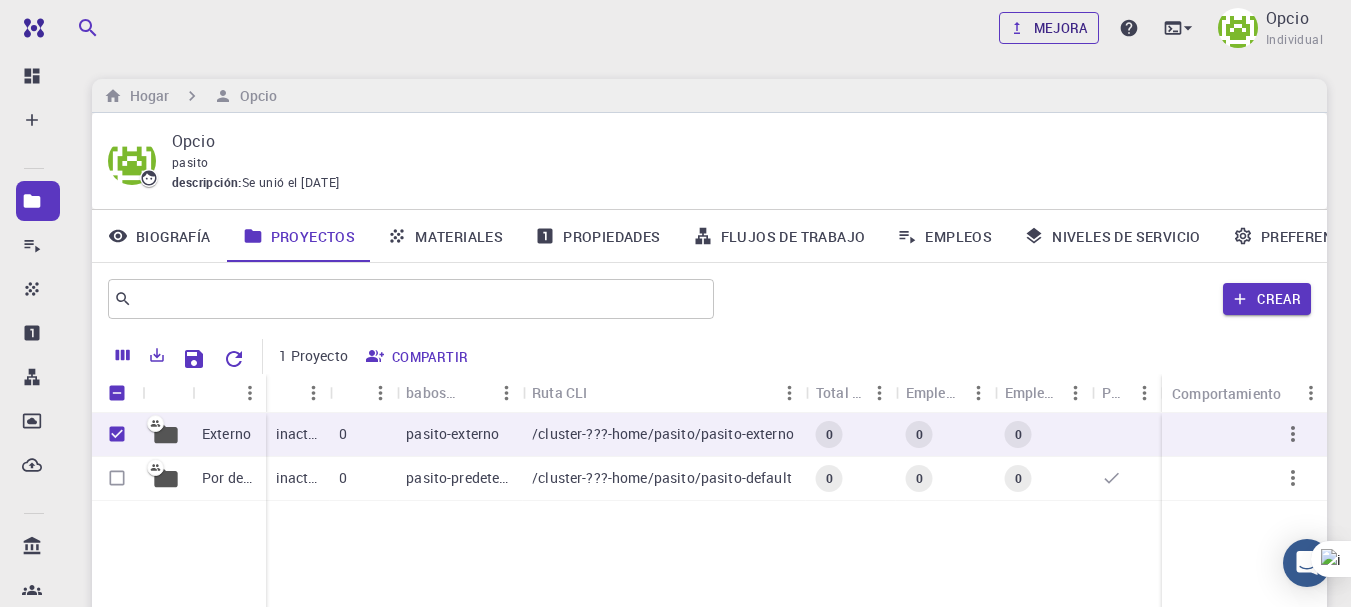 click on "Mejora" at bounding box center (1061, 28) 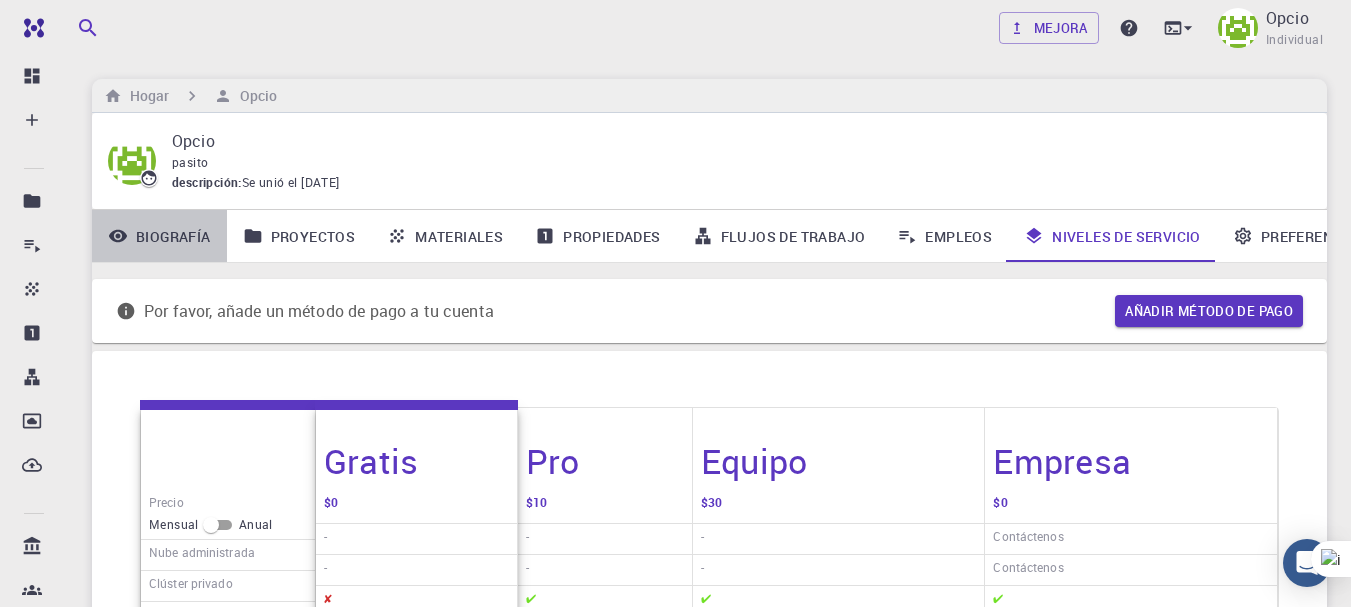 click on "Biografía" at bounding box center (173, 236) 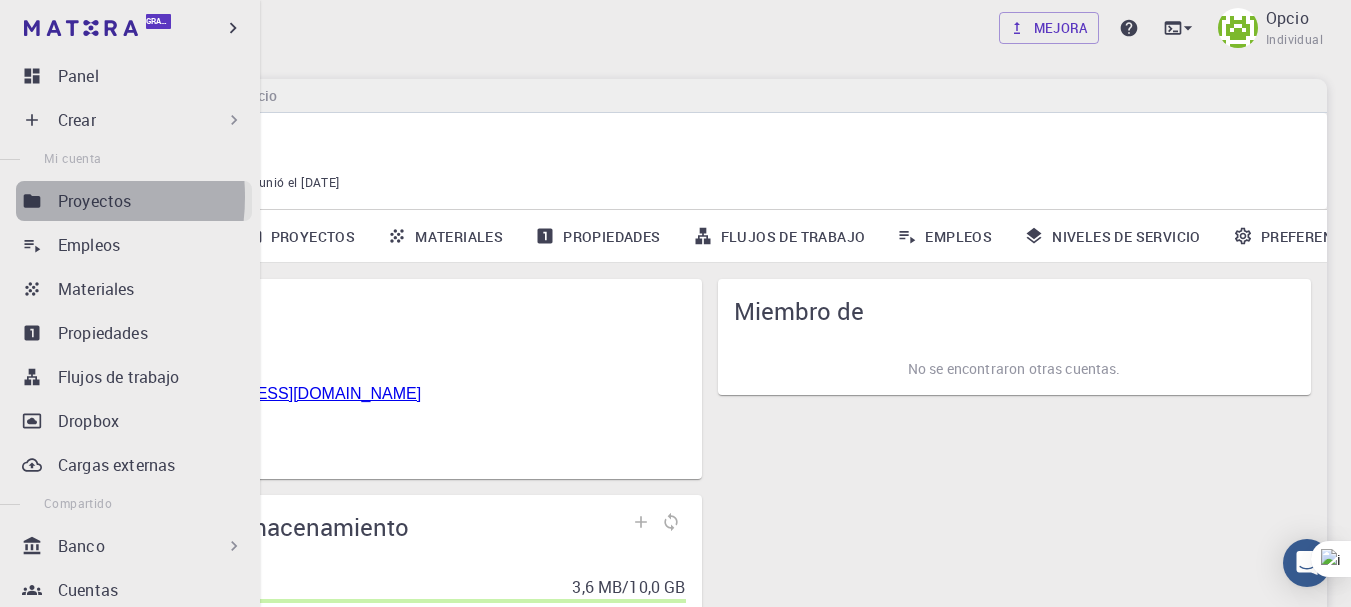 click 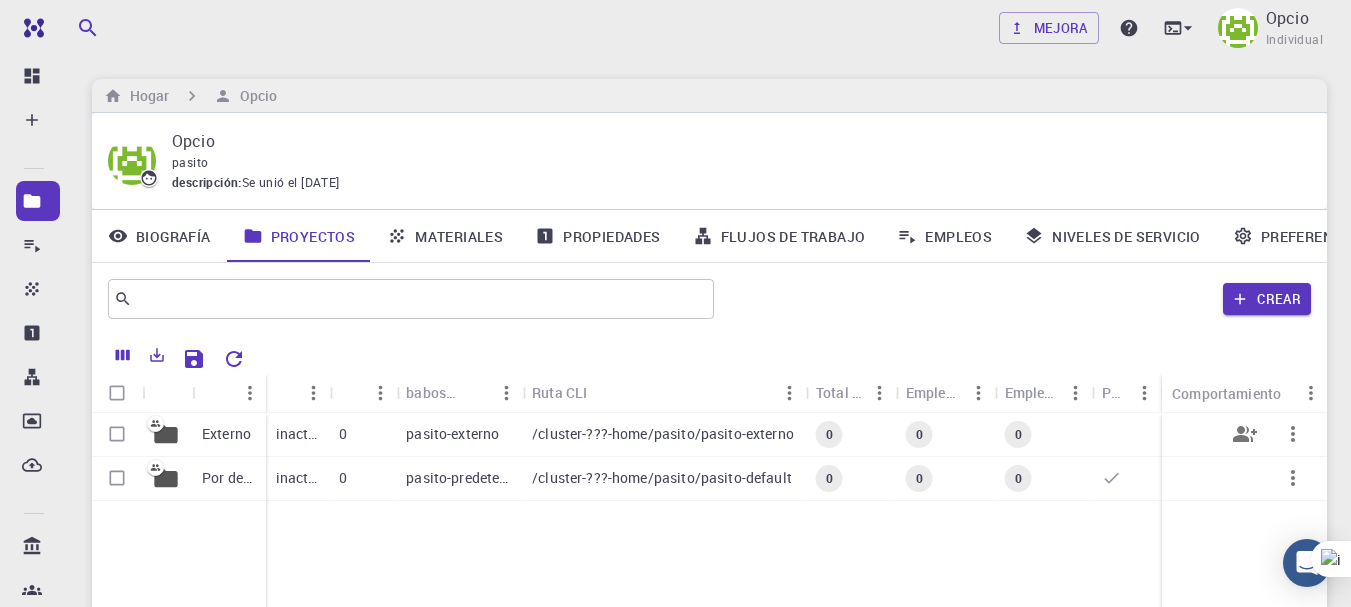 click at bounding box center [117, 434] 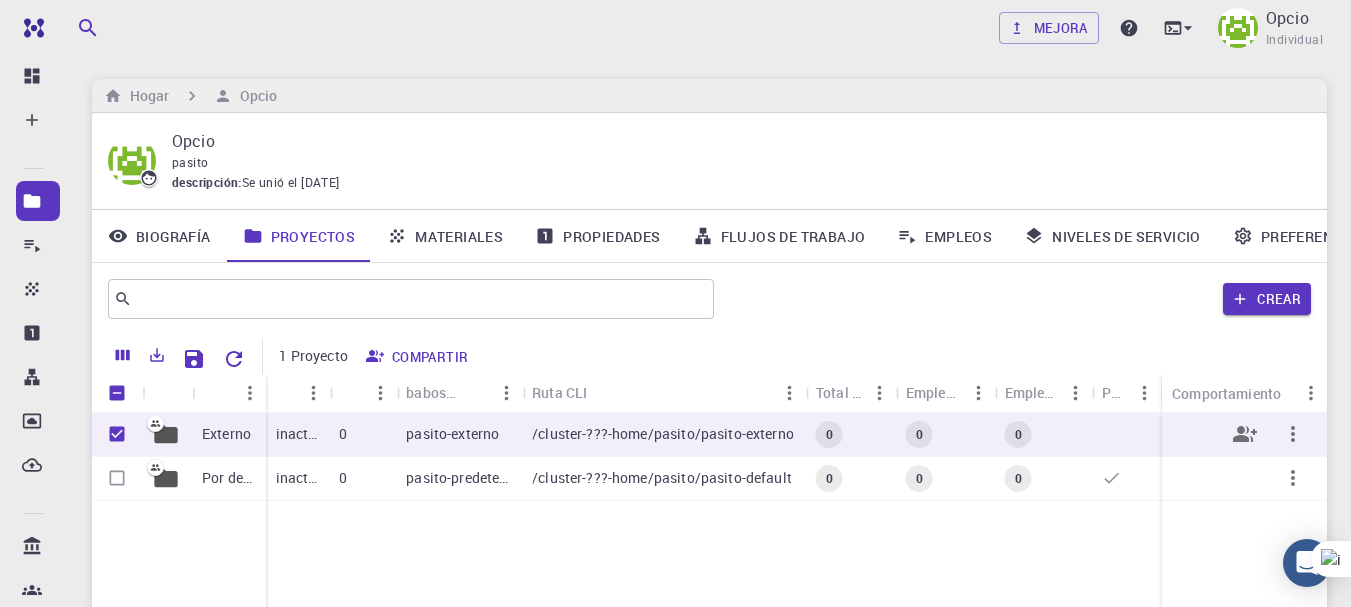 click on "Externo" at bounding box center (229, 435) 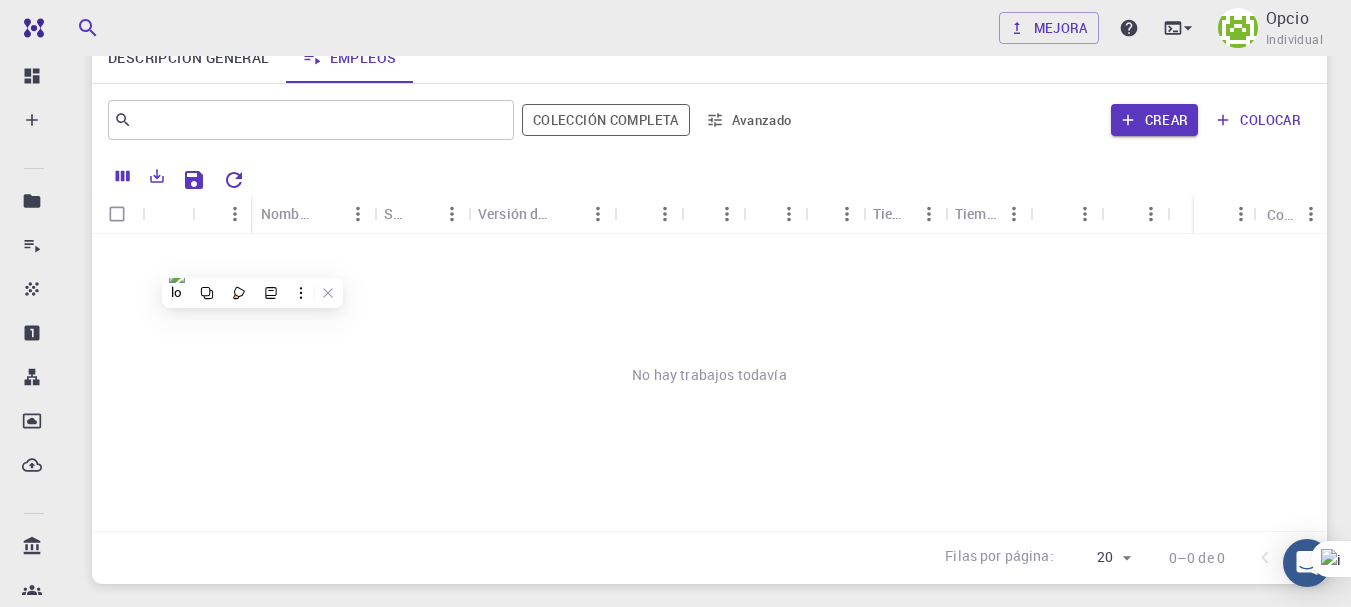 scroll, scrollTop: 203, scrollLeft: 0, axis: vertical 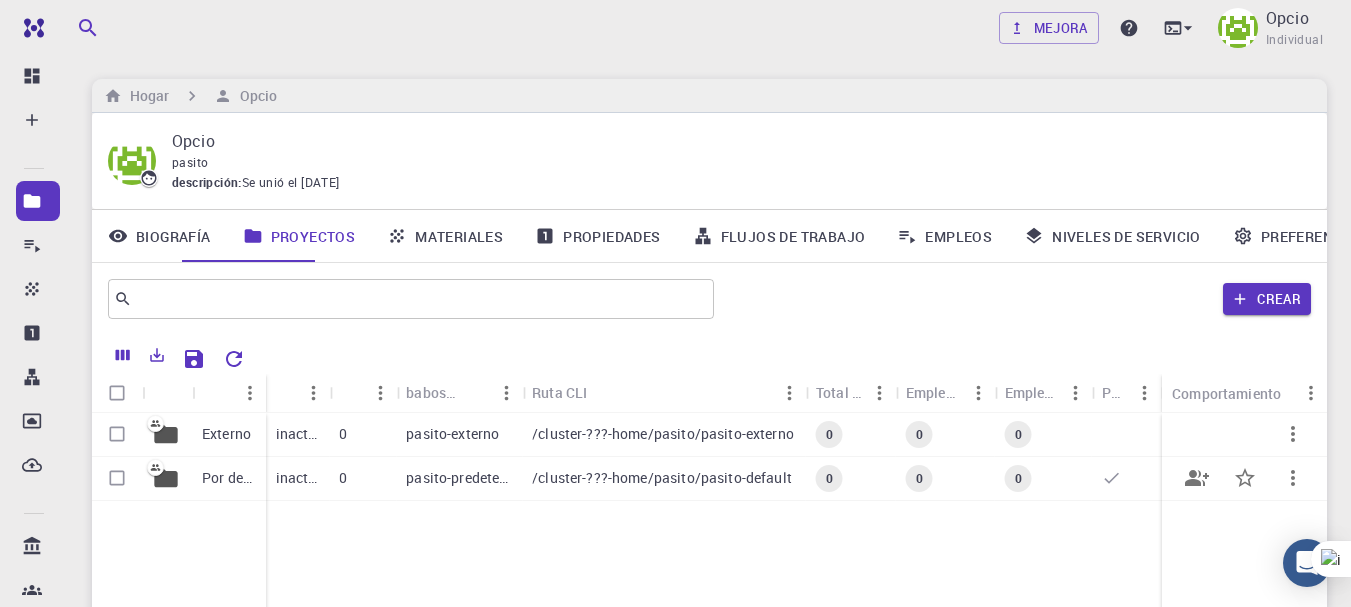 click at bounding box center (117, 478) 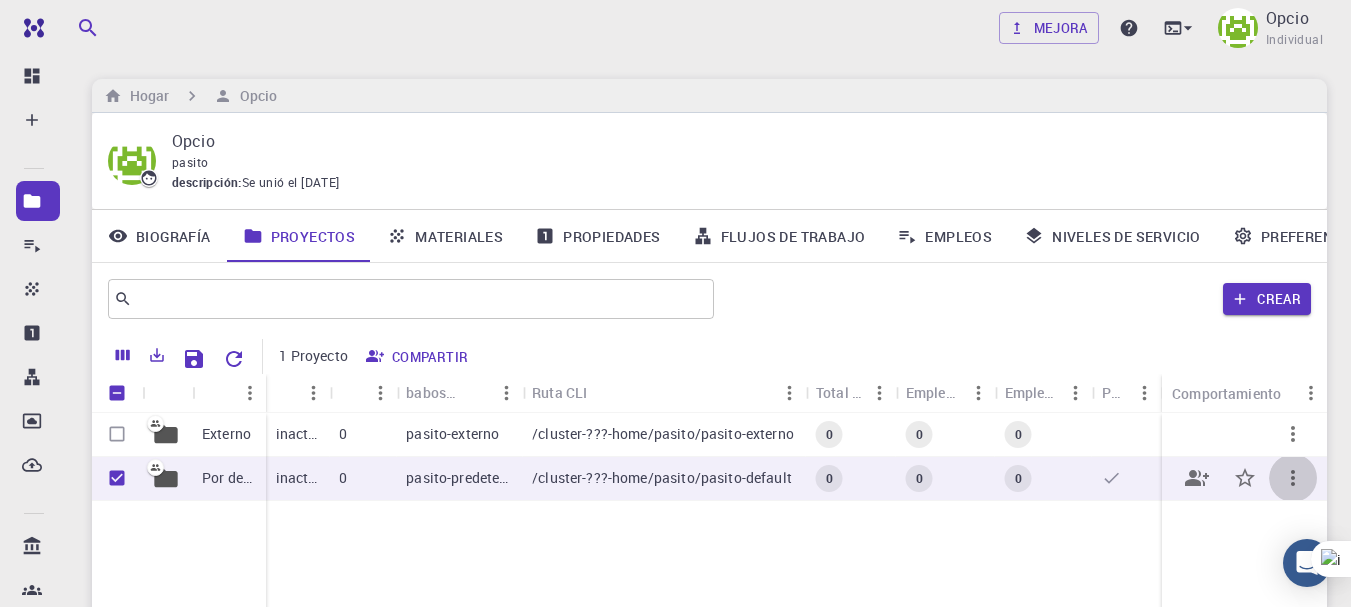 click 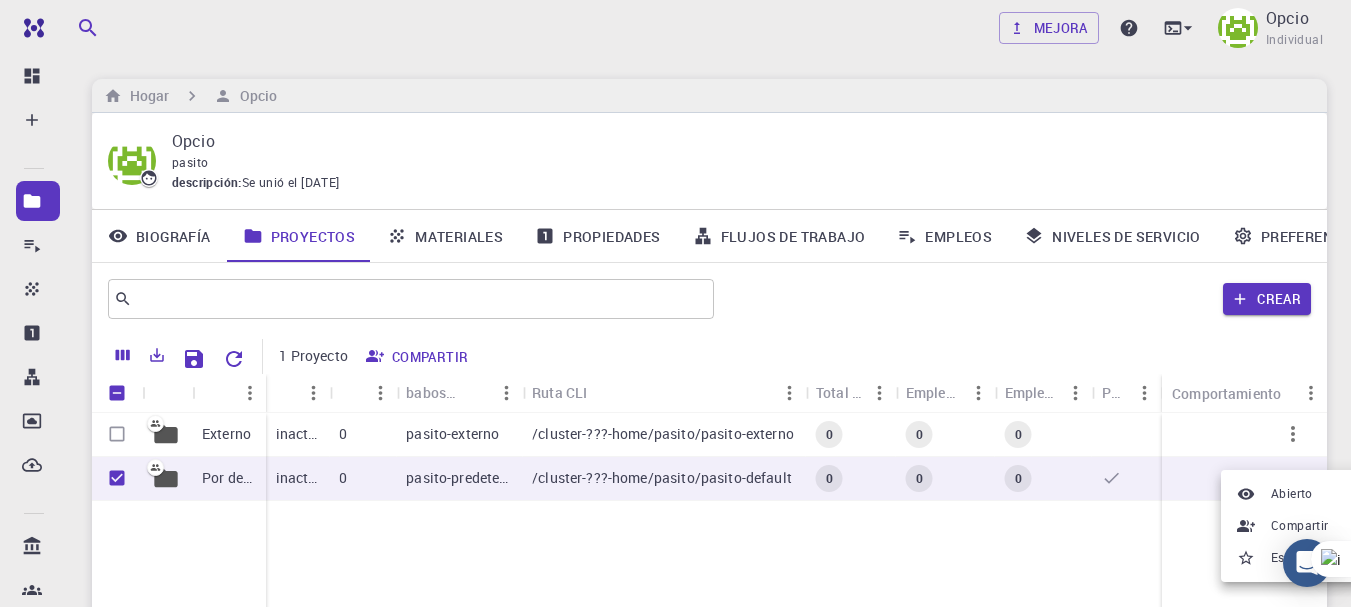 click at bounding box center (675, 303) 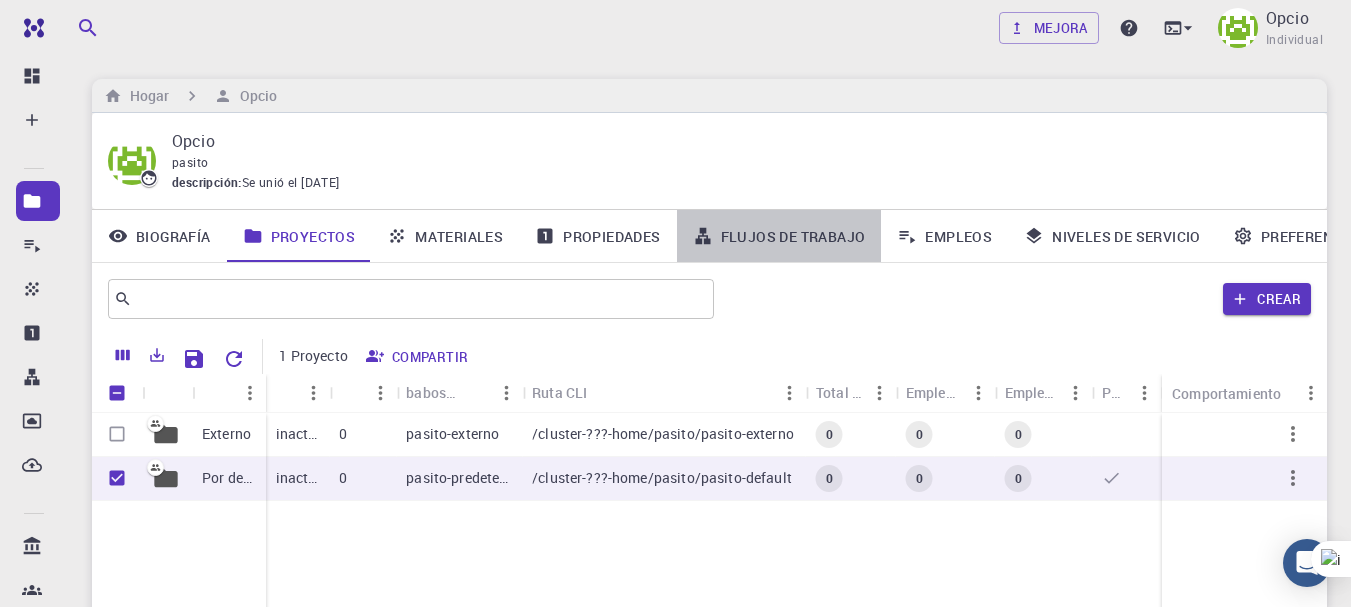 click on "Flujos de trabajo" at bounding box center (793, 236) 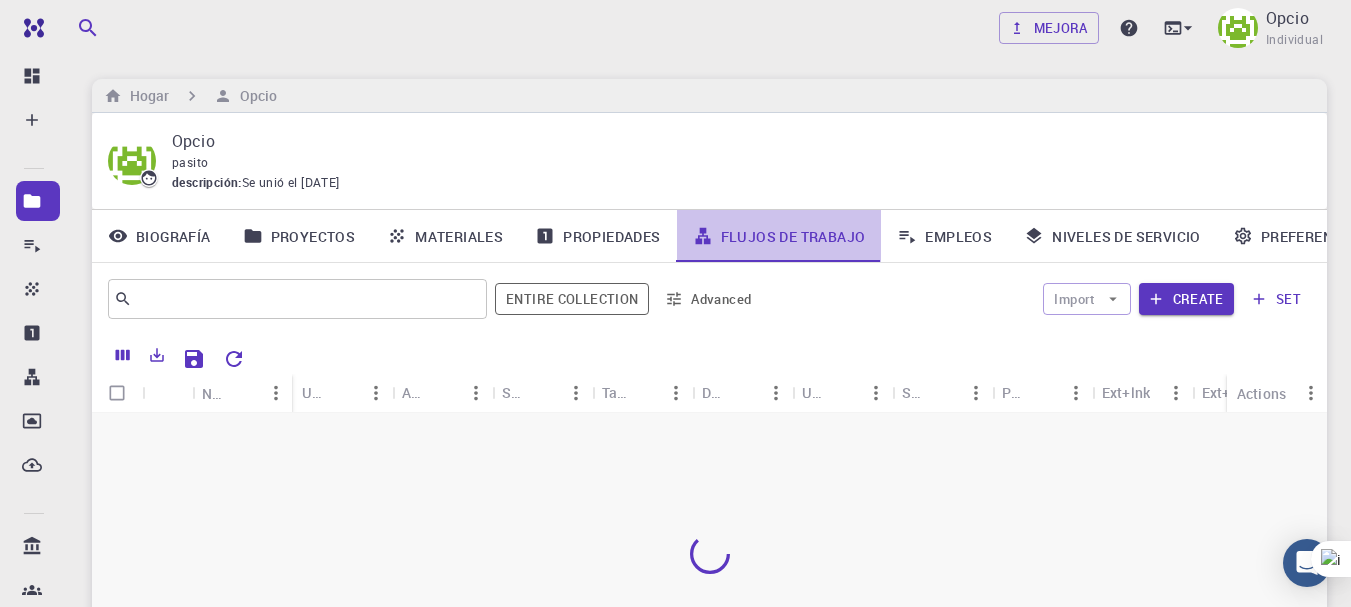 click on "Flujos de trabajo" at bounding box center (793, 236) 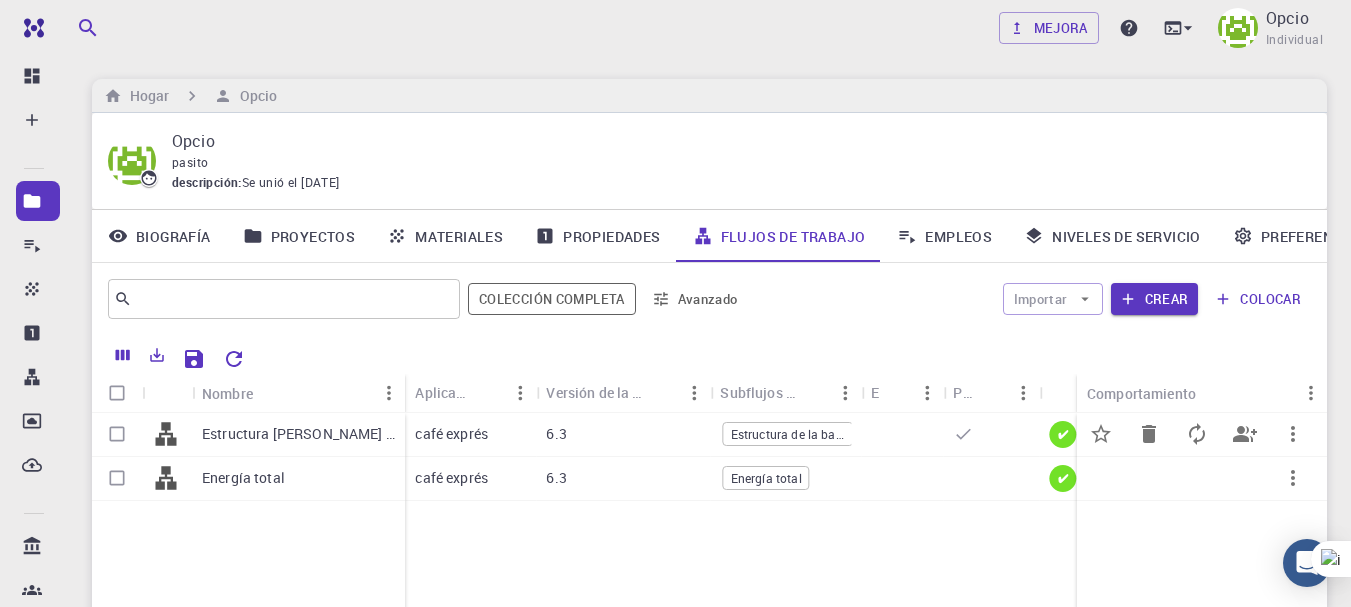 click at bounding box center [117, 434] 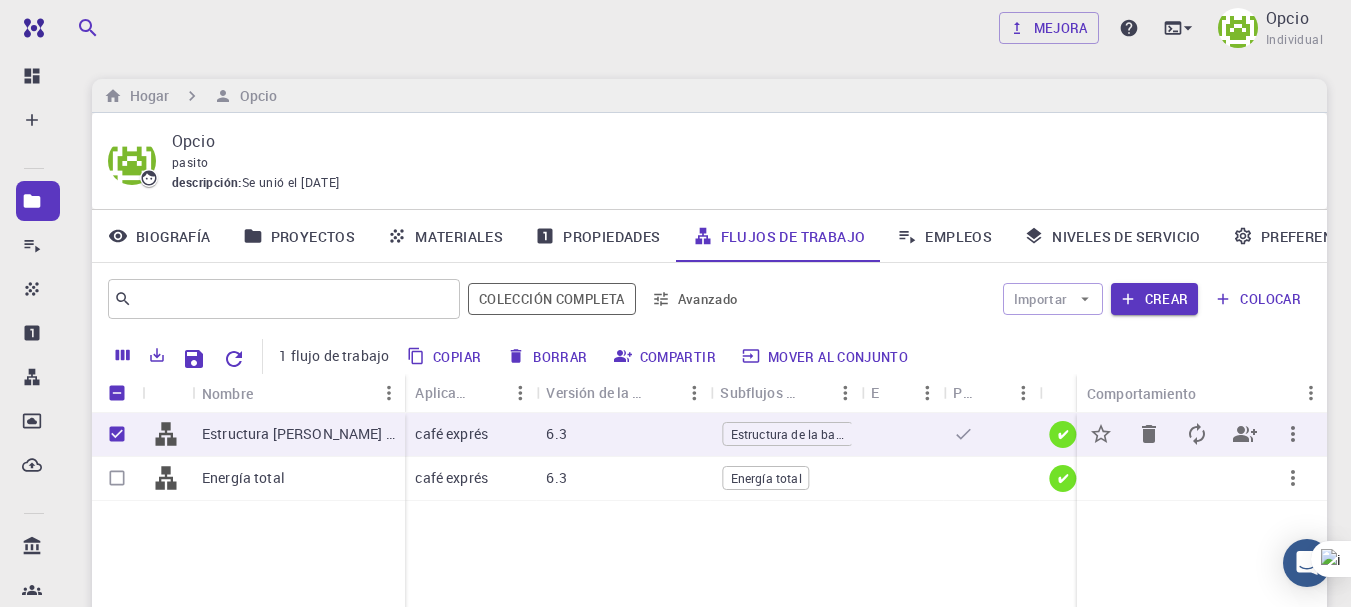 scroll, scrollTop: 0, scrollLeft: 5, axis: horizontal 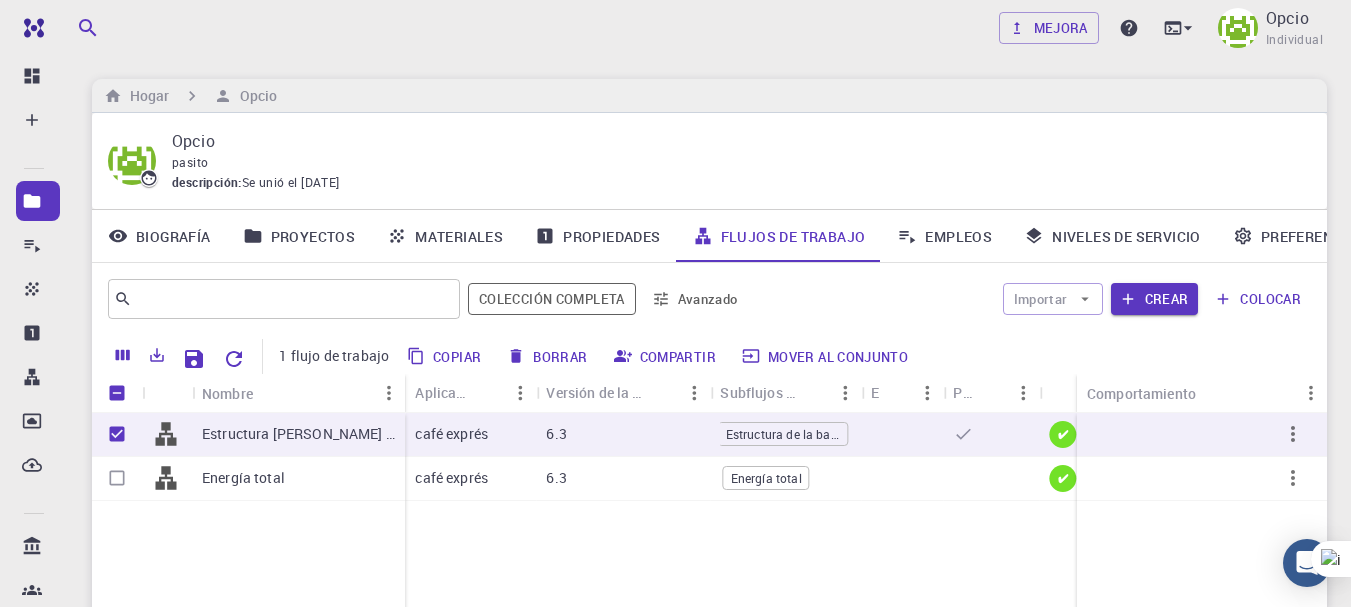 click on "Propiedades" at bounding box center [611, 236] 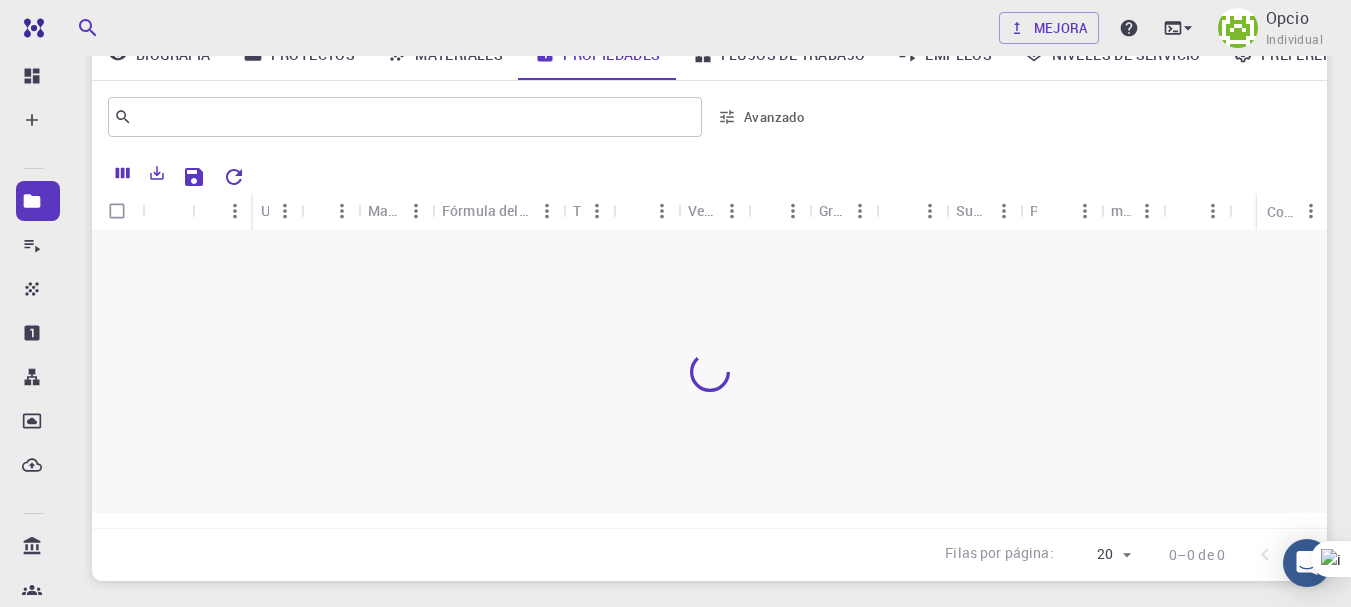scroll, scrollTop: 117, scrollLeft: 0, axis: vertical 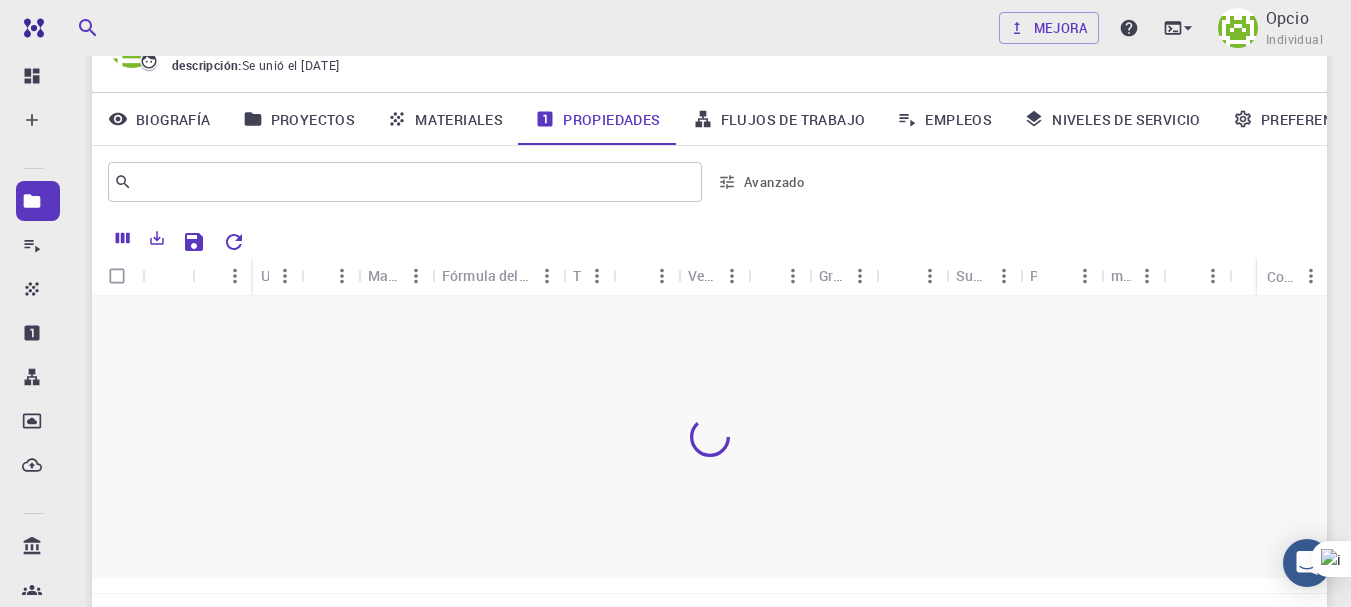 click on "Empleos" at bounding box center [944, 119] 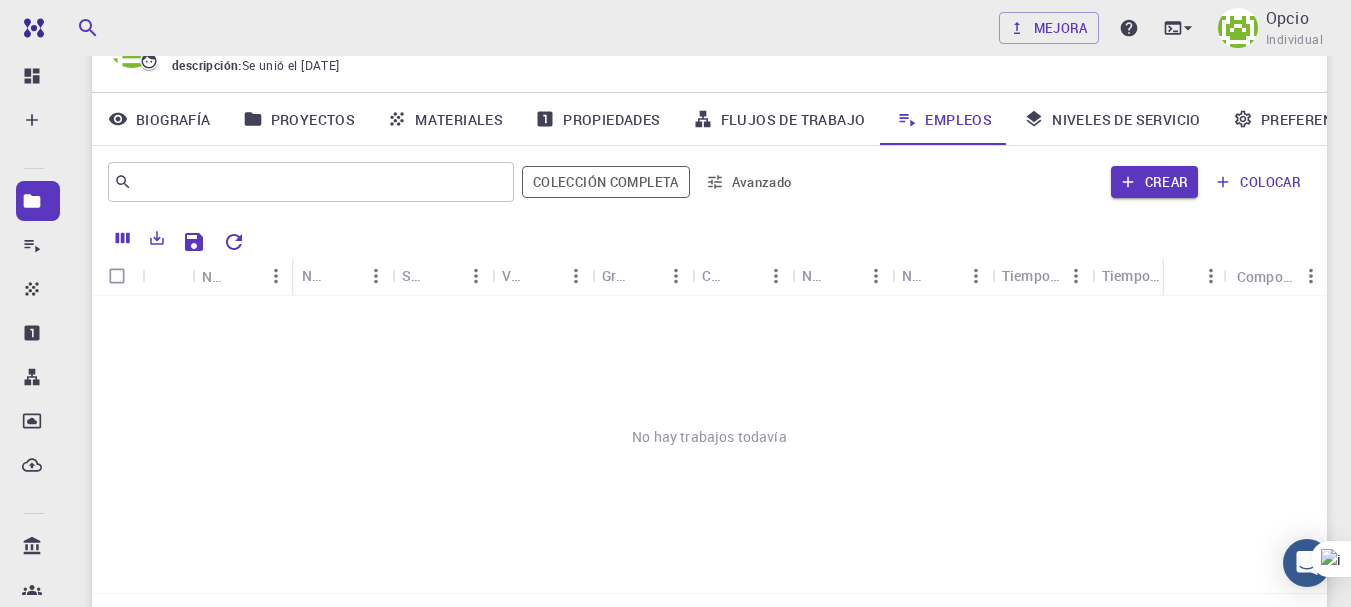 click on "Preferencias" at bounding box center [1313, 119] 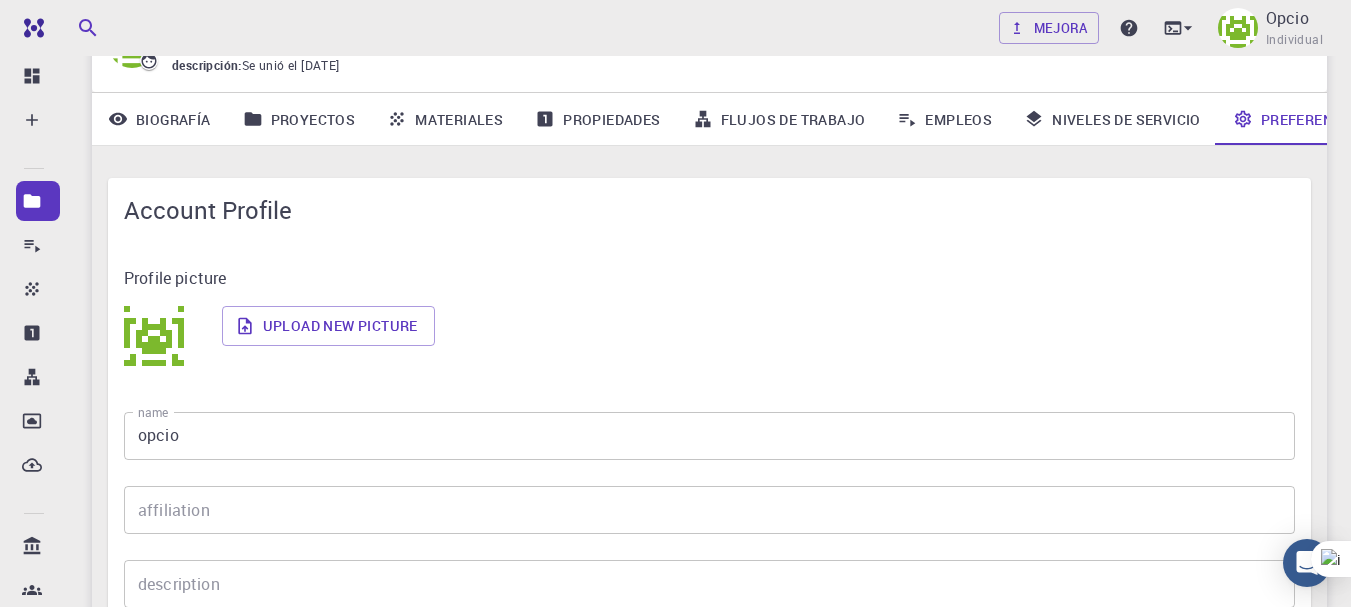 scroll, scrollTop: 0, scrollLeft: 54, axis: horizontal 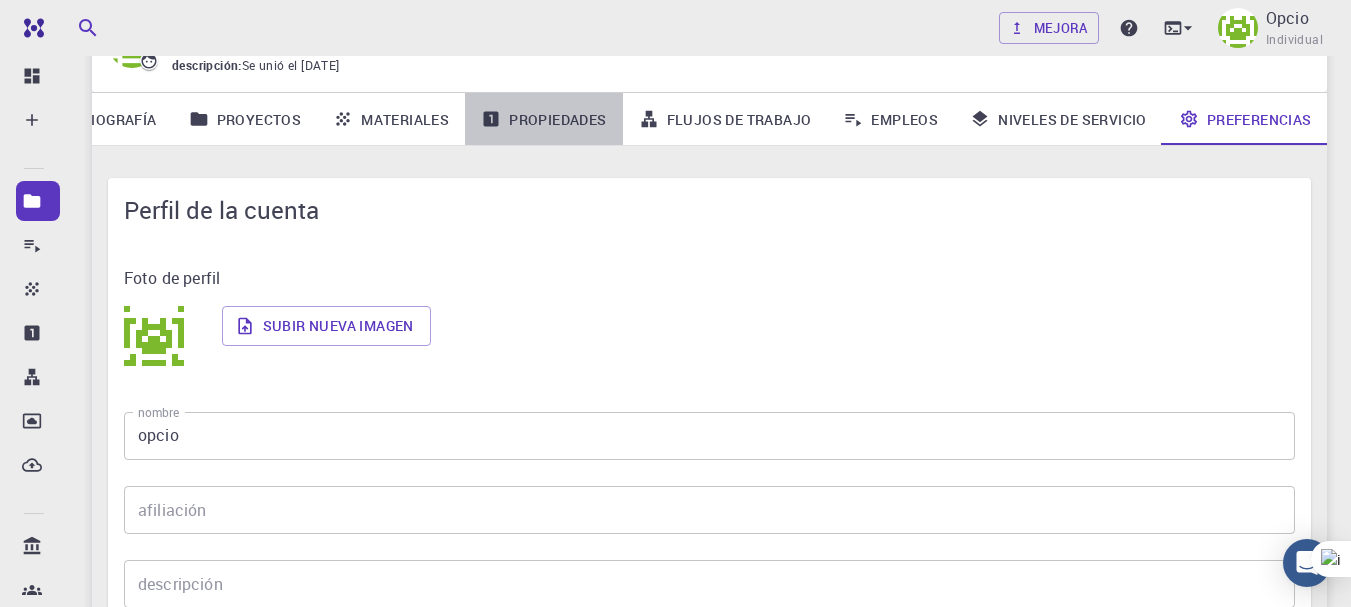 click on "Propiedades" at bounding box center (557, 119) 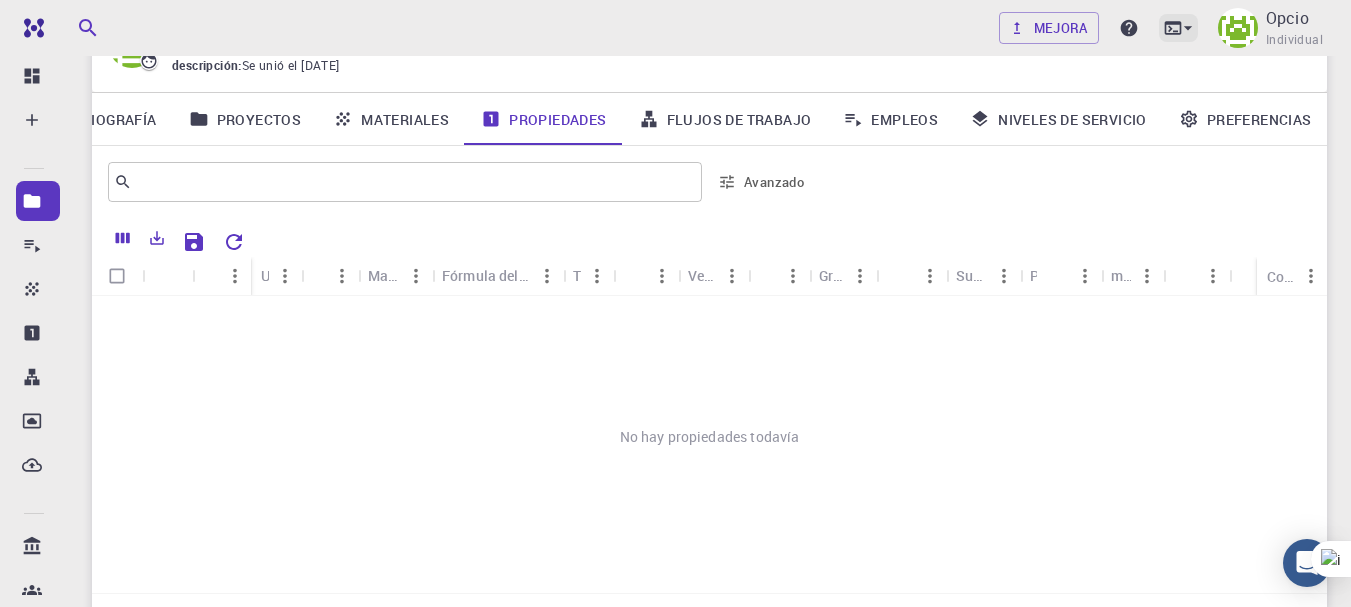 click 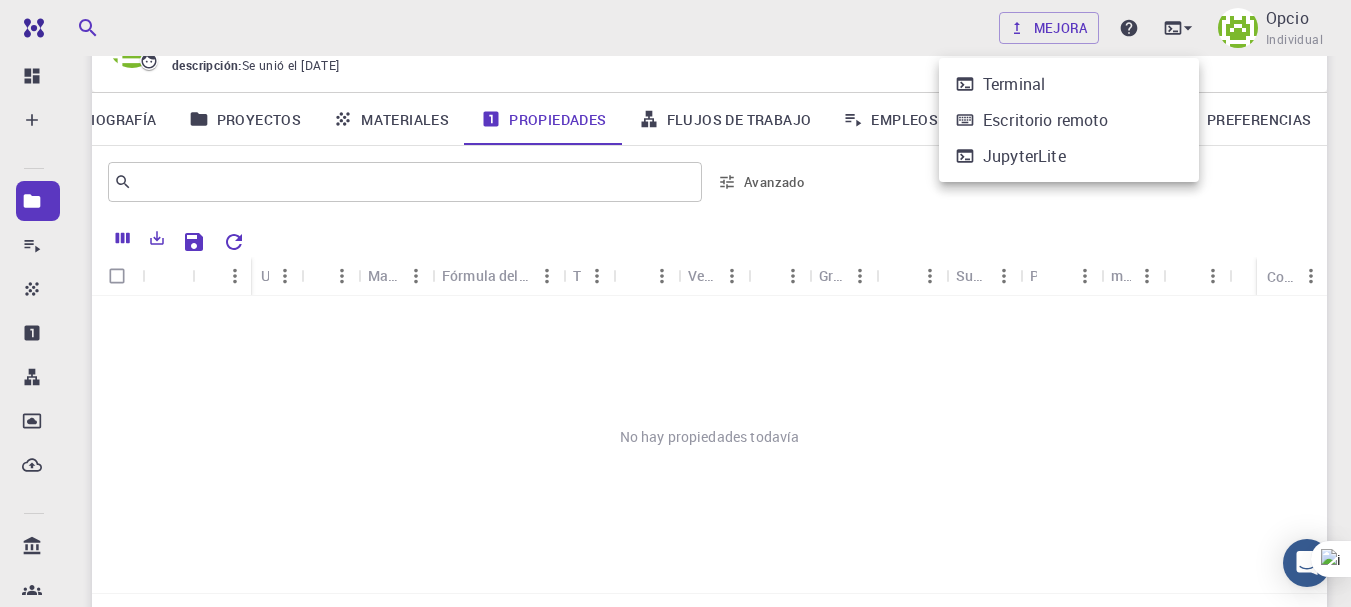 click on "Terminal" at bounding box center [1014, 84] 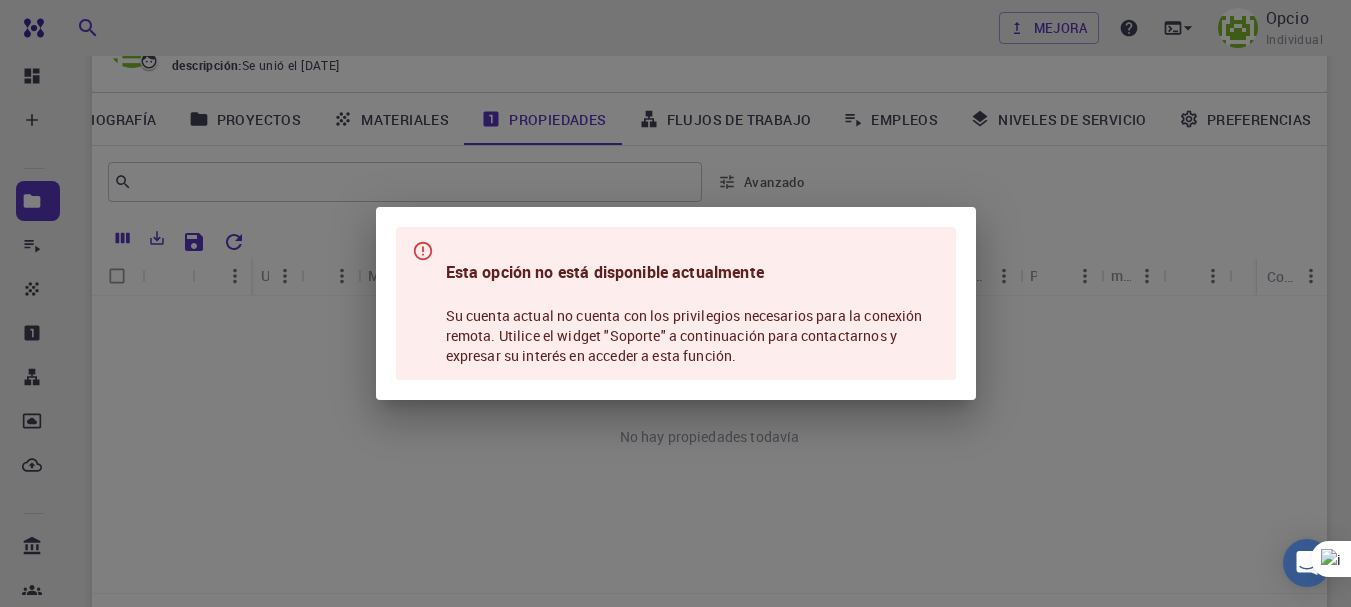 click on "Esta opción no está disponible actualmente Su cuenta actual no cuenta con los privilegios necesarios para la conexión remota. Utilice el widget "Soporte" a continuación para contactarnos y expresar su interés en acceder a esta función." at bounding box center (675, 303) 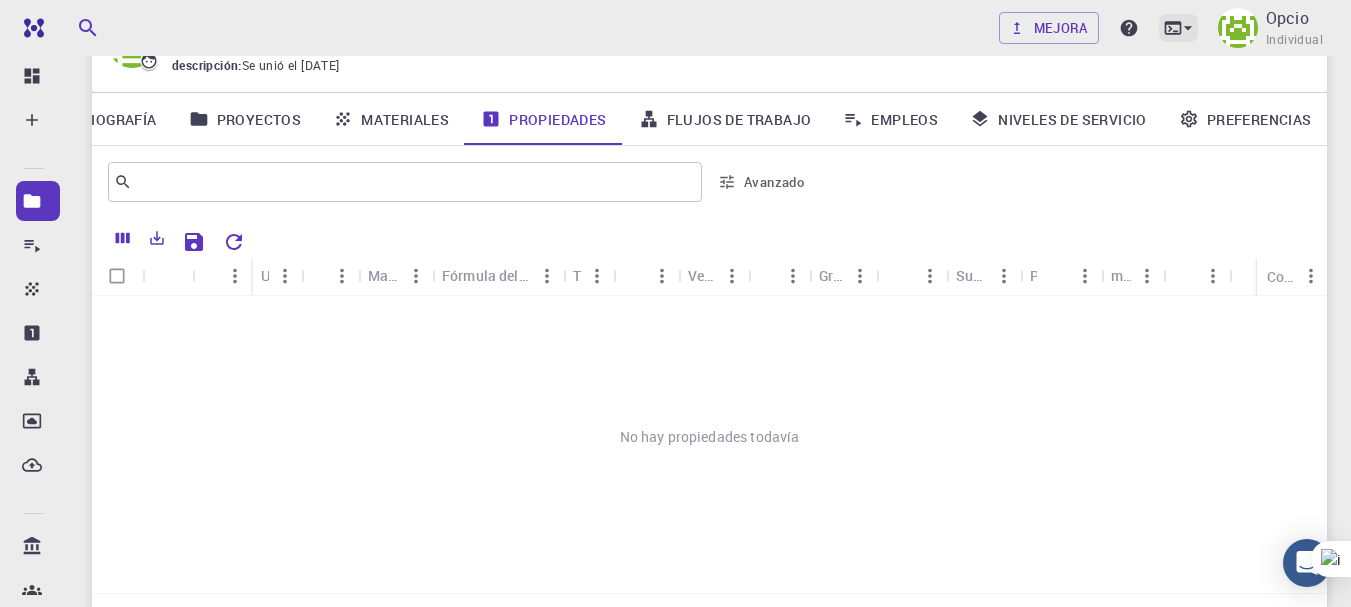 click at bounding box center (1178, 28) 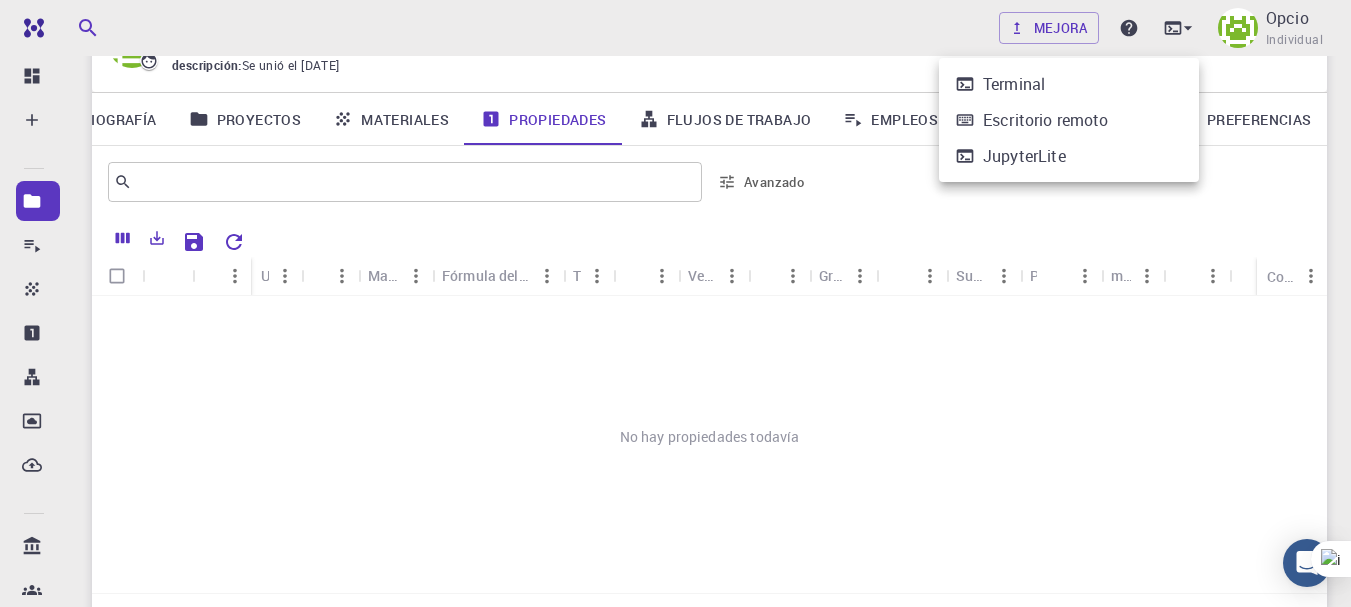 click on "JupyterLite" at bounding box center [1024, 156] 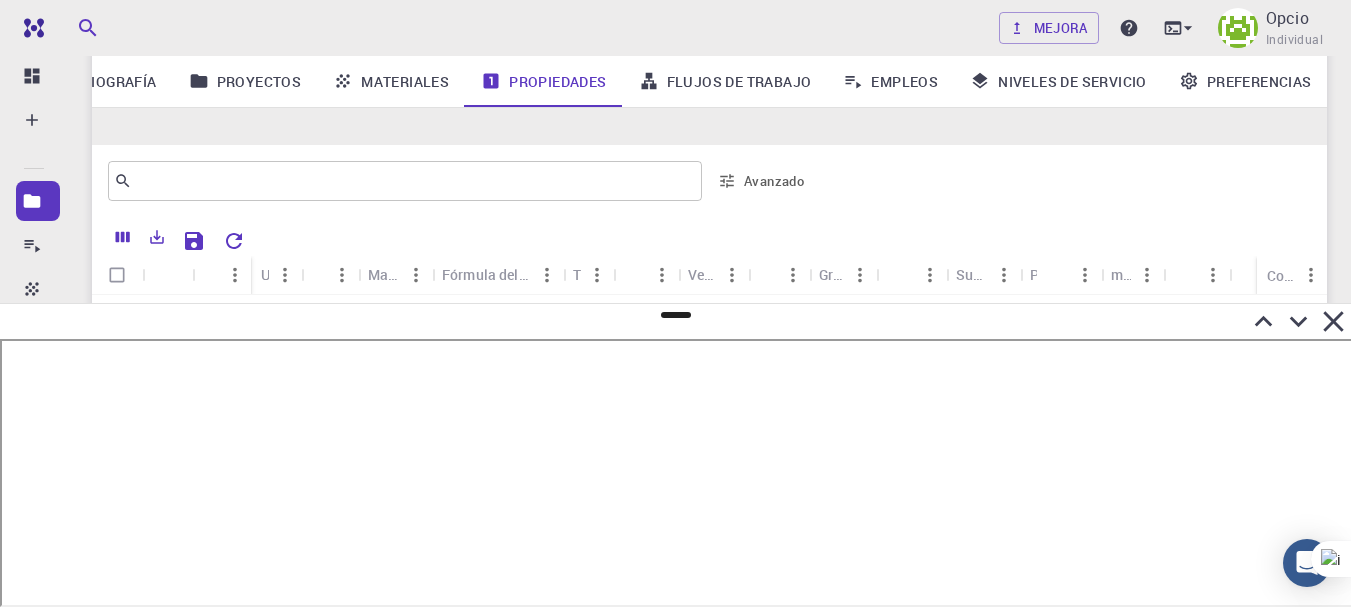 scroll, scrollTop: 311, scrollLeft: 0, axis: vertical 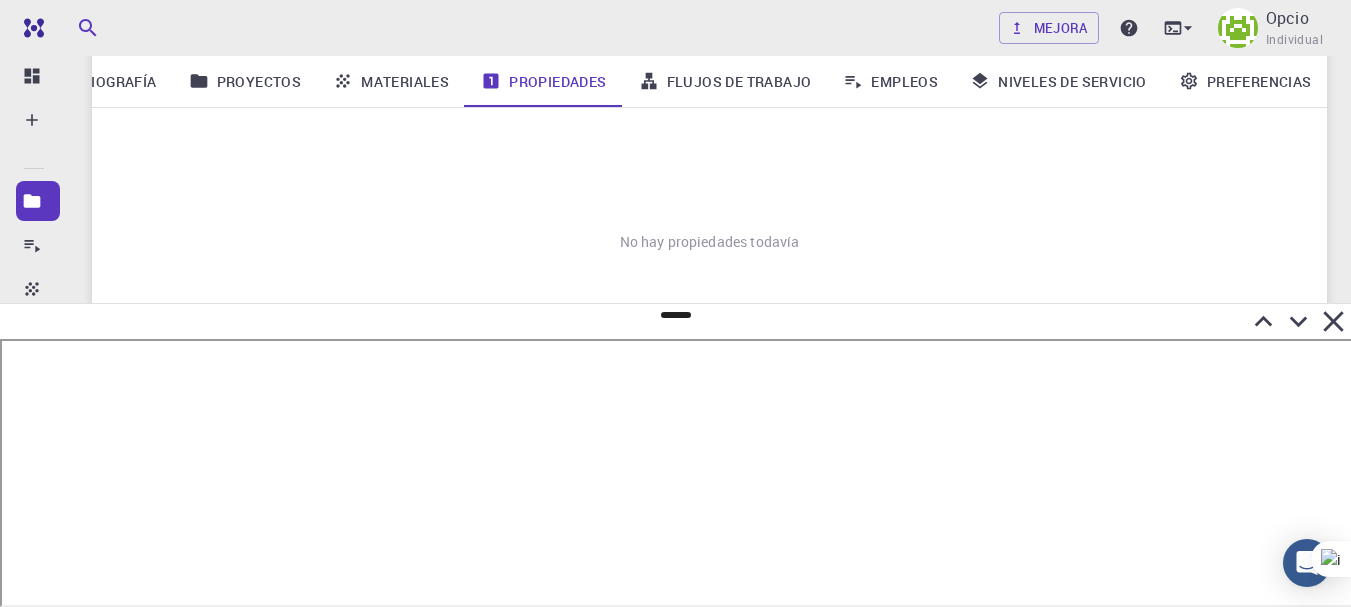 click 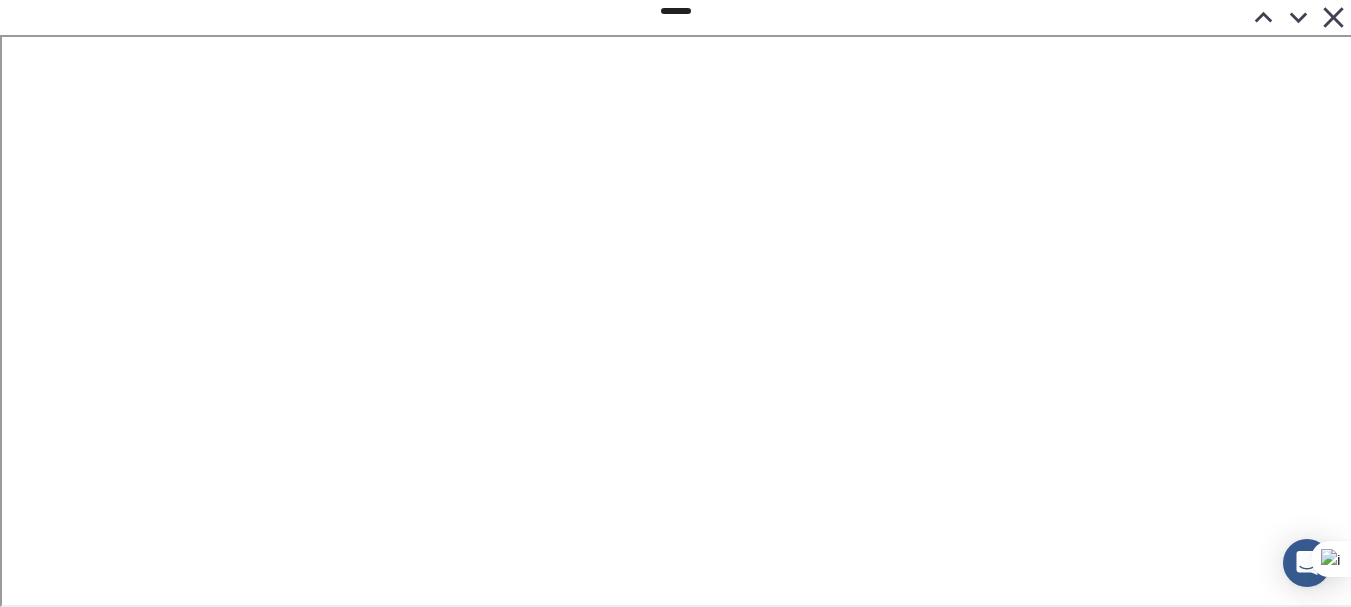 click 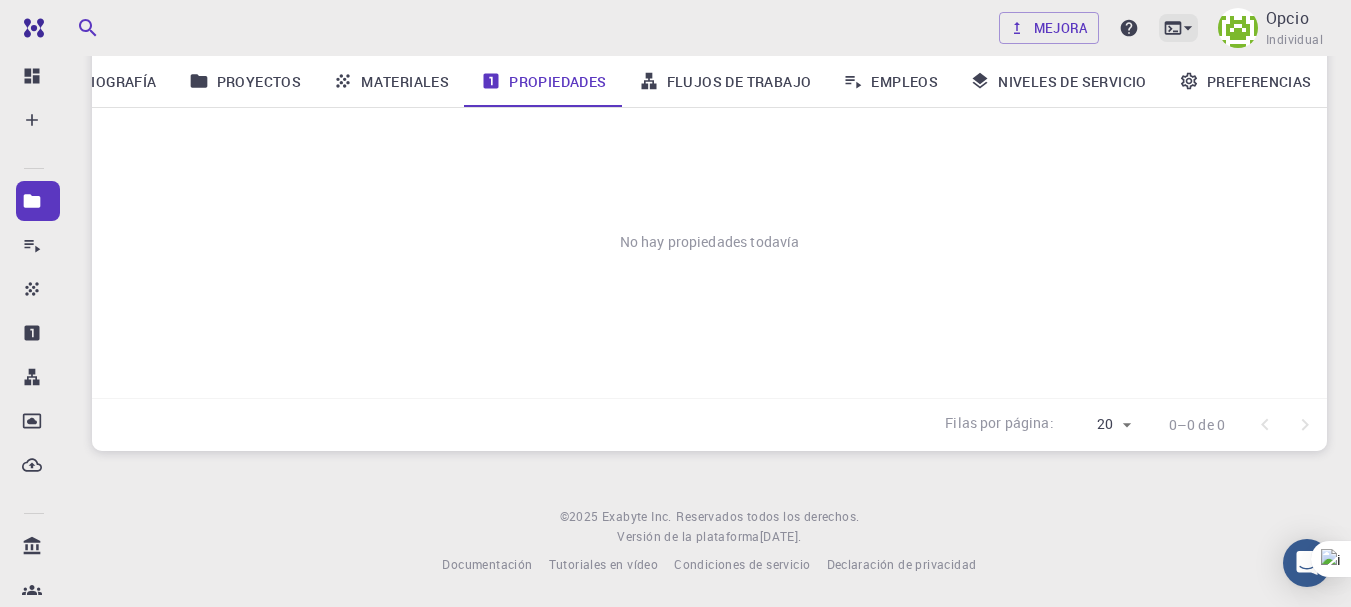 click 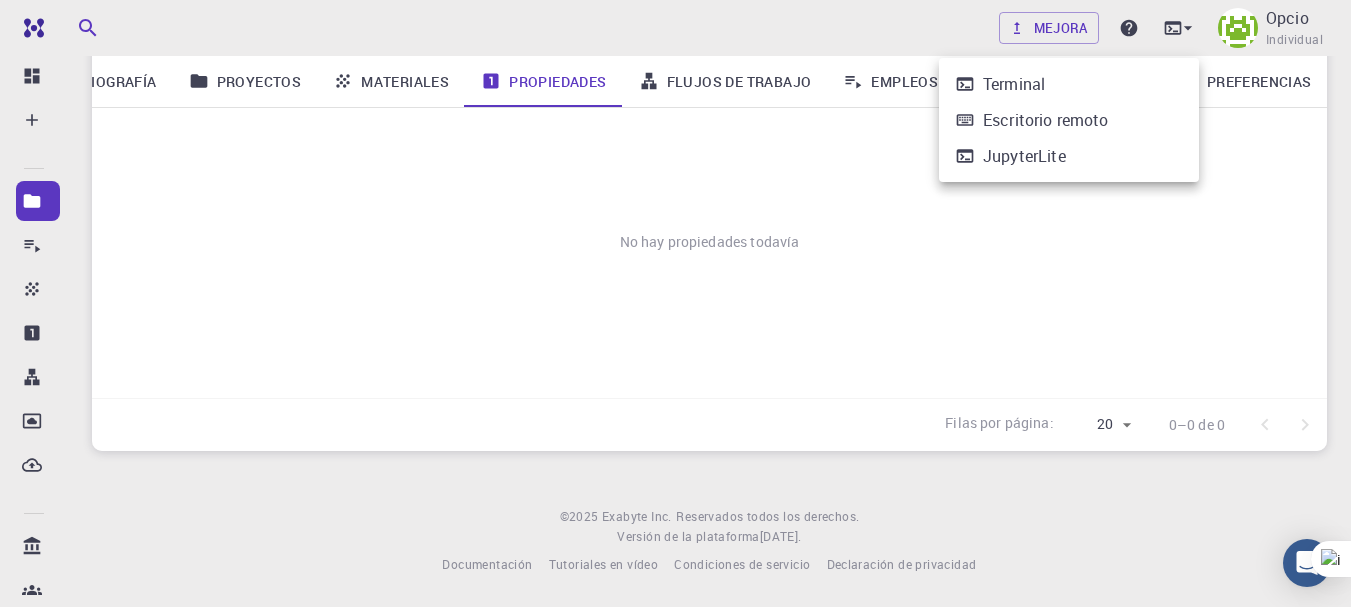 click on "JupyterLite" at bounding box center (1024, 156) 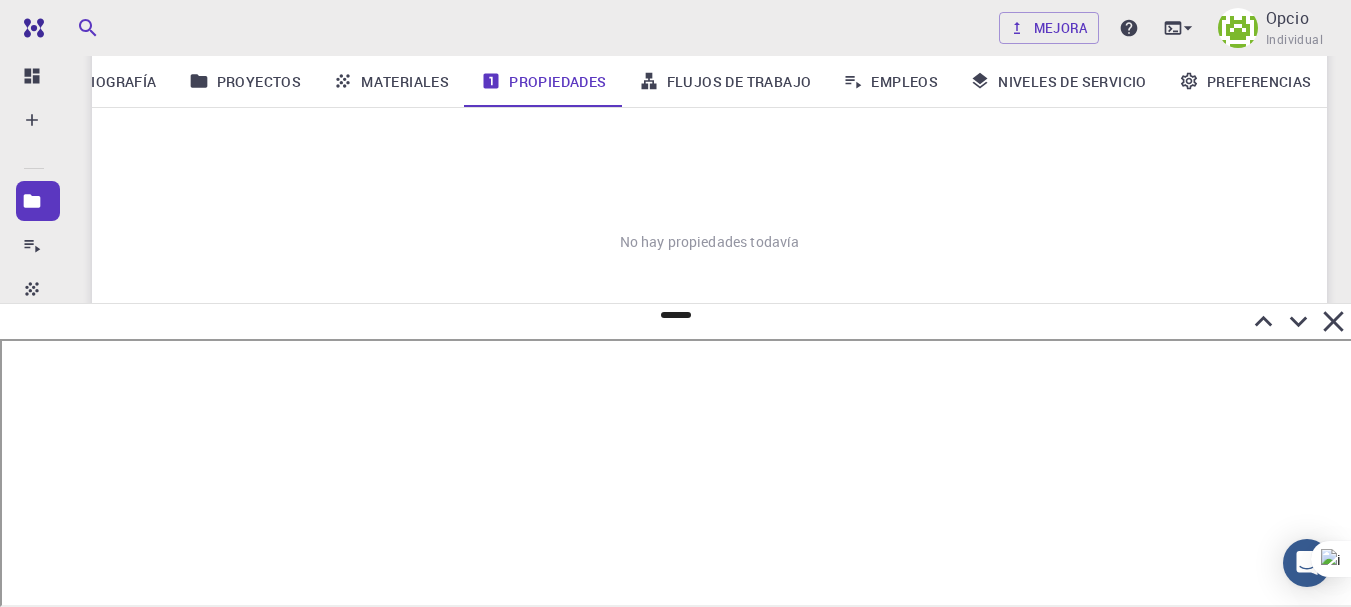 click on "Opcio Individual" at bounding box center [1270, 28] 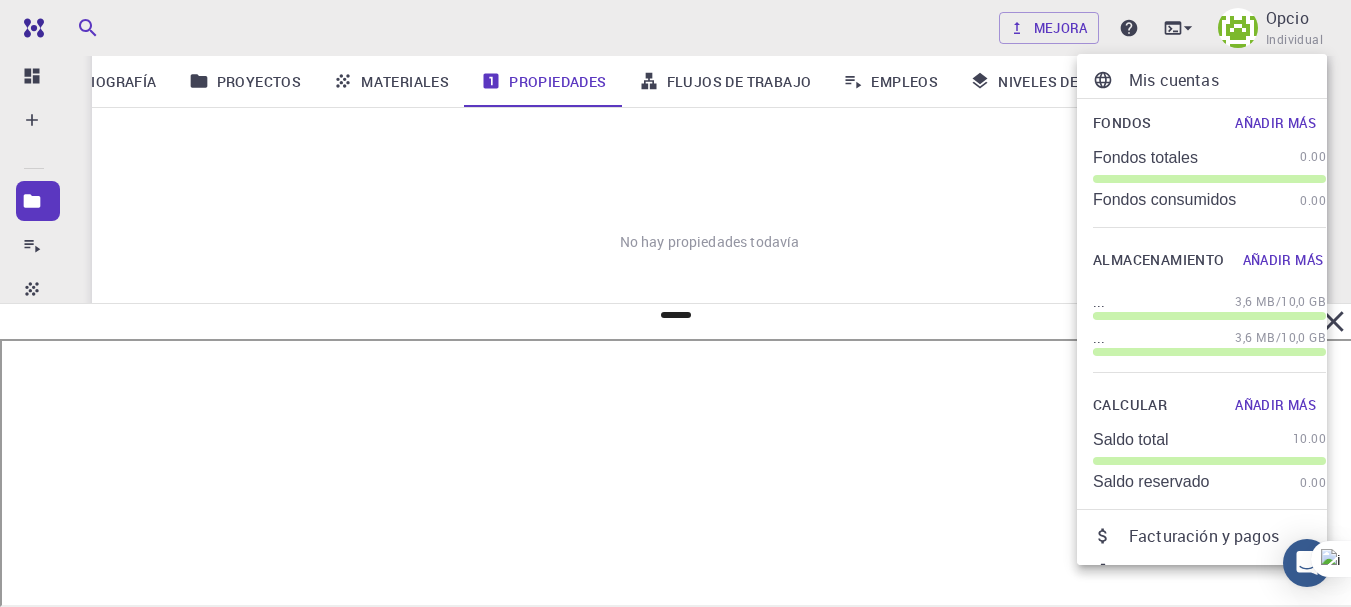 click at bounding box center (675, 303) 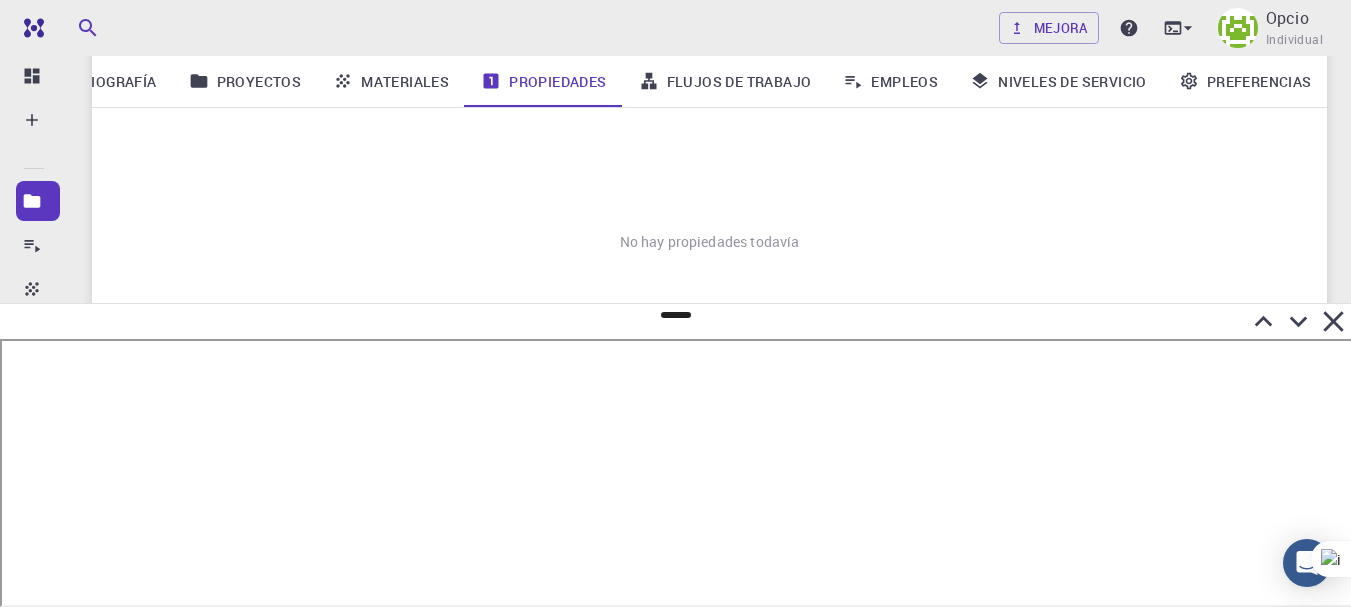 click 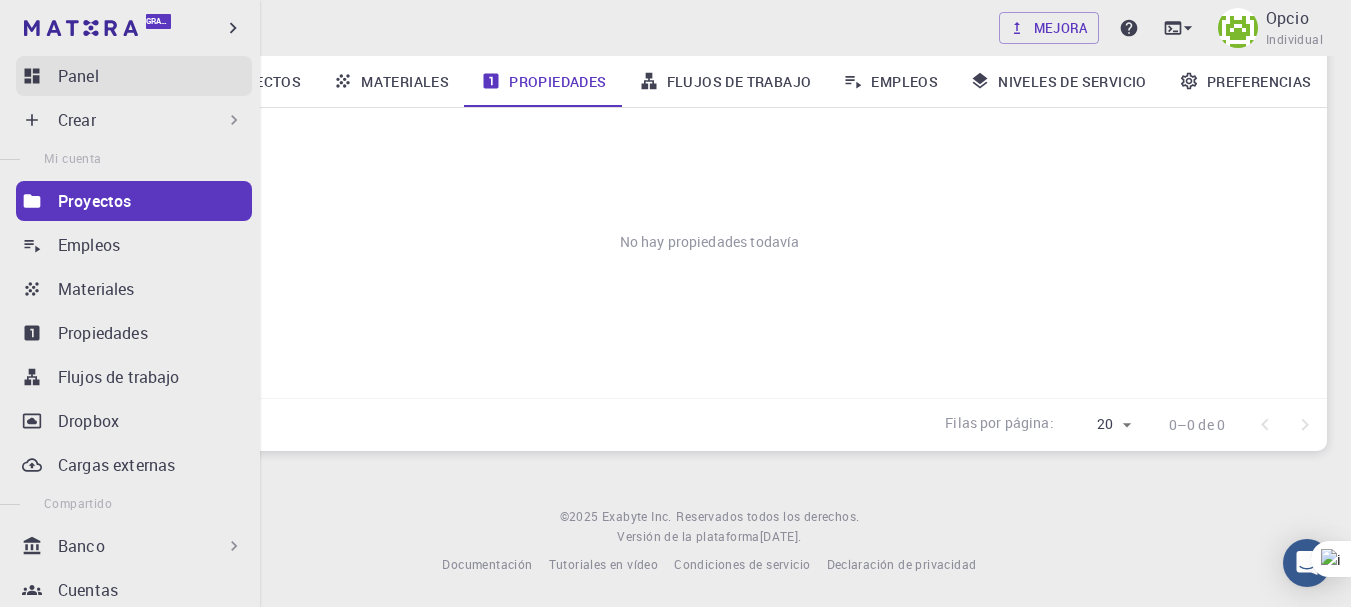click on "Panel" at bounding box center [78, 76] 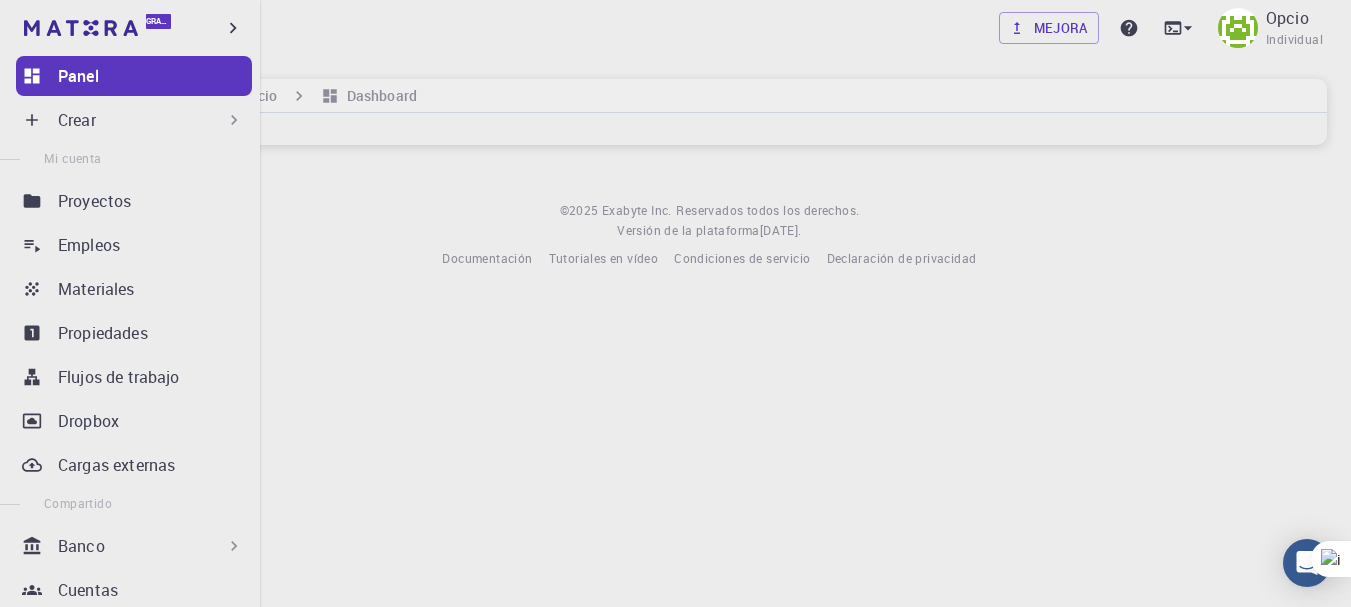 scroll, scrollTop: 0, scrollLeft: 0, axis: both 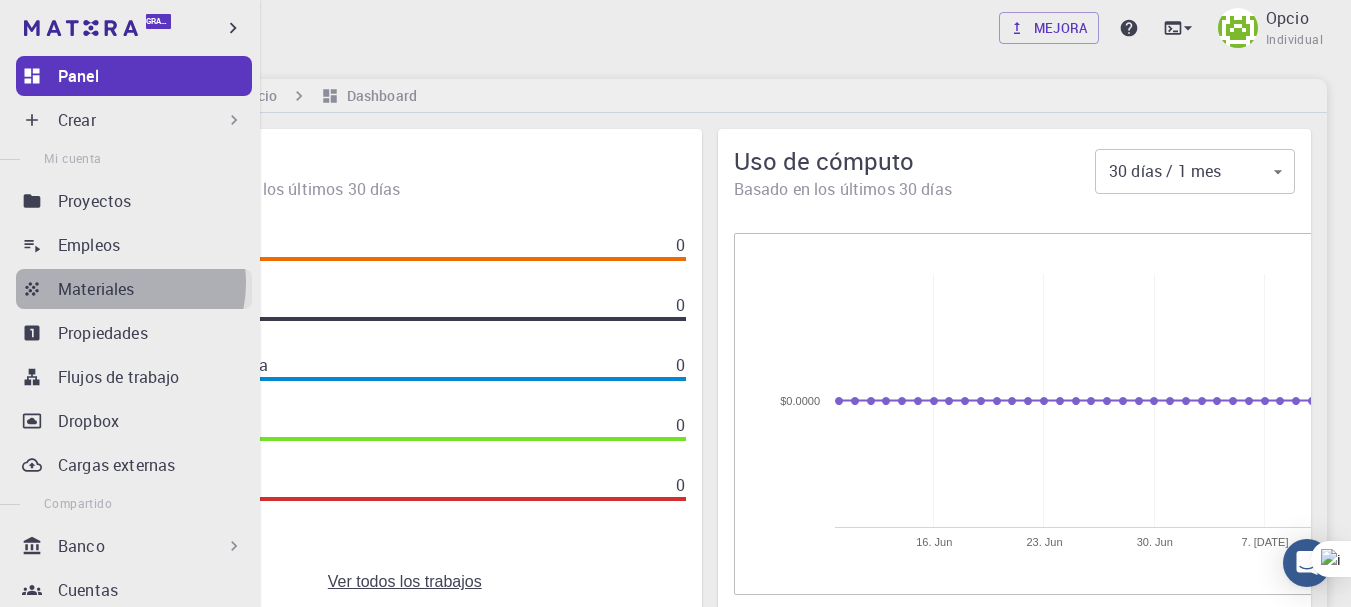click on "Materiales" at bounding box center [96, 289] 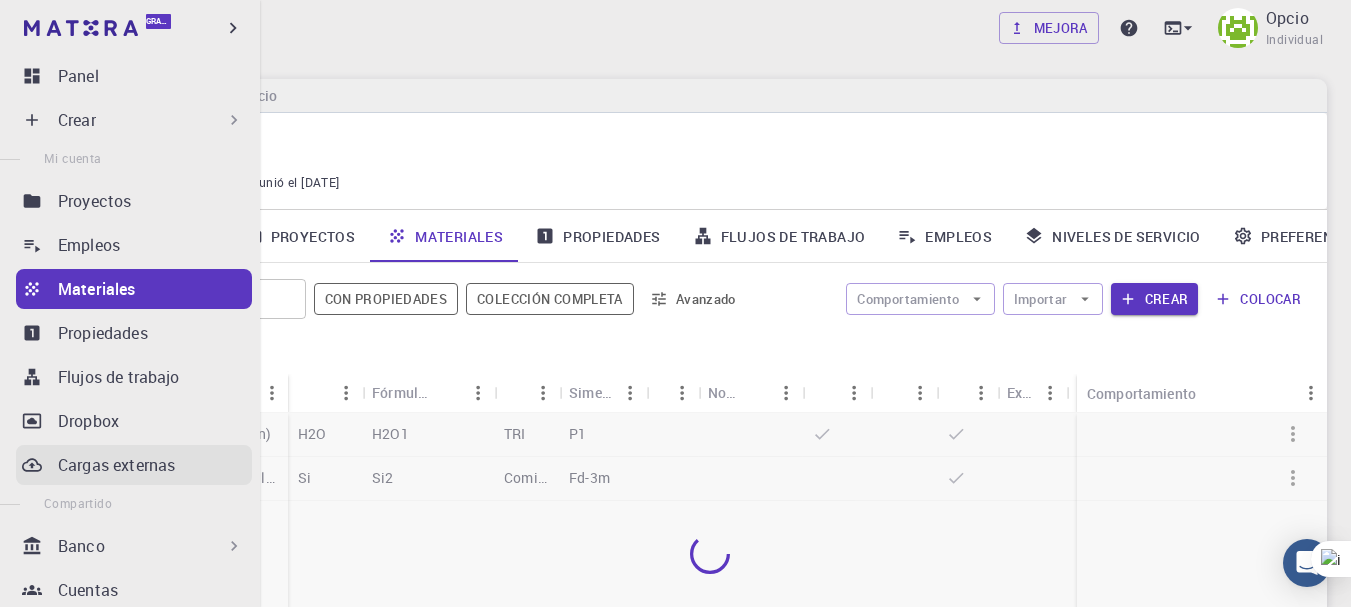 click on "Cargas externas" at bounding box center [134, 465] 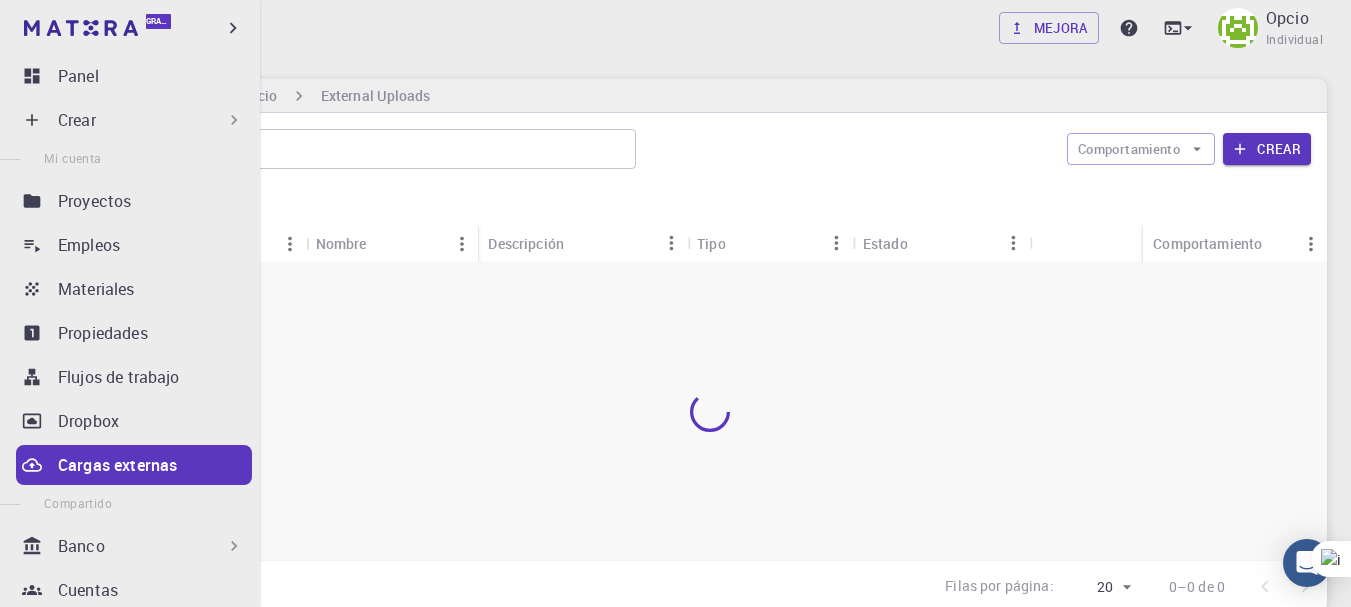 click on "Crear" at bounding box center (77, 120) 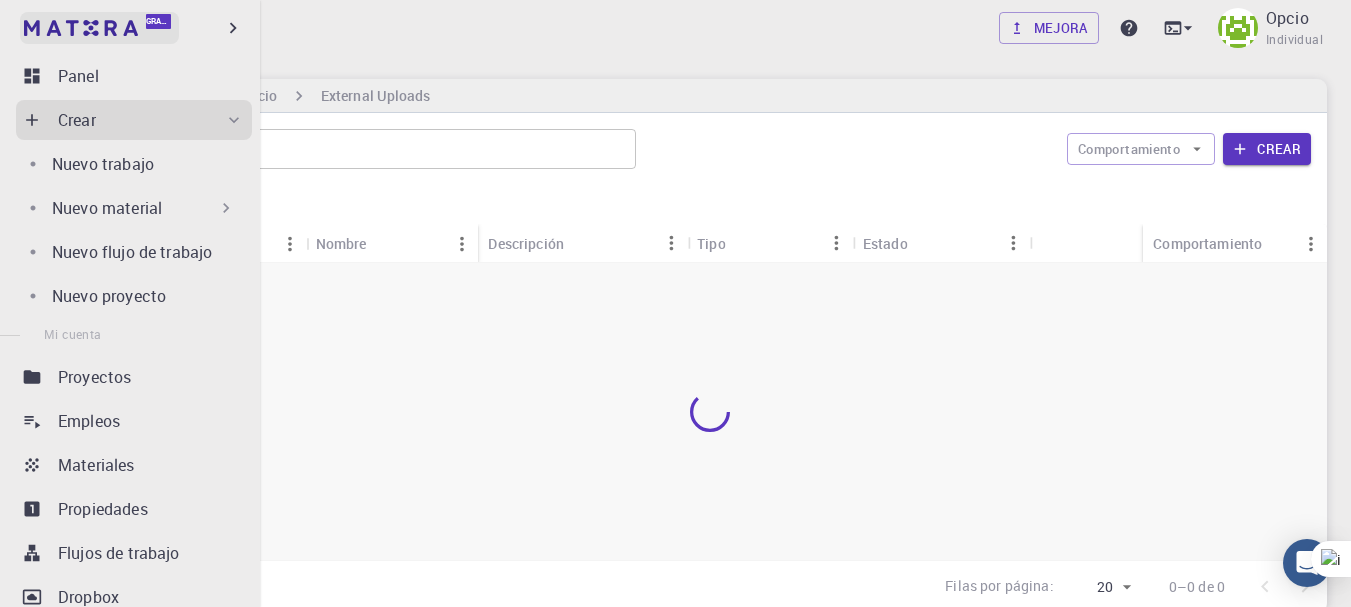 click at bounding box center [81, 28] 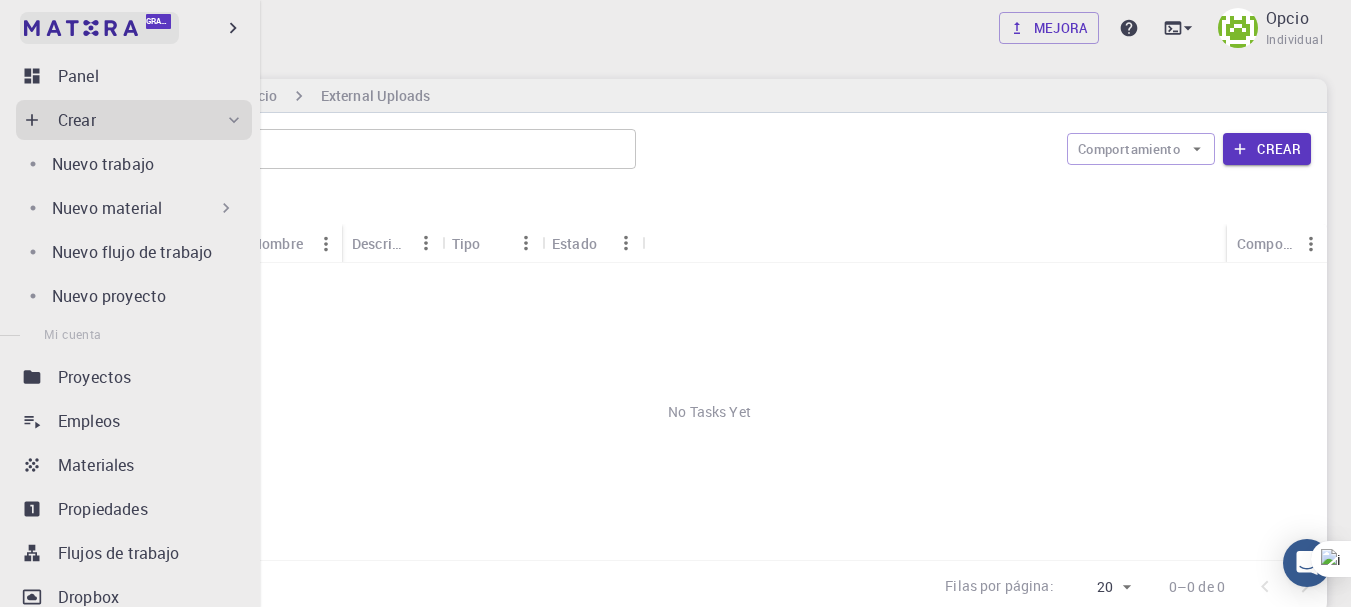click on "Gratis" at bounding box center (99, 28) 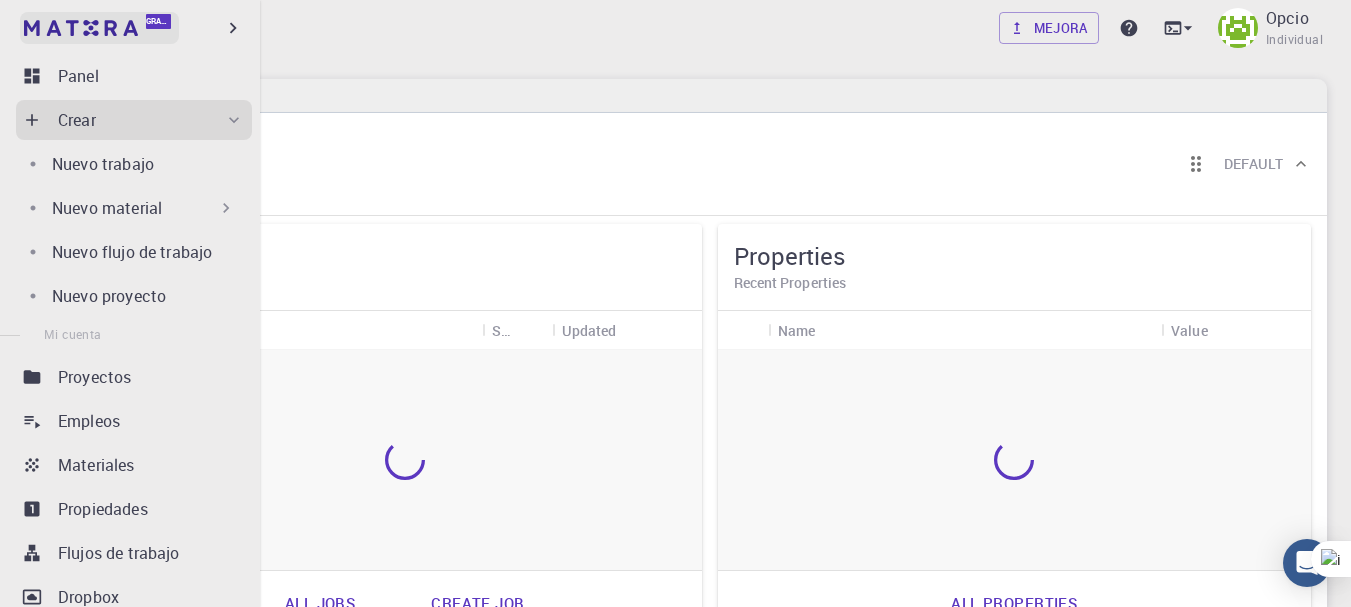 click on "Gratis" at bounding box center [99, 28] 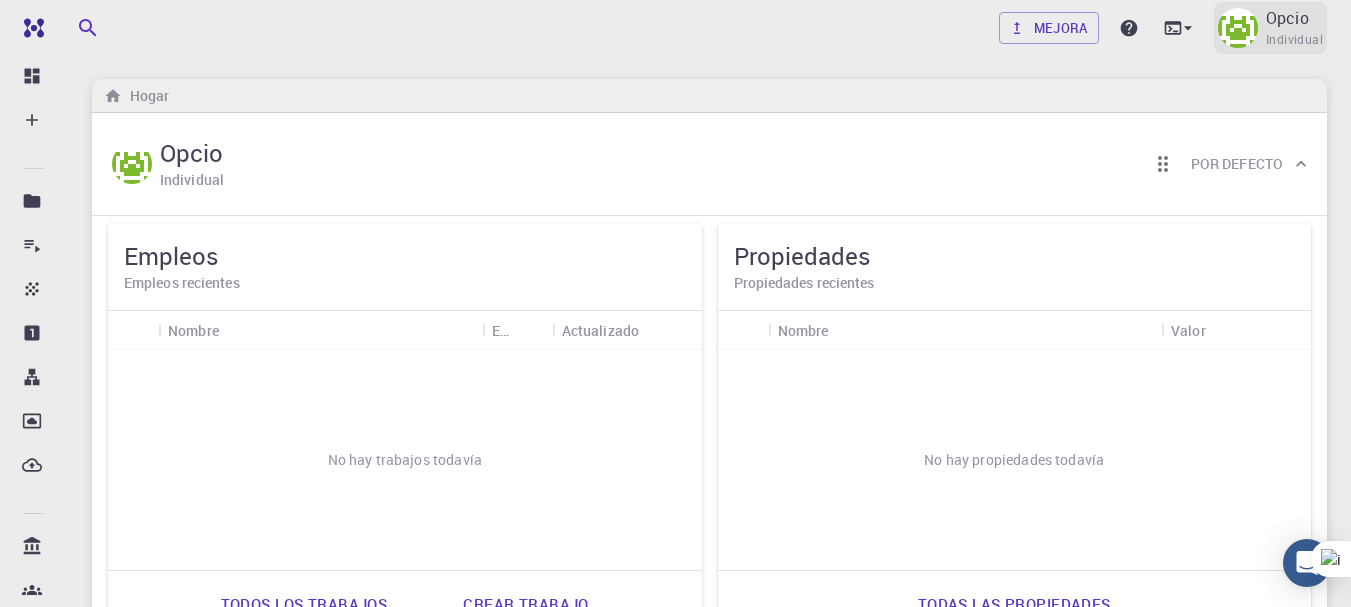 click at bounding box center [1238, 28] 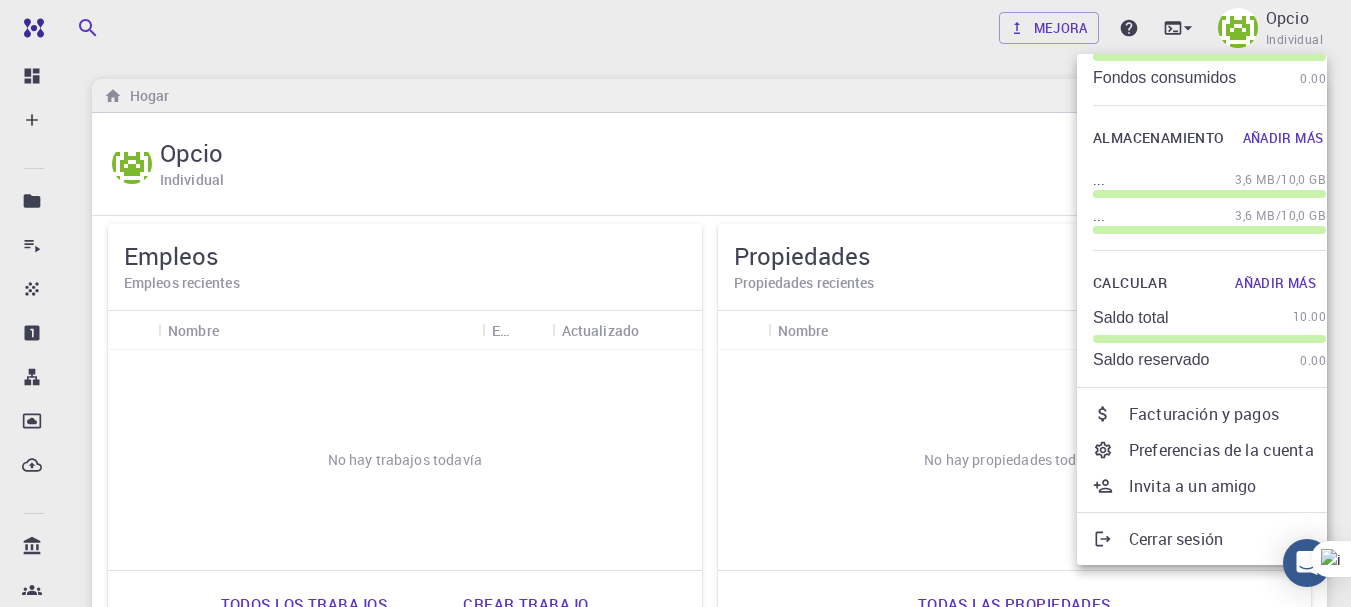 scroll, scrollTop: 0, scrollLeft: 0, axis: both 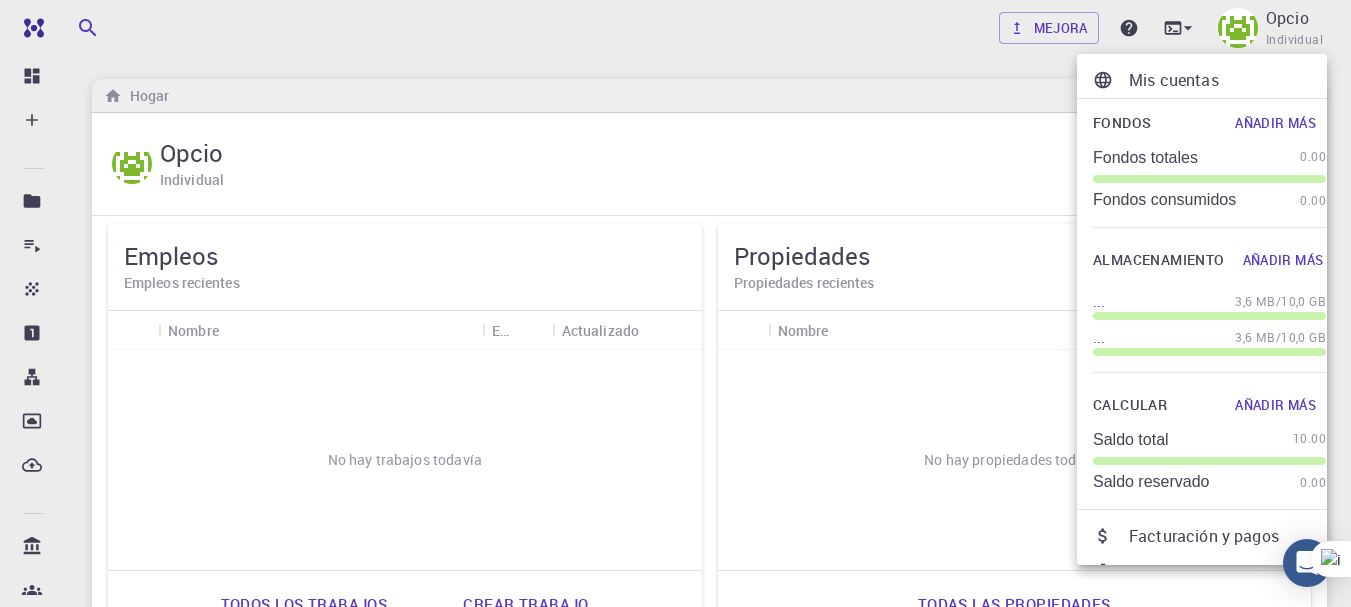 click at bounding box center [675, 303] 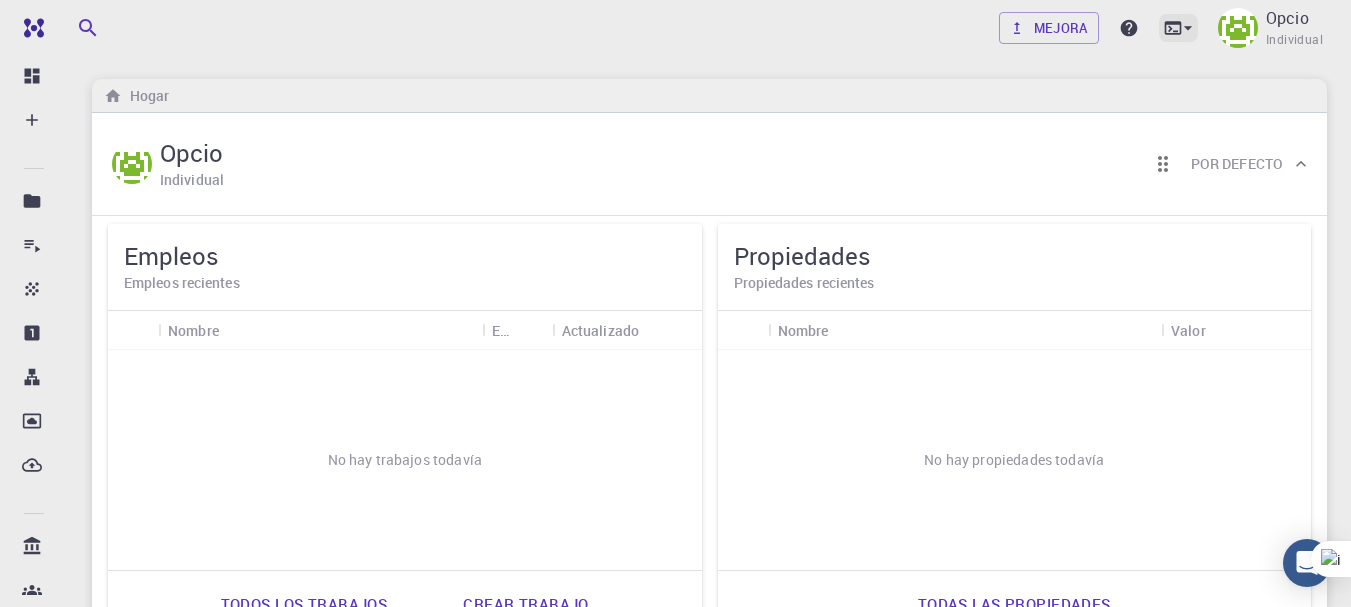 click 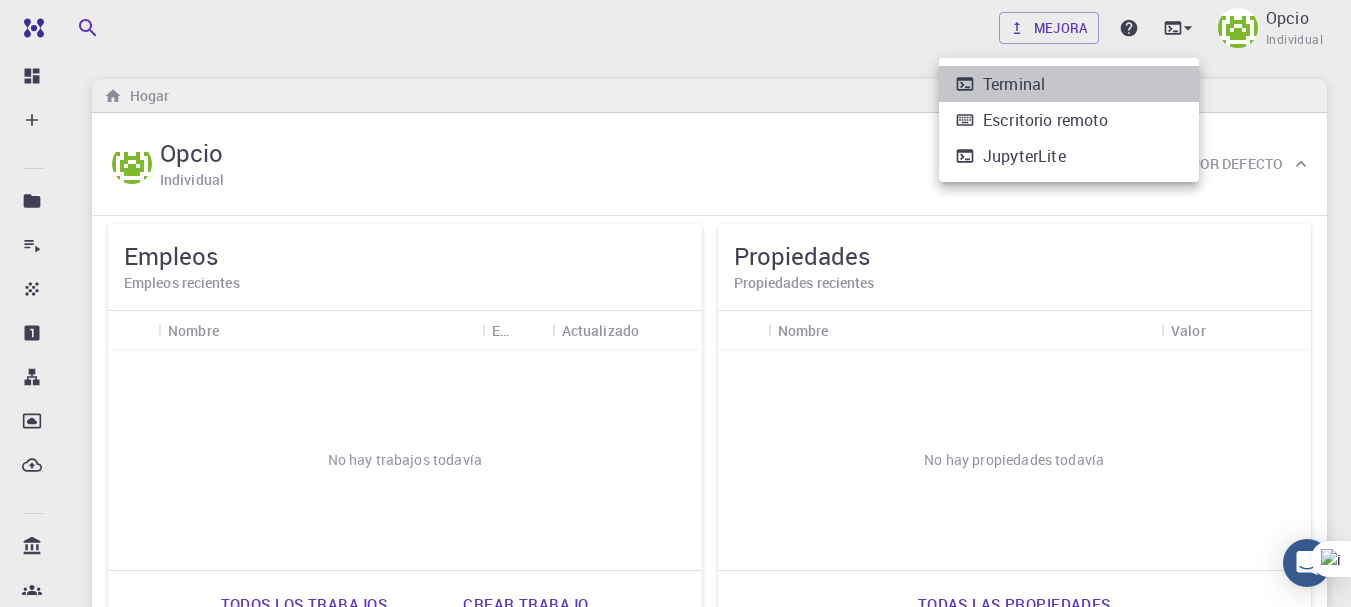 click on "Terminal" at bounding box center (1069, 84) 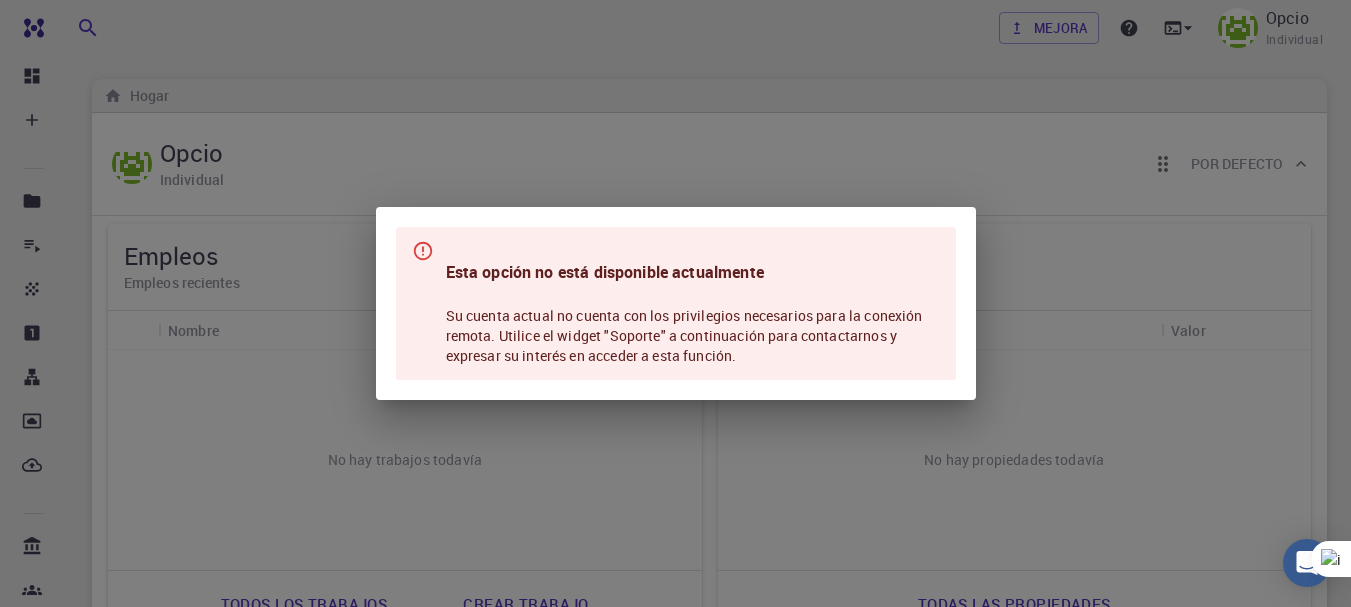 click on "Esta opción no está disponible actualmente Su cuenta actual no cuenta con los privilegios necesarios para la conexión remota. Utilice el widget "Soporte" a continuación para contactarnos y expresar su interés en acceder a esta función." at bounding box center (675, 303) 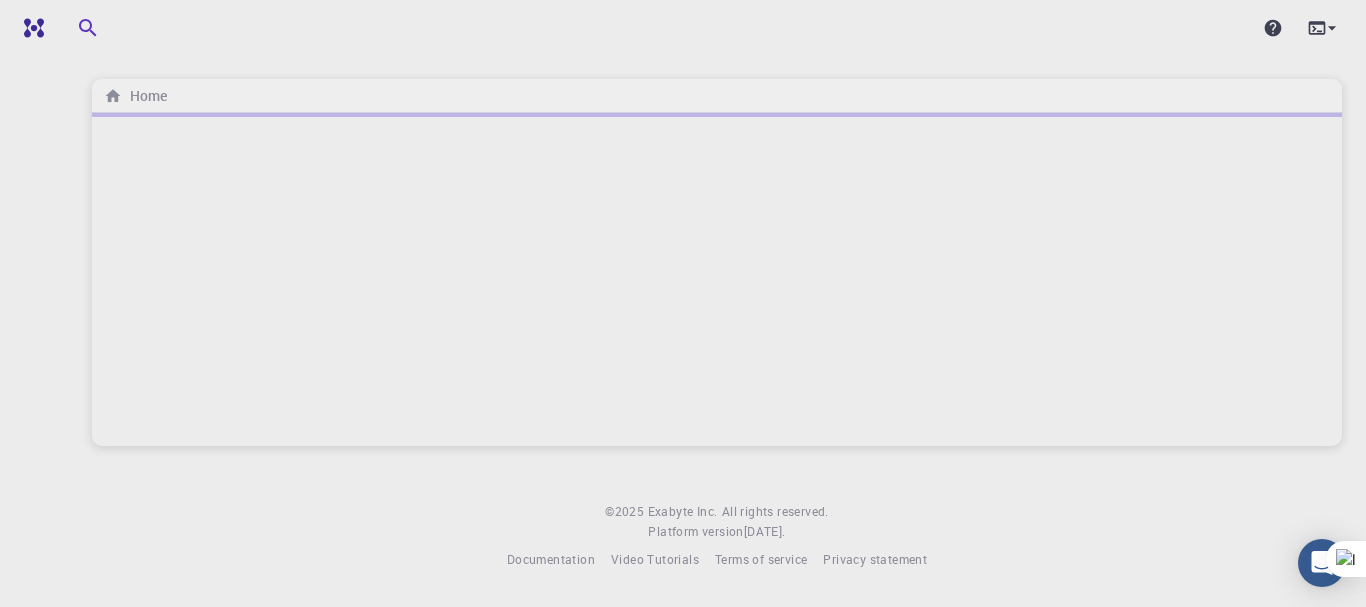 scroll, scrollTop: 0, scrollLeft: 0, axis: both 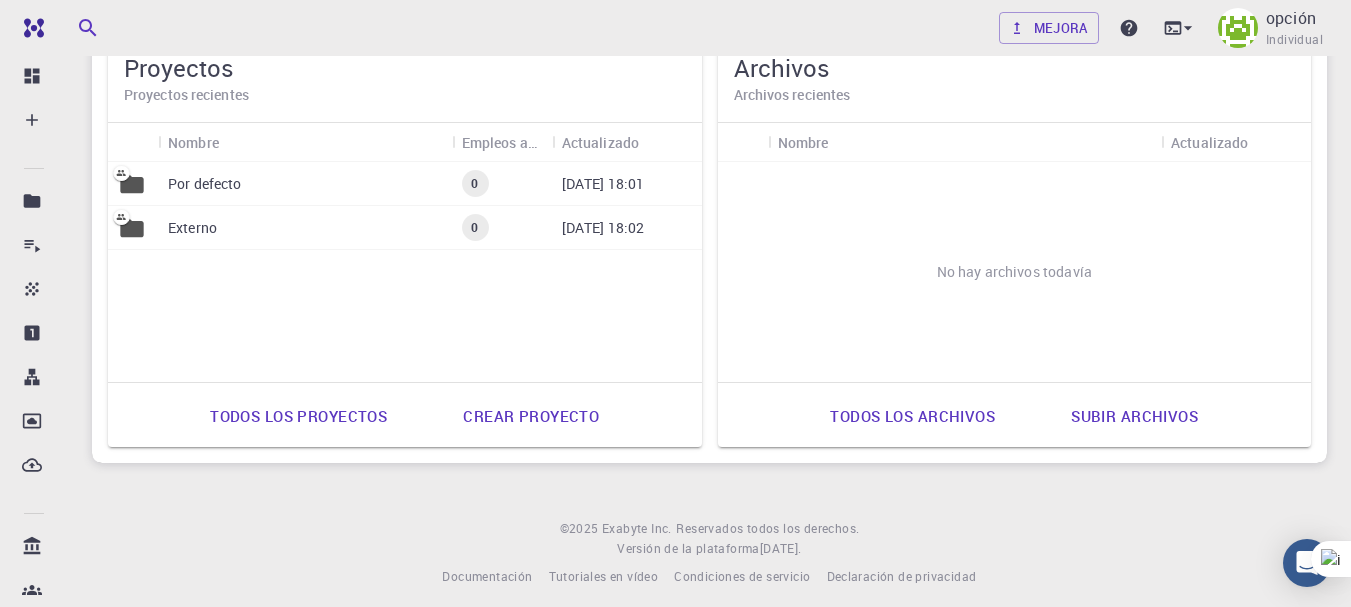 click on "Externo" at bounding box center (305, 228) 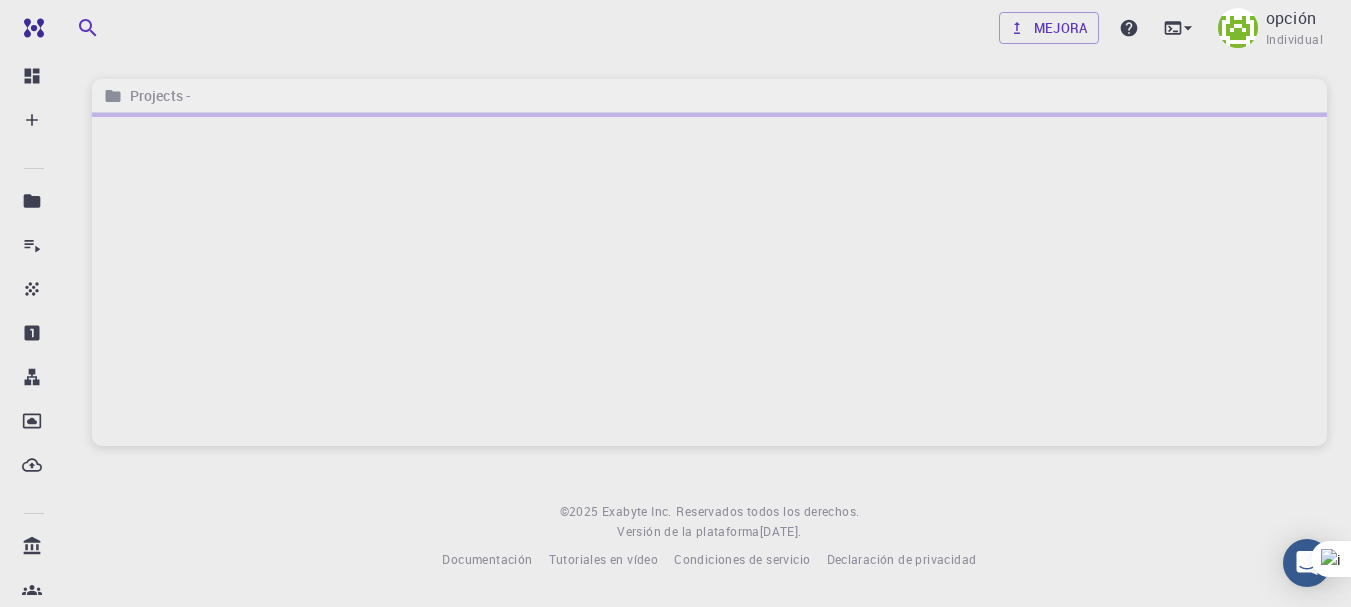 scroll, scrollTop: 0, scrollLeft: 0, axis: both 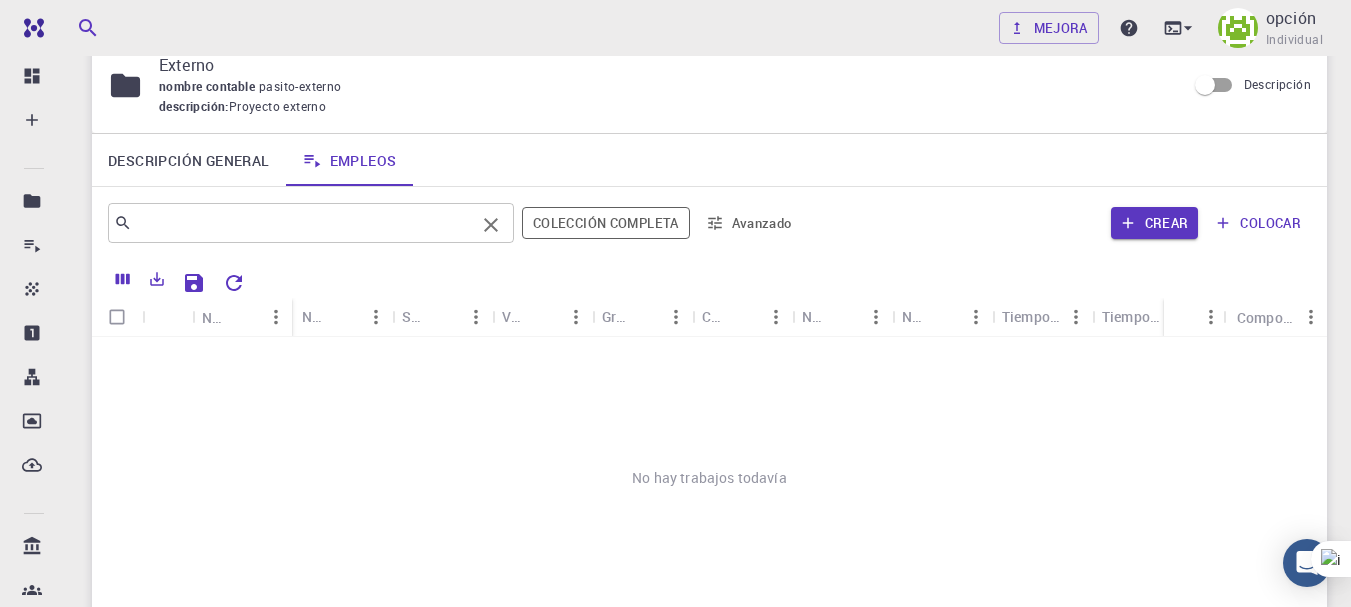 click at bounding box center [303, 223] 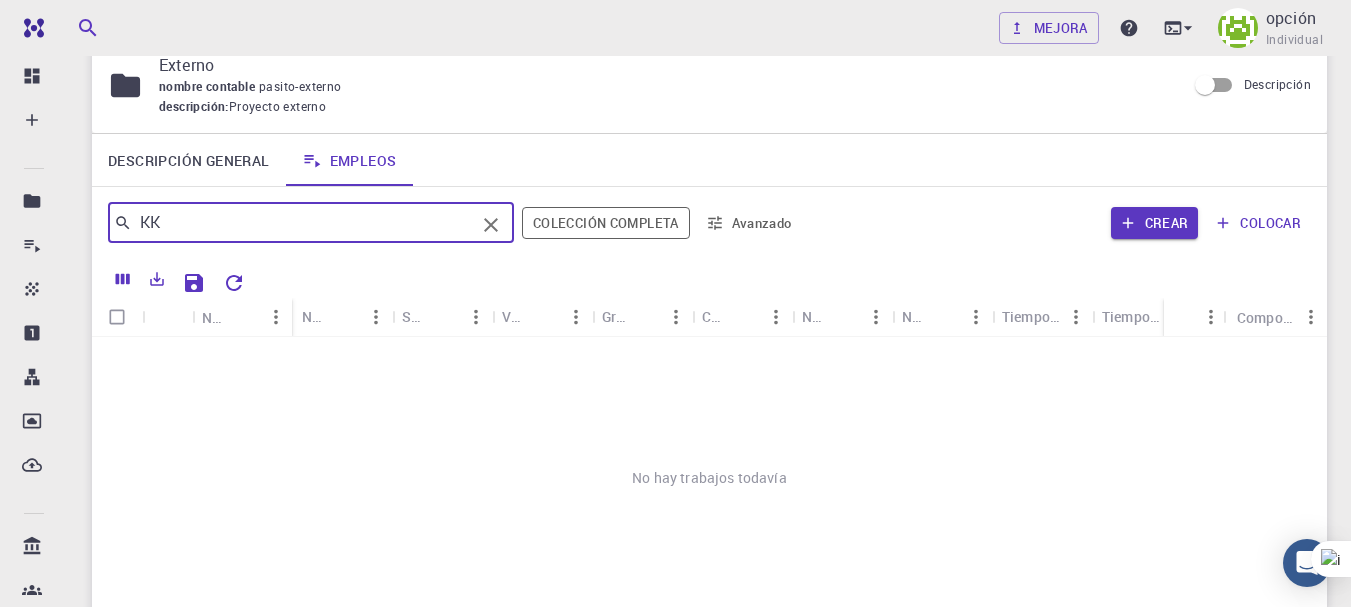 type on "K" 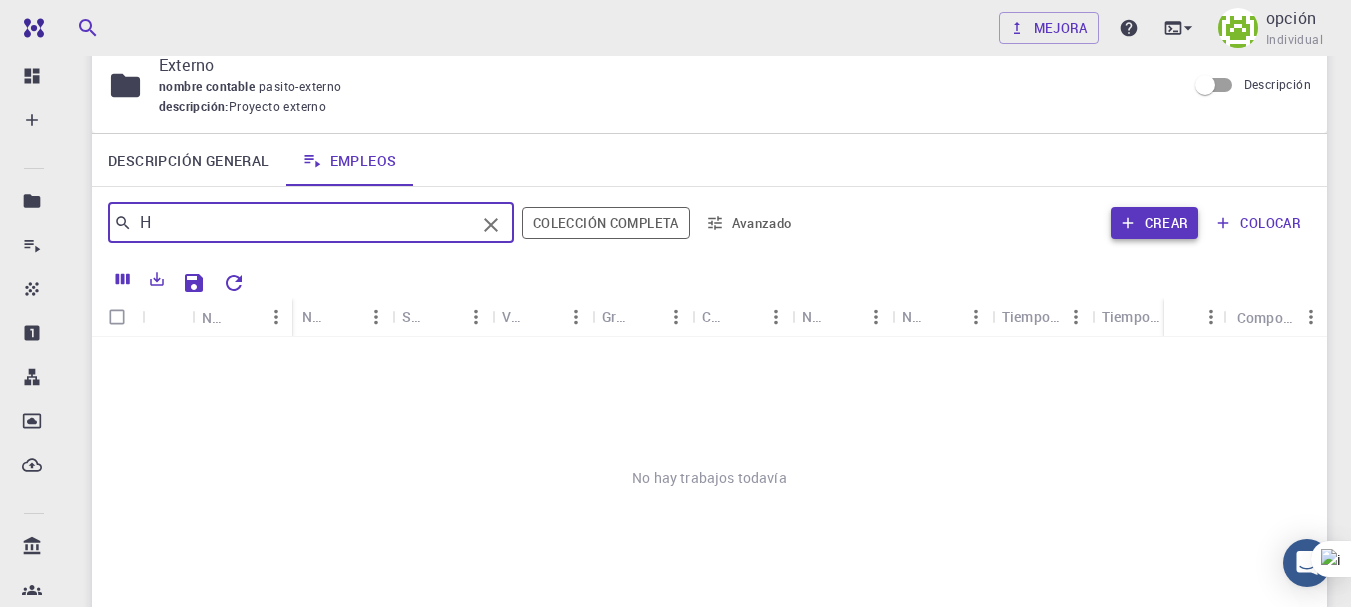 type on "H" 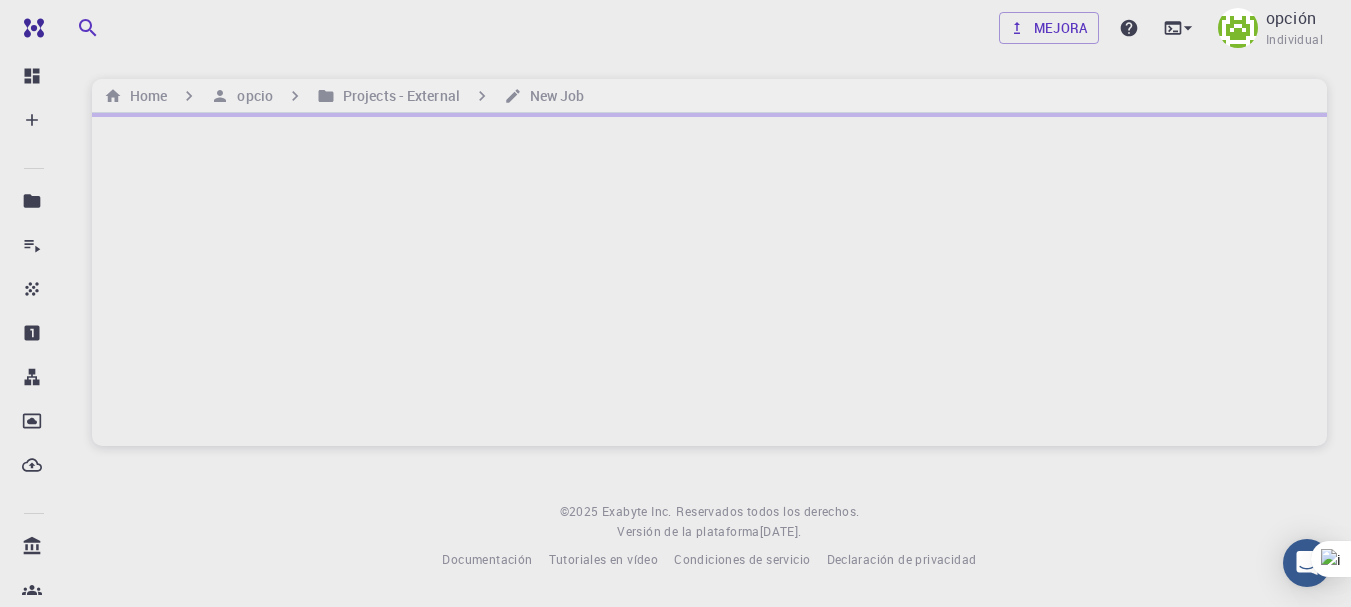 scroll, scrollTop: 0, scrollLeft: 0, axis: both 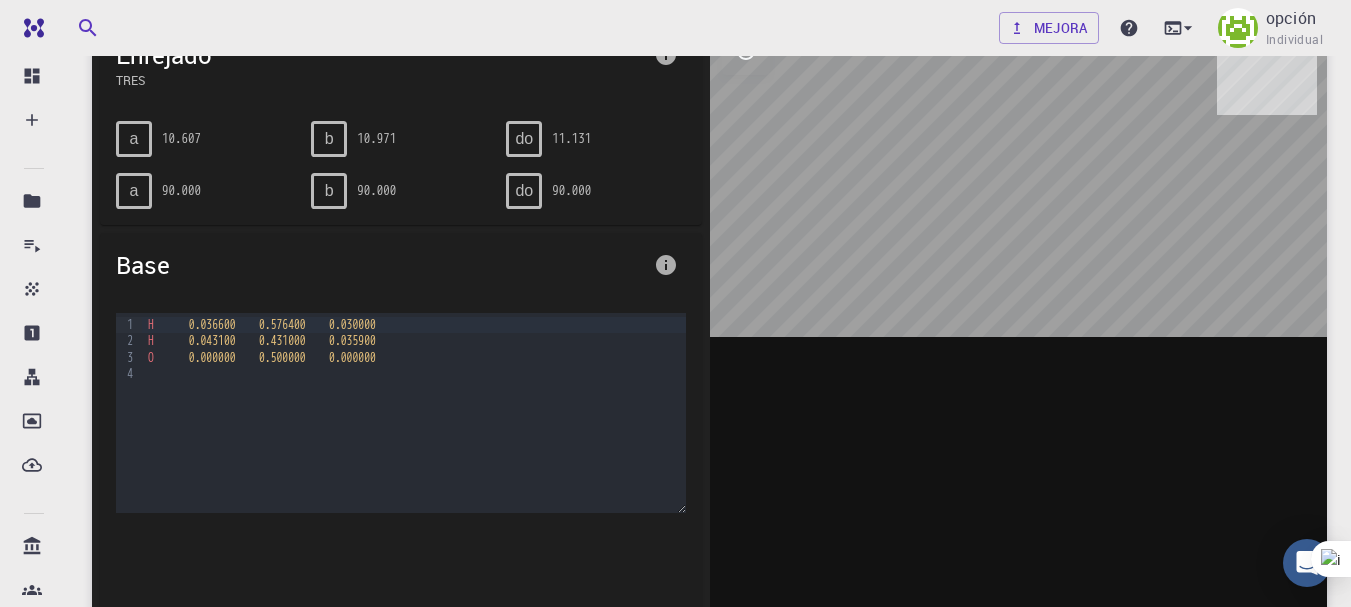 drag, startPoint x: 1082, startPoint y: 307, endPoint x: 1004, endPoint y: 247, distance: 98.40732 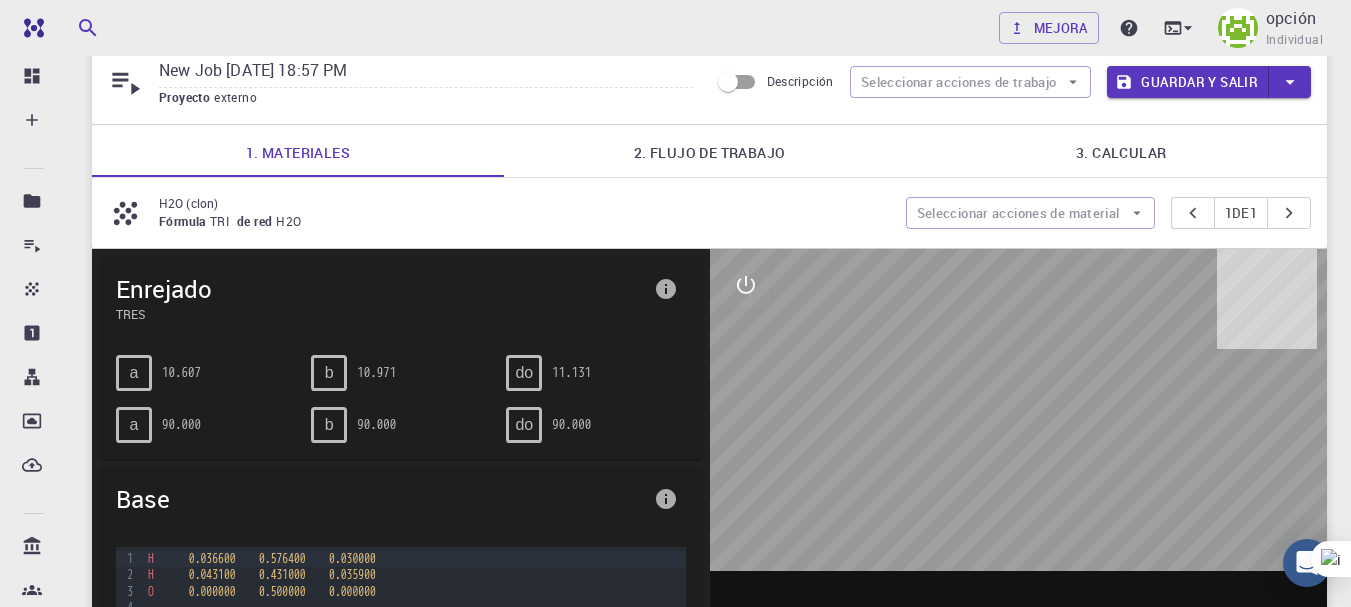 scroll, scrollTop: 52, scrollLeft: 0, axis: vertical 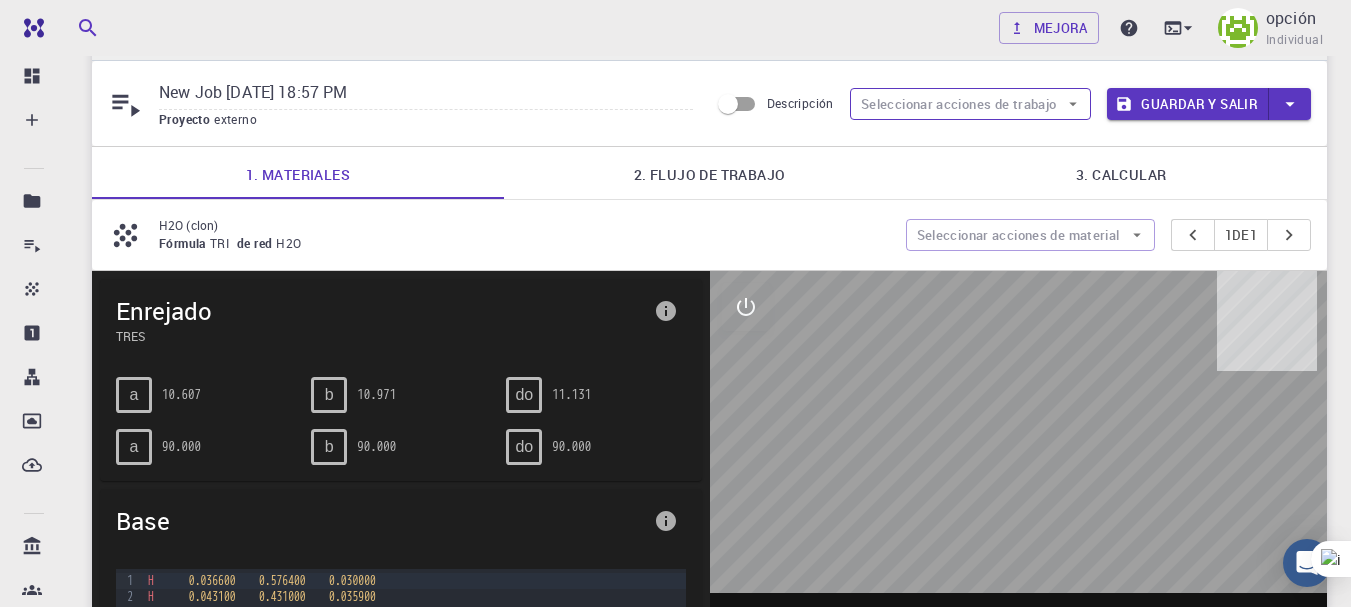click on "Seleccionar acciones de trabajo" at bounding box center (959, 104) 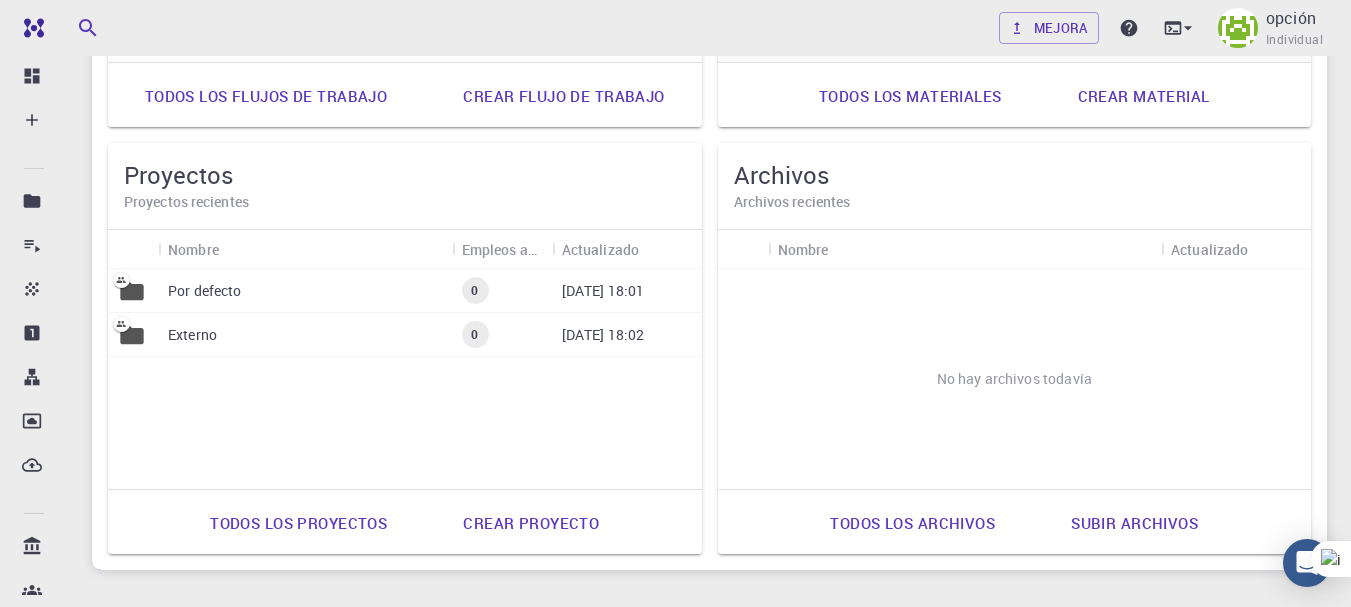scroll, scrollTop: 923, scrollLeft: 0, axis: vertical 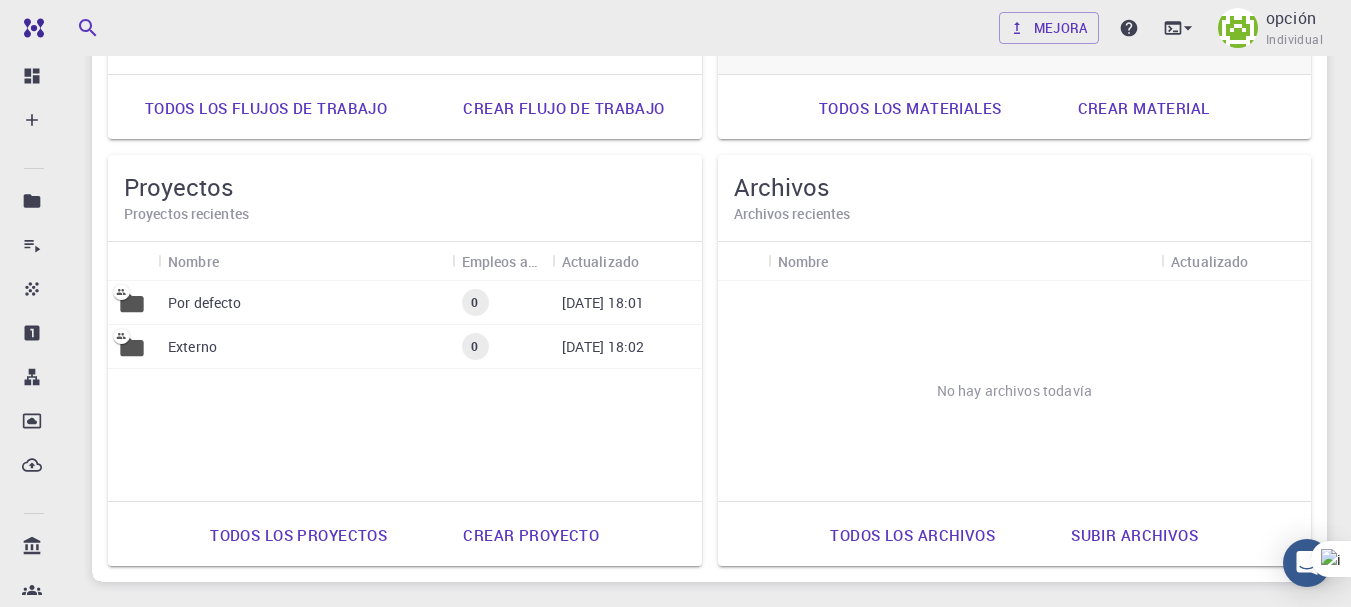 click on "Por defecto" at bounding box center [305, 303] 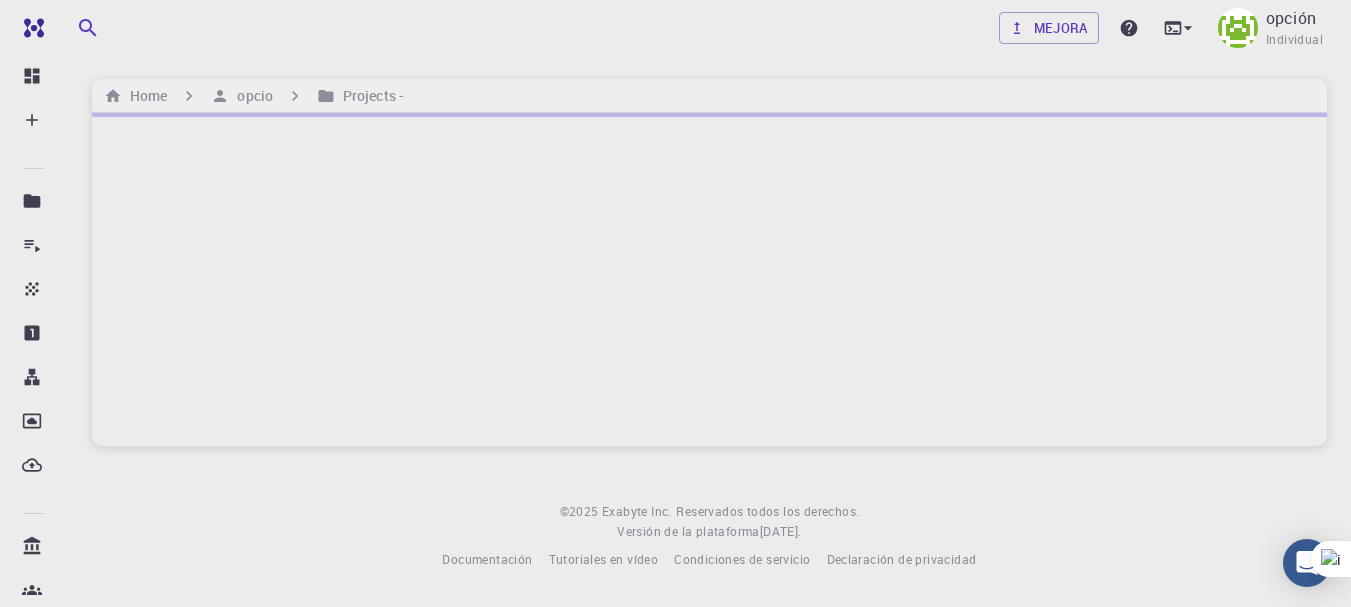 scroll, scrollTop: 0, scrollLeft: 0, axis: both 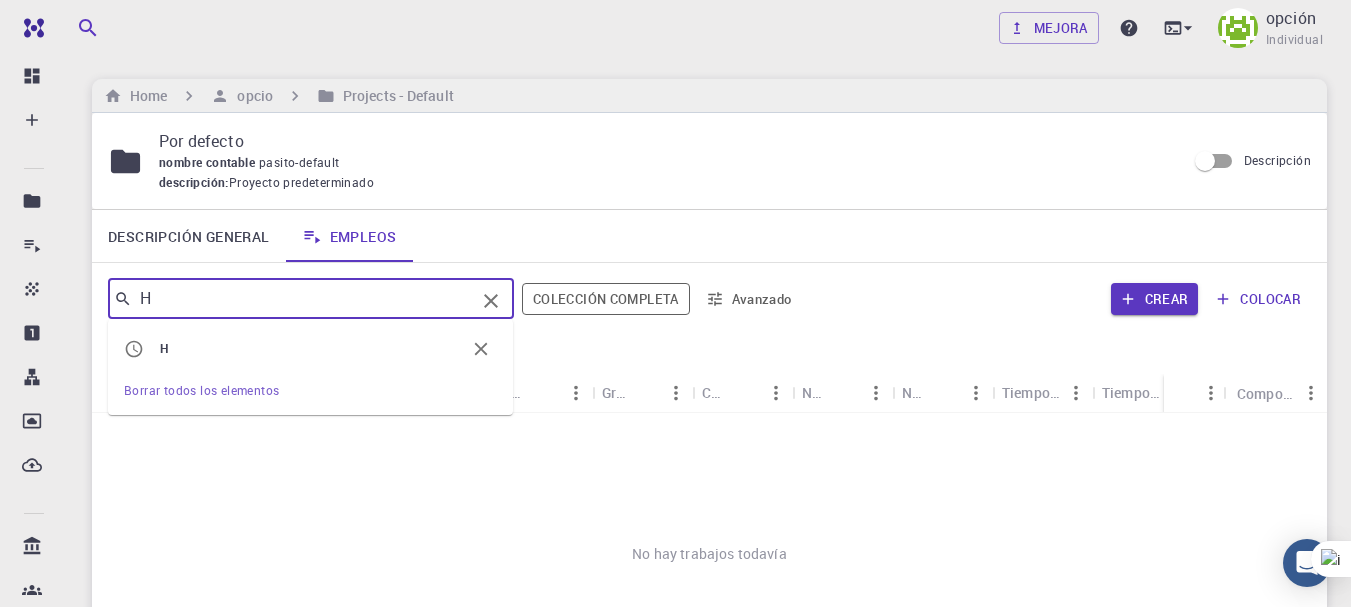 type on "HC" 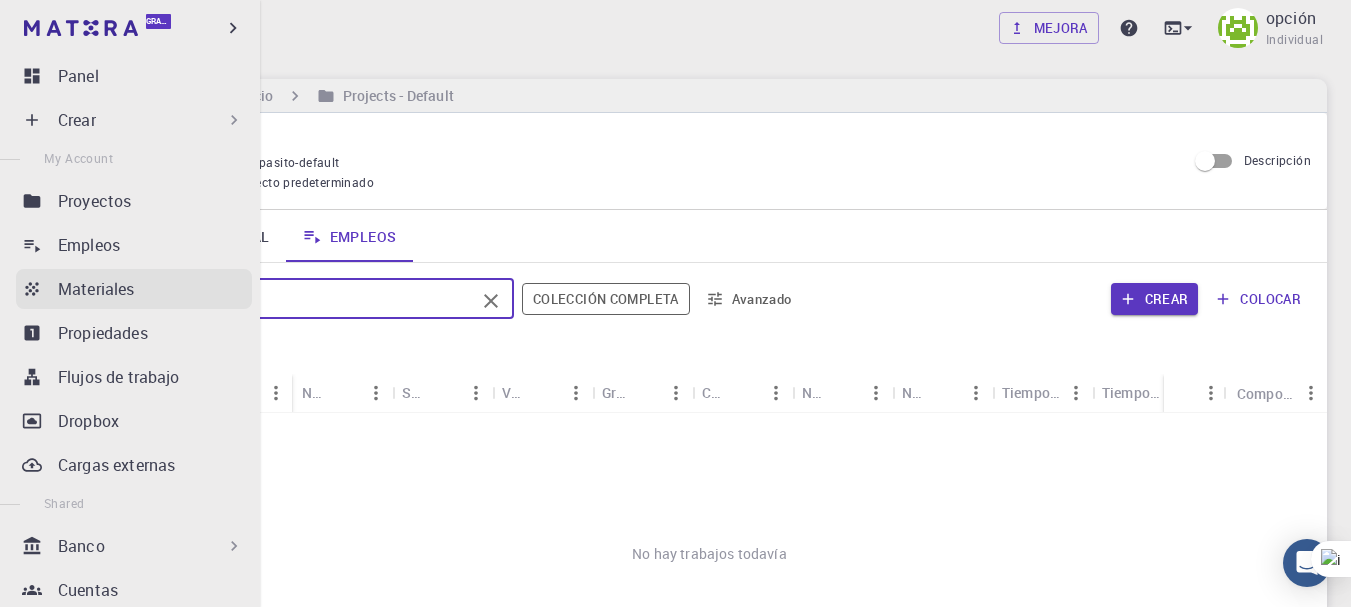 drag, startPoint x: 256, startPoint y: 309, endPoint x: 49, endPoint y: 280, distance: 209.02153 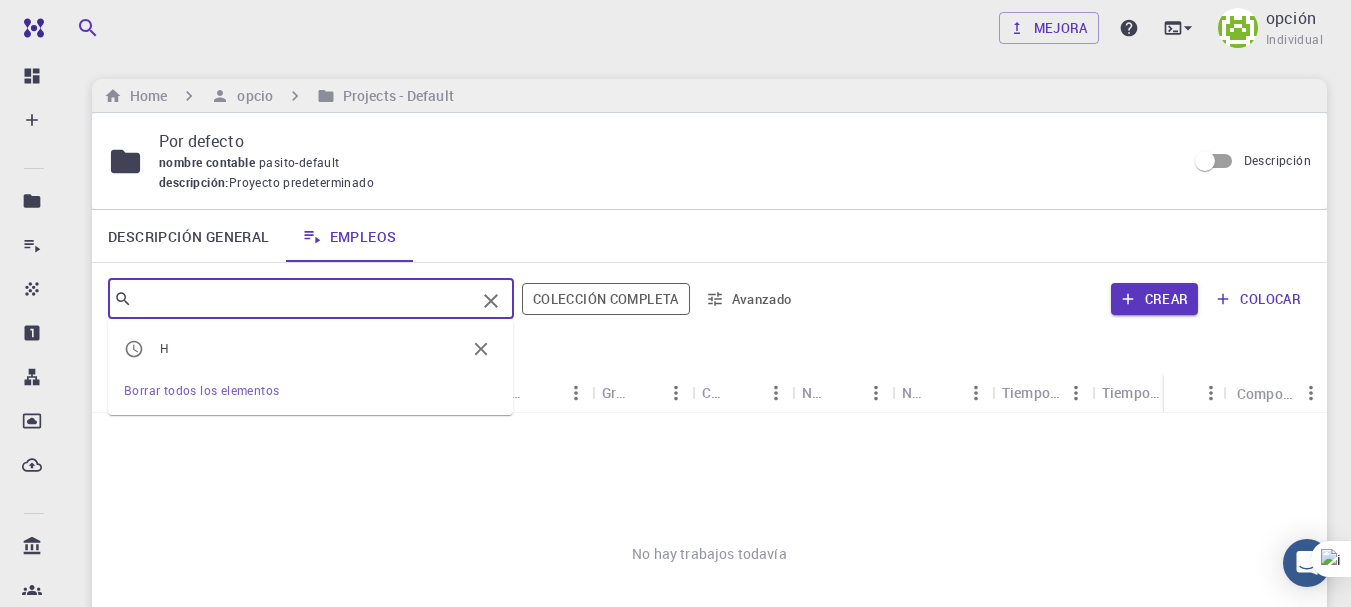 click 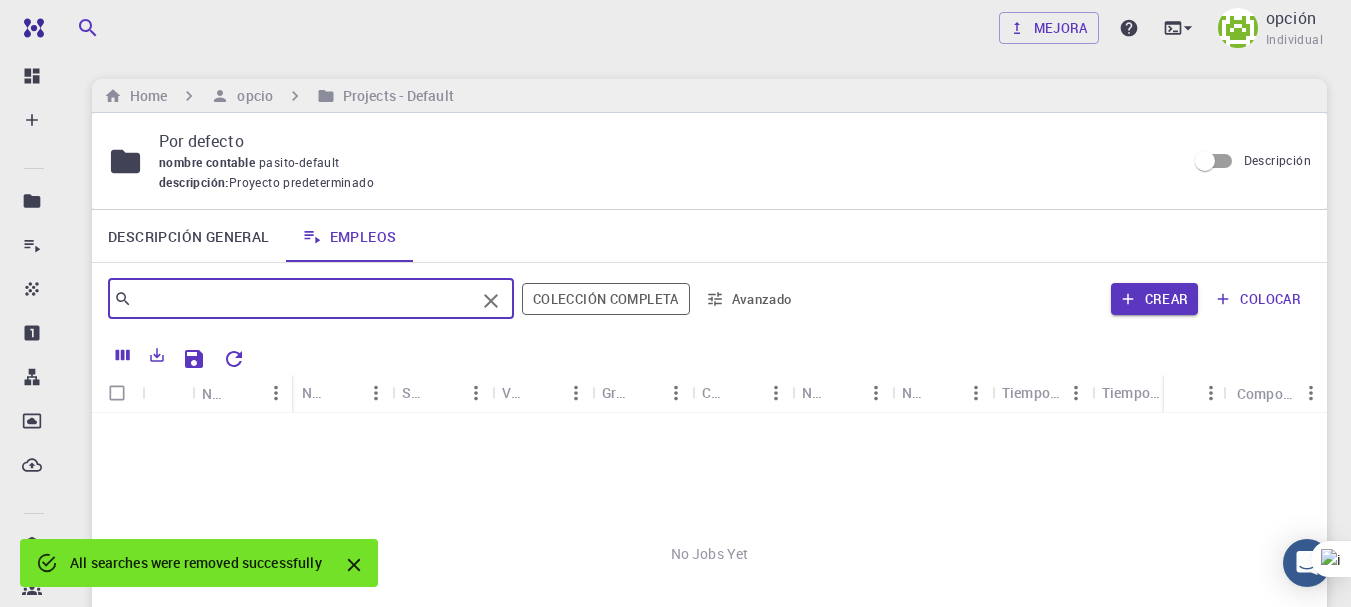click at bounding box center (303, 299) 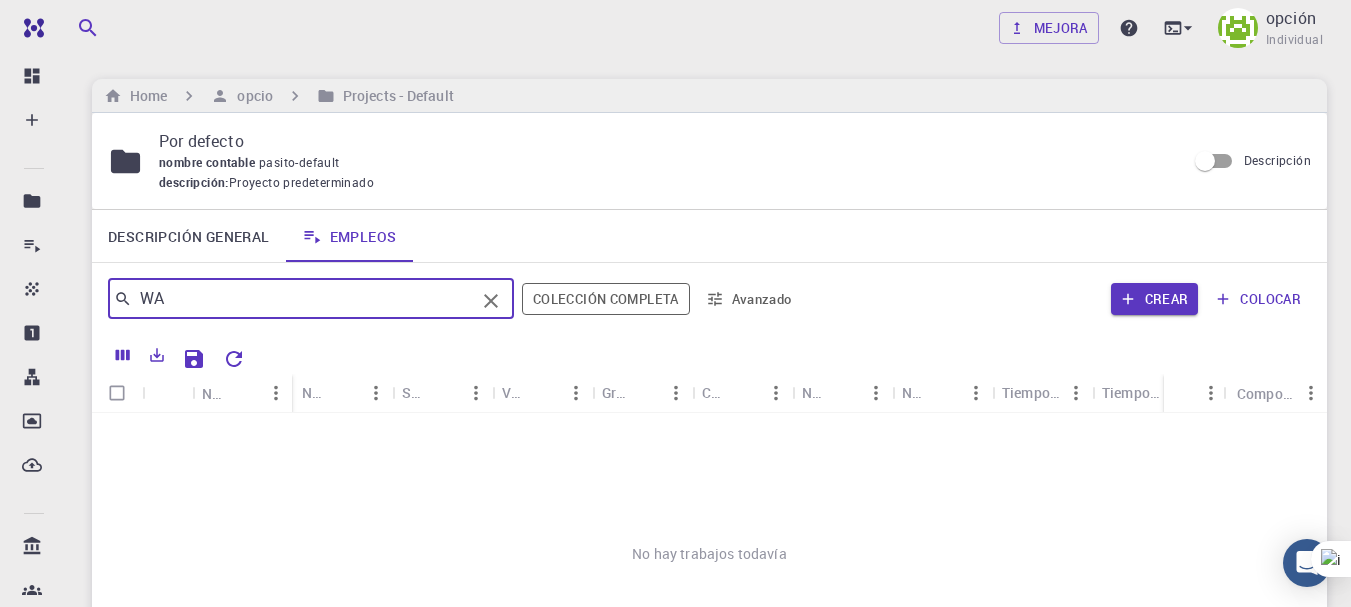 type on "W" 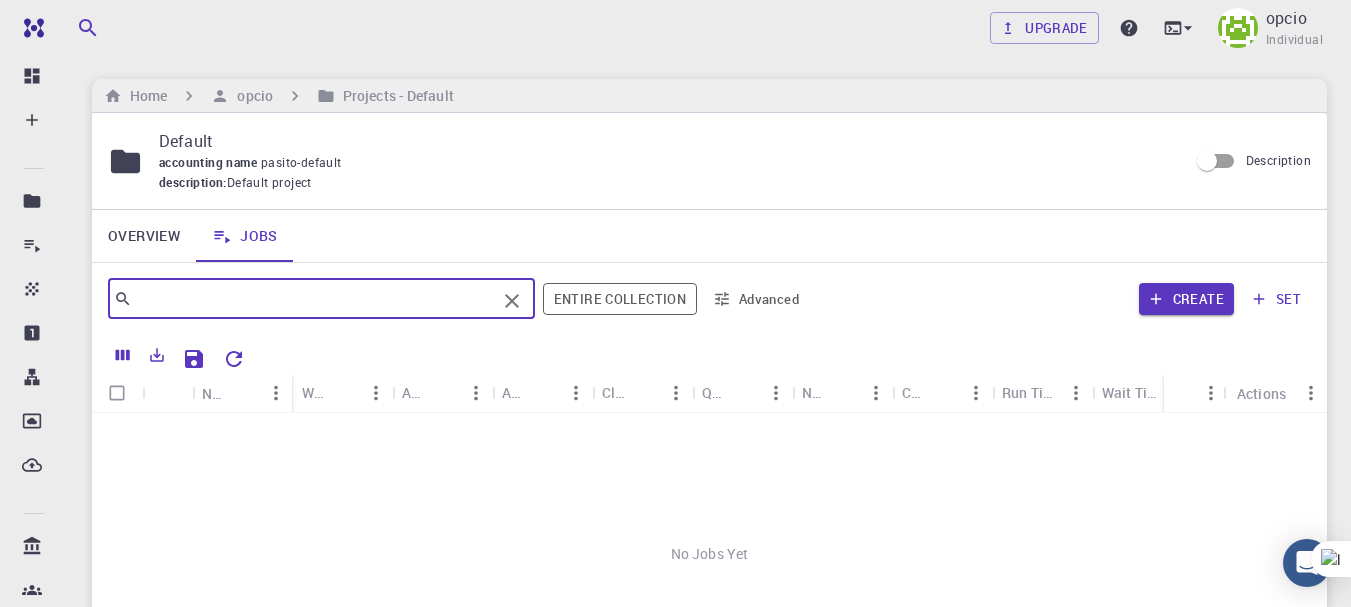 click at bounding box center [314, 299] 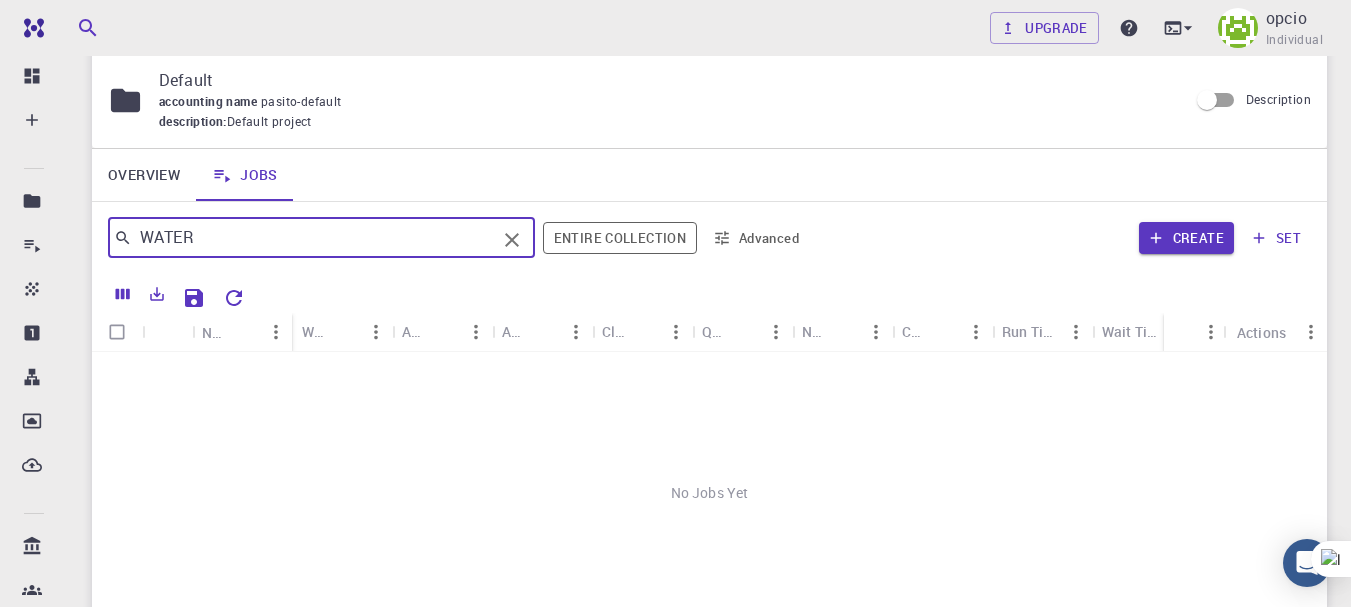 scroll, scrollTop: 95, scrollLeft: 0, axis: vertical 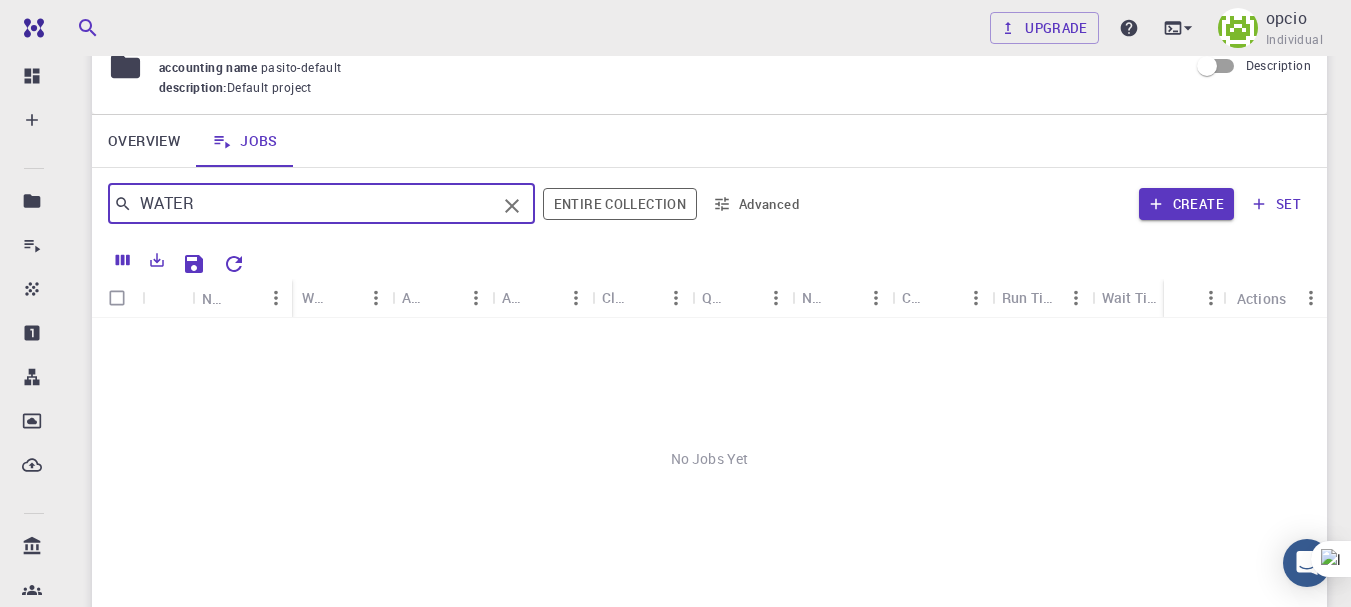 type on "WATER" 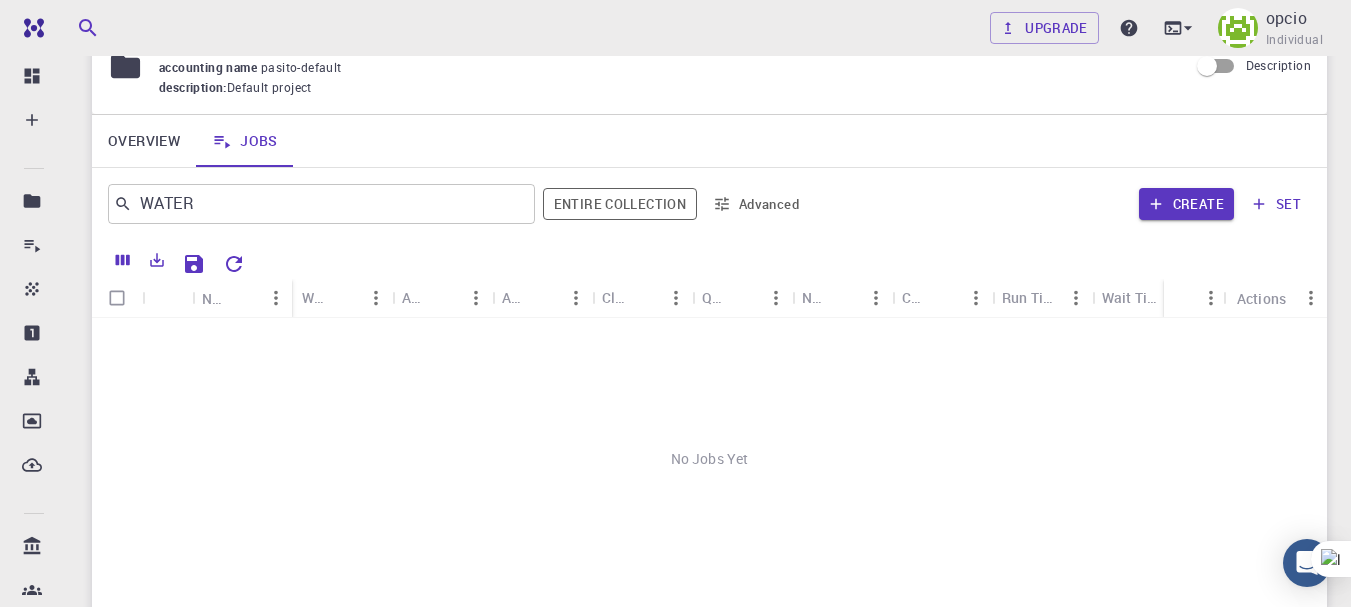 click on "No Jobs Yet" at bounding box center [709, 459] 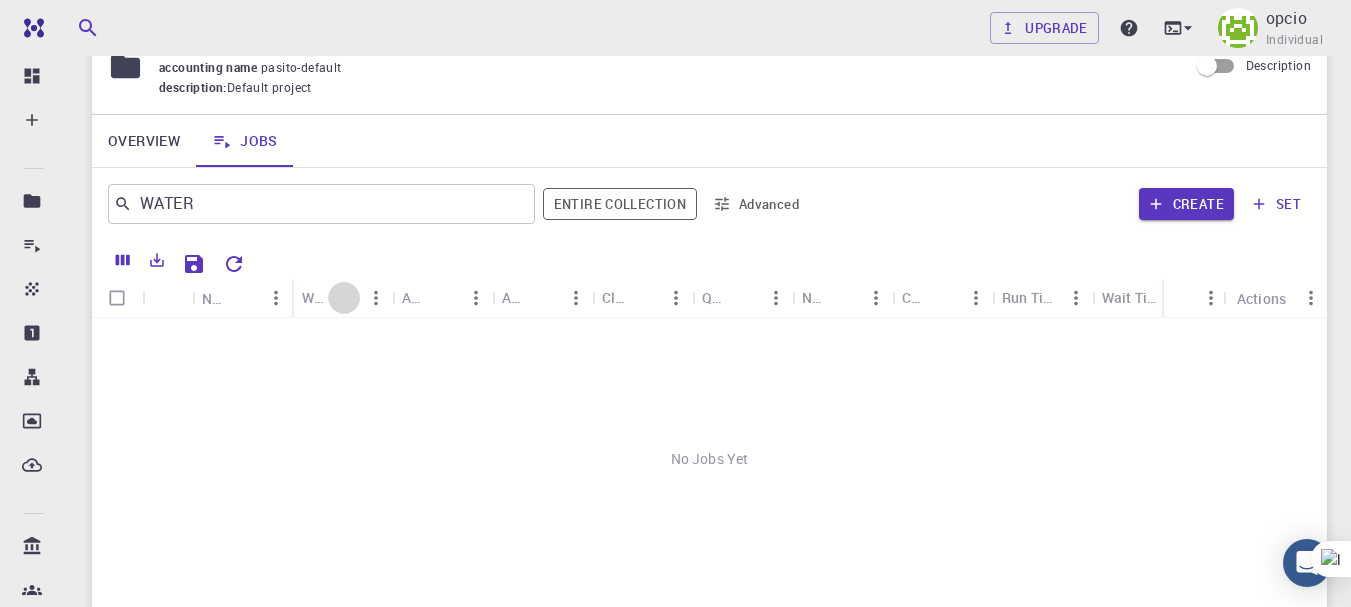 click 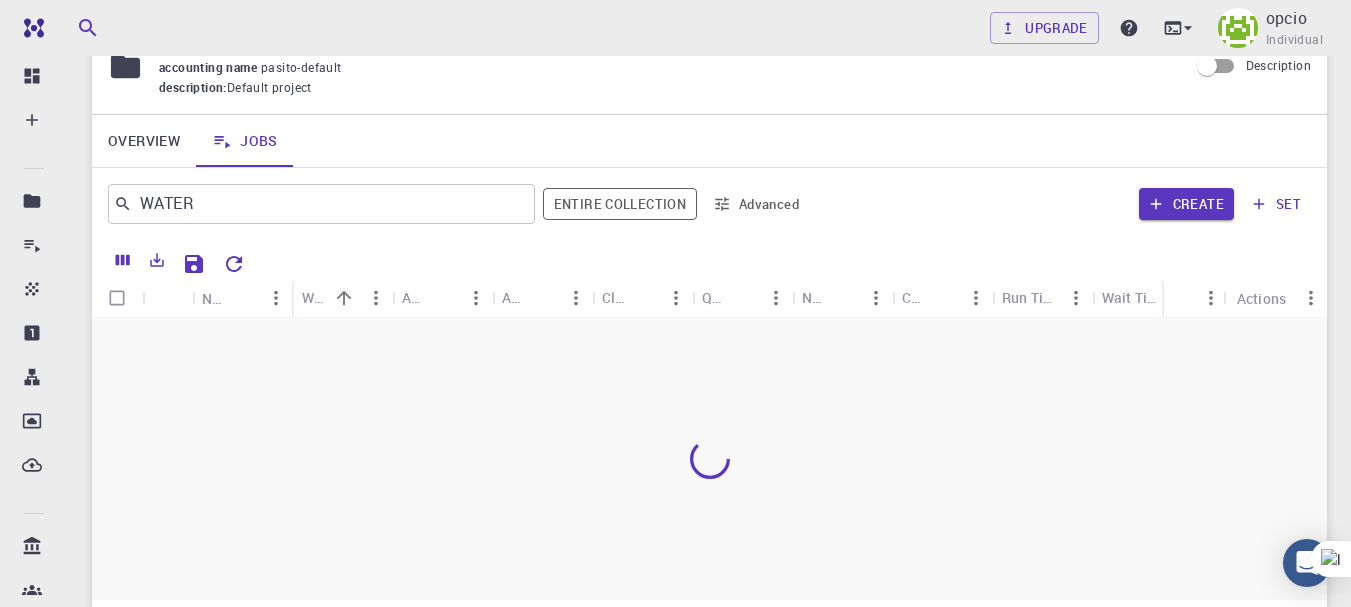 click 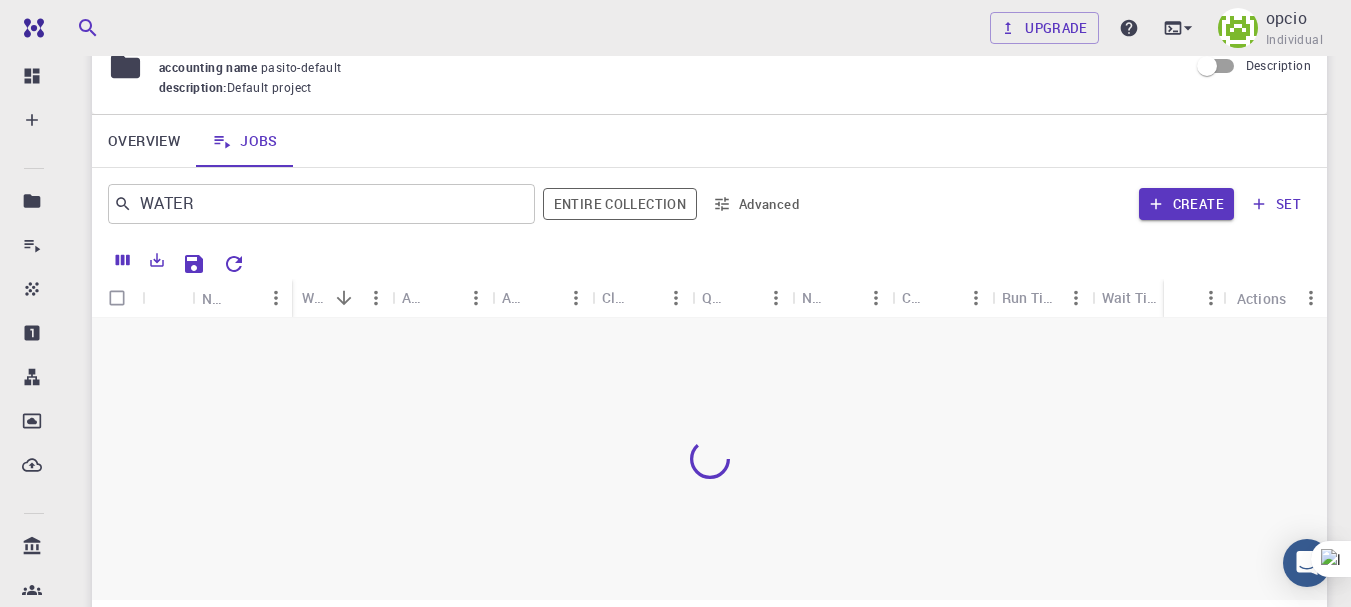 click 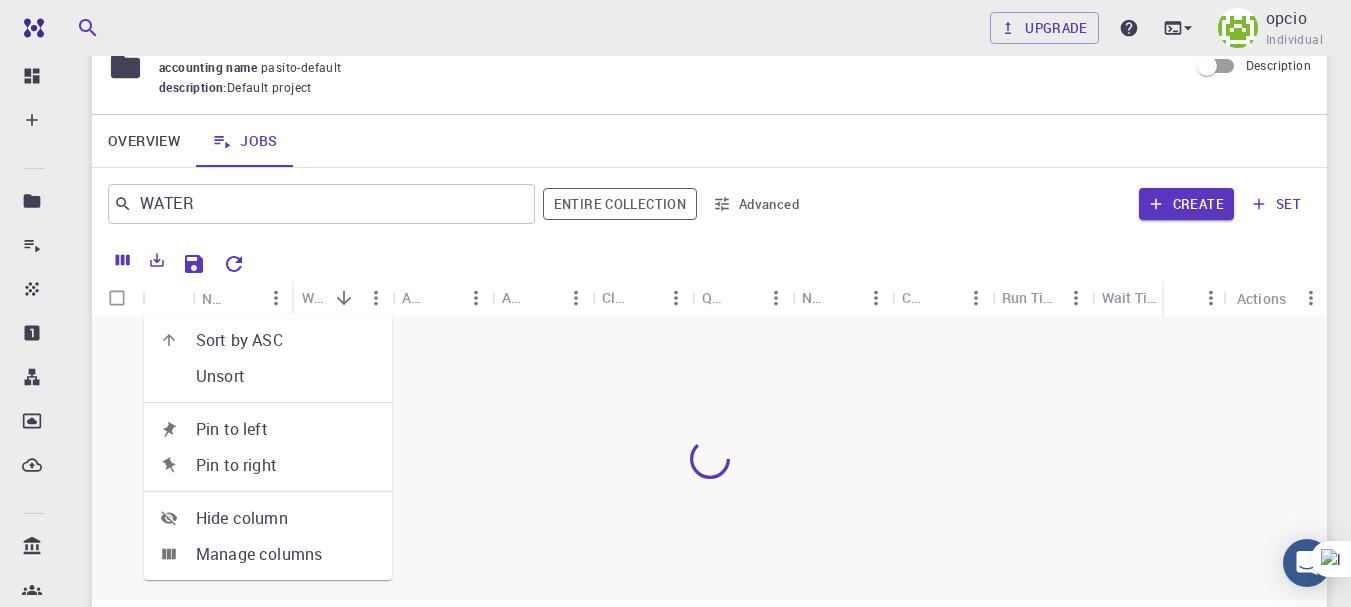 click at bounding box center (709, 459) 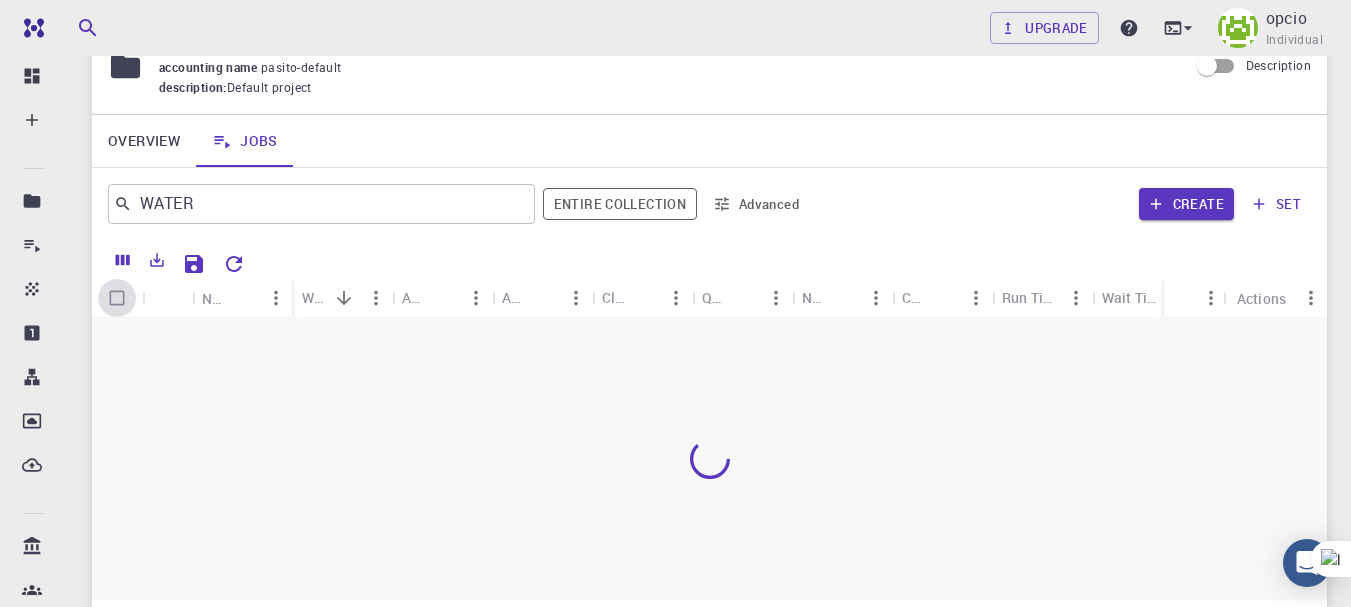 click at bounding box center (117, 298) 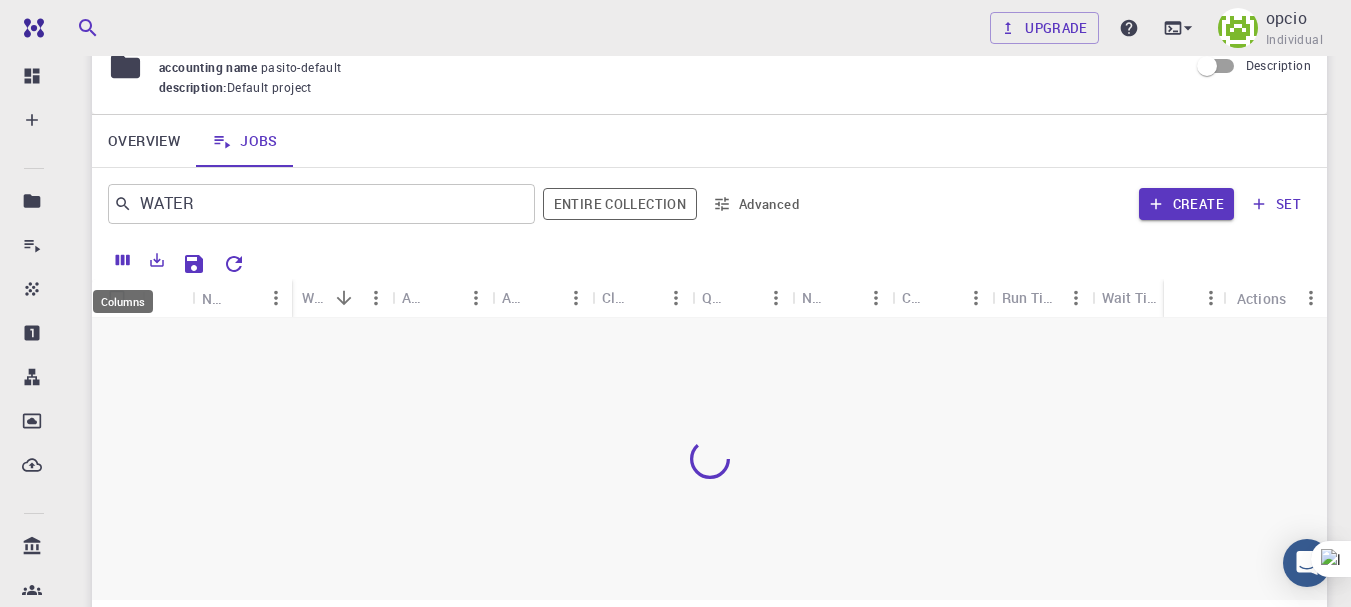 click 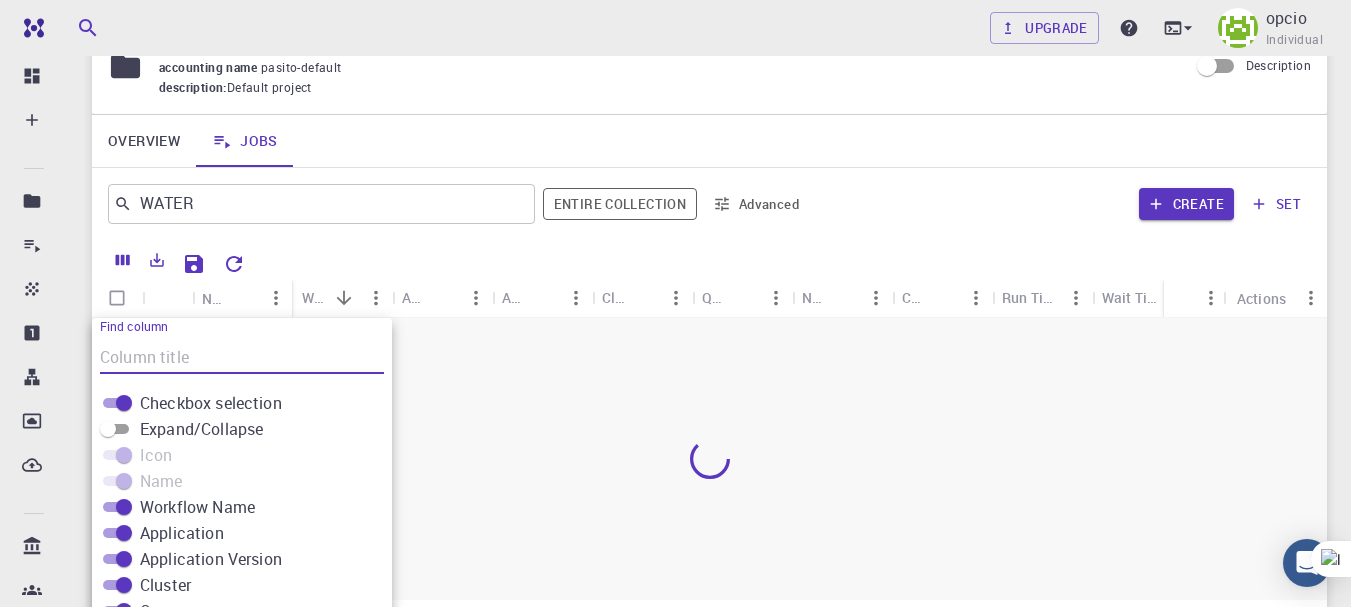 scroll, scrollTop: 256, scrollLeft: 0, axis: vertical 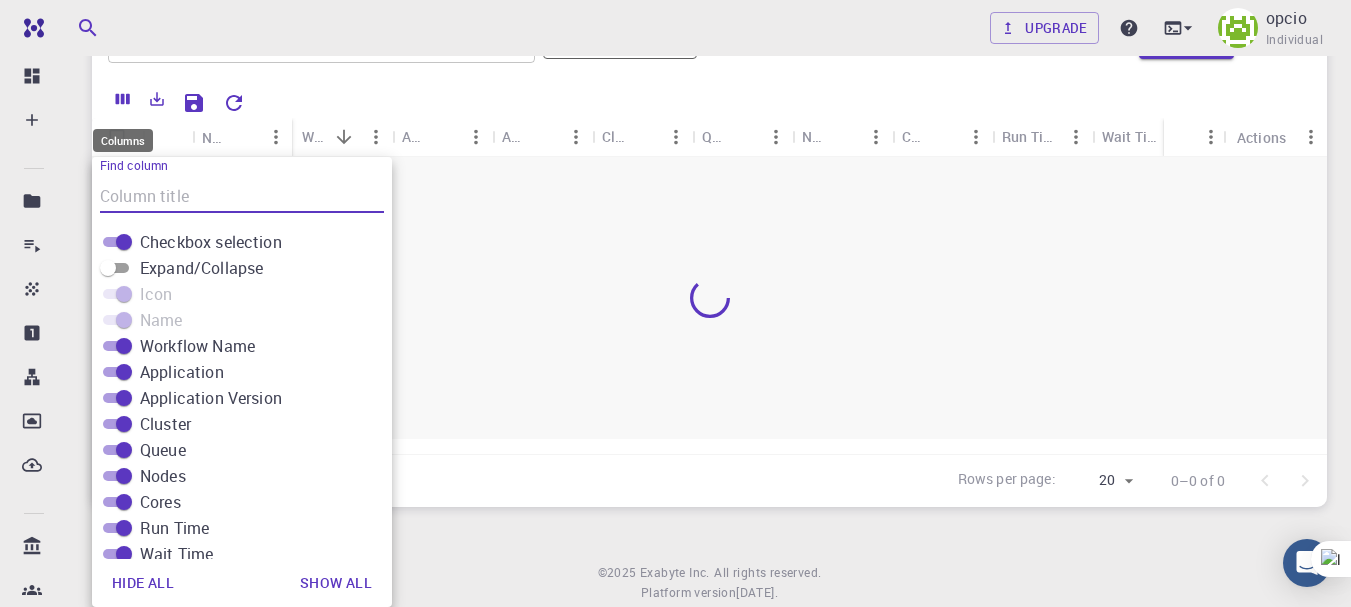 click 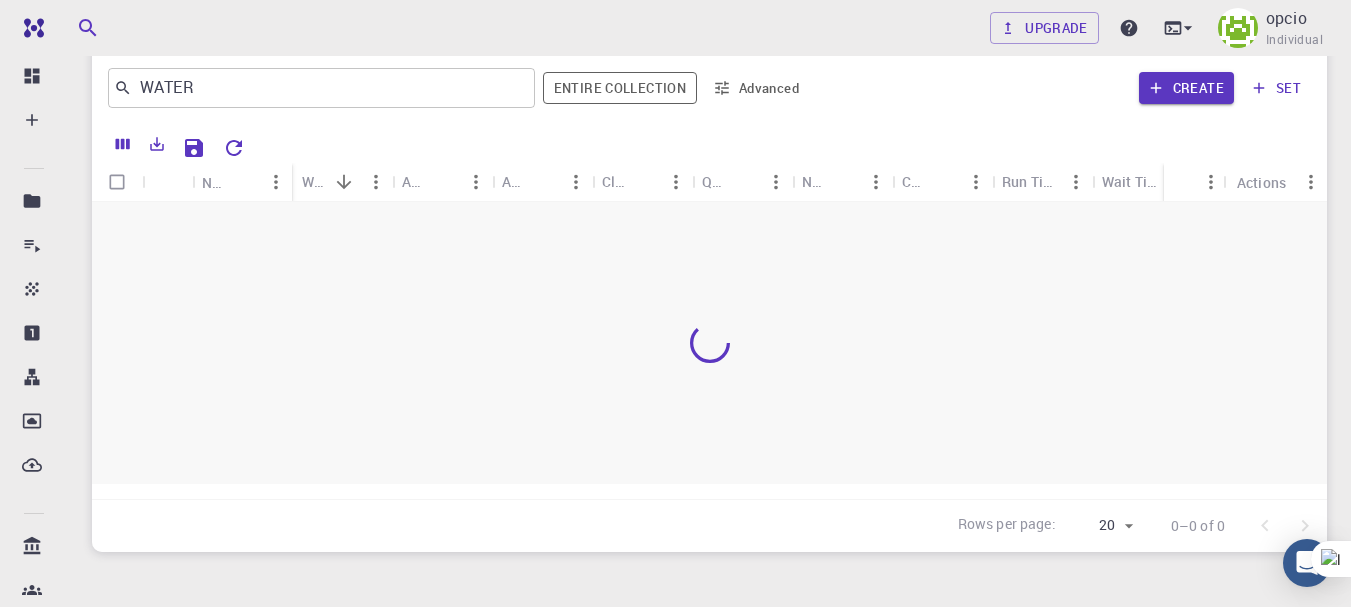 scroll, scrollTop: 171, scrollLeft: 0, axis: vertical 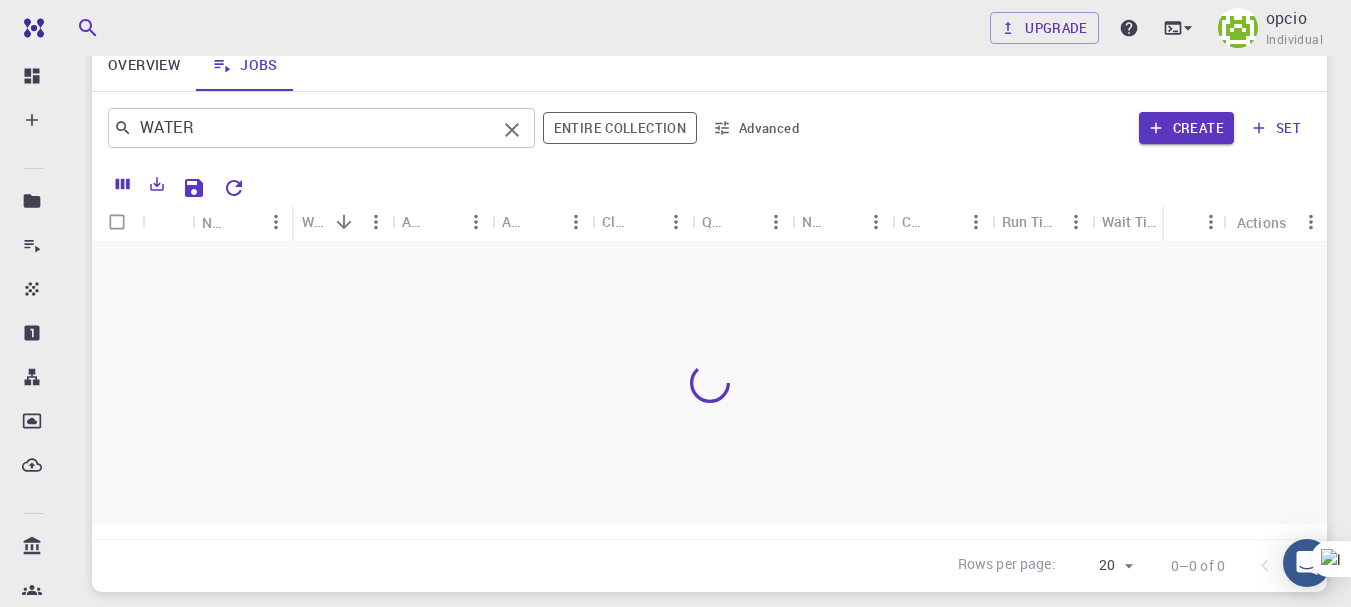 click on "WATER ​" at bounding box center [321, 128] 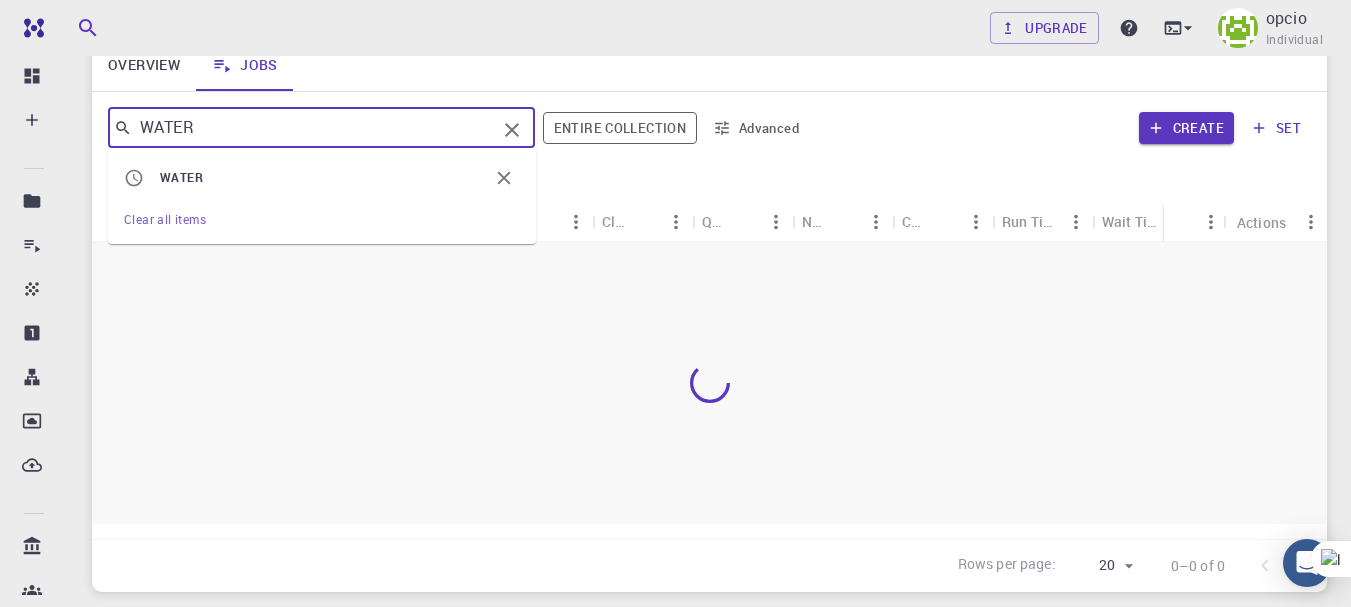 click on "WATER ​" at bounding box center (321, 128) 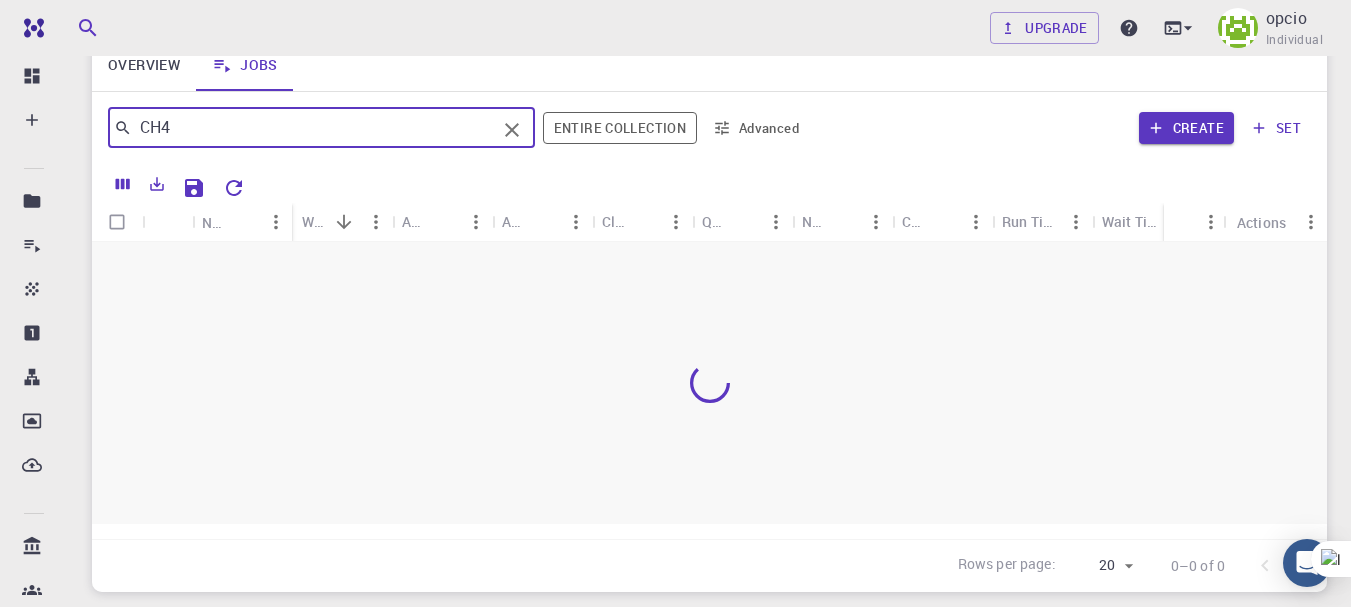 type on "CH4" 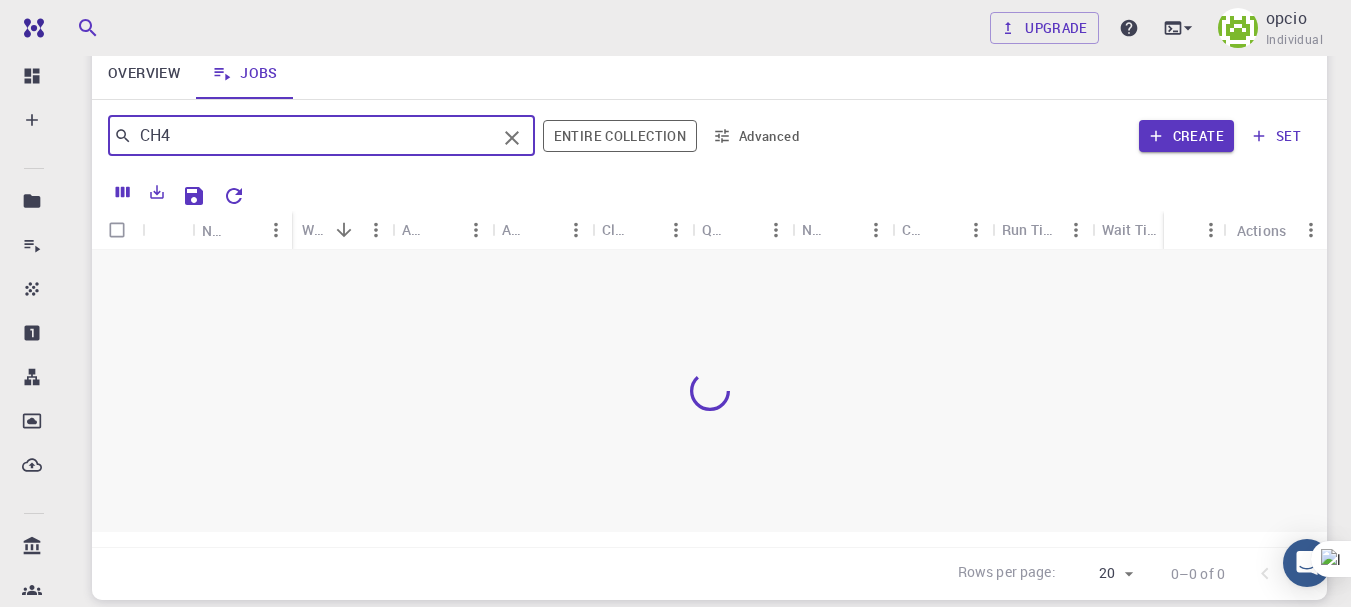 scroll, scrollTop: 0, scrollLeft: 0, axis: both 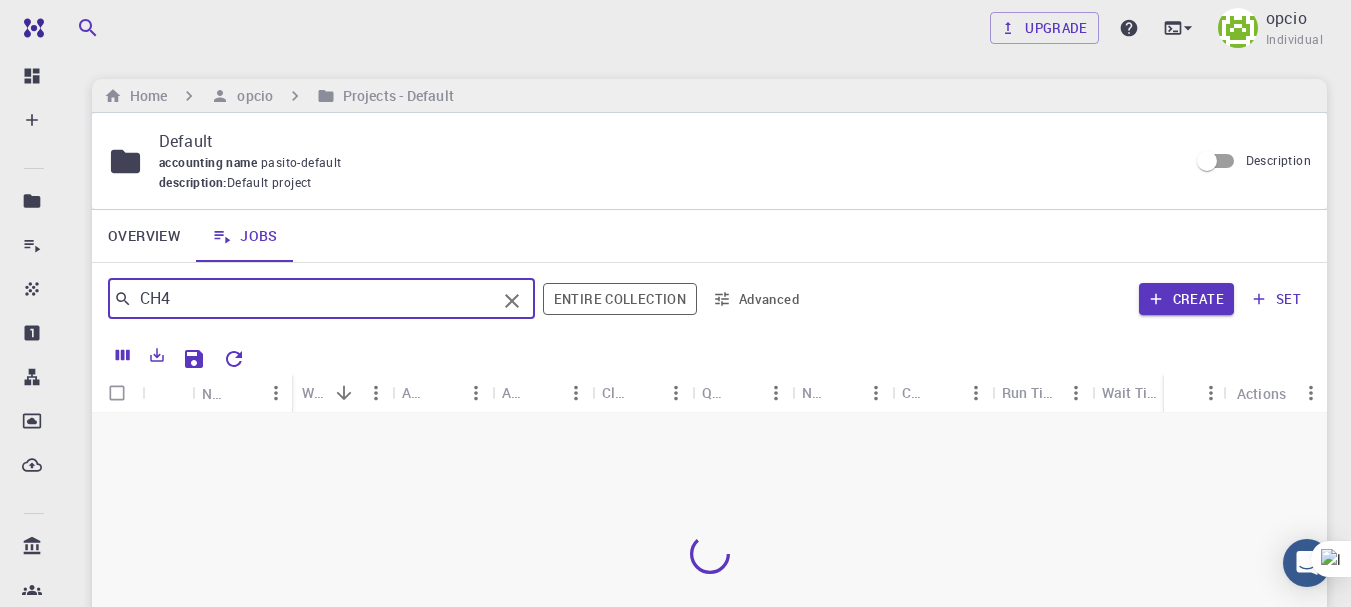 click on "Description" at bounding box center [1207, 161] 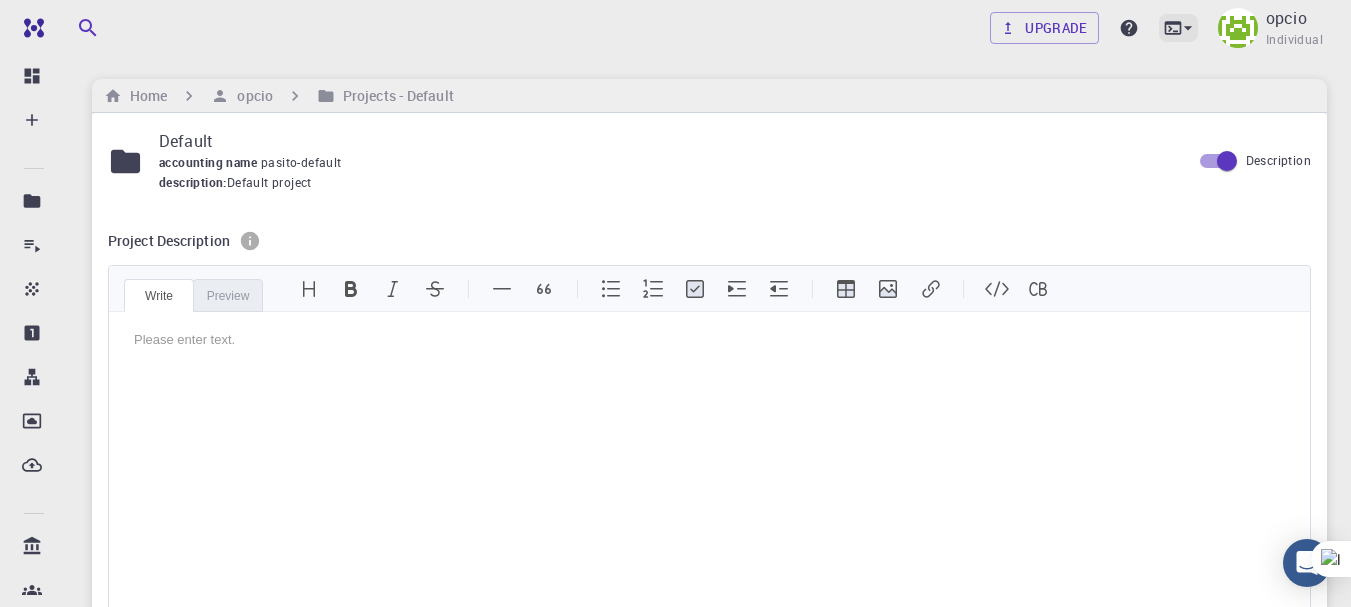 scroll, scrollTop: 0, scrollLeft: 0, axis: both 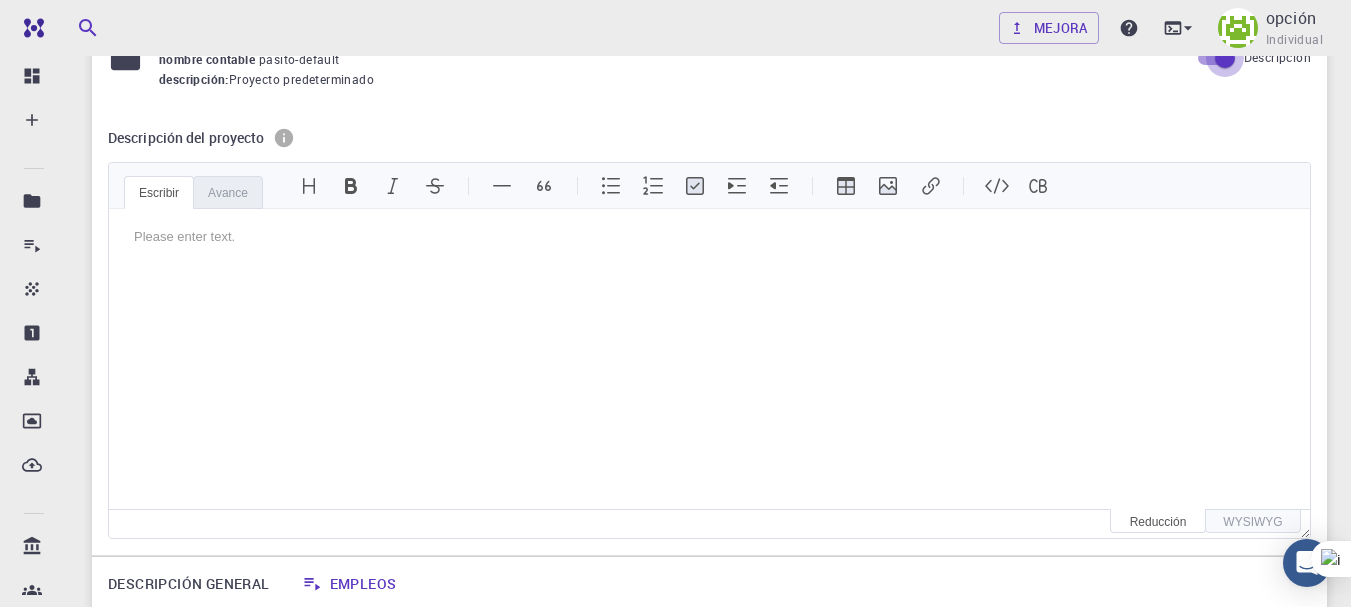 click on "Descripción" at bounding box center [1225, 58] 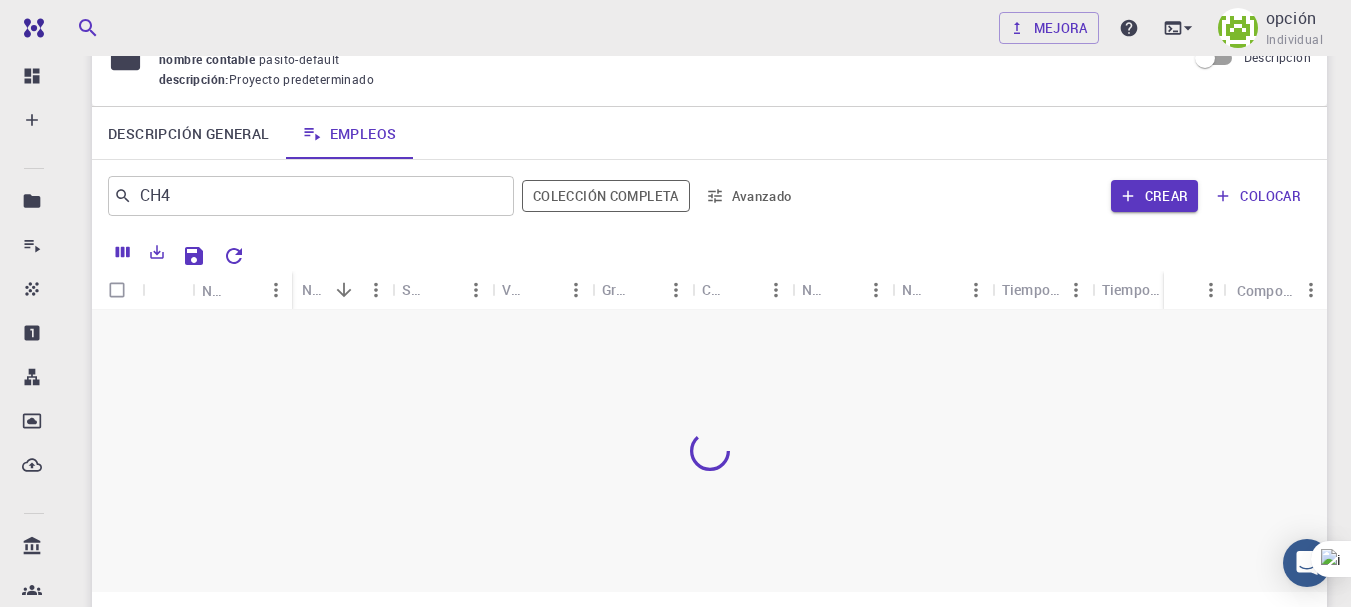 scroll, scrollTop: 106, scrollLeft: 0, axis: vertical 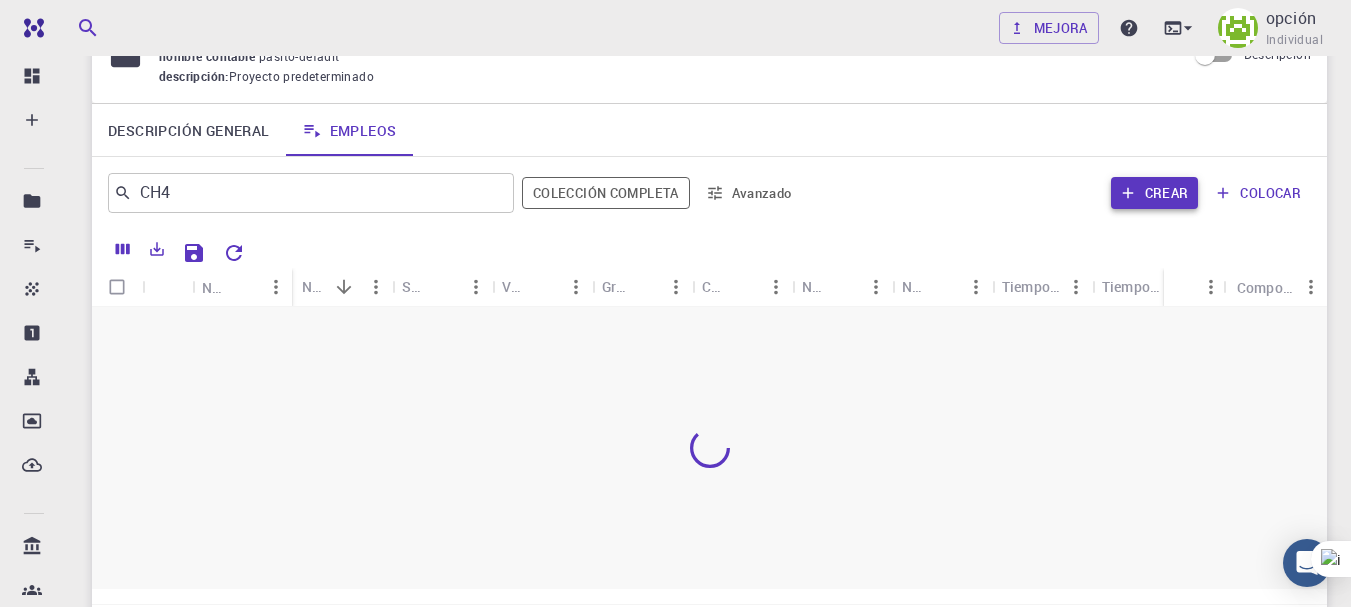 click on "Crear" at bounding box center (1167, 193) 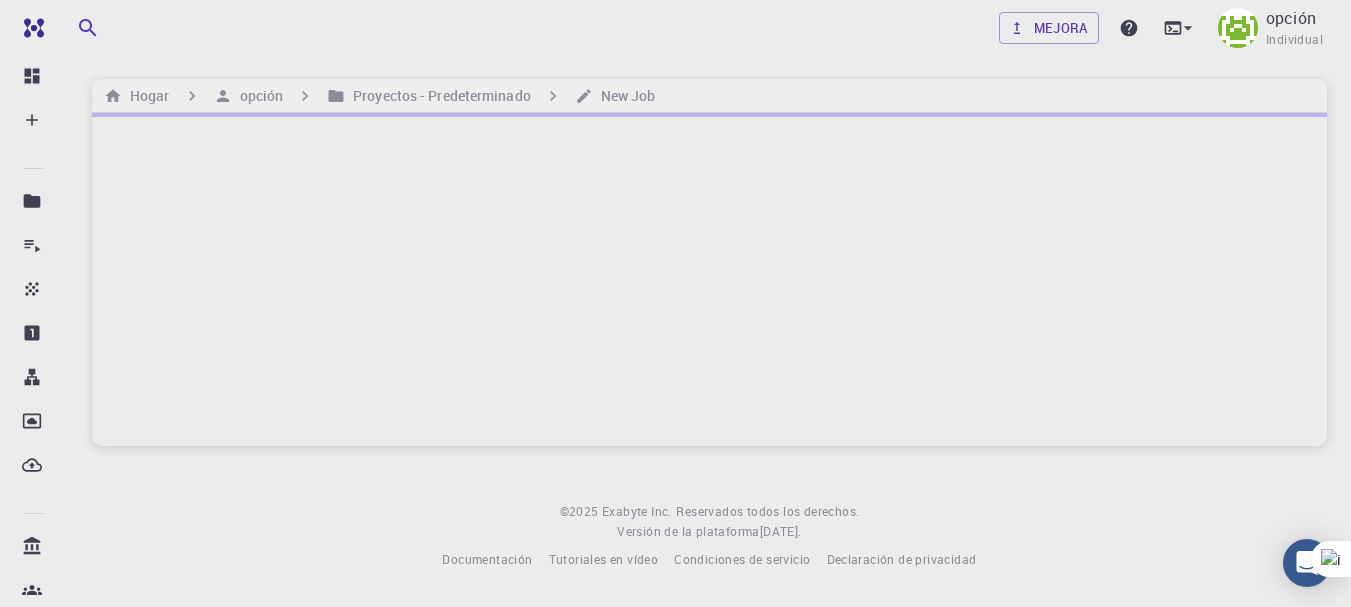 scroll, scrollTop: 0, scrollLeft: 0, axis: both 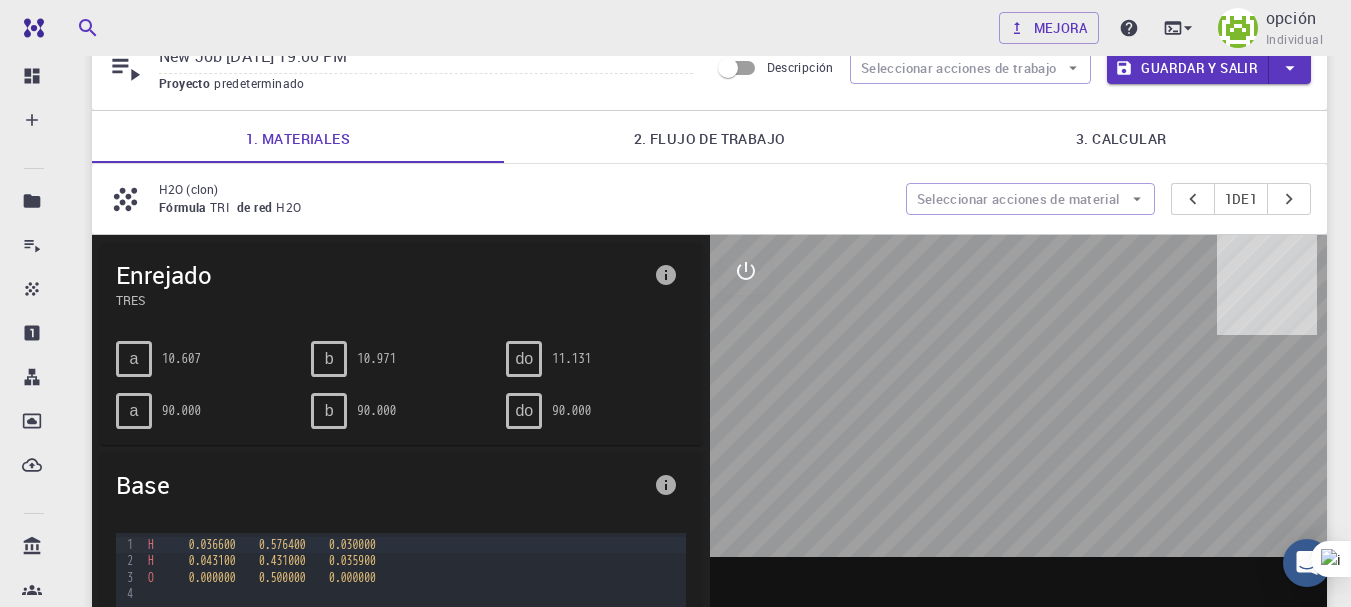click on "TRI" at bounding box center [219, 207] 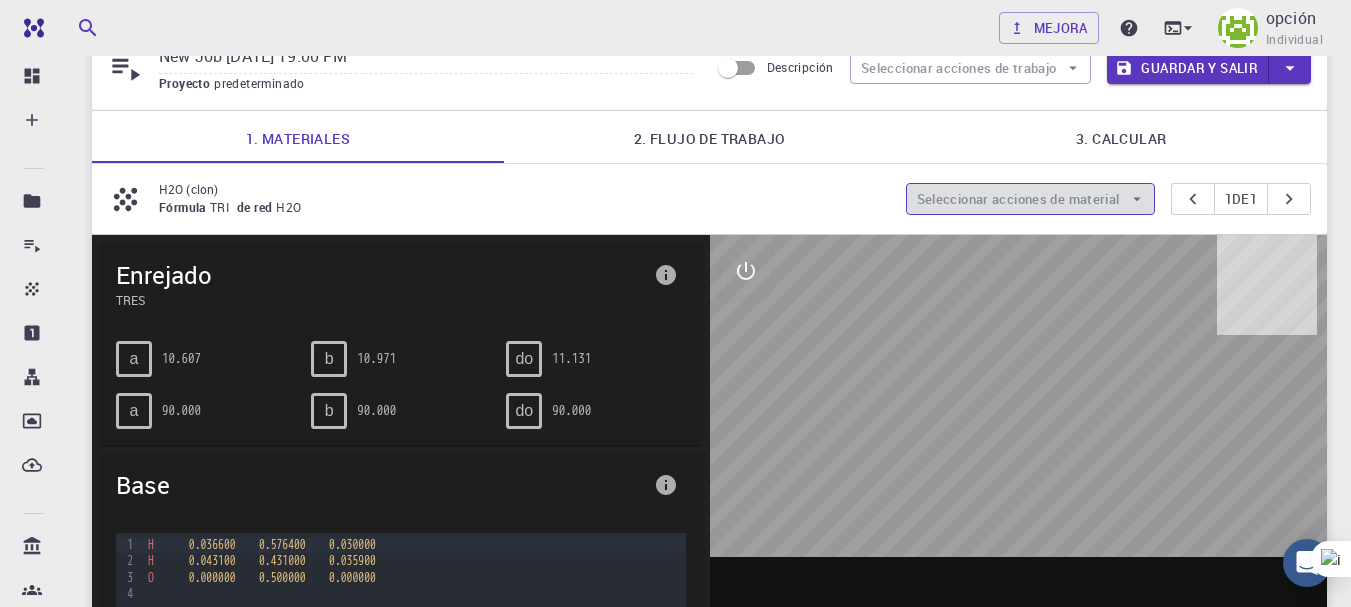 click on "Seleccionar acciones de material" at bounding box center [1018, 199] 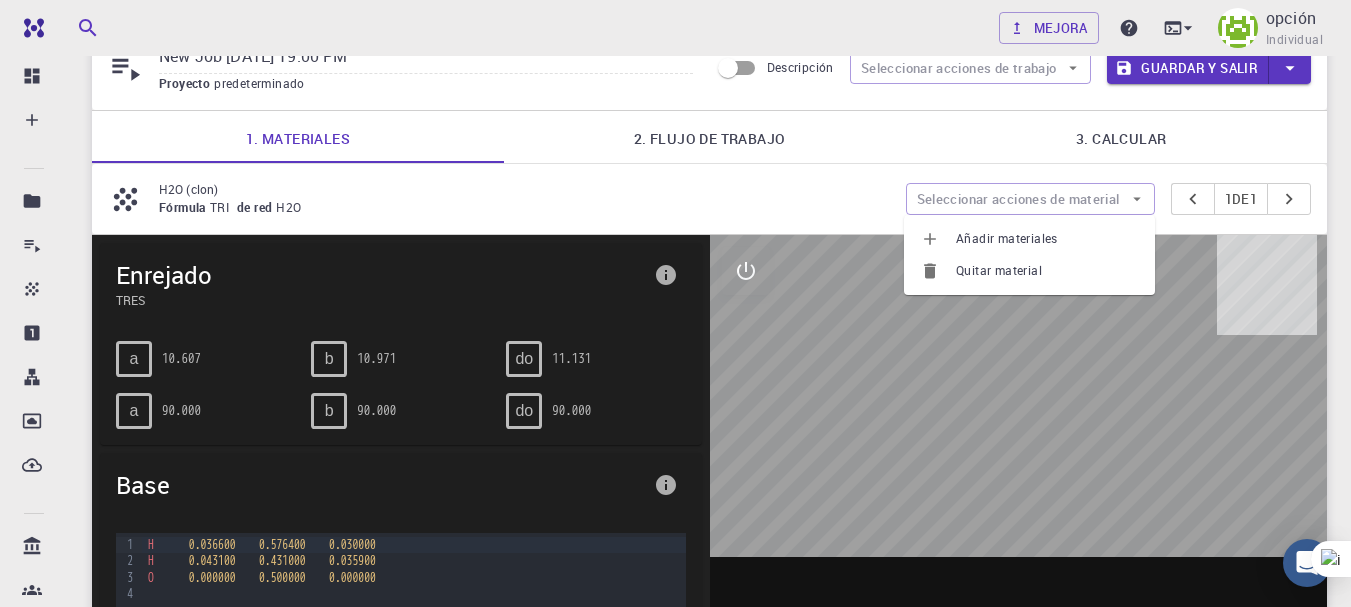 click on "Quitar material" at bounding box center [999, 270] 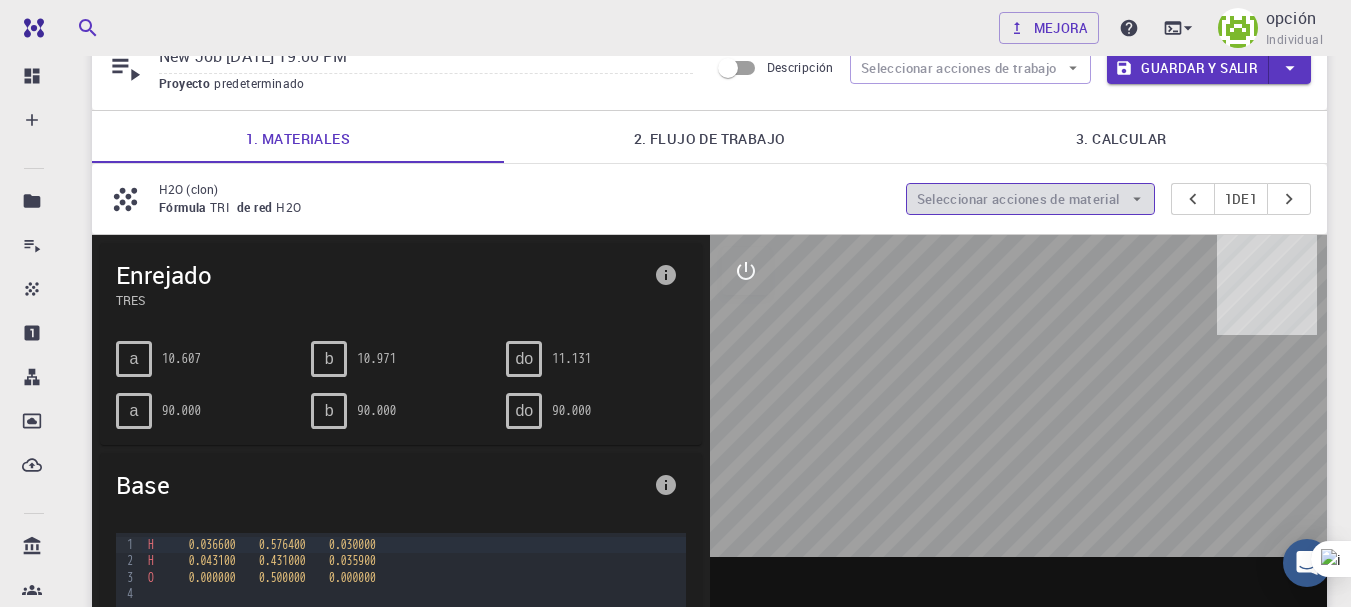 click on "Seleccionar acciones de material" at bounding box center [1018, 199] 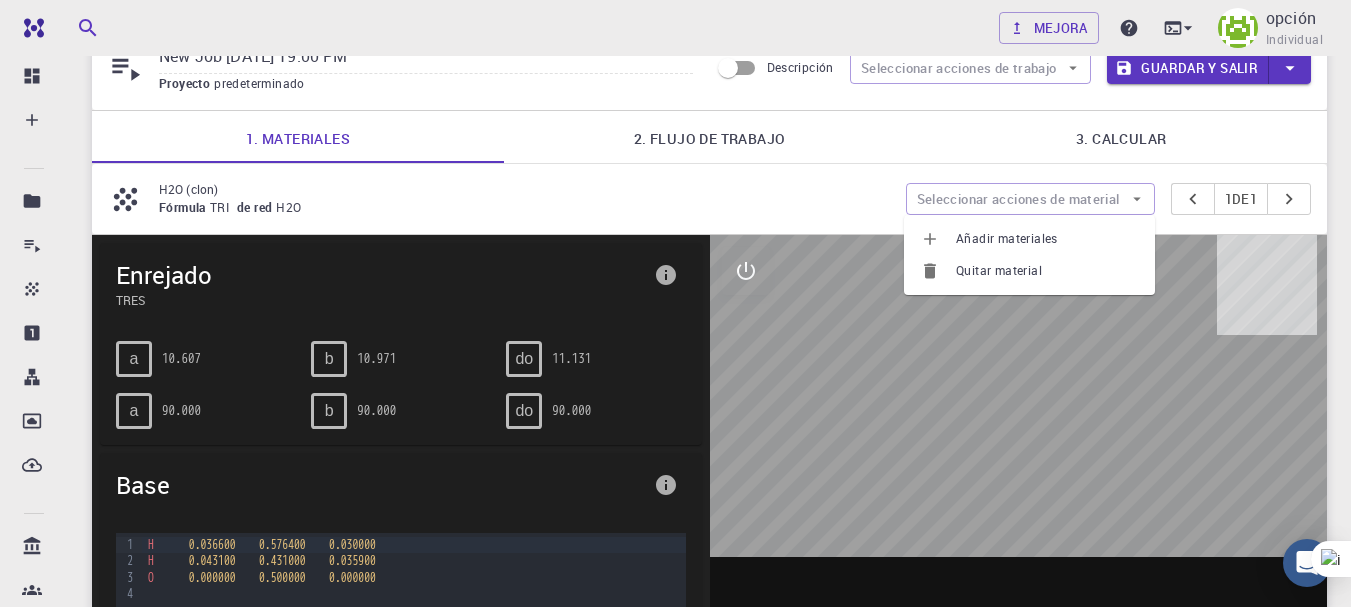 click on "Quitar material" at bounding box center [1029, 271] 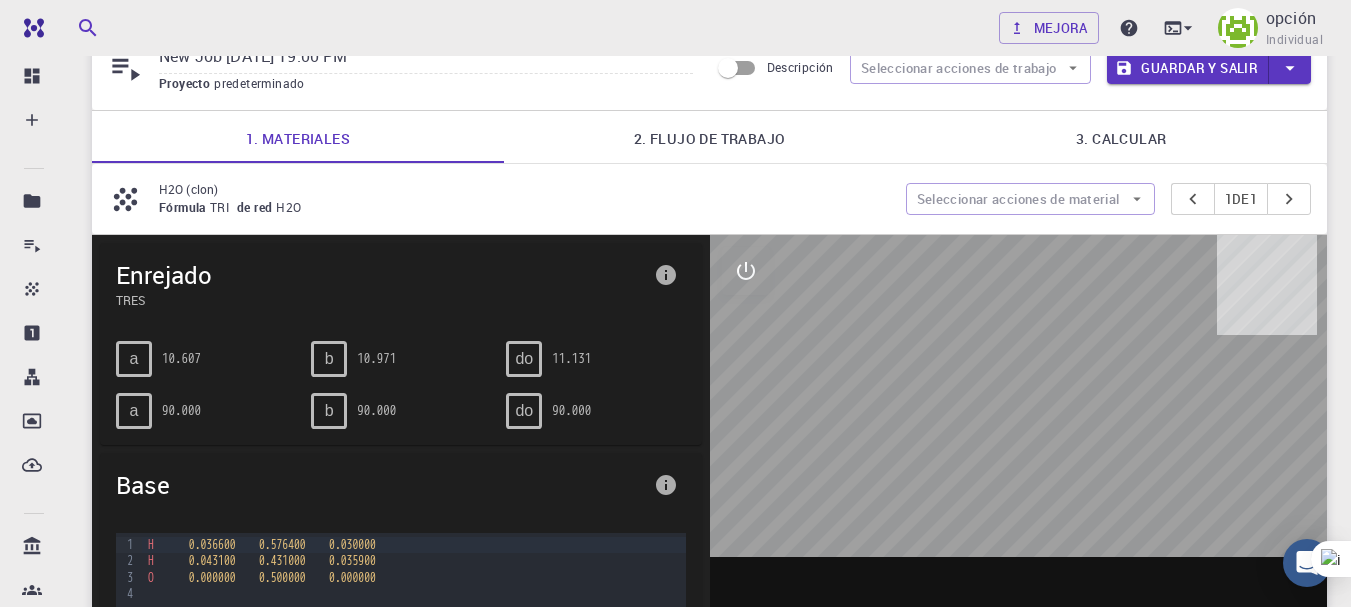 click on "de red" at bounding box center (254, 207) 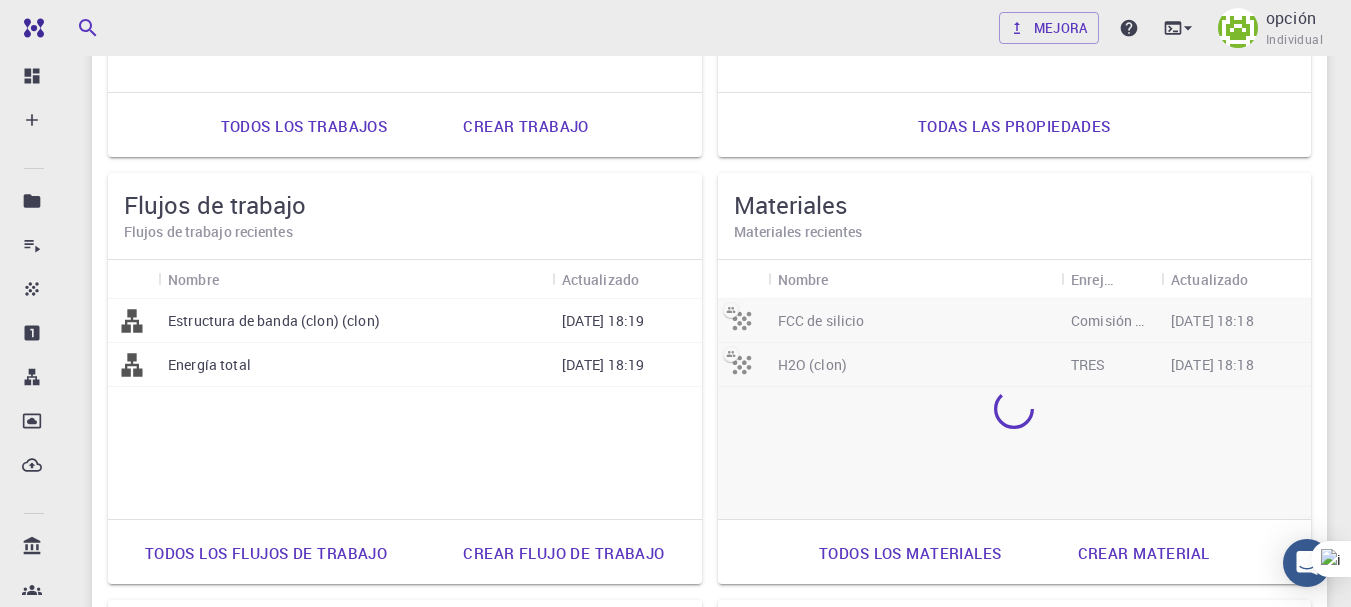 scroll, scrollTop: 480, scrollLeft: 0, axis: vertical 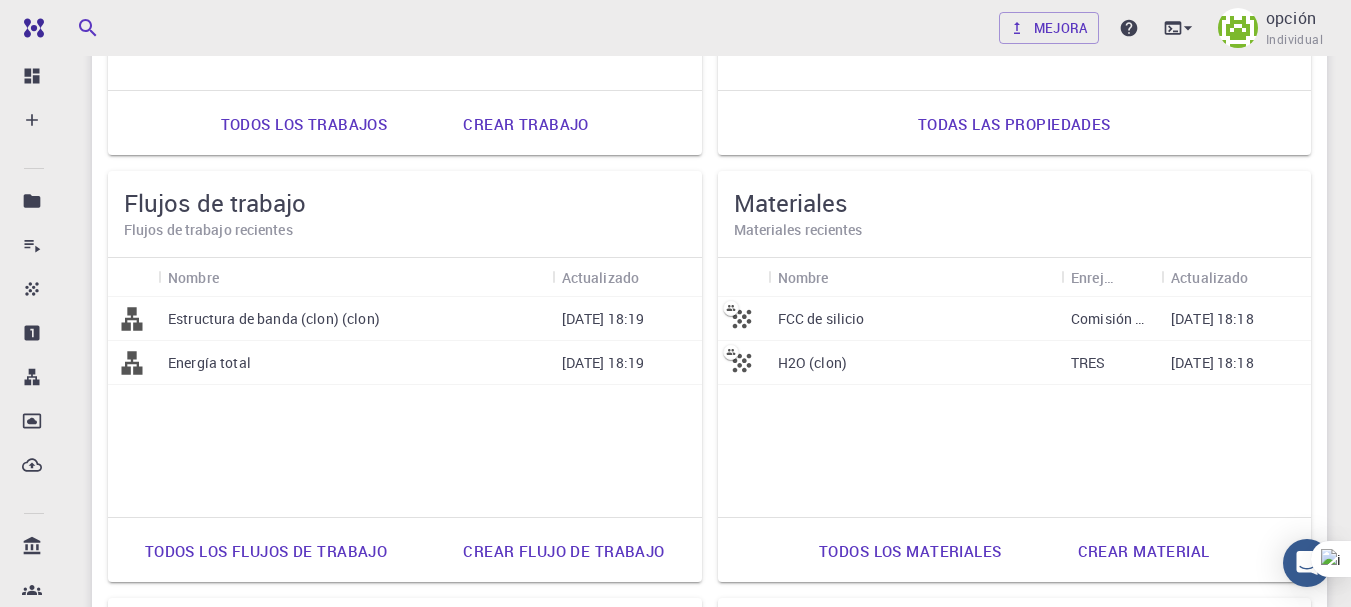 click on "H2O (clon)" at bounding box center (915, 363) 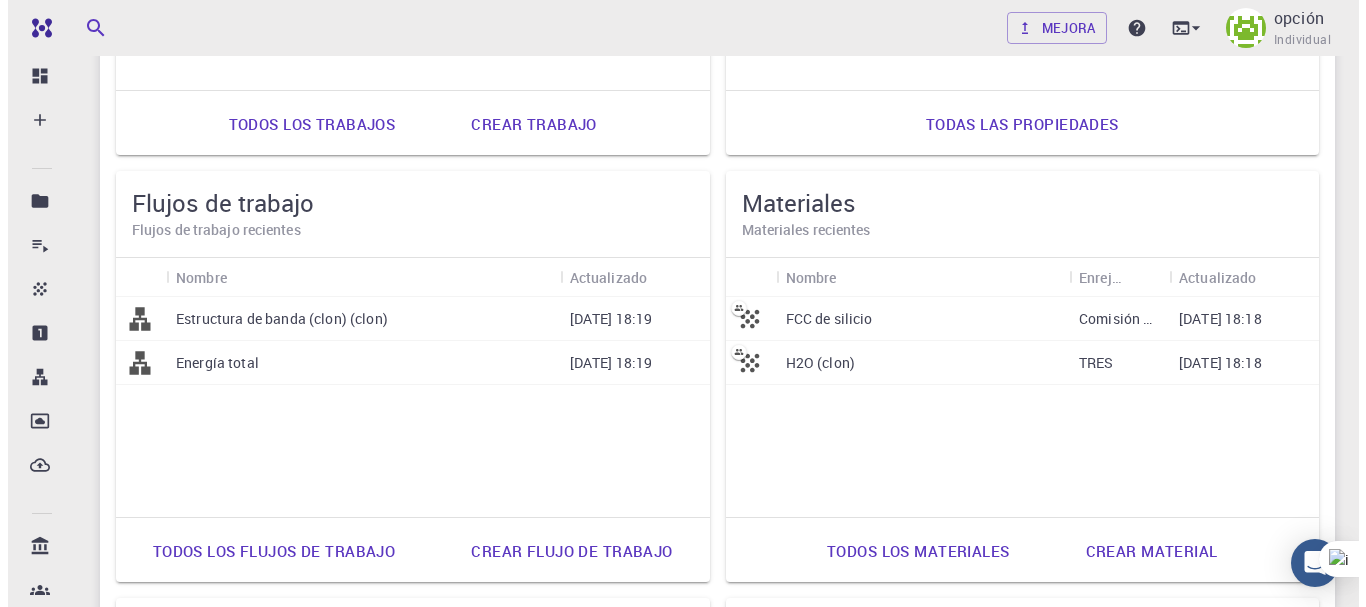 scroll, scrollTop: 0, scrollLeft: 0, axis: both 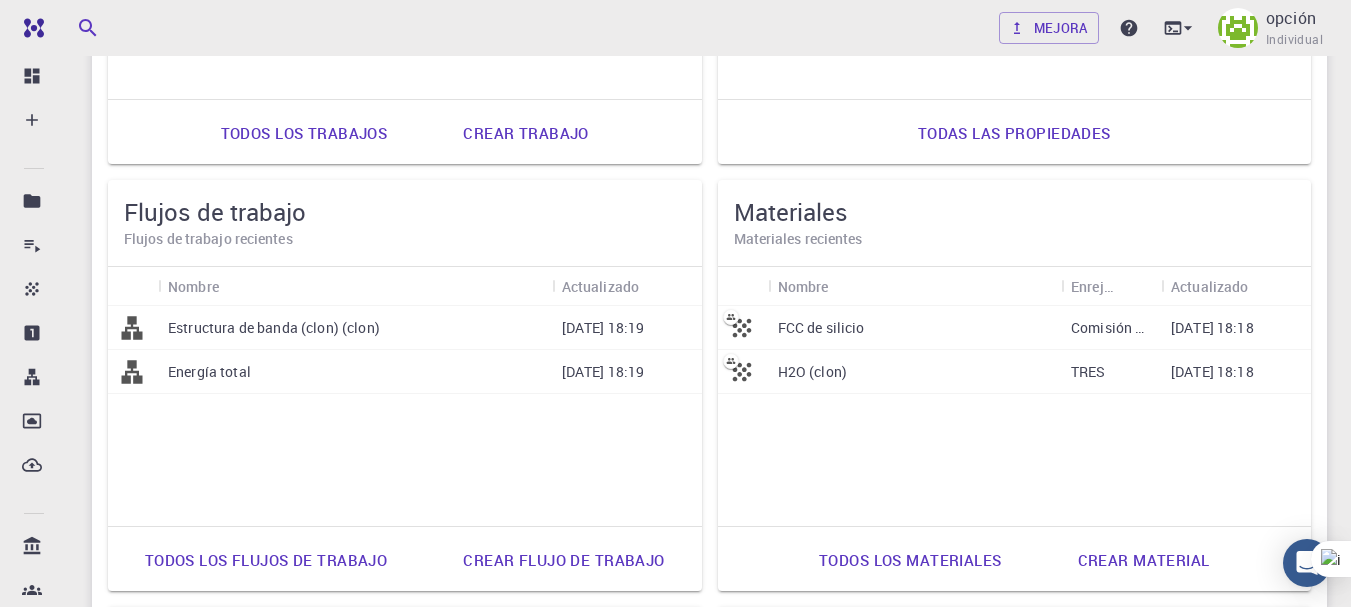 drag, startPoint x: 509, startPoint y: 337, endPoint x: 293, endPoint y: 508, distance: 275.4941 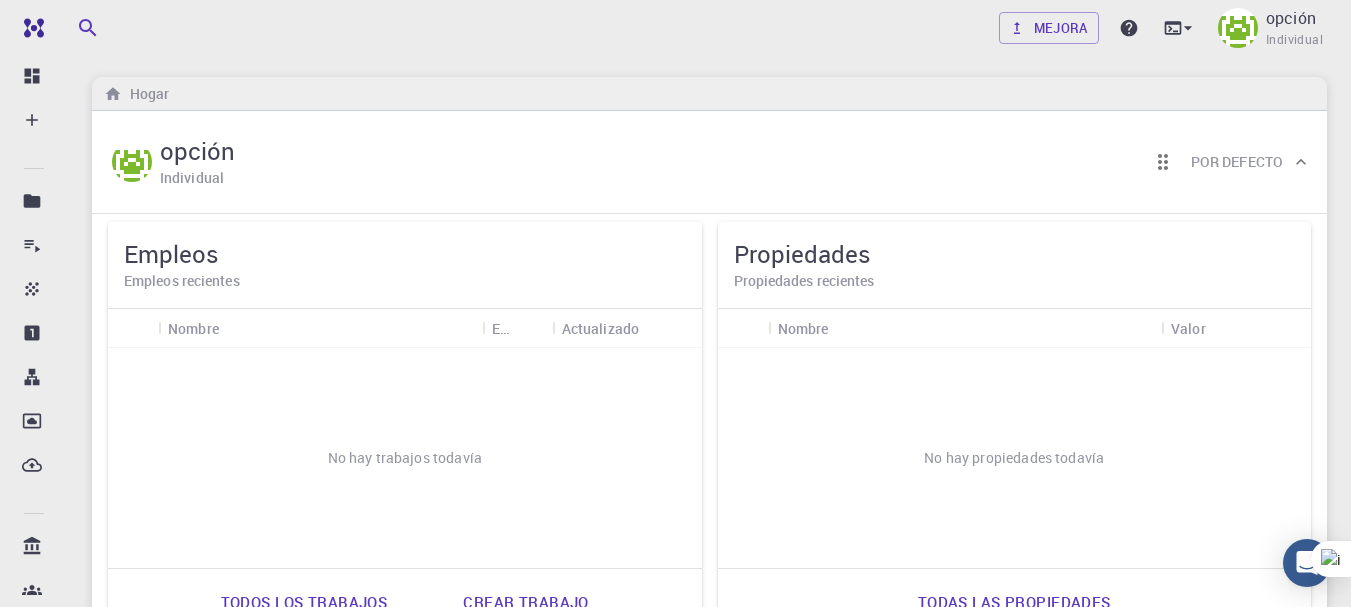 scroll, scrollTop: 0, scrollLeft: 0, axis: both 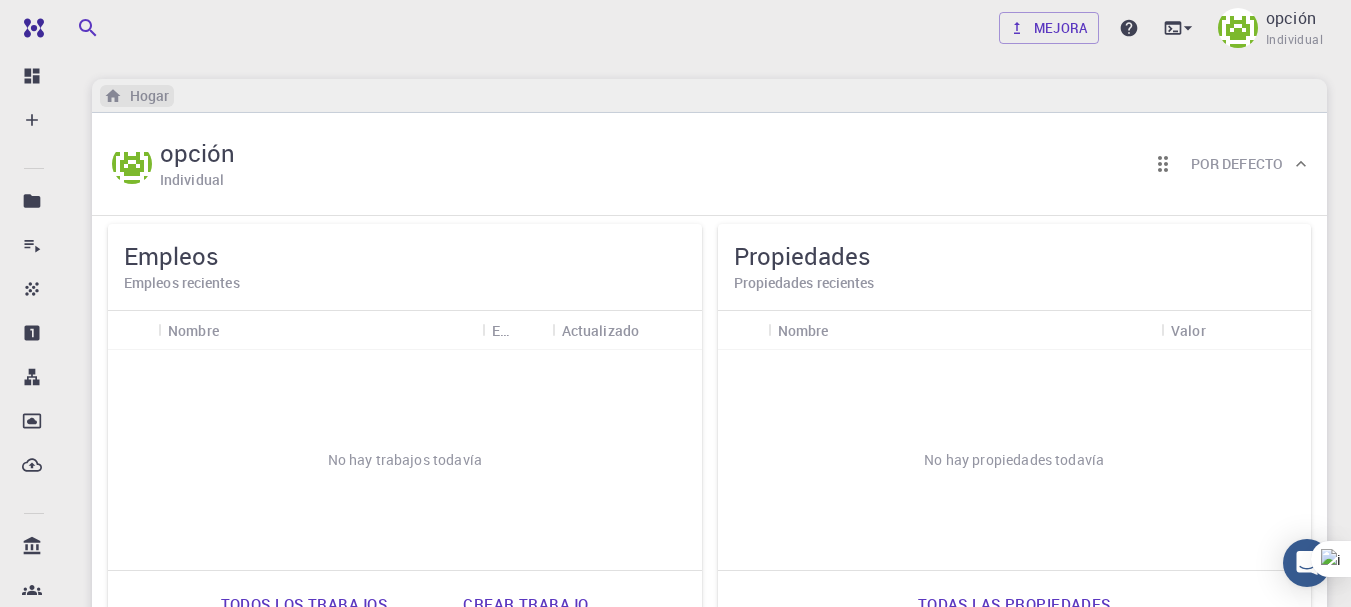 click 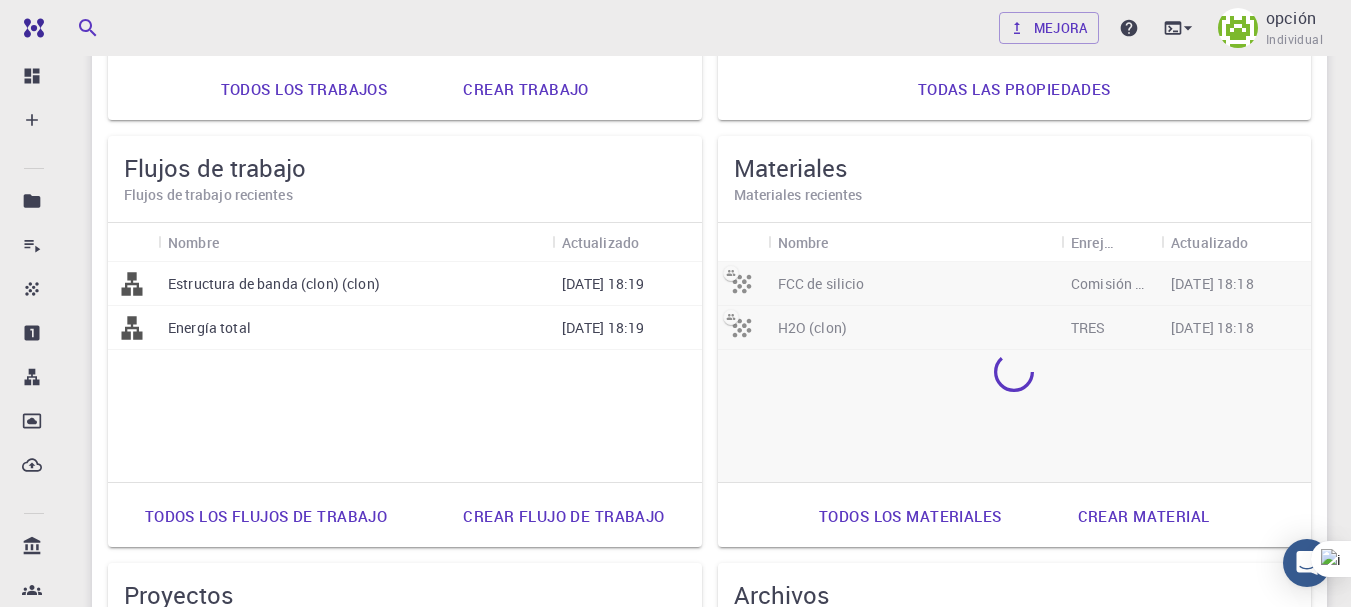 scroll, scrollTop: 574, scrollLeft: 0, axis: vertical 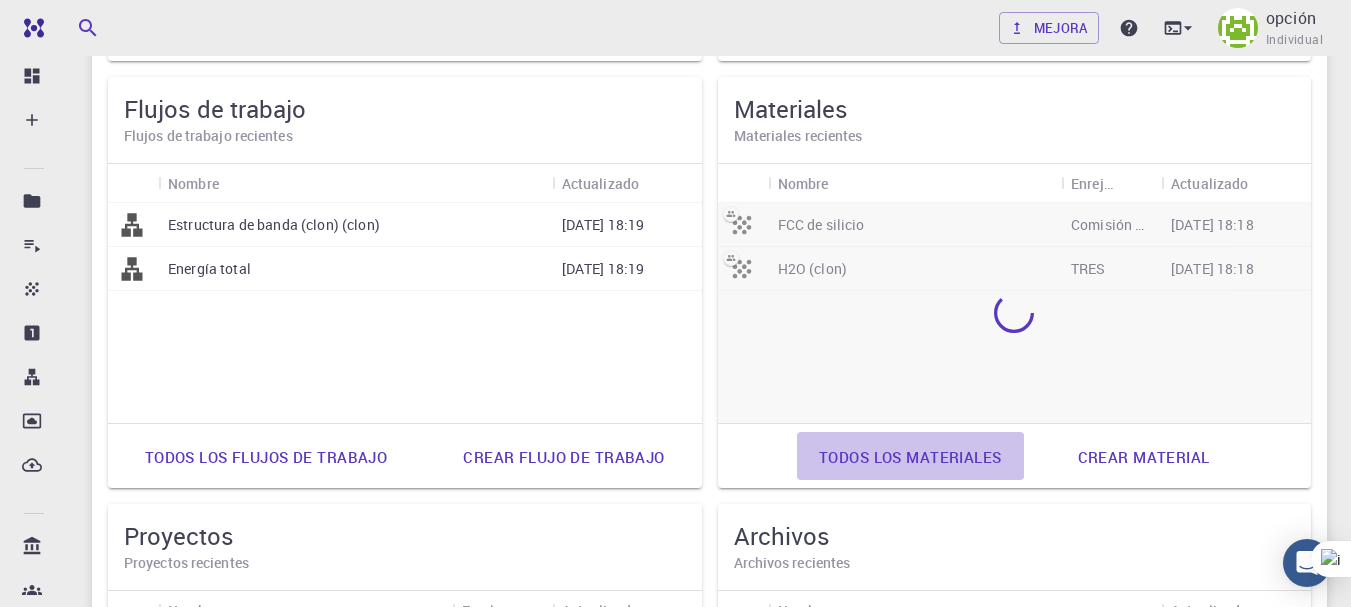 click on "Todos los materiales" at bounding box center [910, 457] 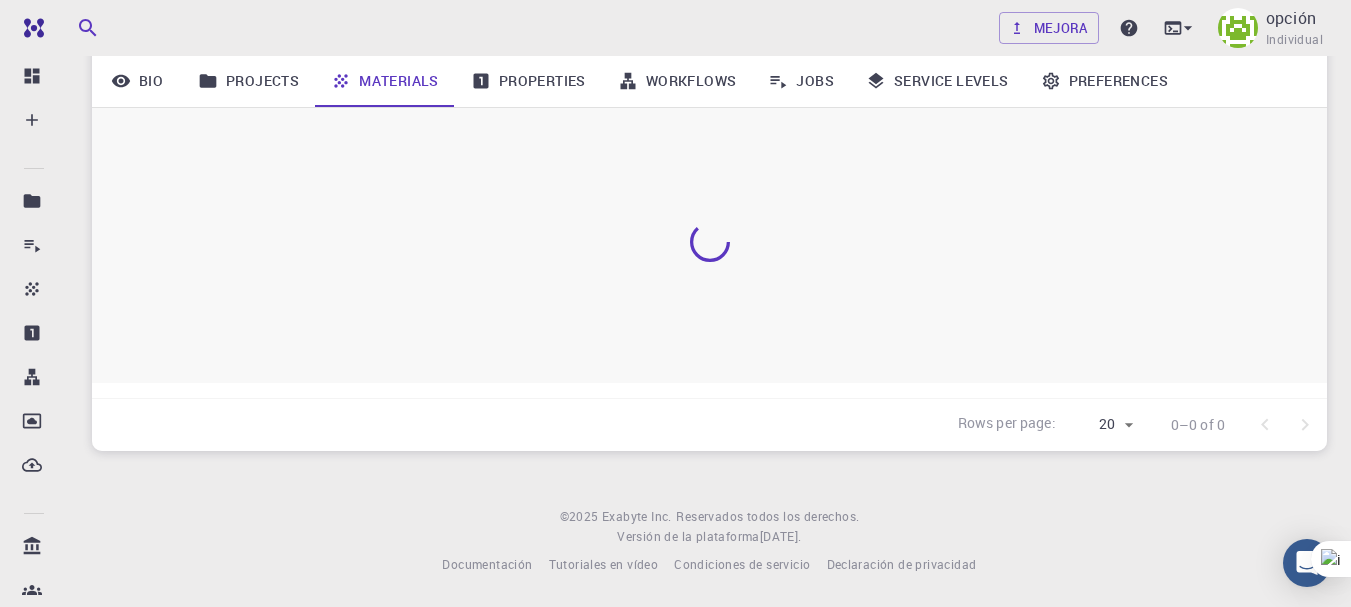 scroll, scrollTop: 311, scrollLeft: 0, axis: vertical 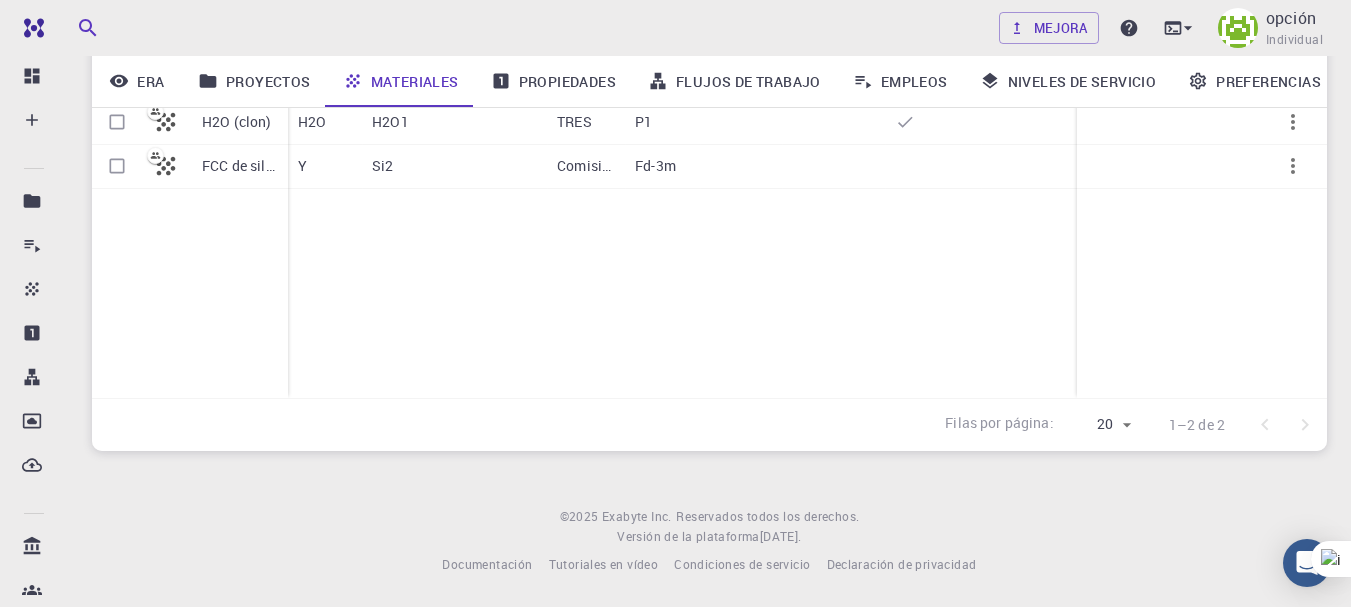 click on "Mejora opción Individual Hogar opcio opción pasito descripción  :   Se unió el 10 de [PERSON_NAME] de 2025 Era Proyectos Materiales Propiedades Flujos de trabajo Empleos Niveles de servicio Preferencias ​ Con propiedades Colección completa Avanzado Comportamiento Importar Crear colocar Nombre Fórmula Fórmula de celda unitaria Enrejado Simetría Etiquetas No periódico Por defecto Compartido Público Ext+lnk Extensión+web energía total (vasp:dft:gga:pbe) densidad_de_estados (qe:dft:gga:pbe) energía total (:dft:gga:pbe) Comportamiento H2O (clon) FCC de silicio H2O H2O1 TRES P1 - - - Y Si2 Comisión Federal de Comunicaciones (FCC) Fd-3m - - - [PERSON_NAME] por página: 20 20 1–2 de 2 ©  2025   Exabyte Inc.   Reservados todos los derechos. Versión de la plataforma  [DATE]  . Documentación Tutoriales en vídeo Condiciones de servicio Declaración de privacidad" at bounding box center [709, 148] 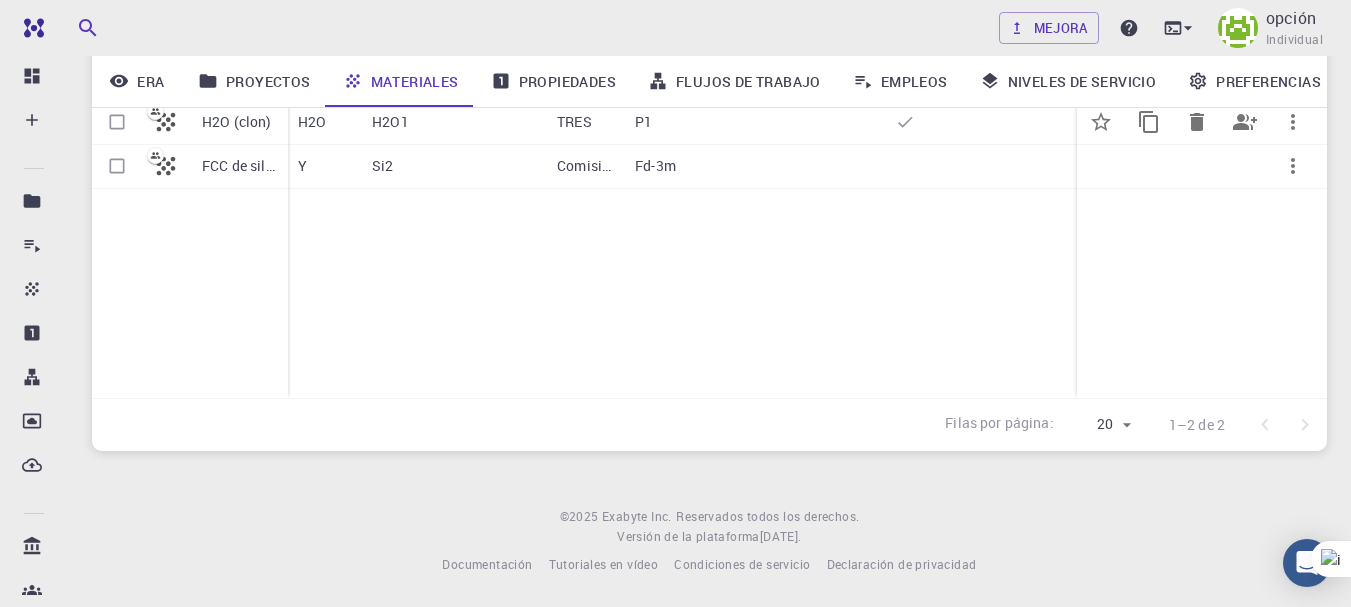 click at bounding box center [117, 122] 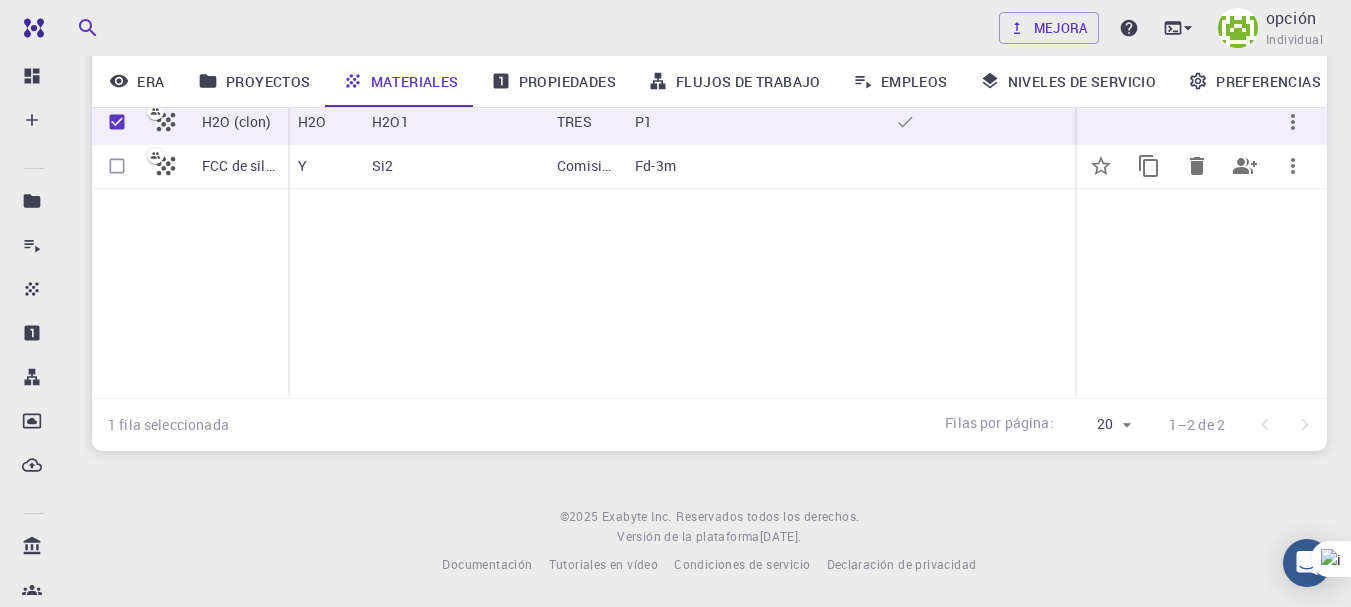 click at bounding box center [117, 166] 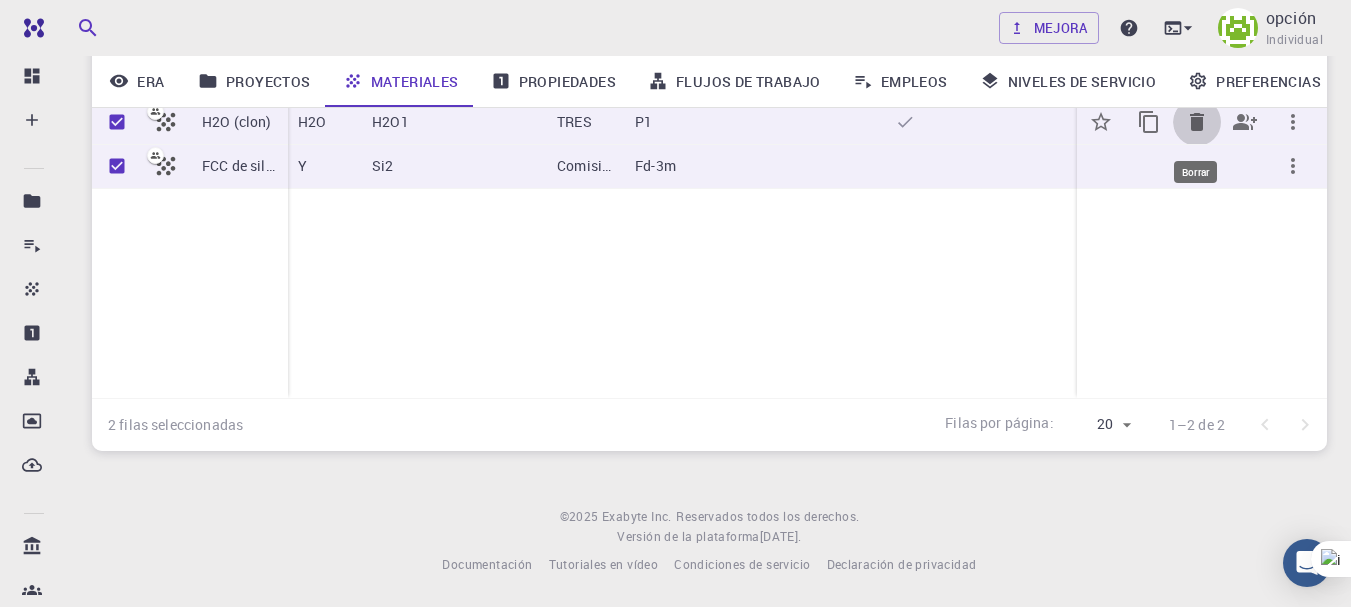 click 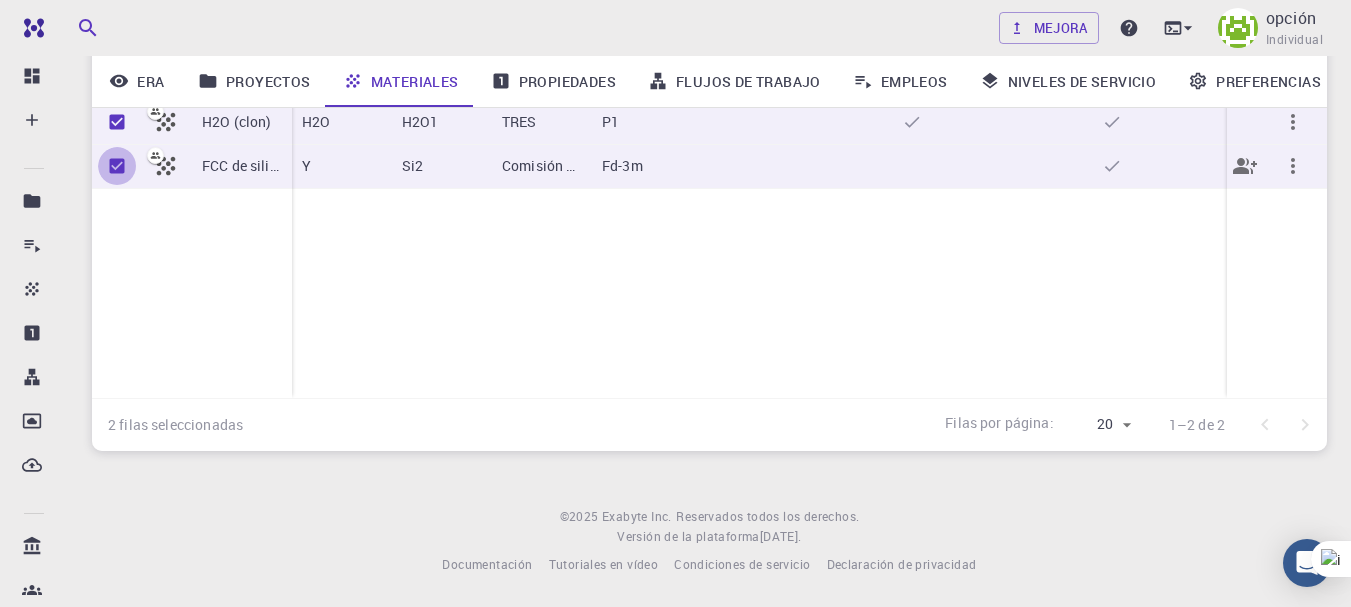 click at bounding box center (117, 166) 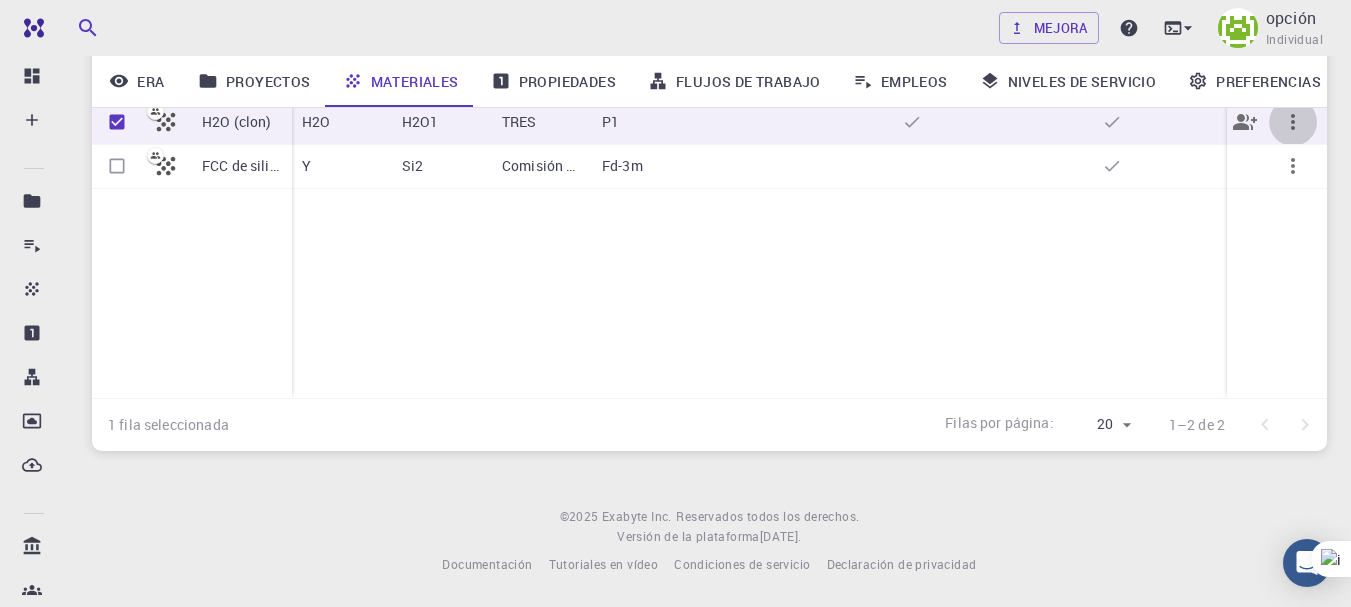 click 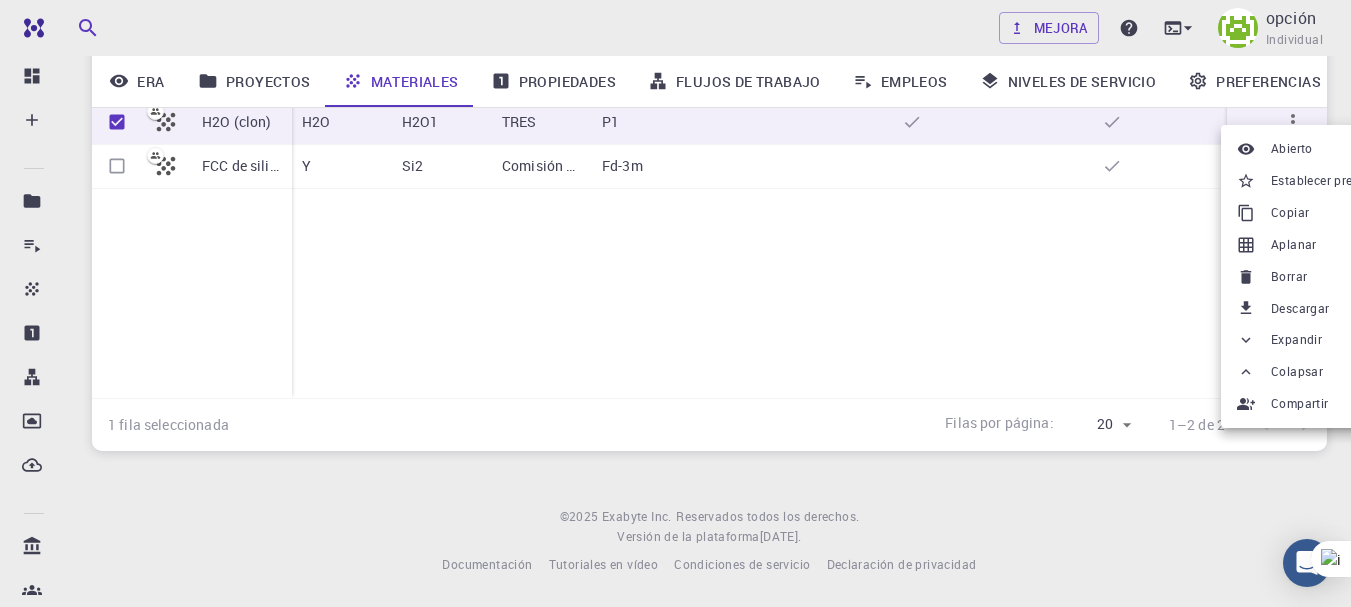 click on "Borrar" at bounding box center (1289, 276) 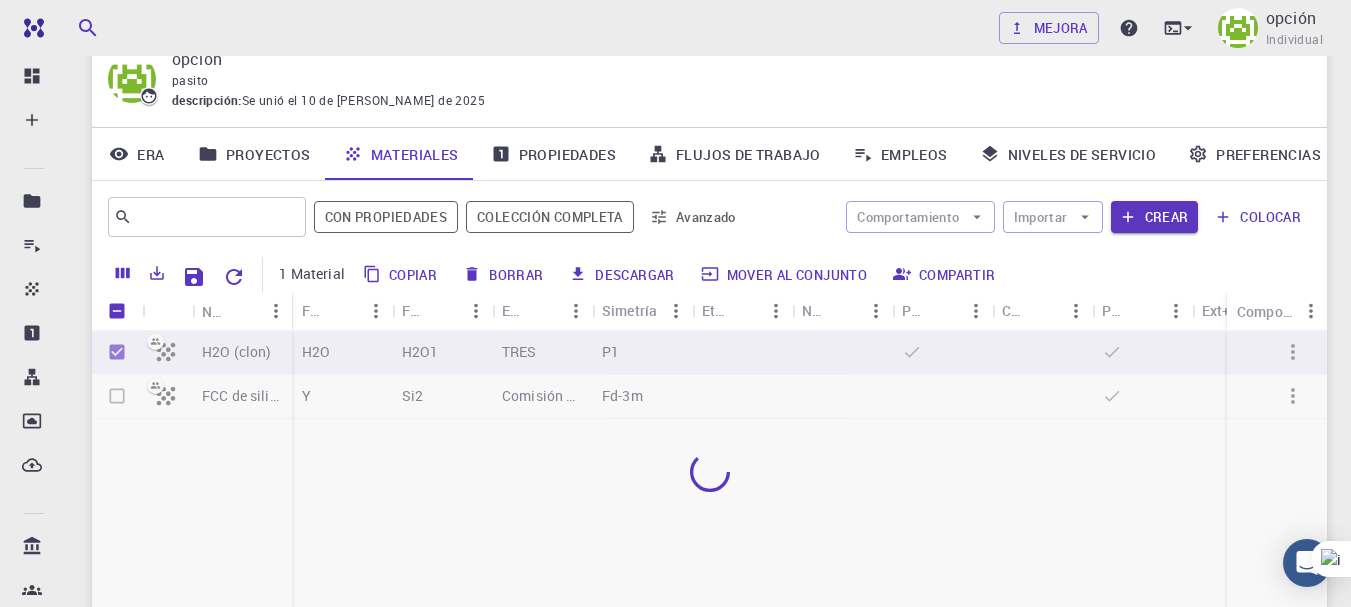 scroll, scrollTop: 77, scrollLeft: 0, axis: vertical 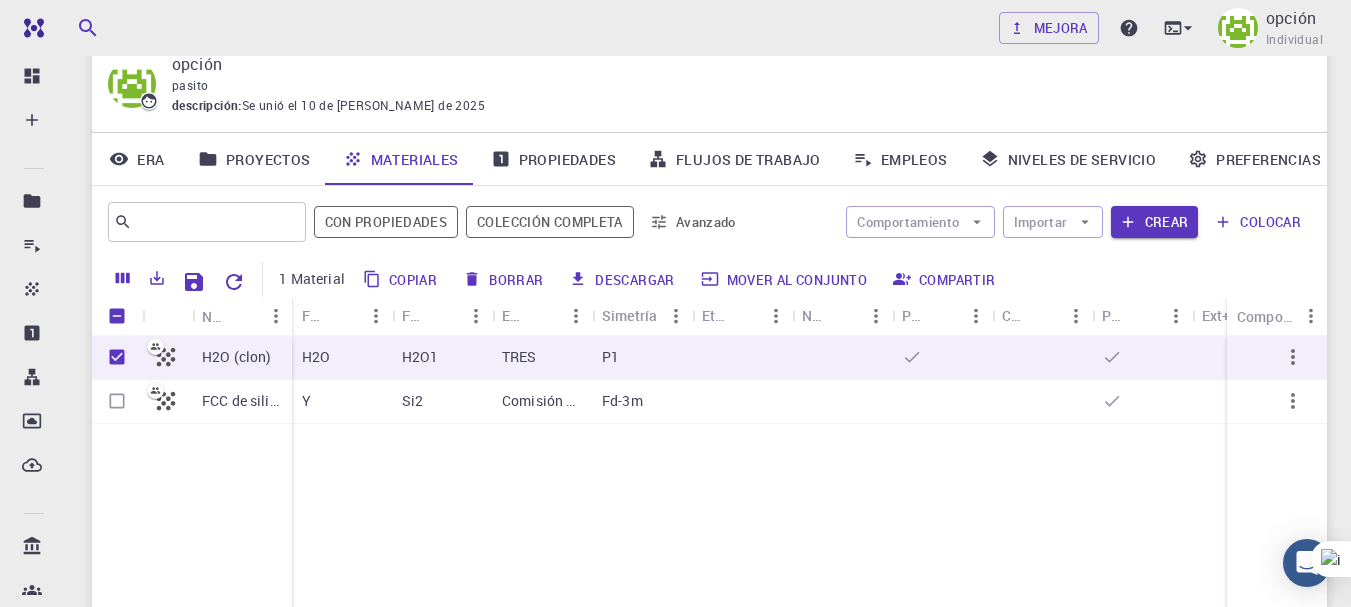 click on "Borrar" at bounding box center (516, 280) 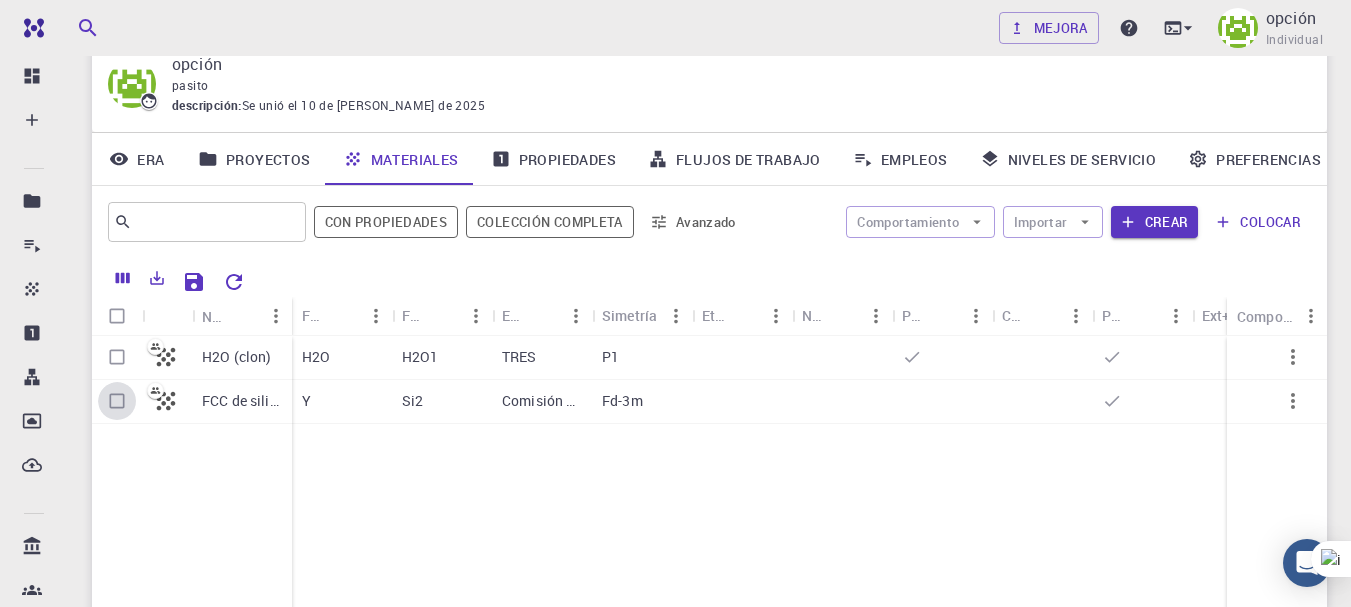 click at bounding box center (117, 401) 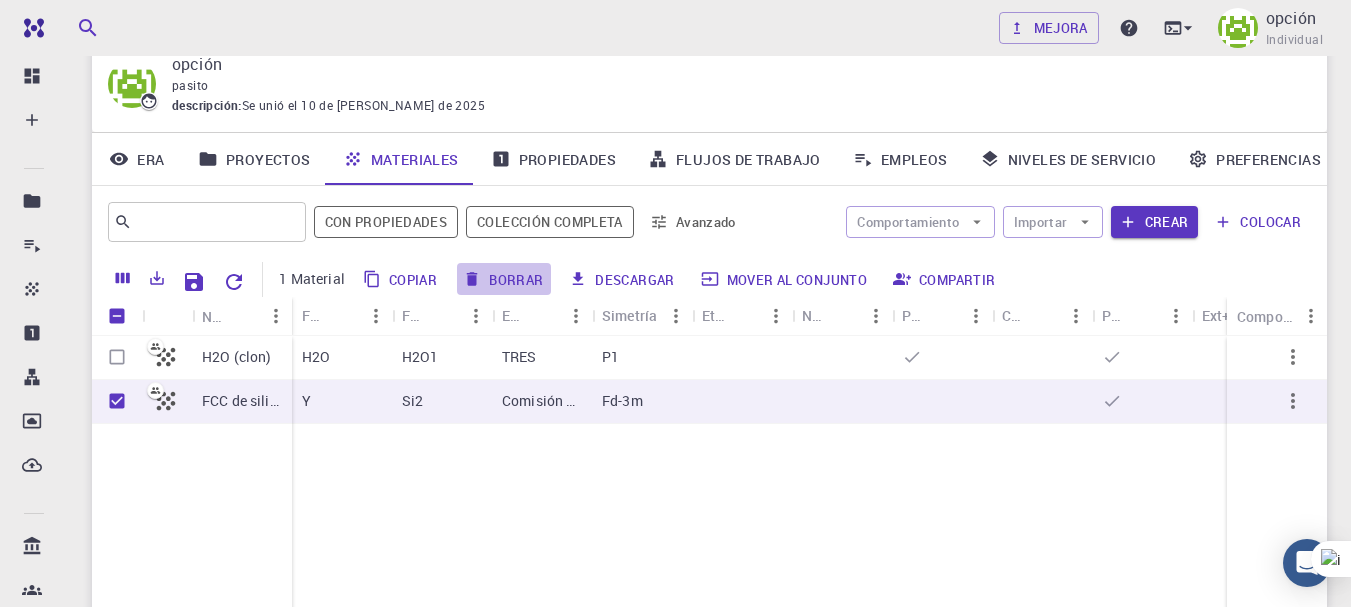 click on "Borrar" at bounding box center [504, 279] 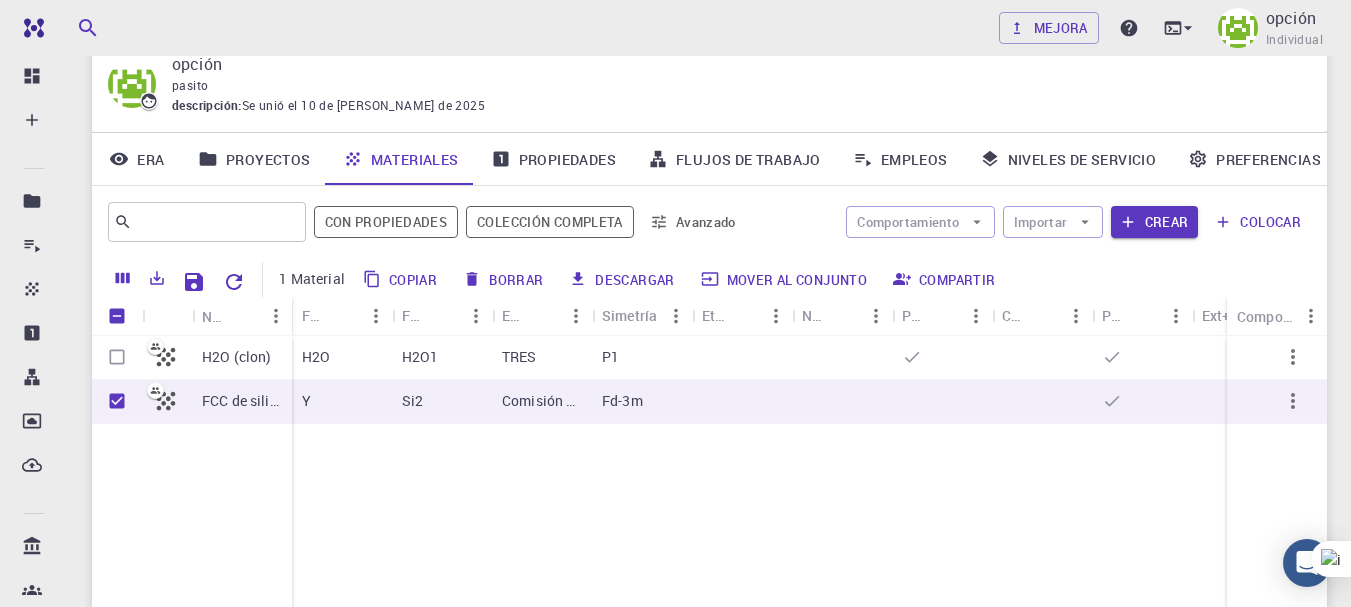 checkbox on "false" 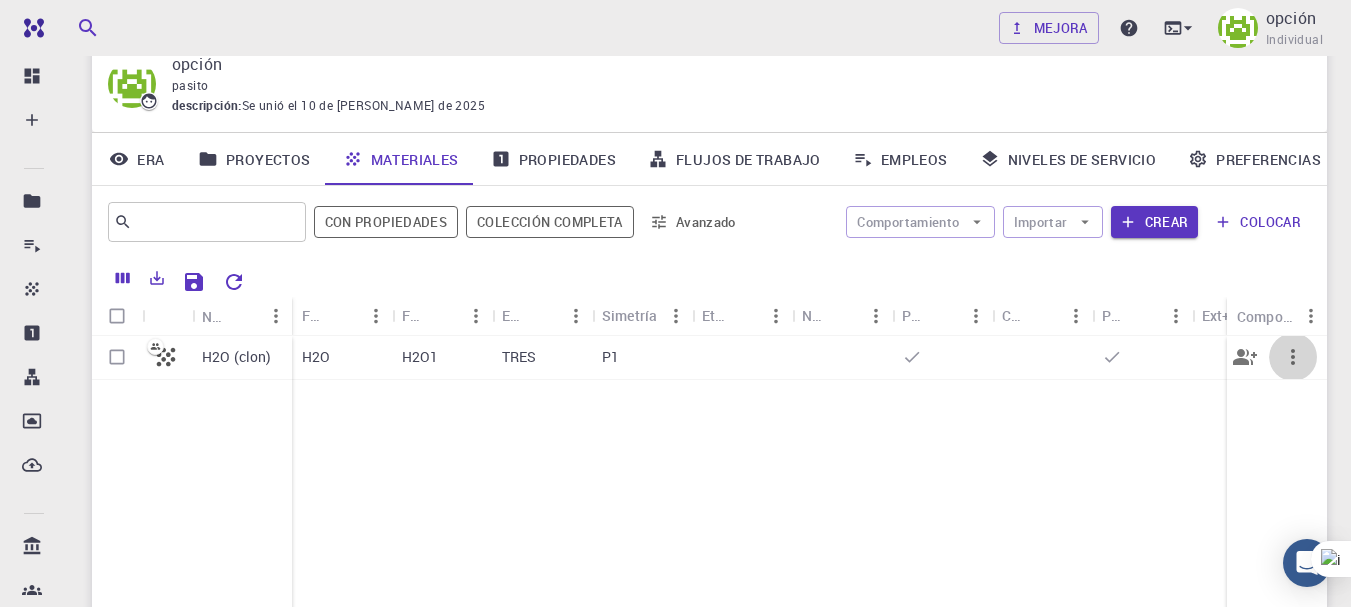 click 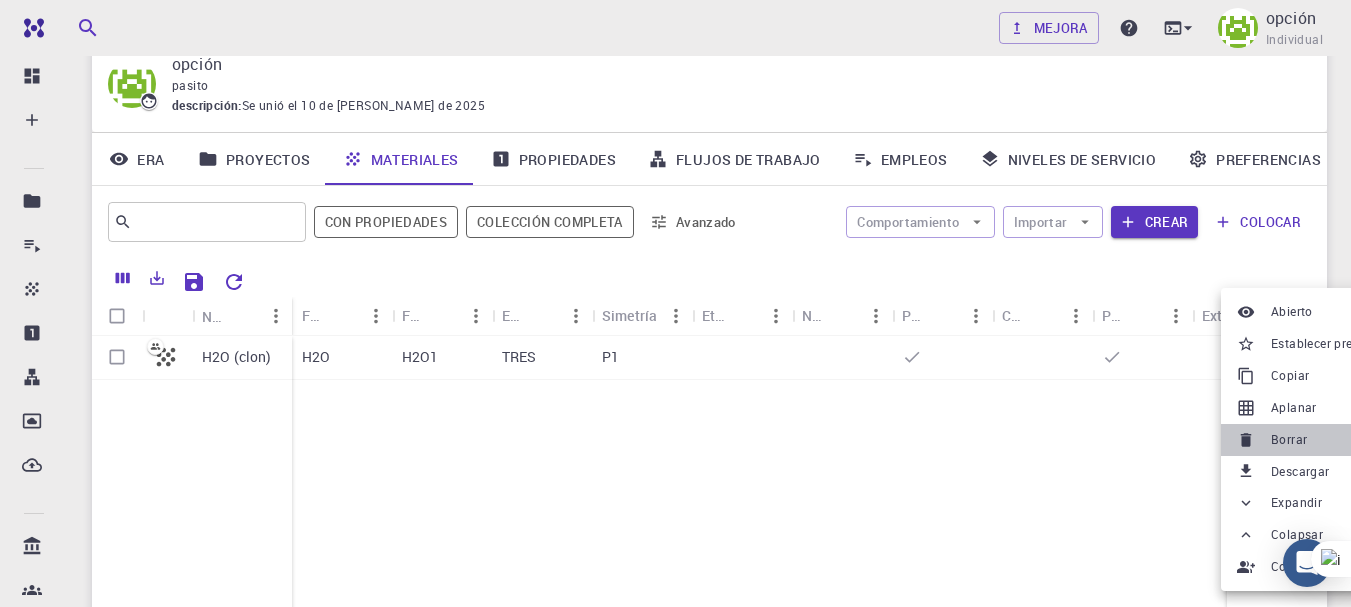 click on "Borrar" at bounding box center (1331, 440) 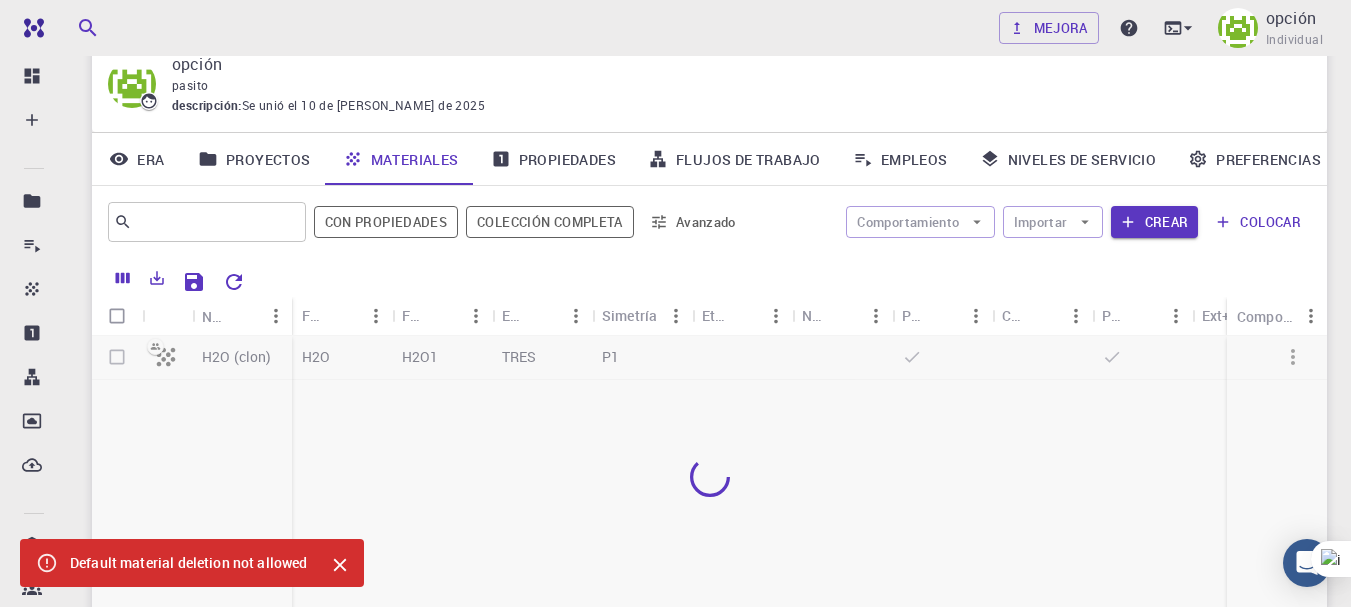 click at bounding box center (709, 477) 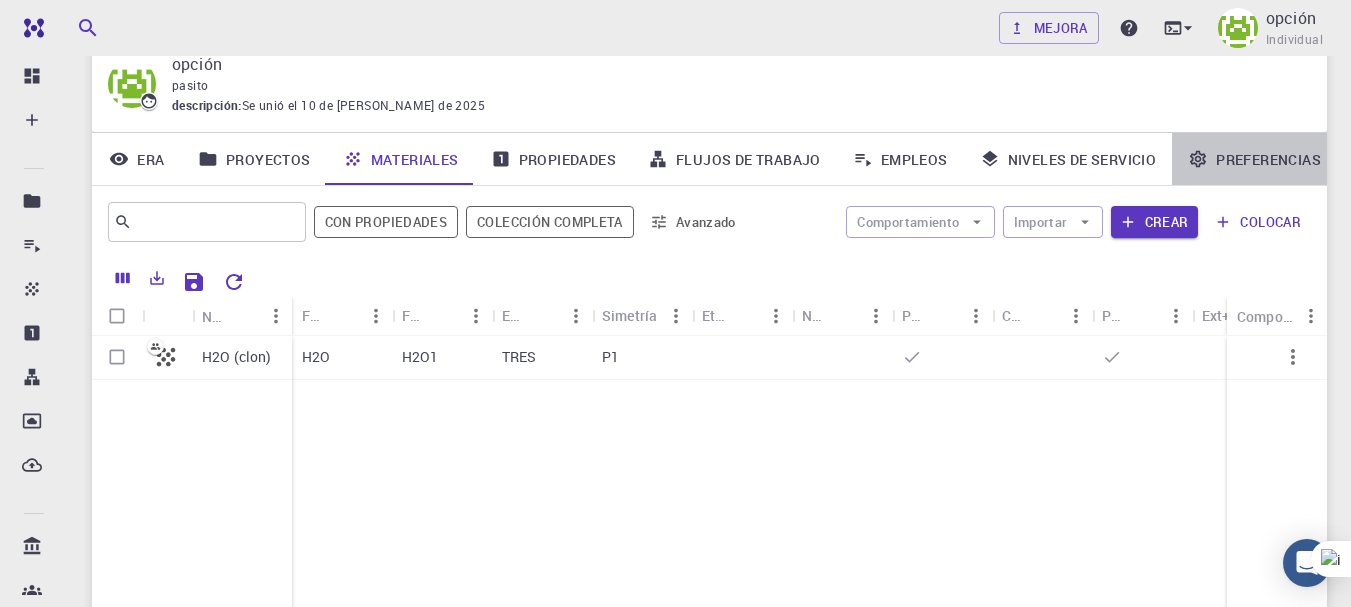 click on "Preferencias" at bounding box center [1268, 159] 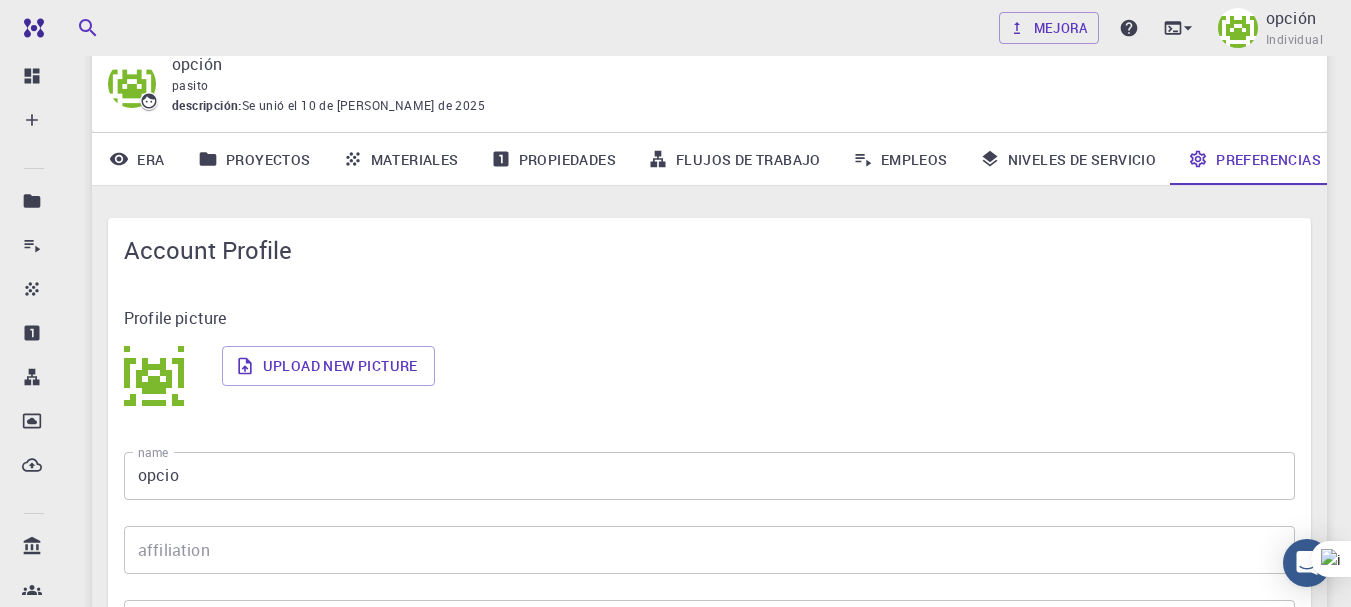 scroll, scrollTop: 0, scrollLeft: 9, axis: horizontal 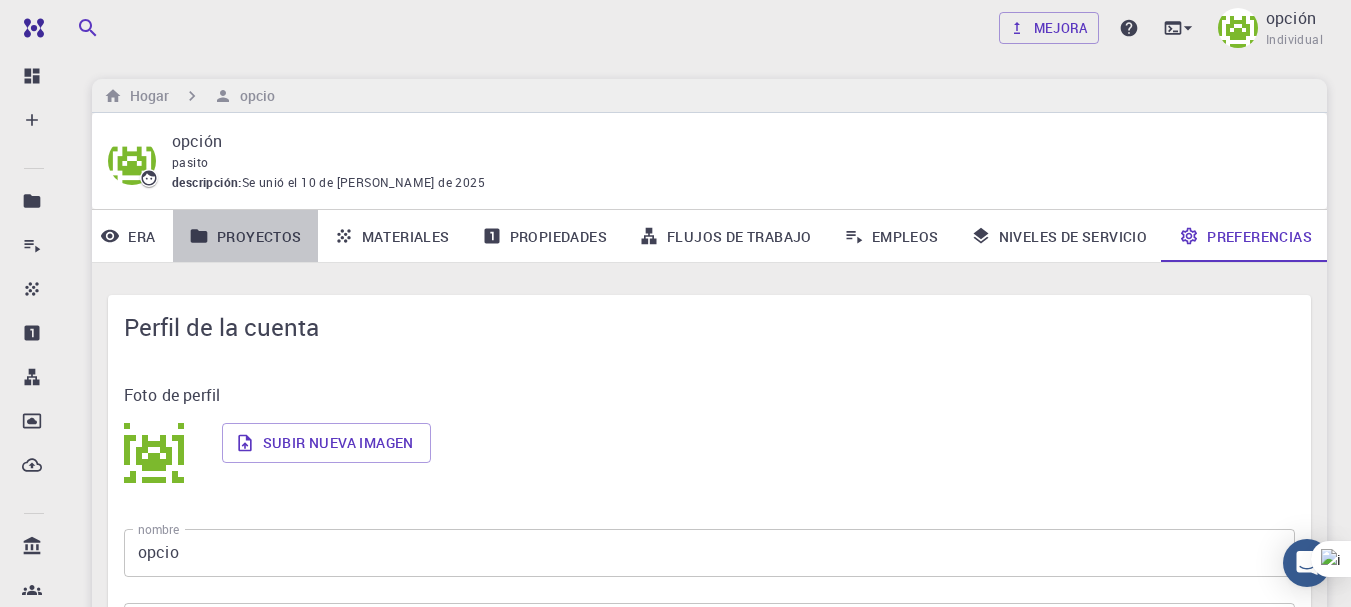 click on "Proyectos" at bounding box center [259, 236] 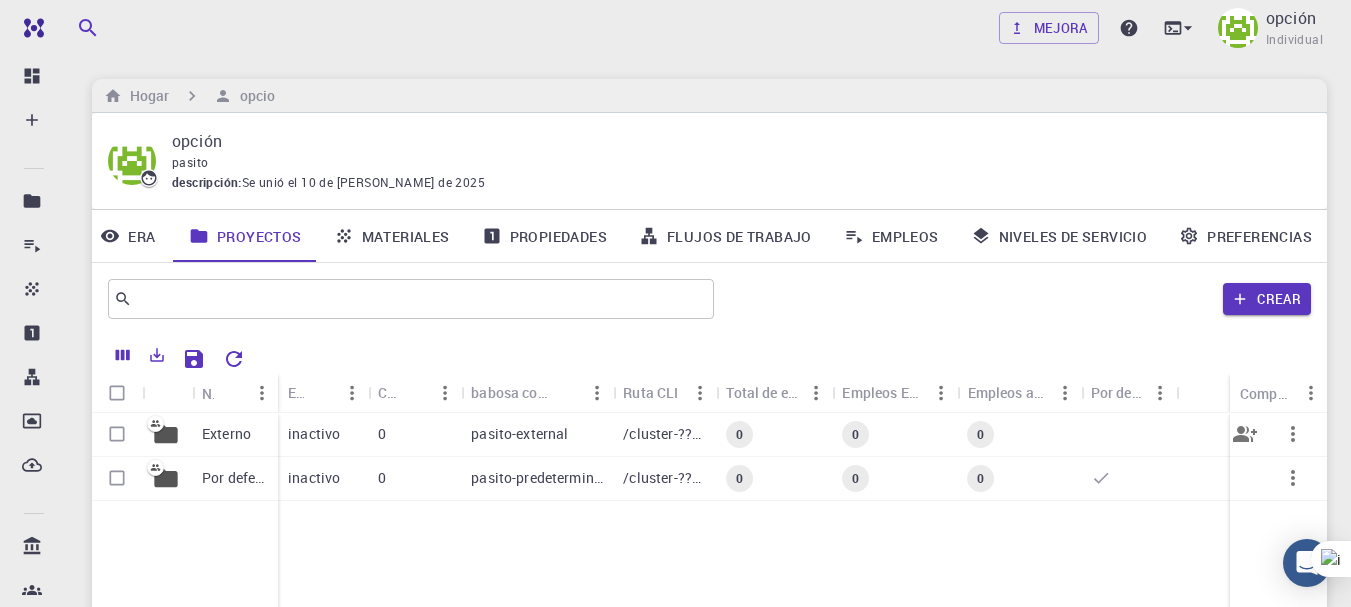 click 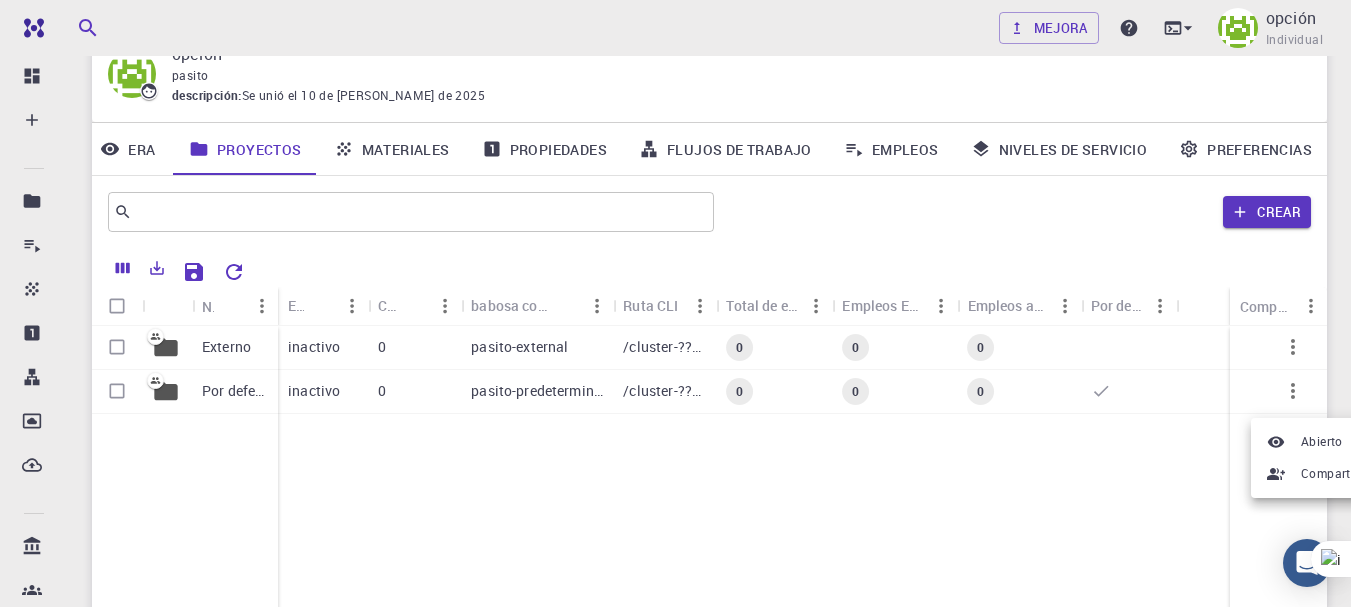 scroll, scrollTop: 100, scrollLeft: 0, axis: vertical 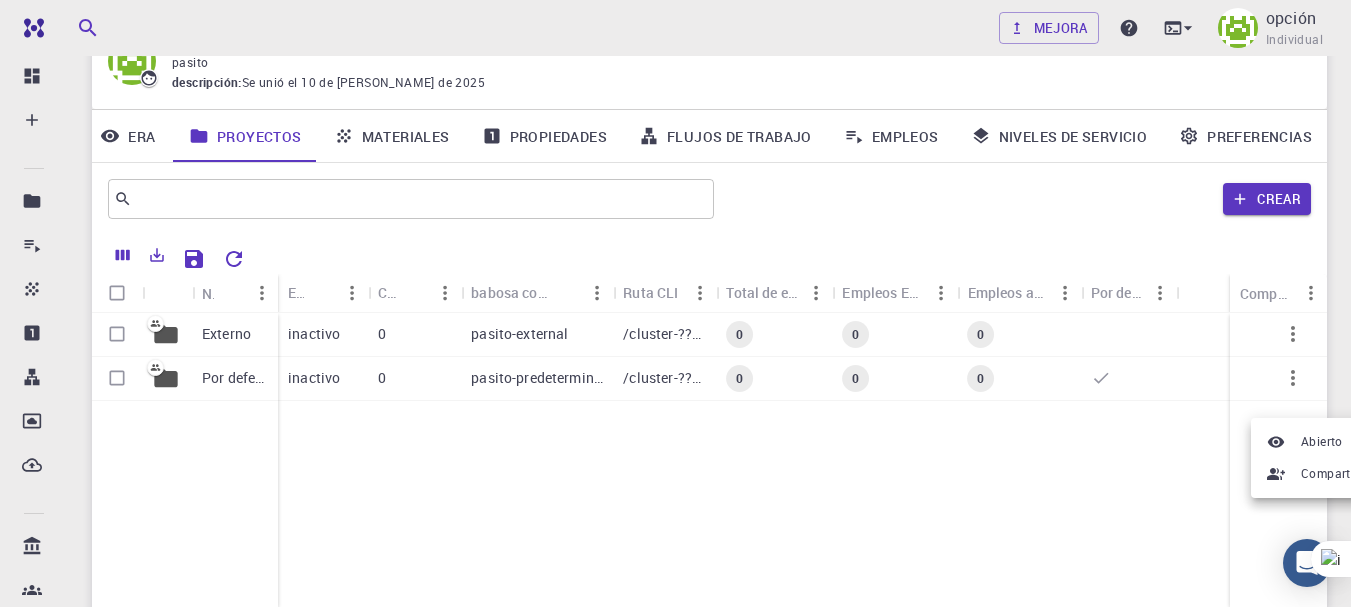 click at bounding box center (675, 303) 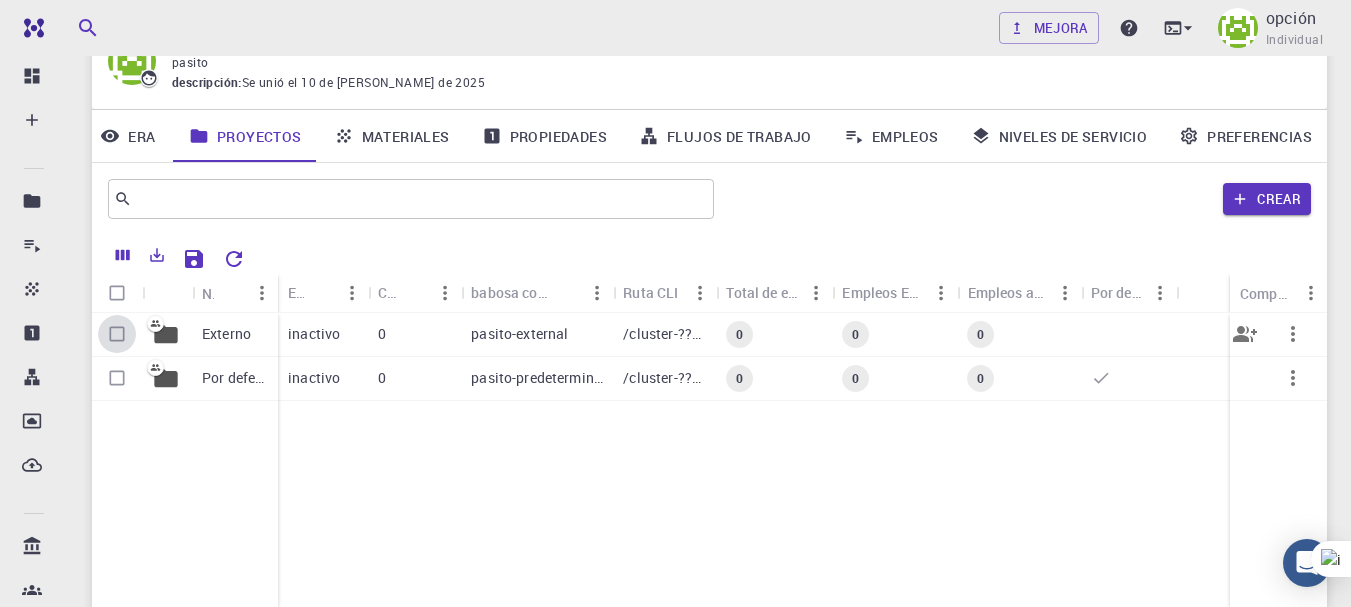 click at bounding box center [117, 334] 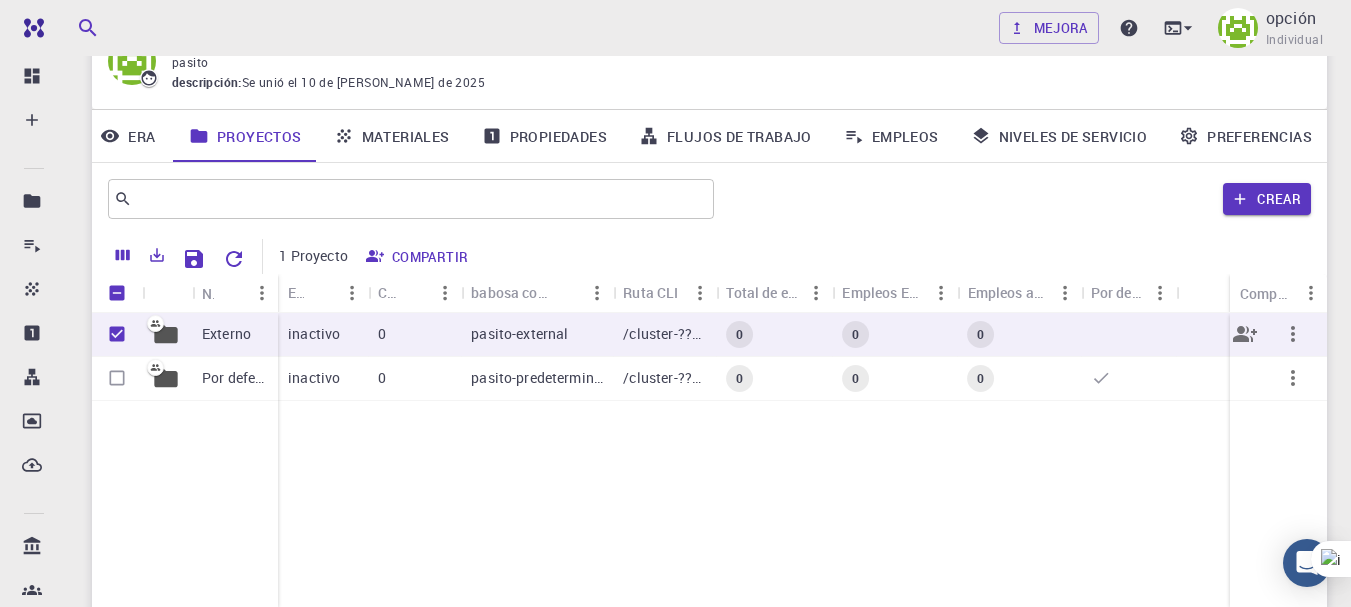 click 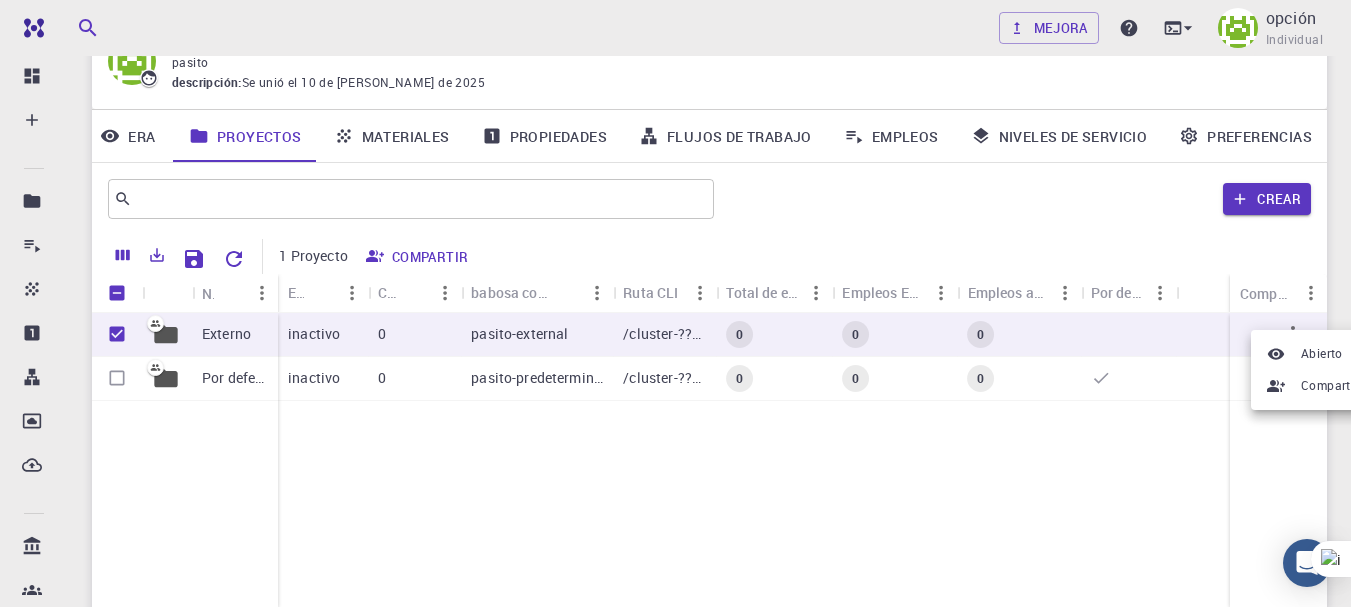 click at bounding box center [675, 303] 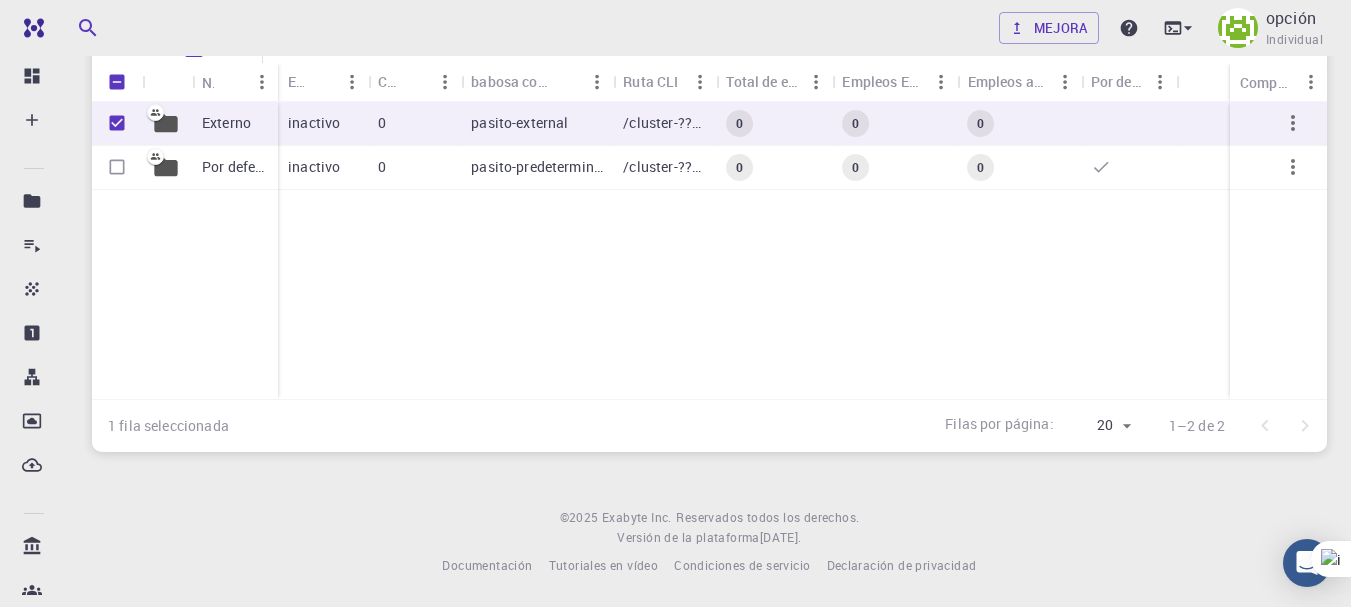 scroll, scrollTop: 0, scrollLeft: 0, axis: both 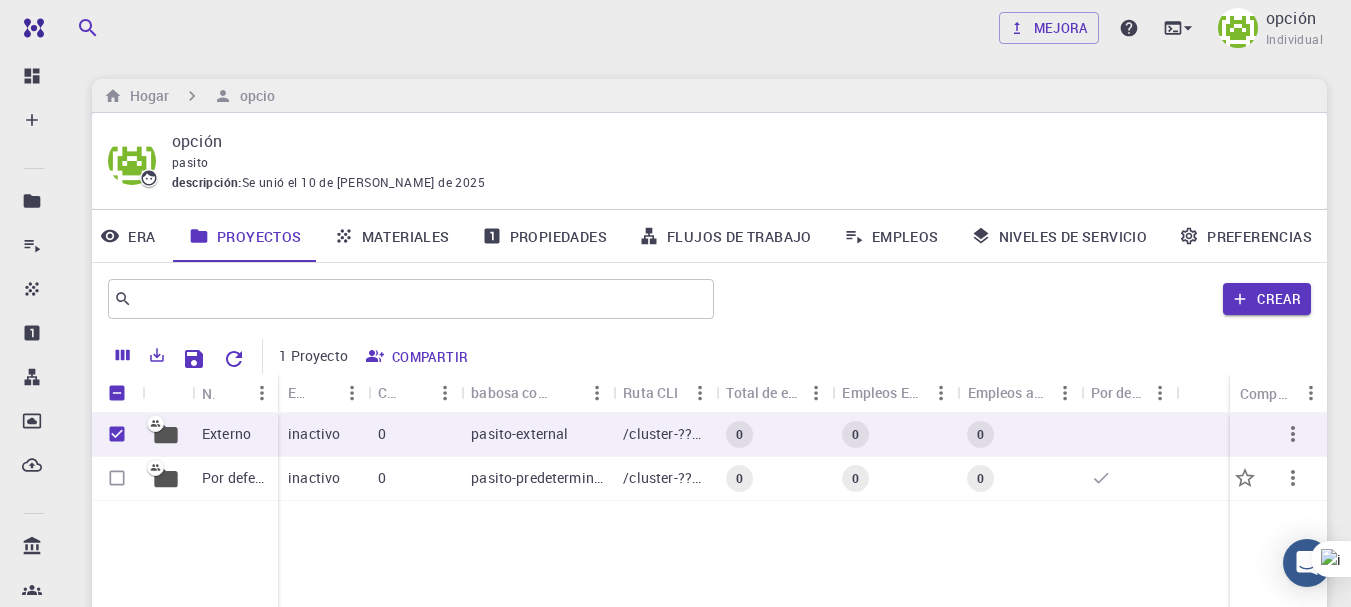 click at bounding box center (117, 478) 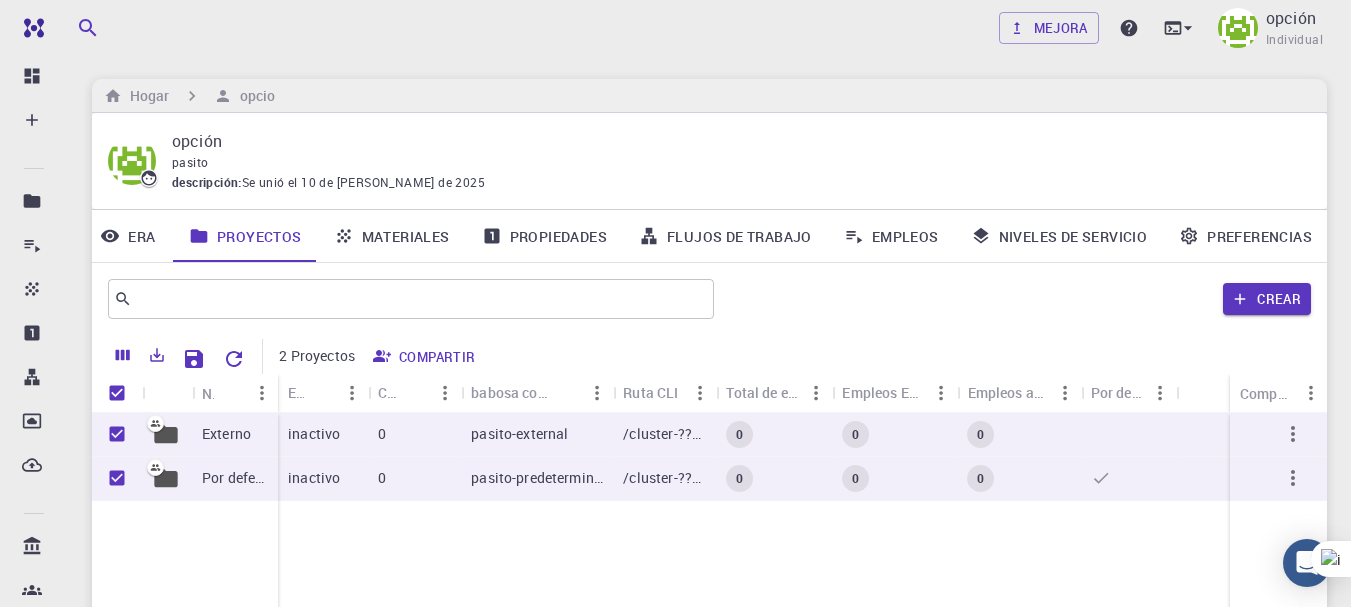 click on "Era" at bounding box center [128, 236] 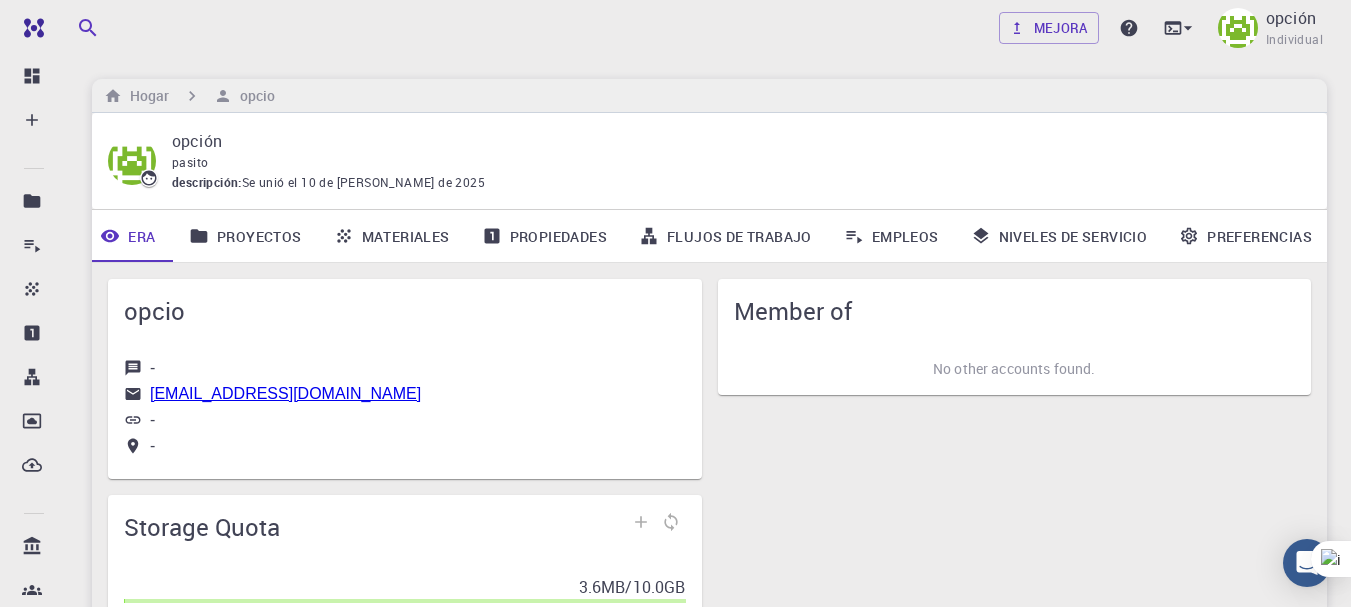 scroll, scrollTop: 0, scrollLeft: 0, axis: both 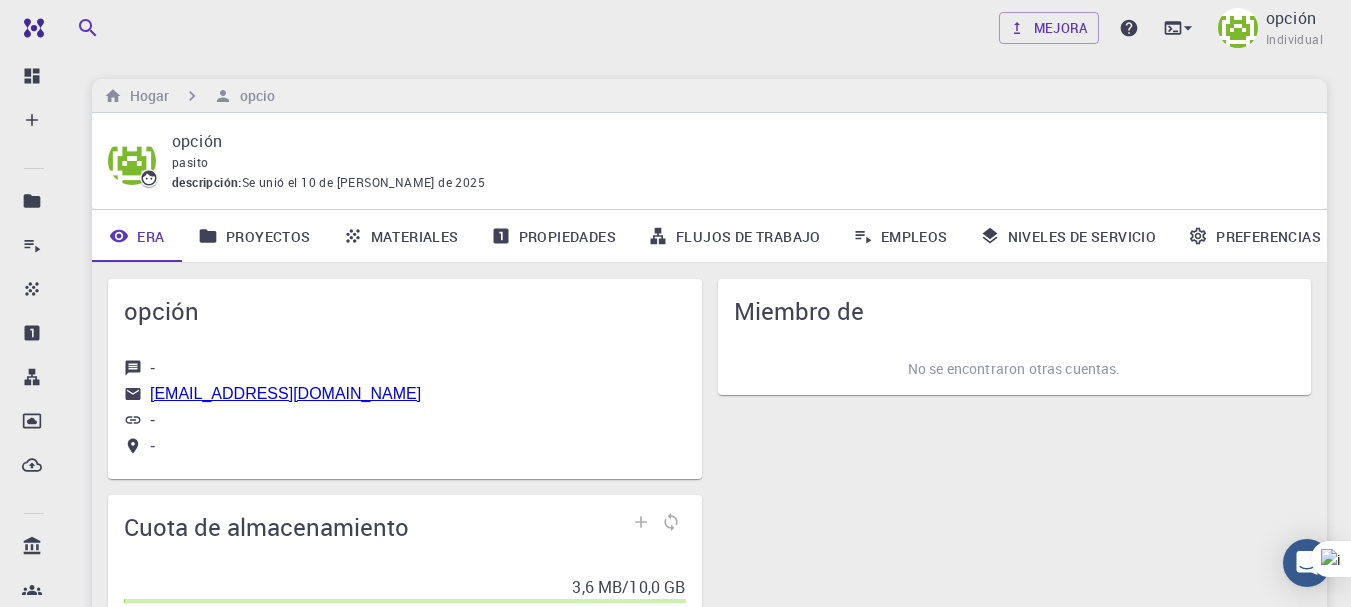 click on "Materiales" at bounding box center (415, 236) 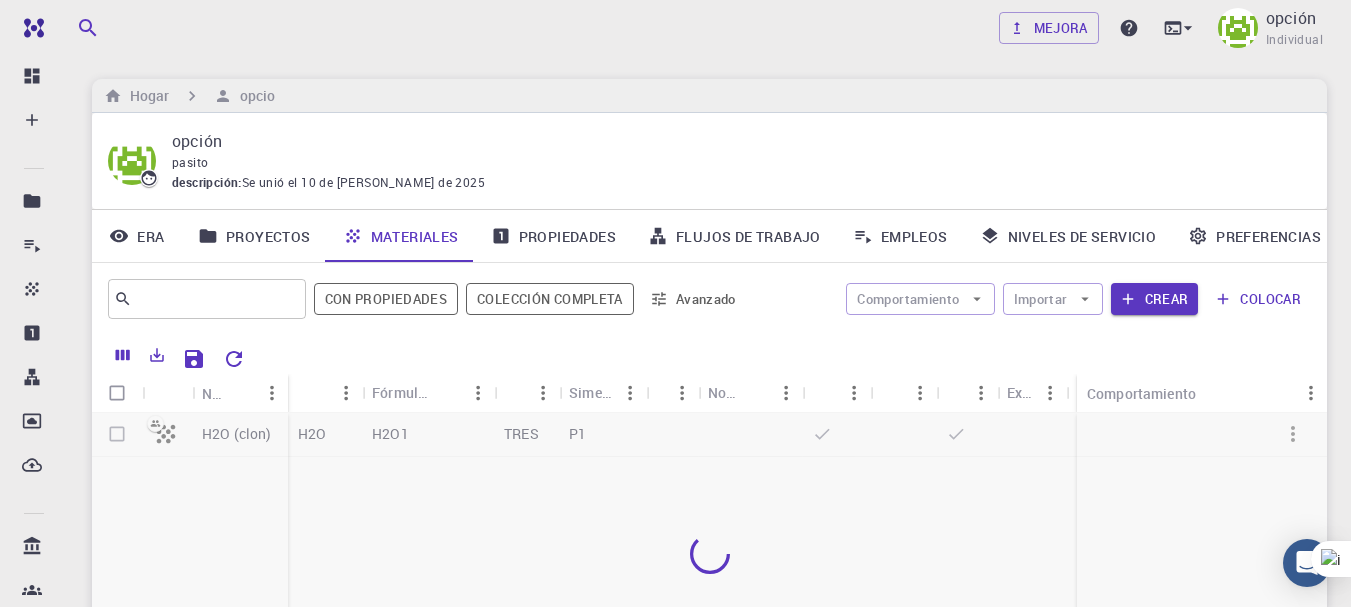 click at bounding box center (117, 393) 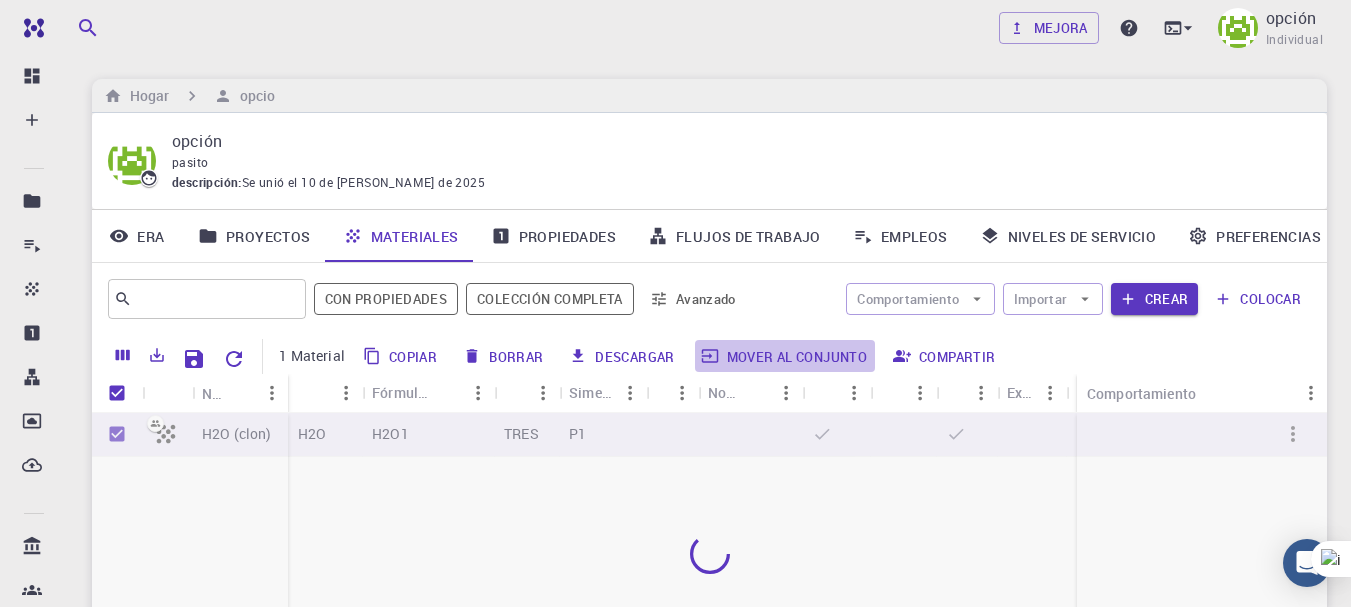click on "Mover al conjunto" at bounding box center [797, 357] 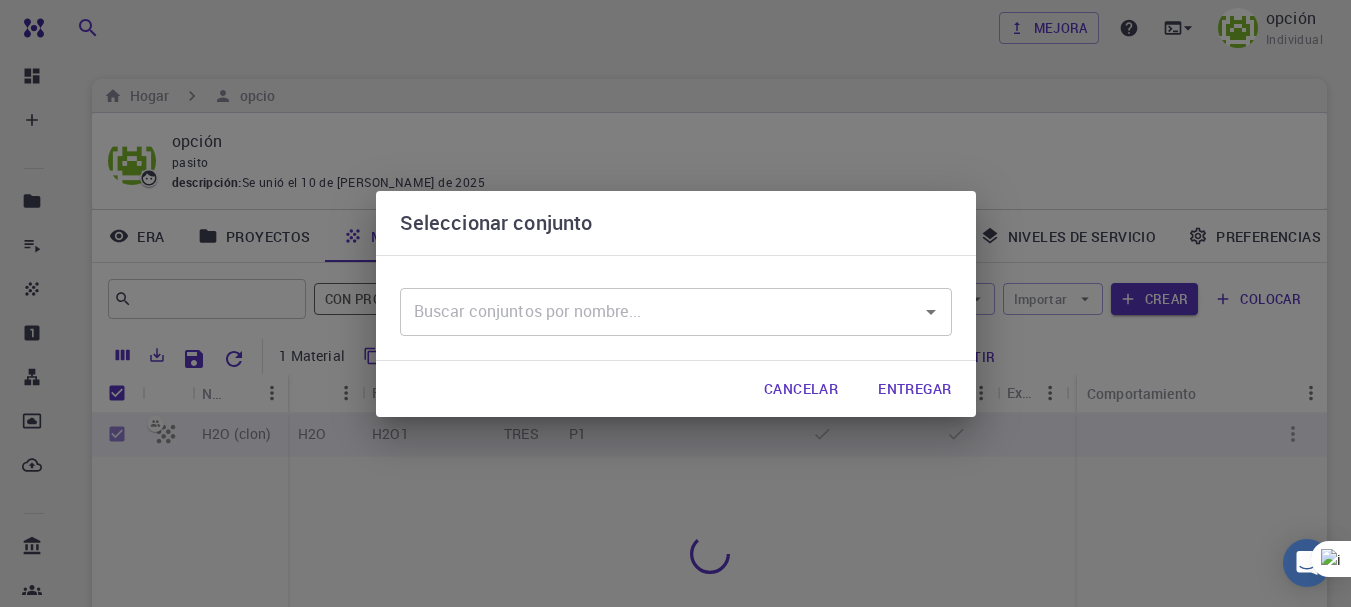 click on "Cancelar" at bounding box center [801, 389] 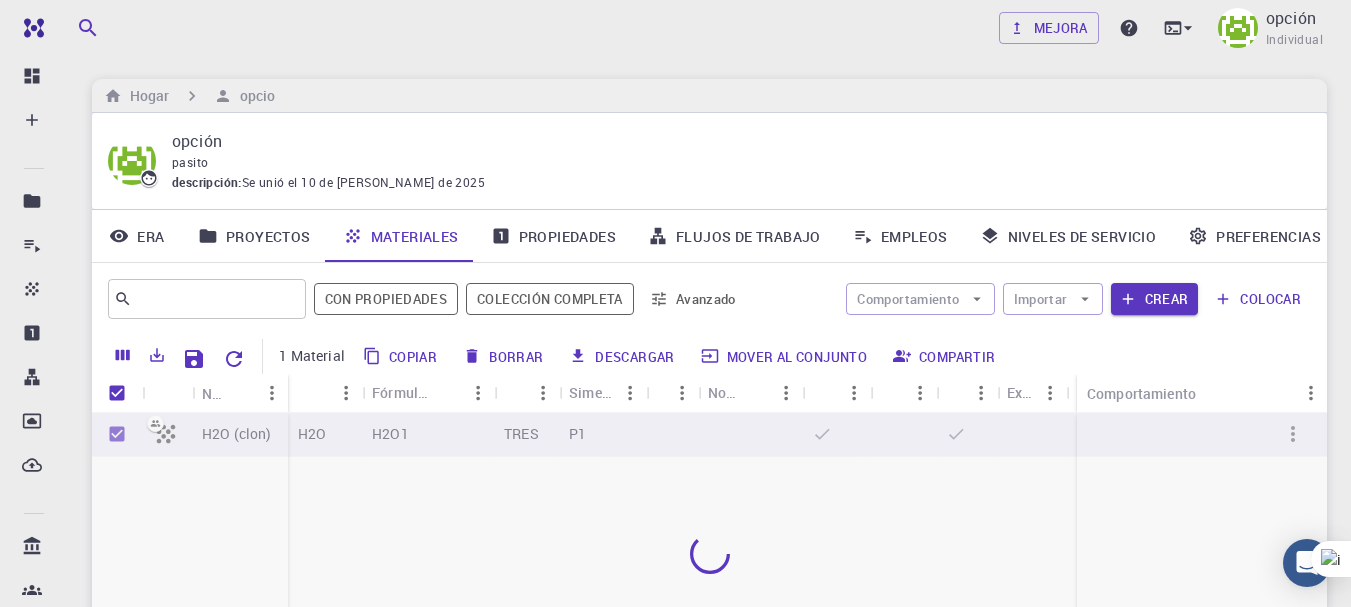 click on "Descargar" at bounding box center (634, 357) 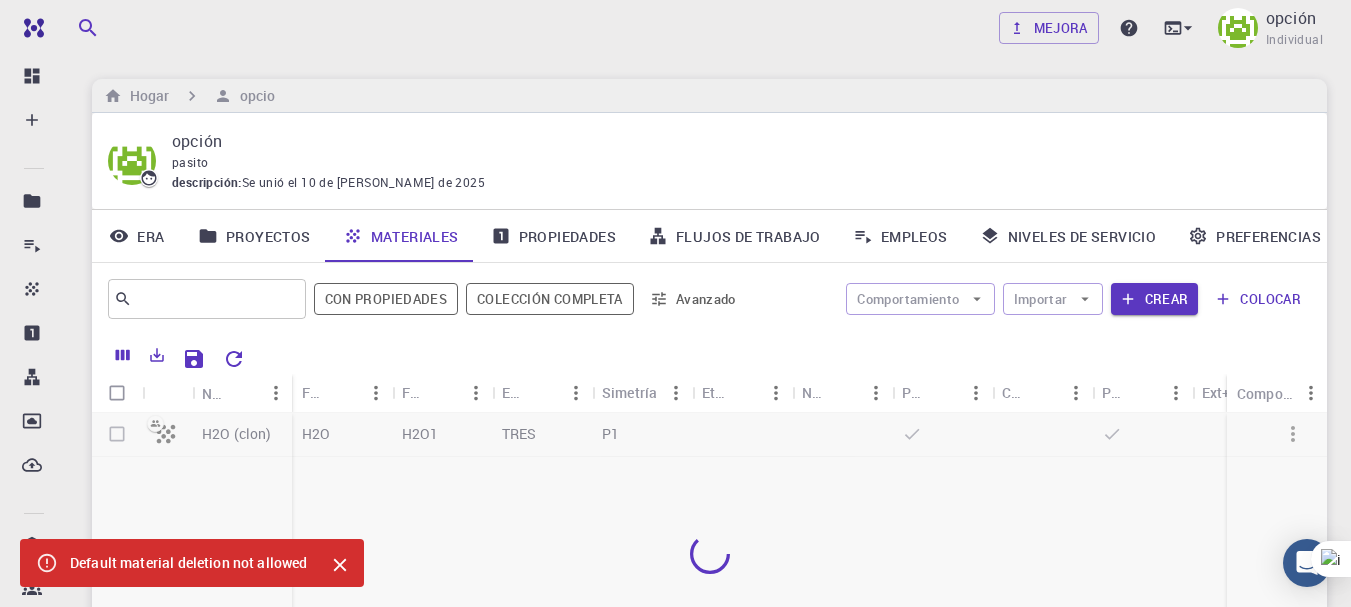 checkbox on "false" 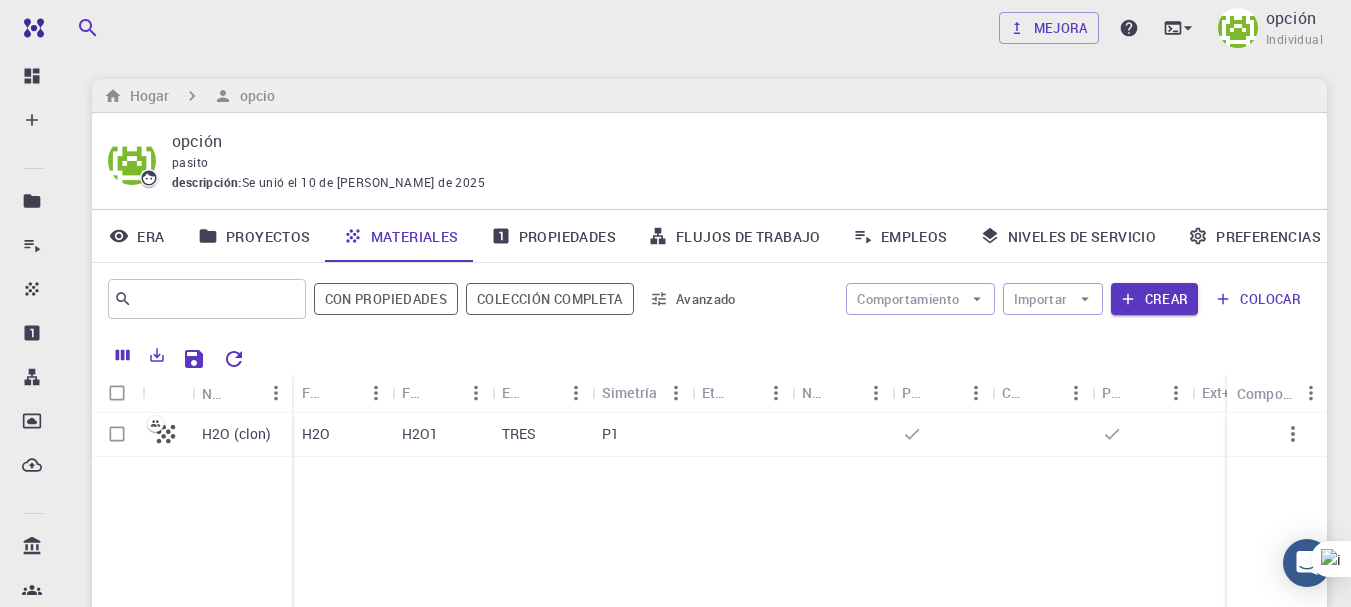 click on "Propiedades" at bounding box center (553, 236) 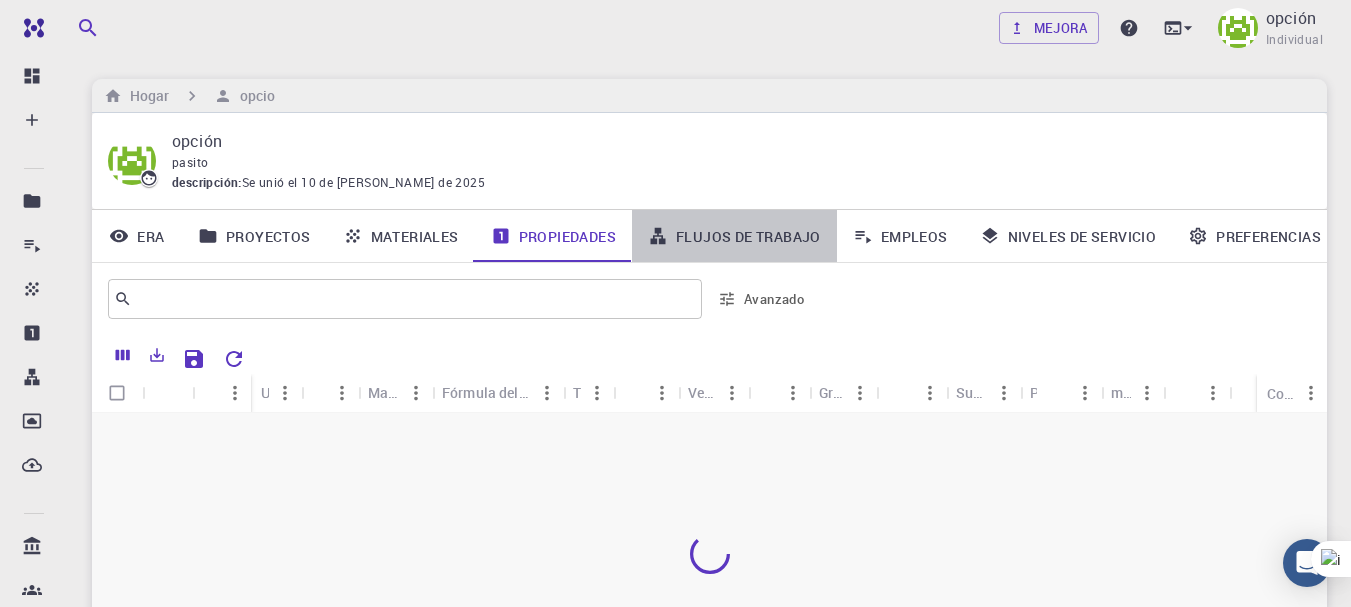click on "Flujos de trabajo" at bounding box center (748, 236) 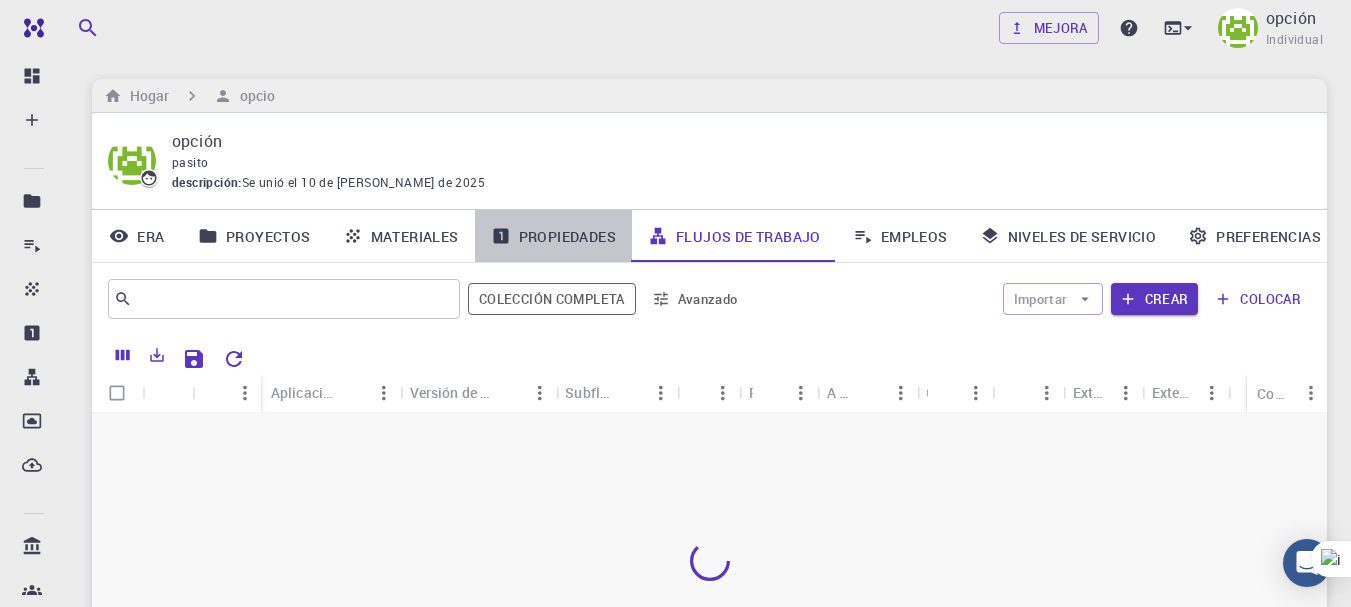 click on "Propiedades" at bounding box center (553, 236) 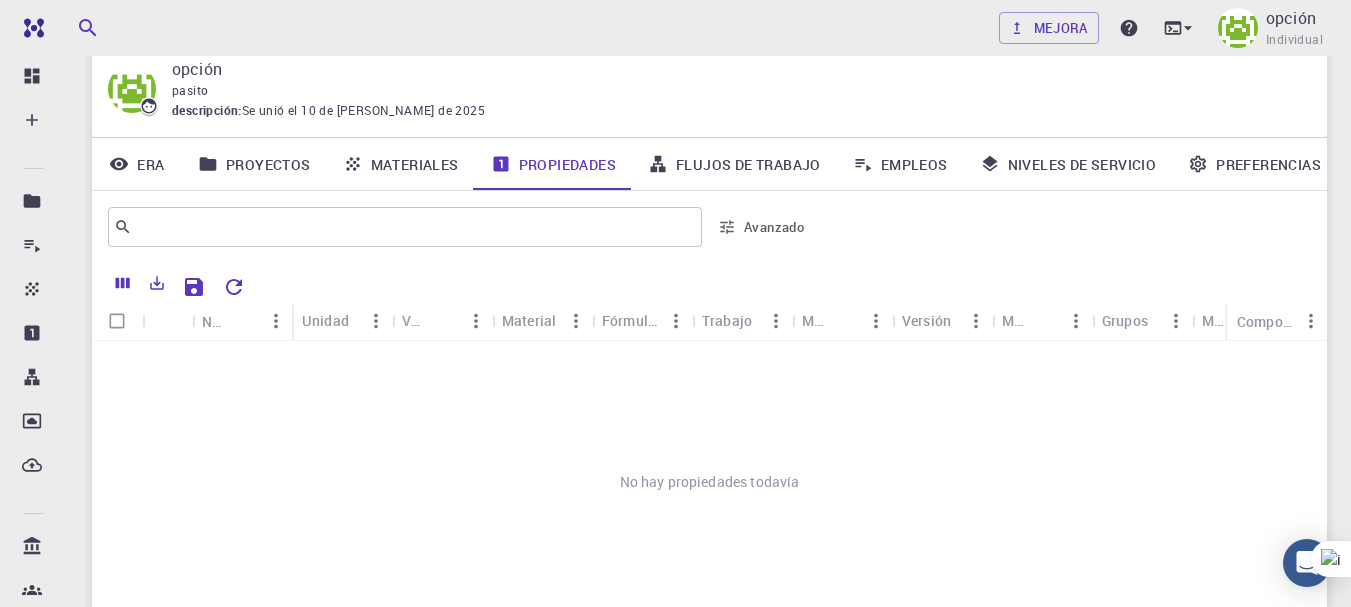 scroll, scrollTop: 13, scrollLeft: 0, axis: vertical 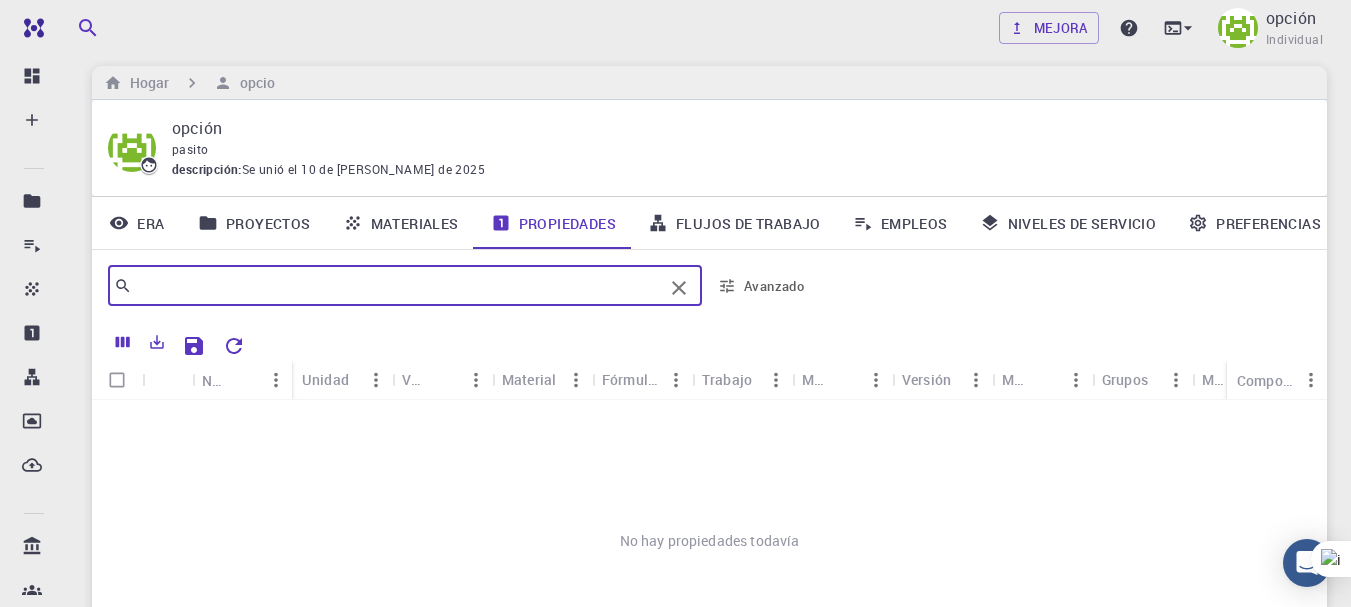 click at bounding box center (397, 286) 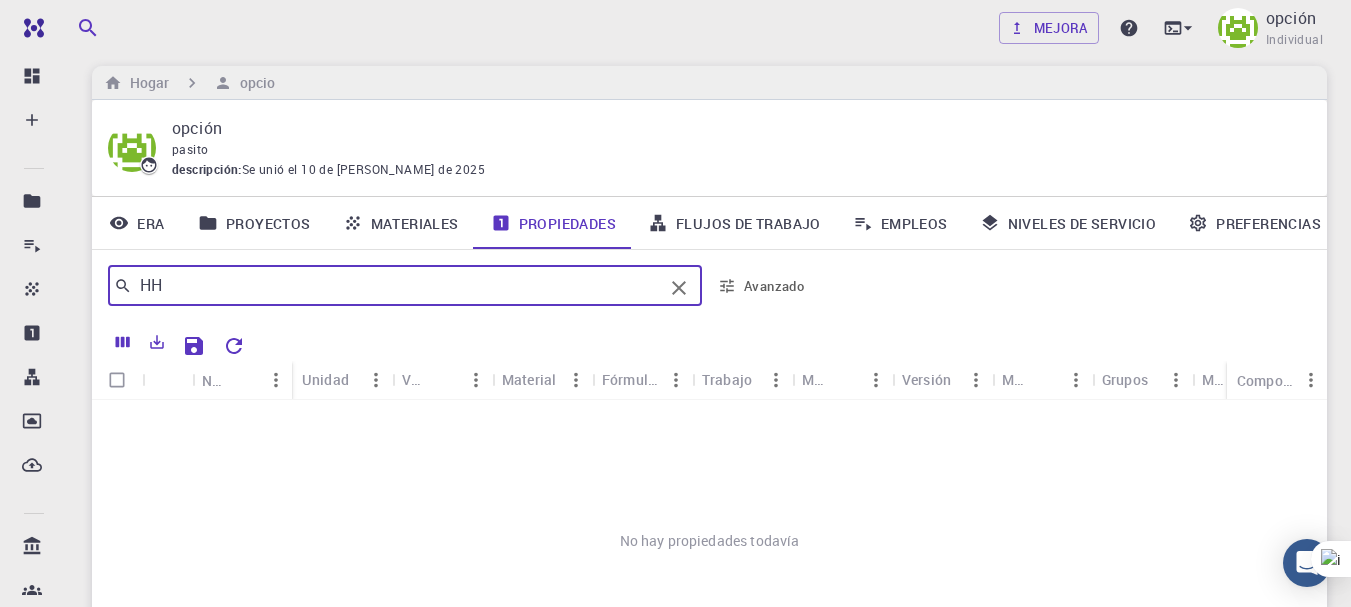 click on "HH" at bounding box center [397, 286] 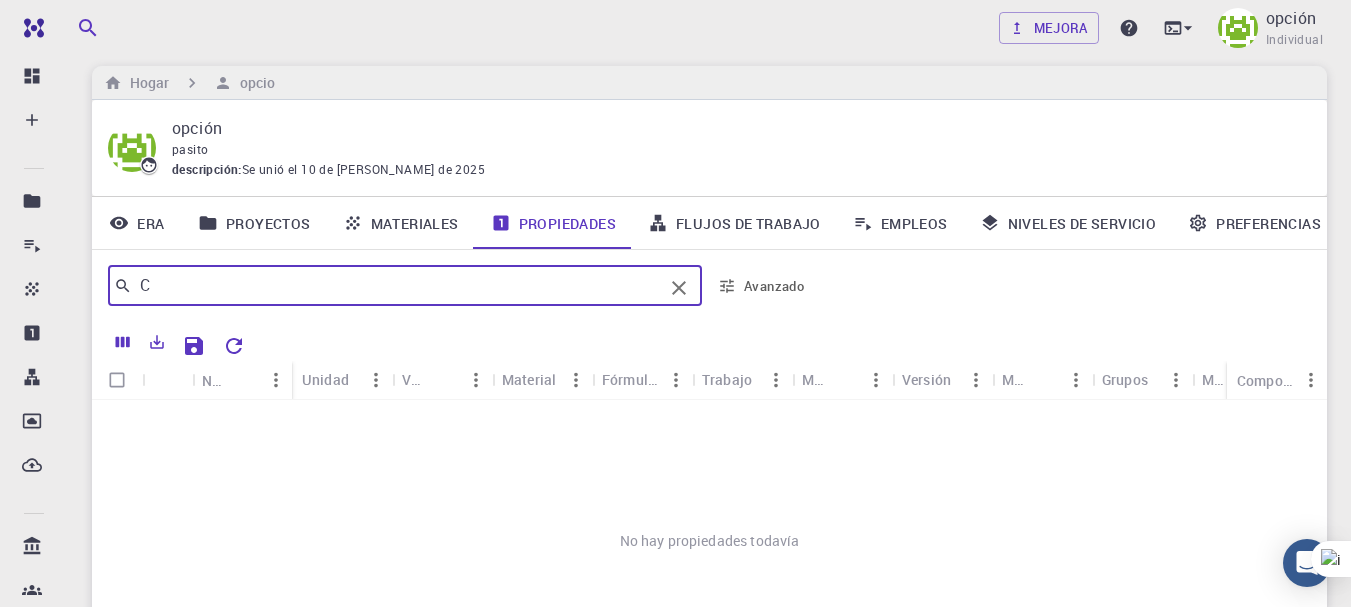 type on "CC" 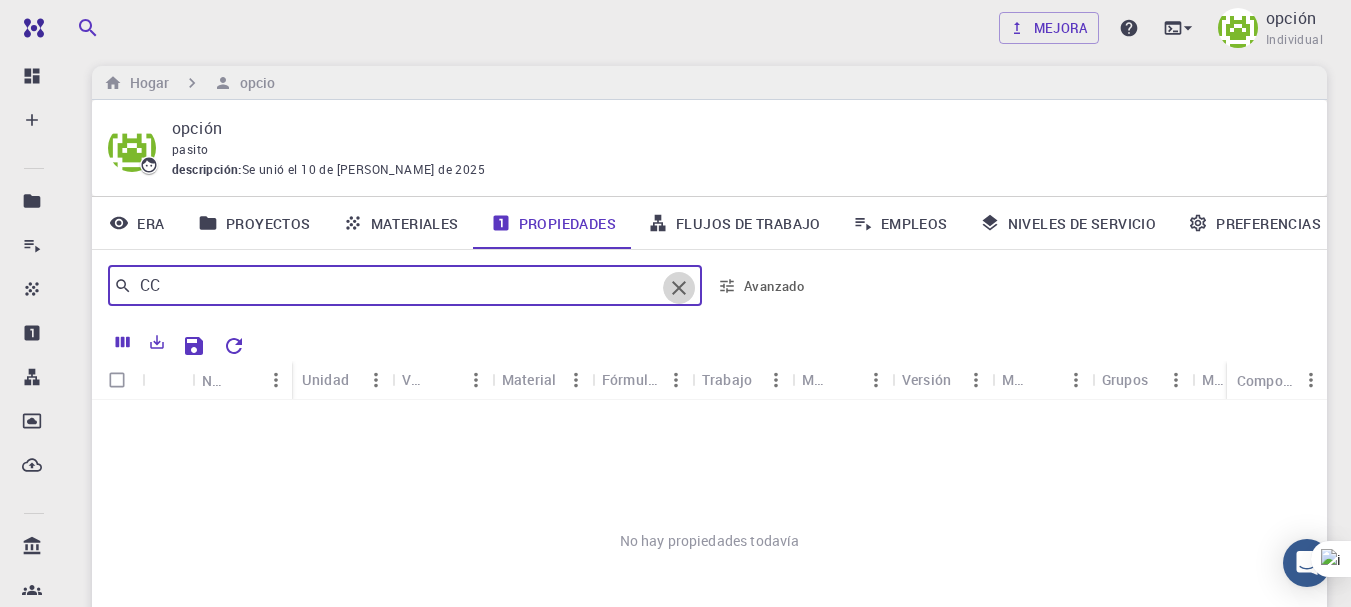 click 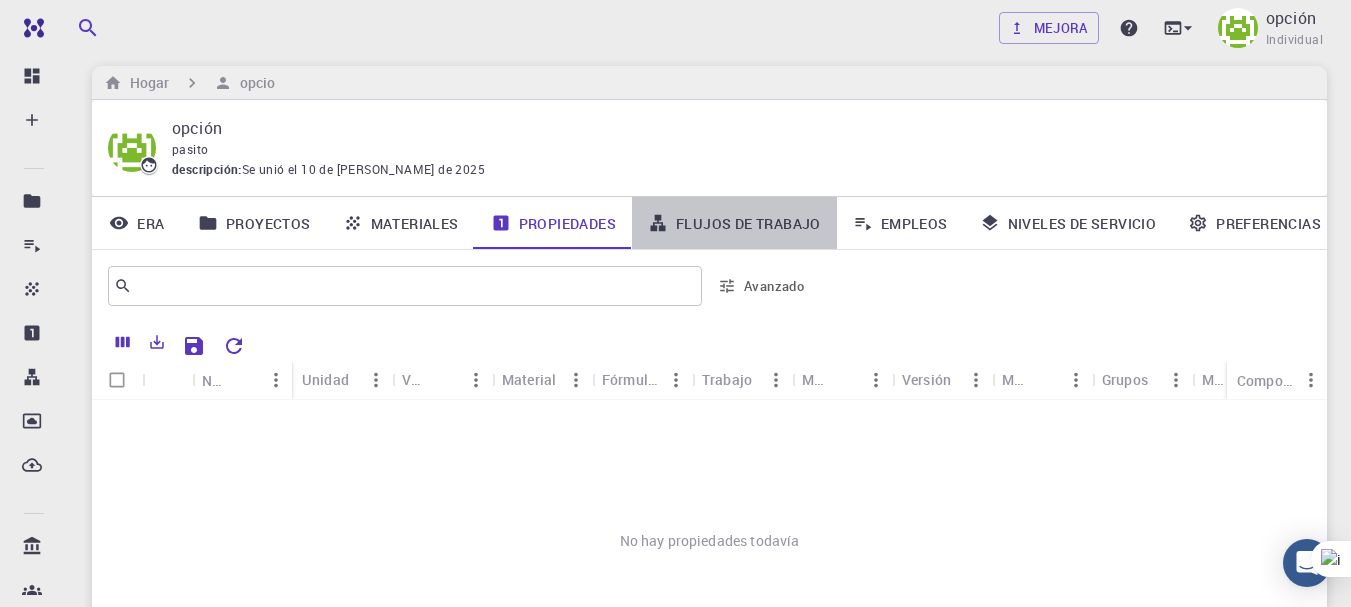click on "Flujos de trabajo" at bounding box center [748, 223] 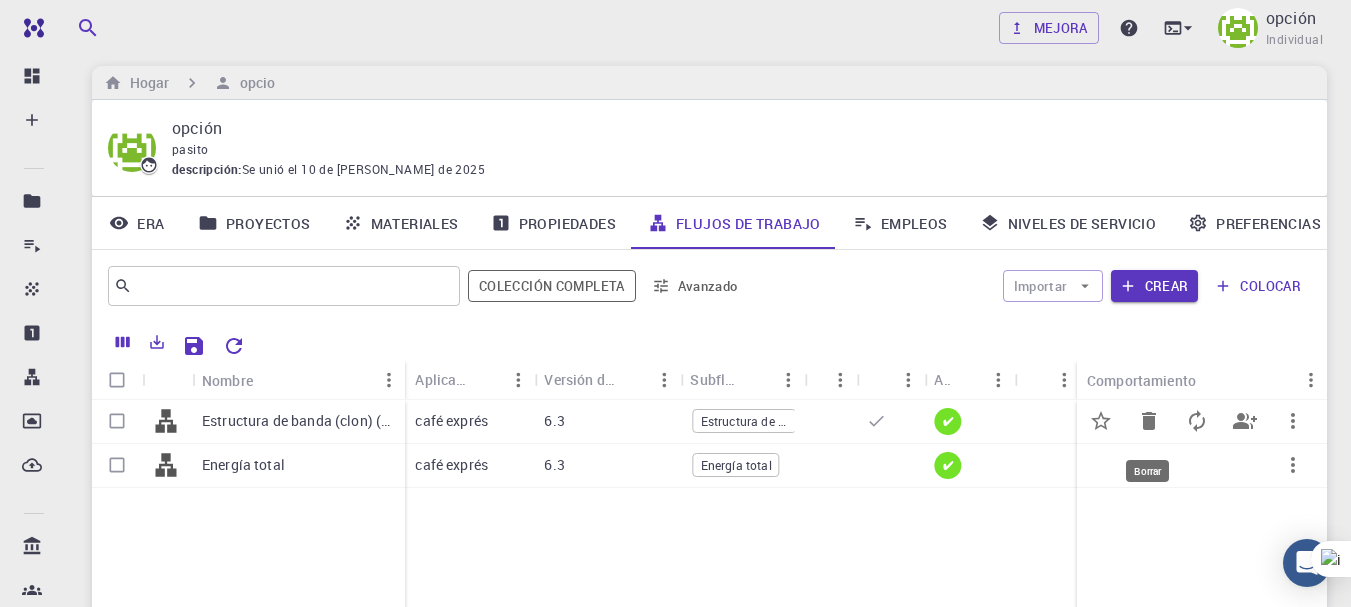 click 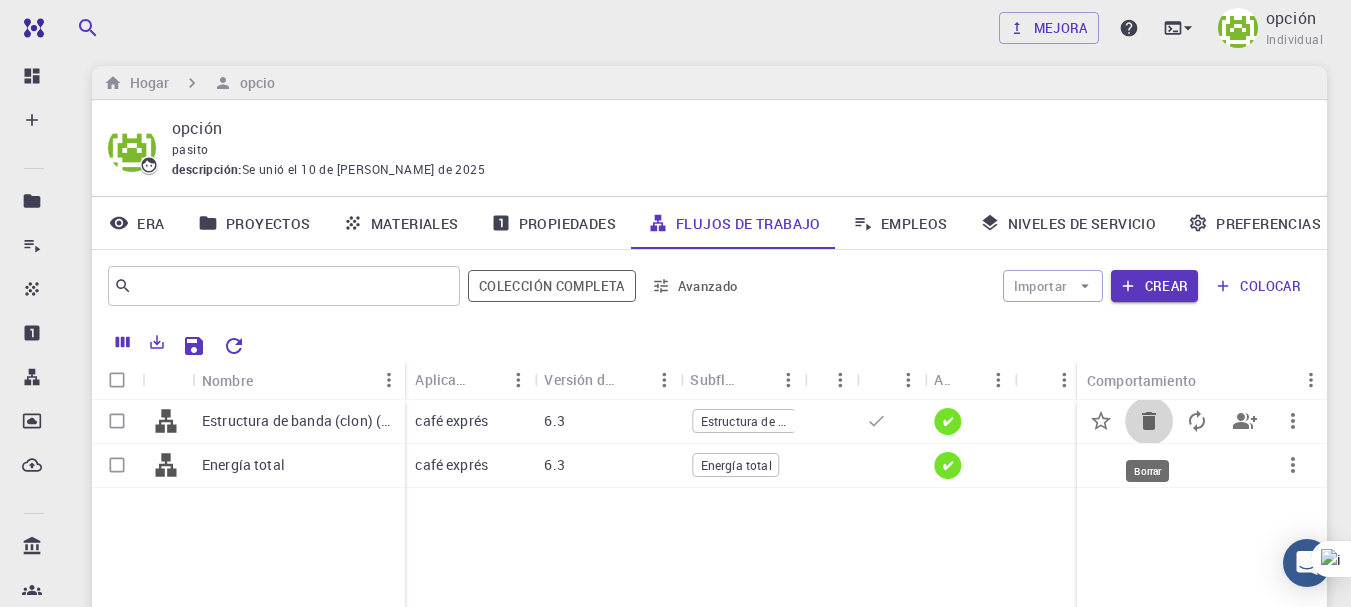click 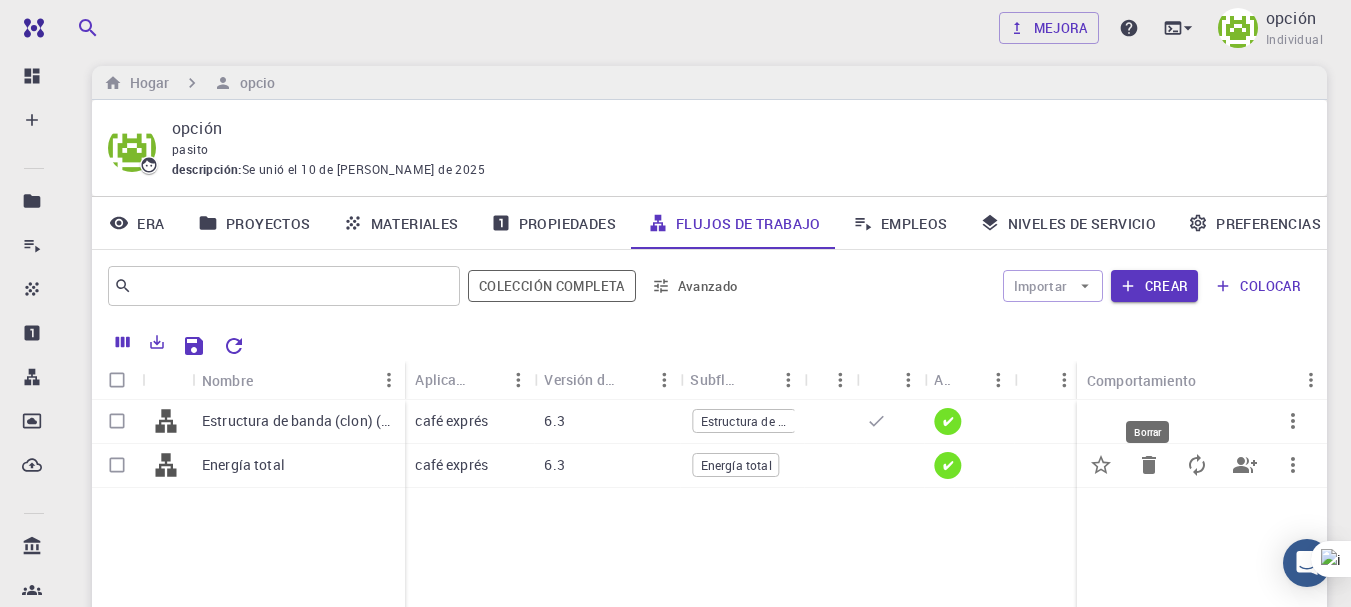 click at bounding box center [1149, 465] 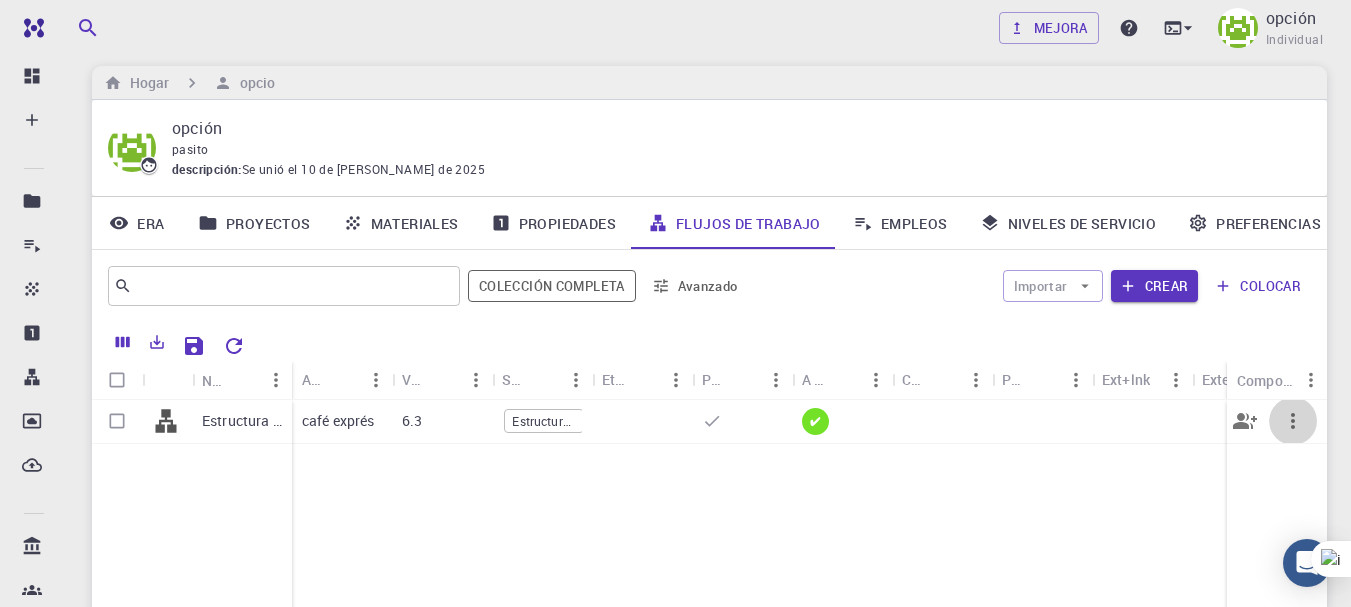 click 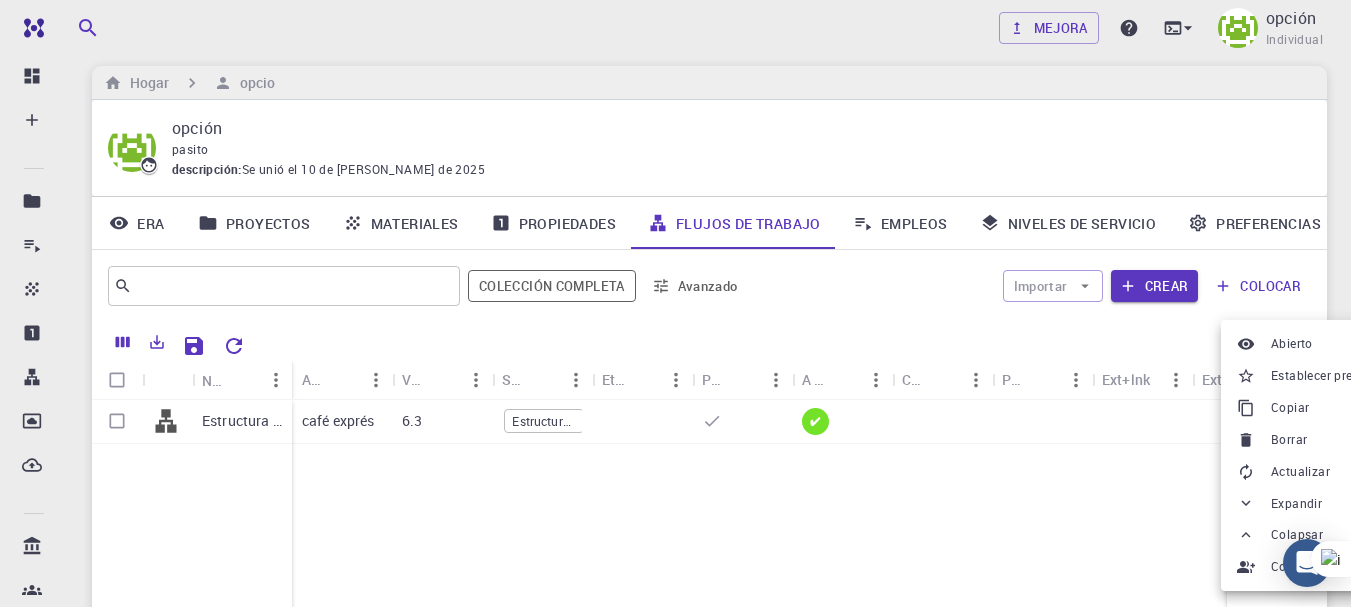 click on "Borrar" at bounding box center [1289, 439] 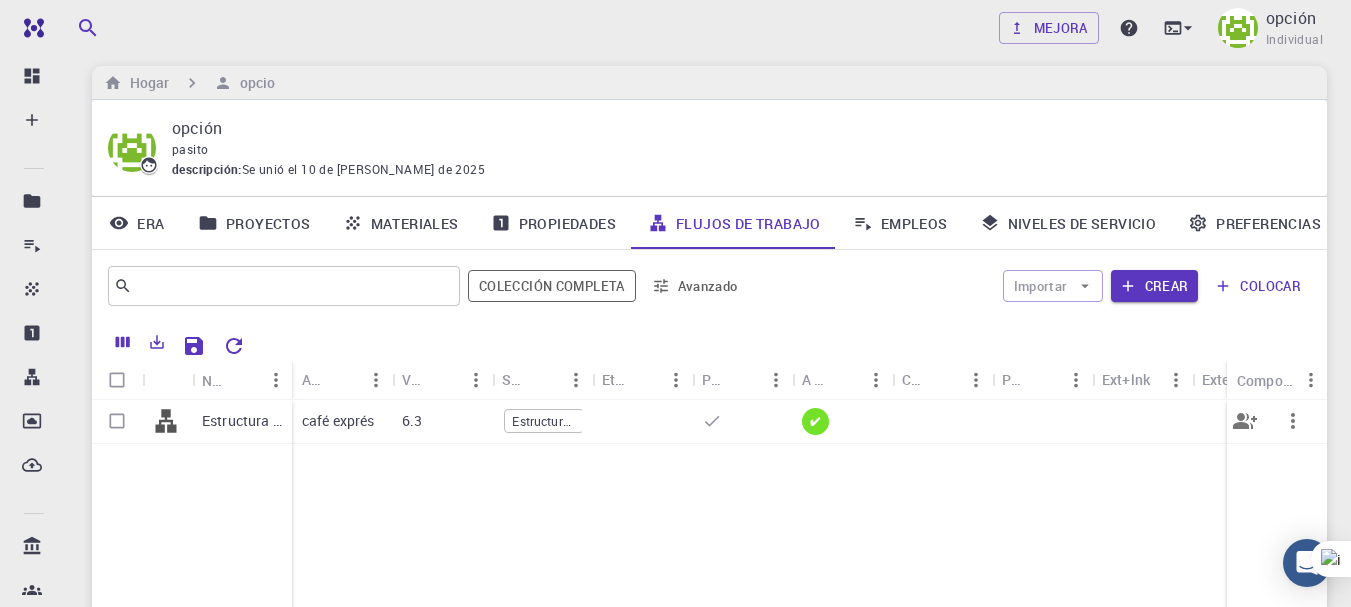 click at bounding box center [117, 421] 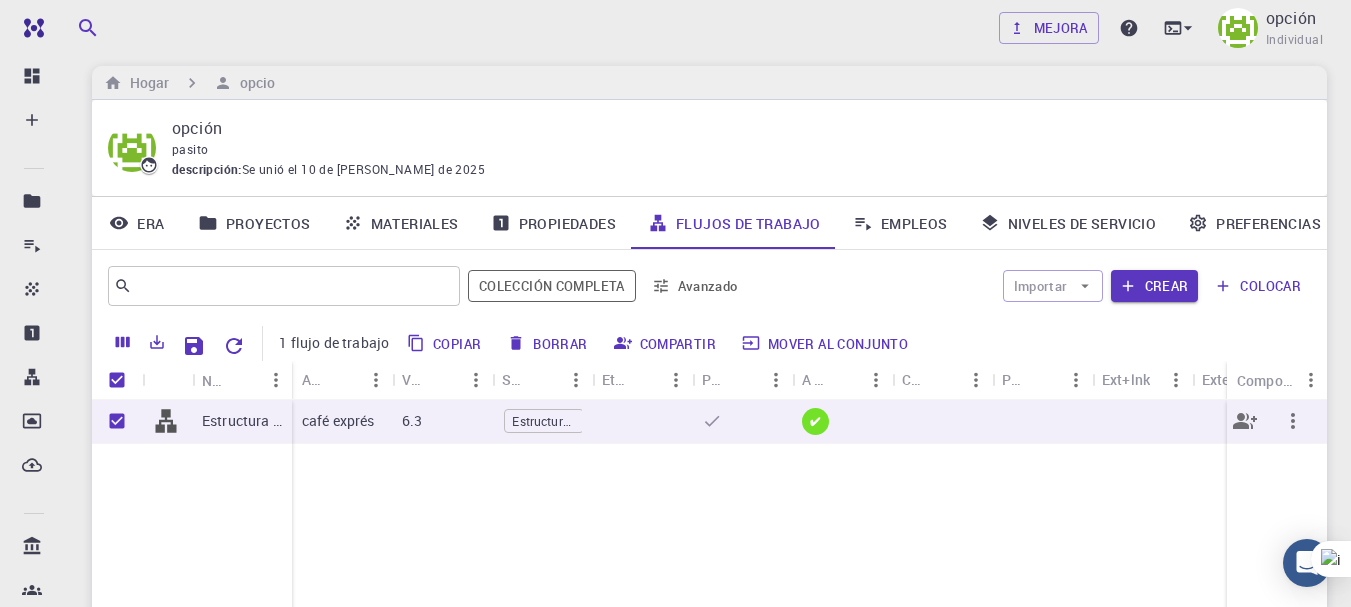 click 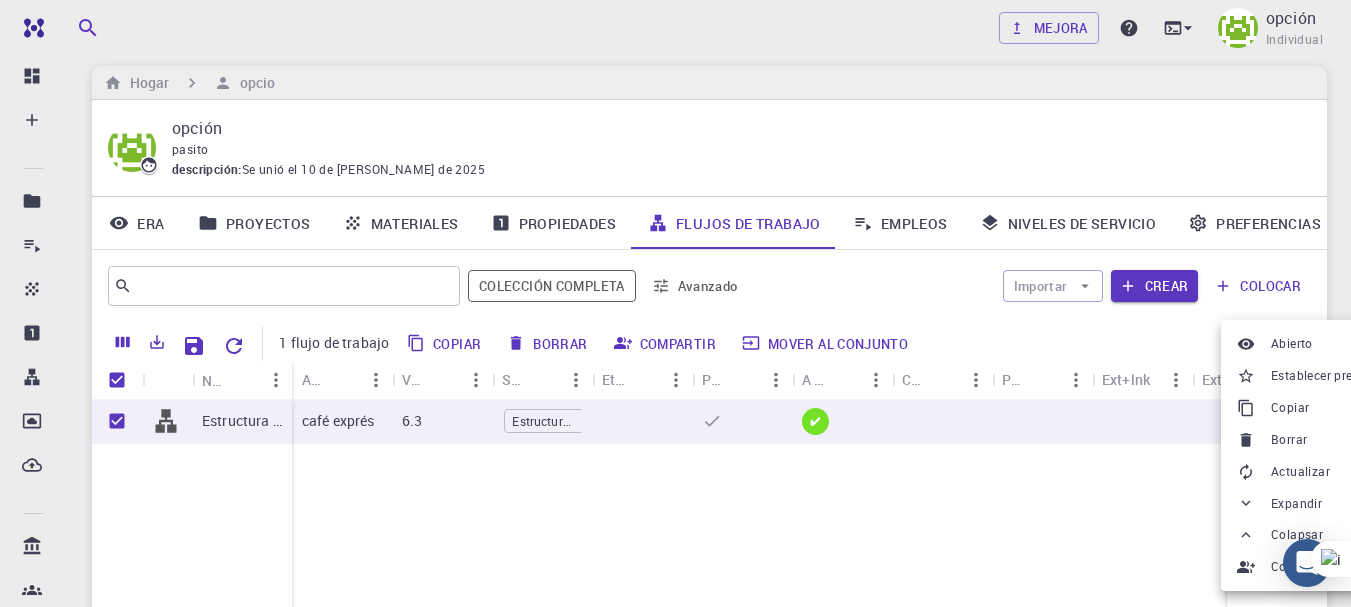 click on "Borrar" at bounding box center [1289, 439] 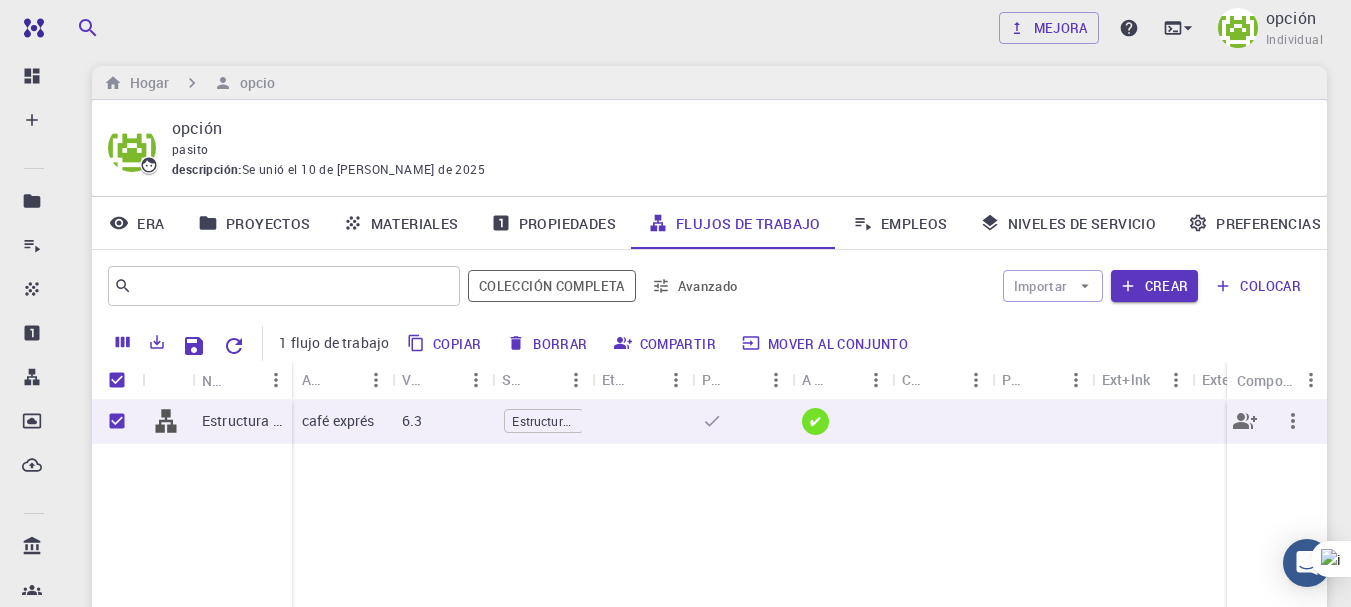 click on "✔" at bounding box center (815, 421) 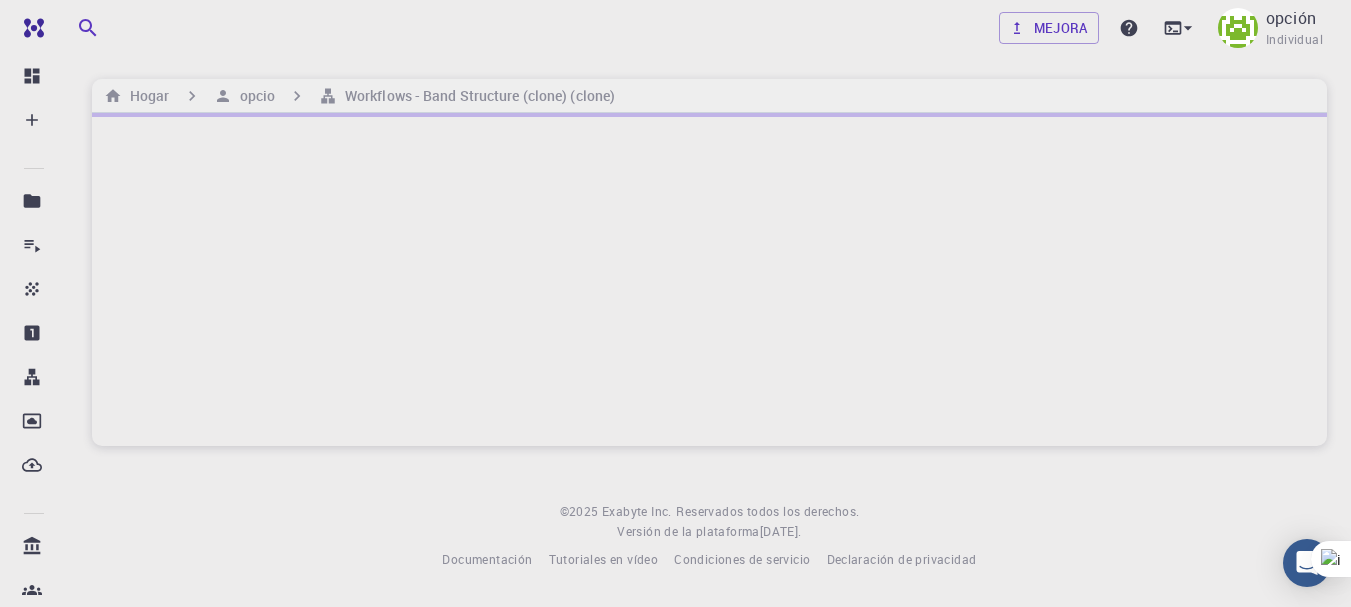 scroll, scrollTop: 0, scrollLeft: 0, axis: both 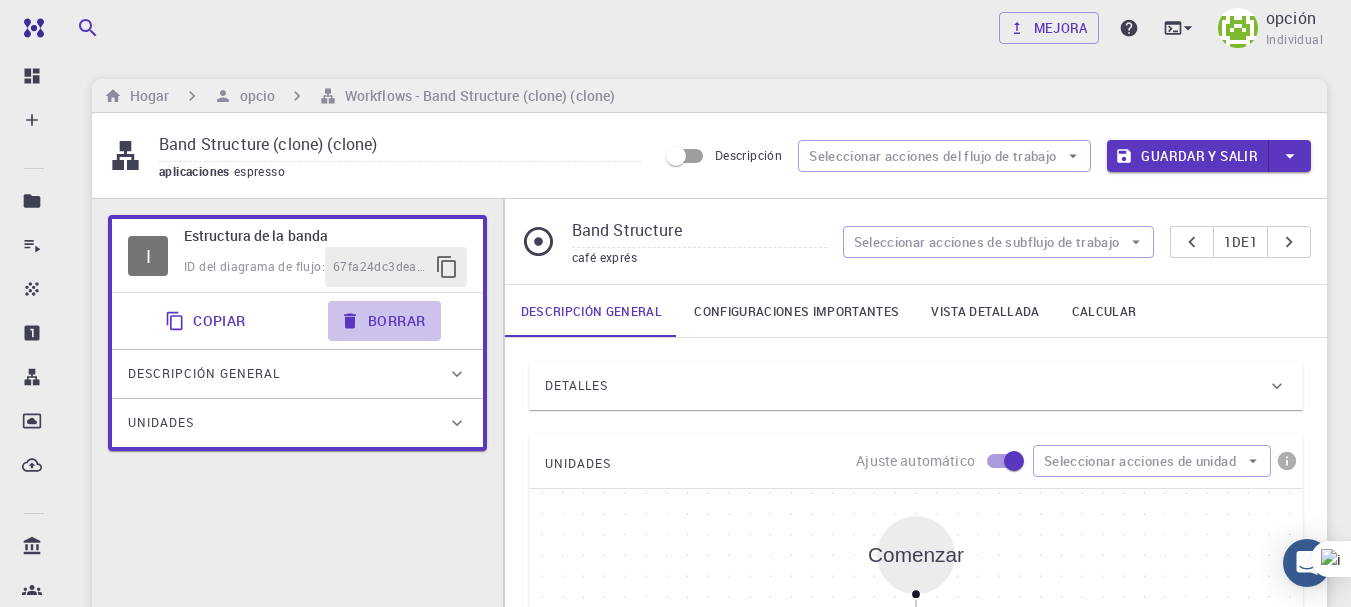 click on "Borrar" at bounding box center [396, 320] 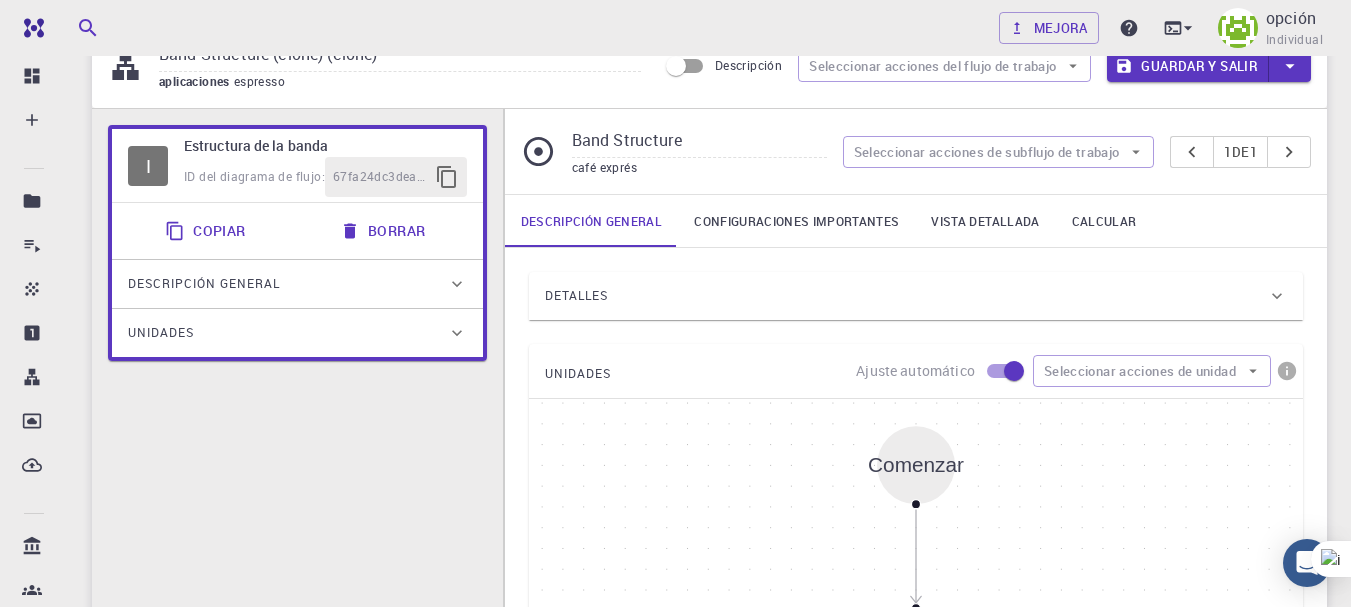 scroll, scrollTop: 0, scrollLeft: 0, axis: both 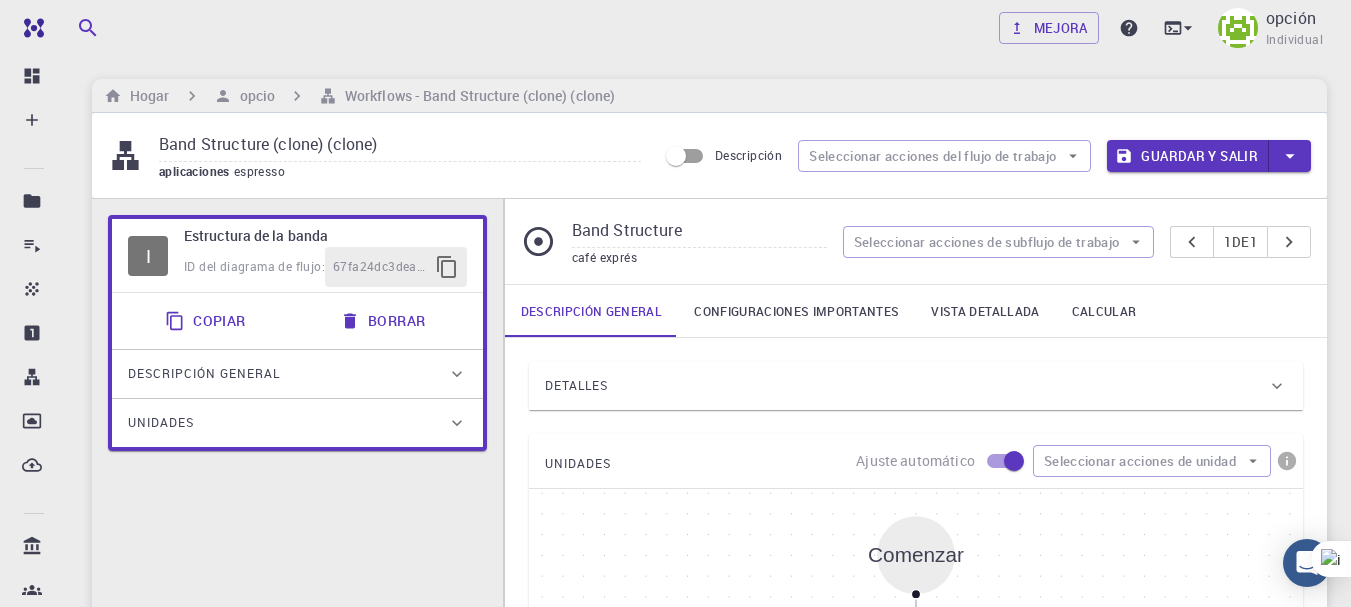 click on "Borrar" at bounding box center (396, 320) 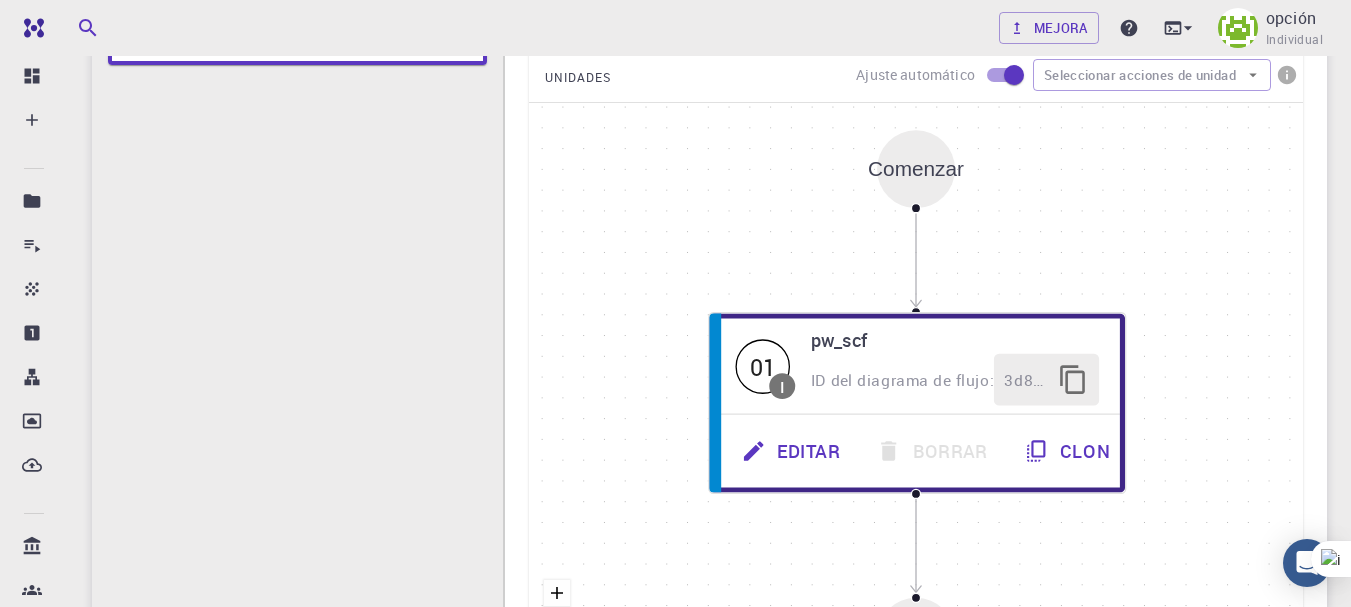 scroll, scrollTop: 0, scrollLeft: 0, axis: both 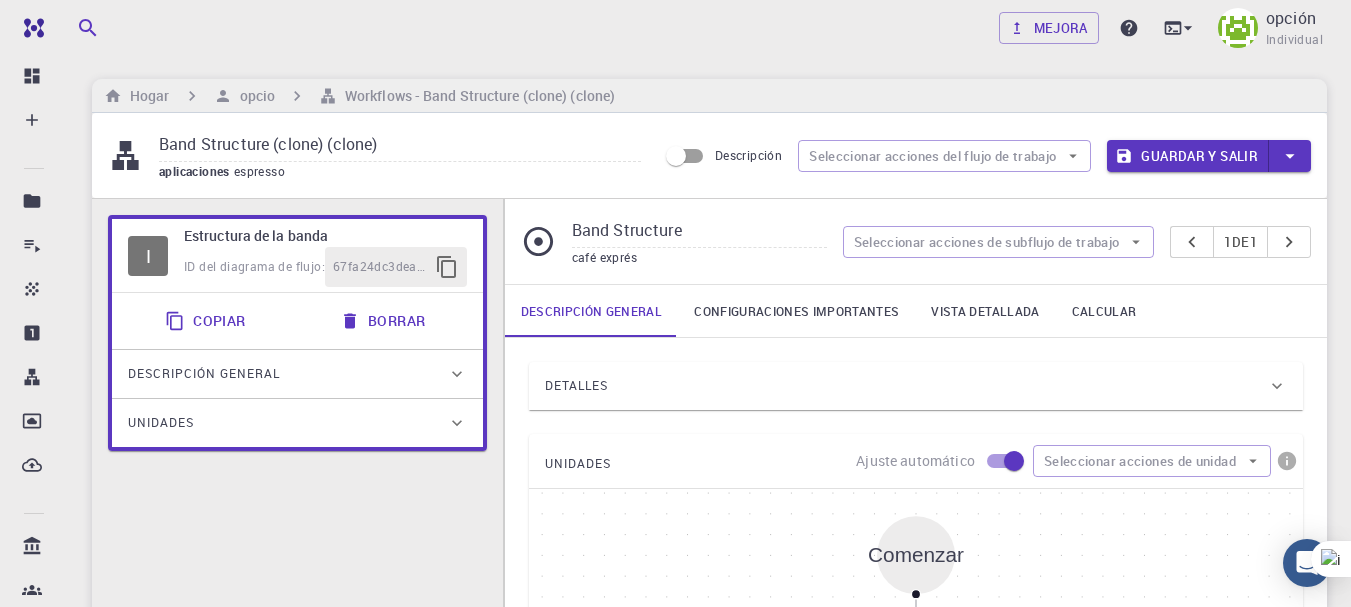 click 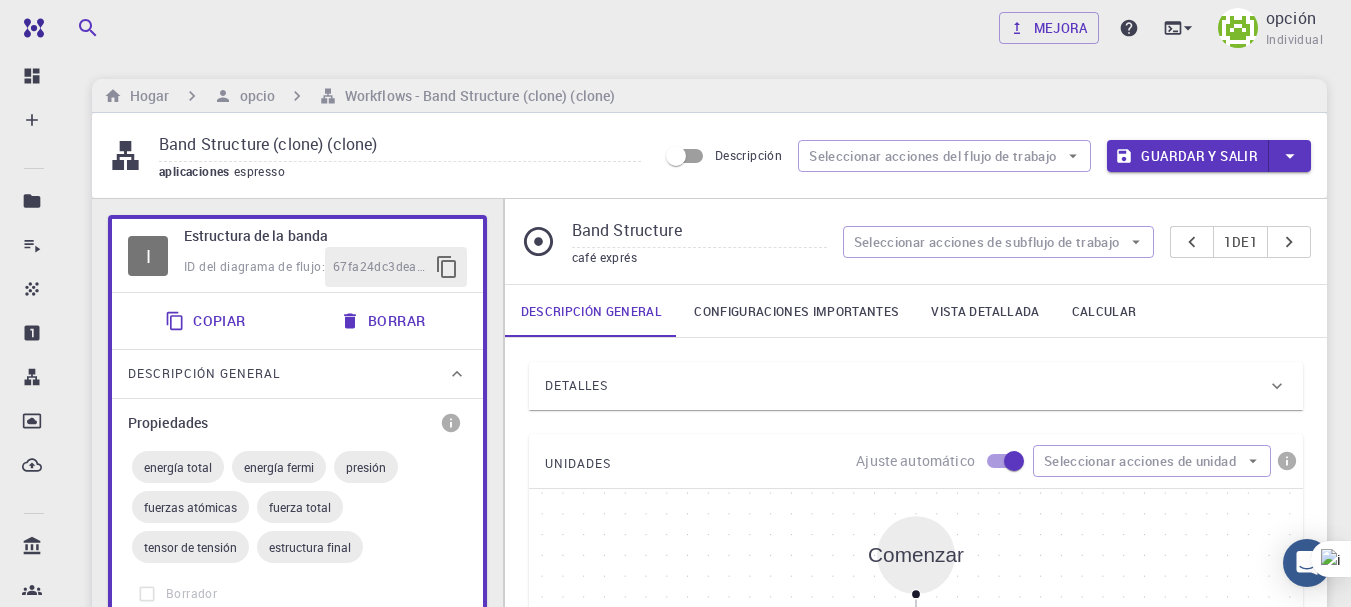 click 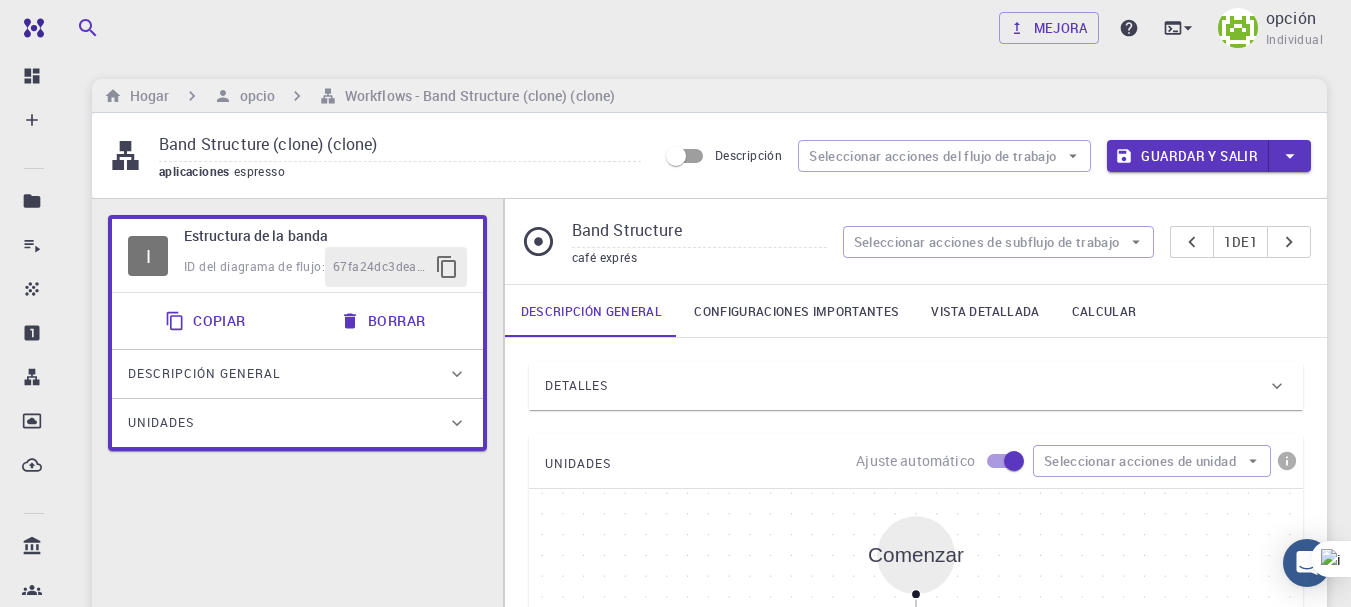 click on "Borrar" at bounding box center (396, 320) 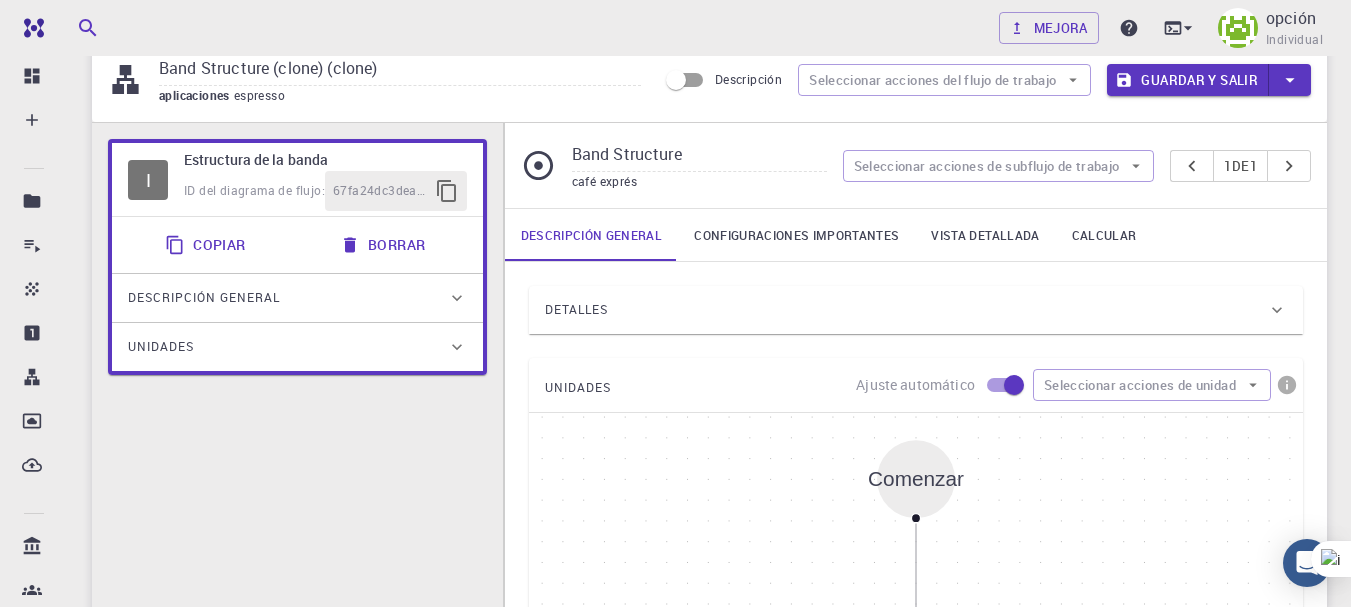 scroll, scrollTop: 0, scrollLeft: 0, axis: both 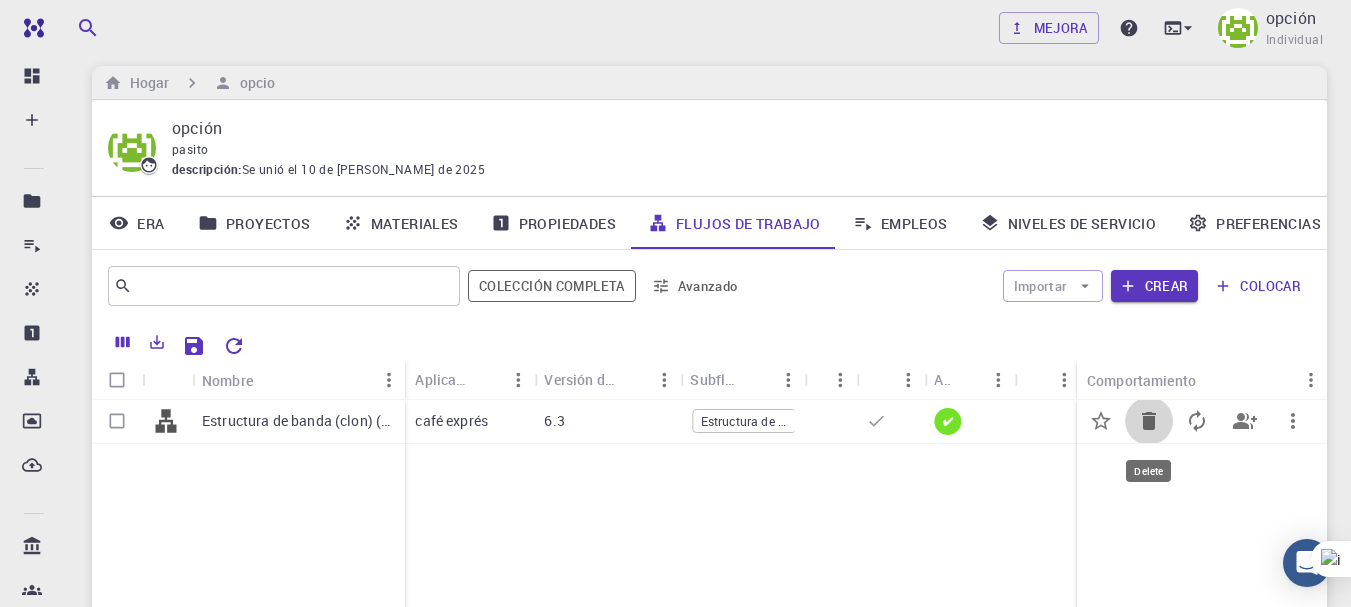 click 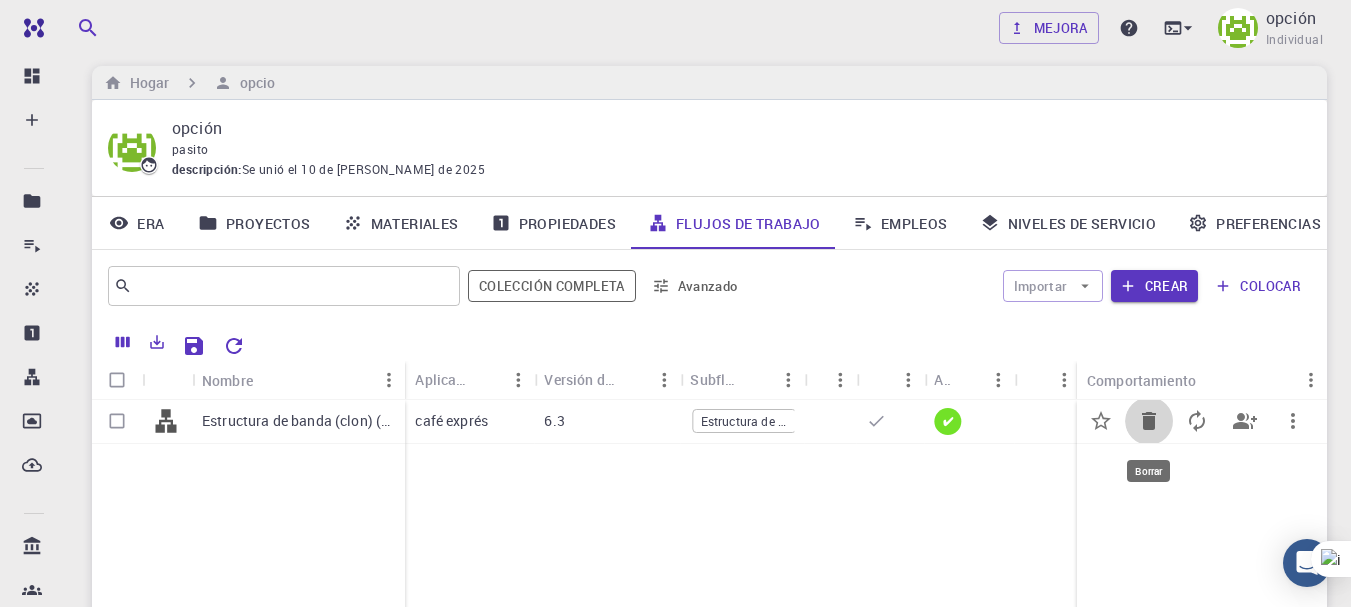 click 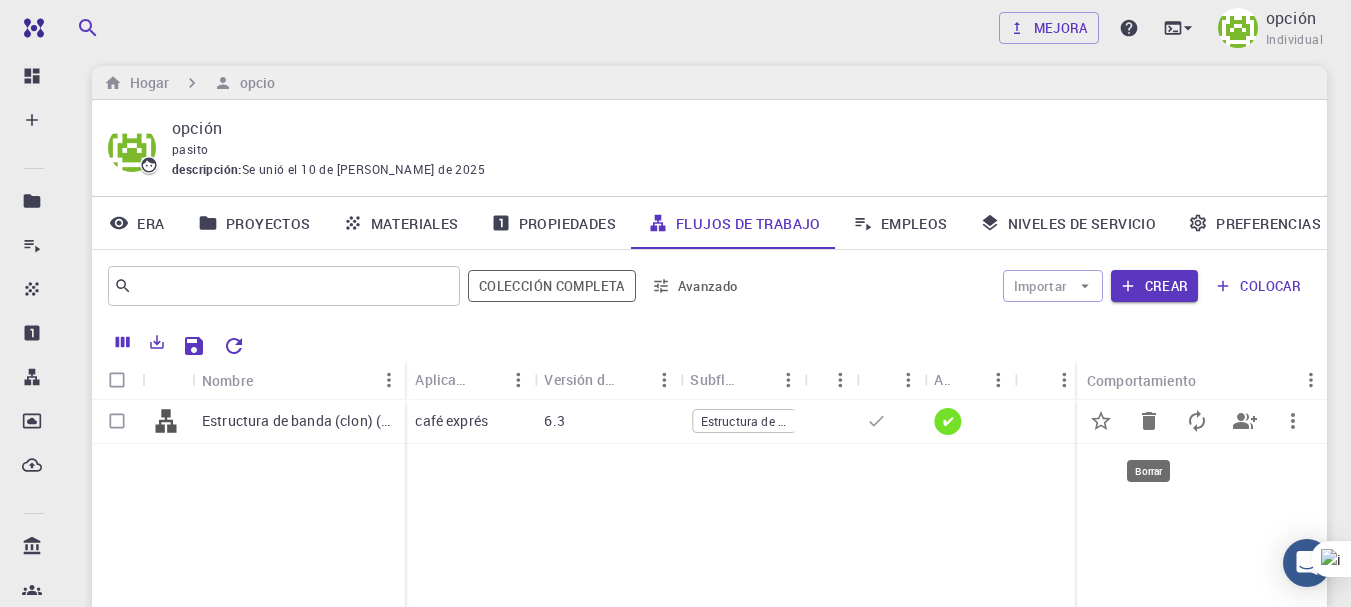 click 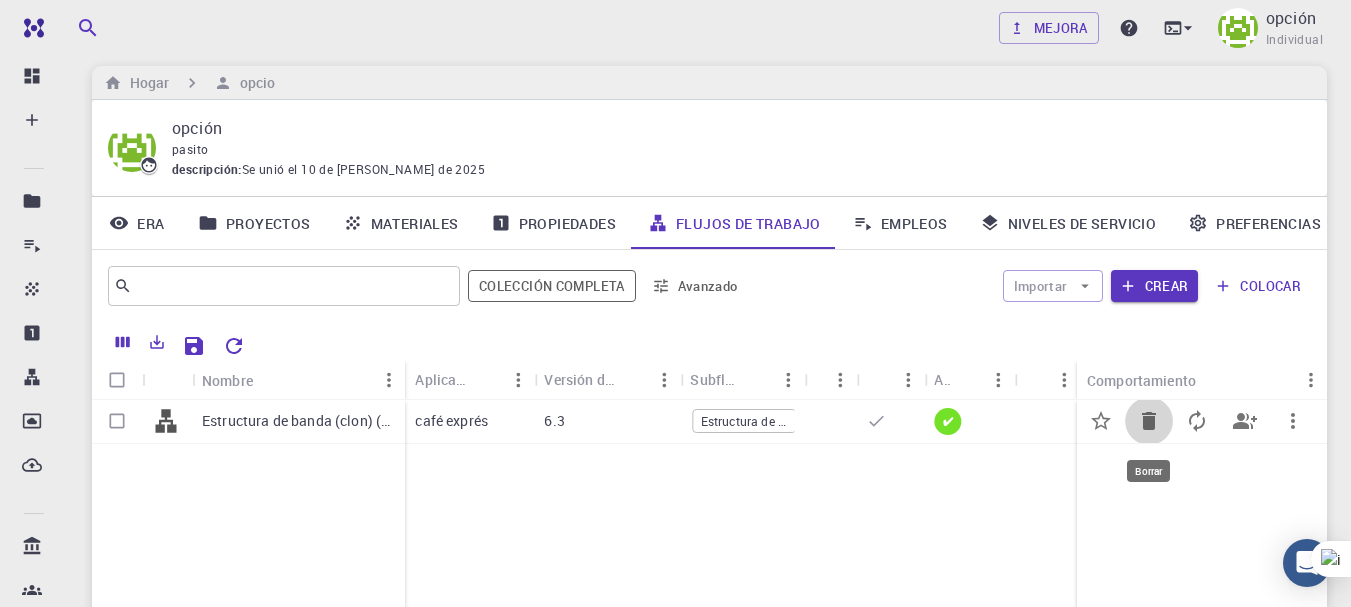click 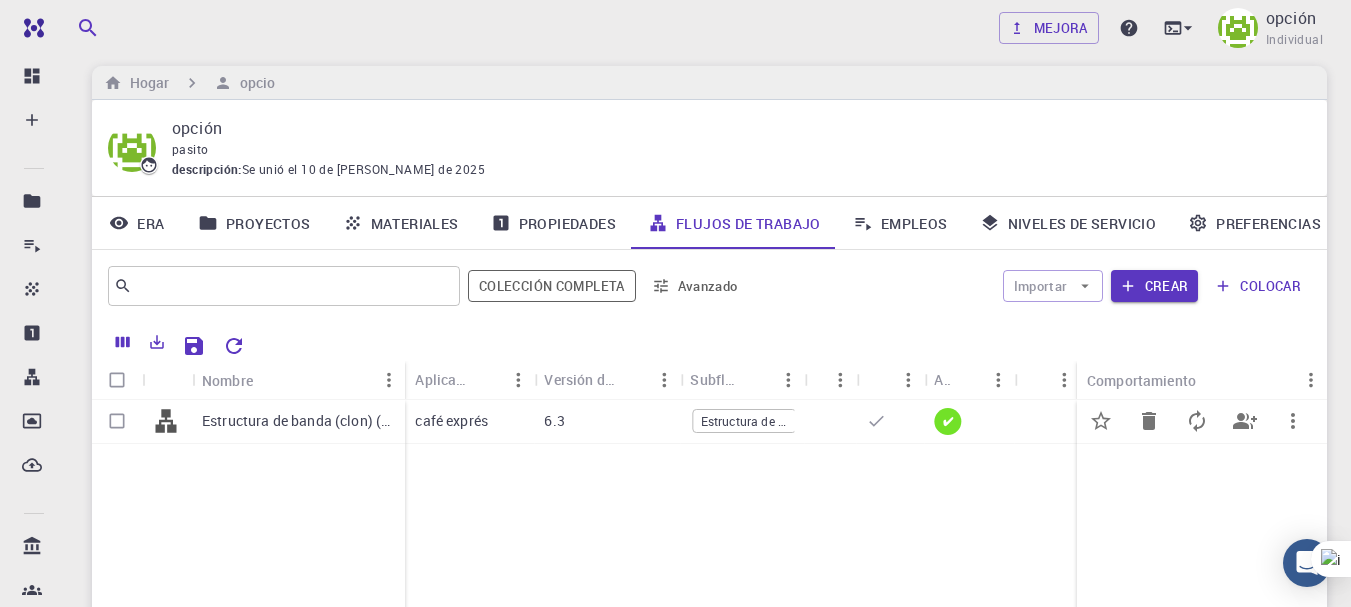 click on "Estructura de la banda" at bounding box center (764, 421) 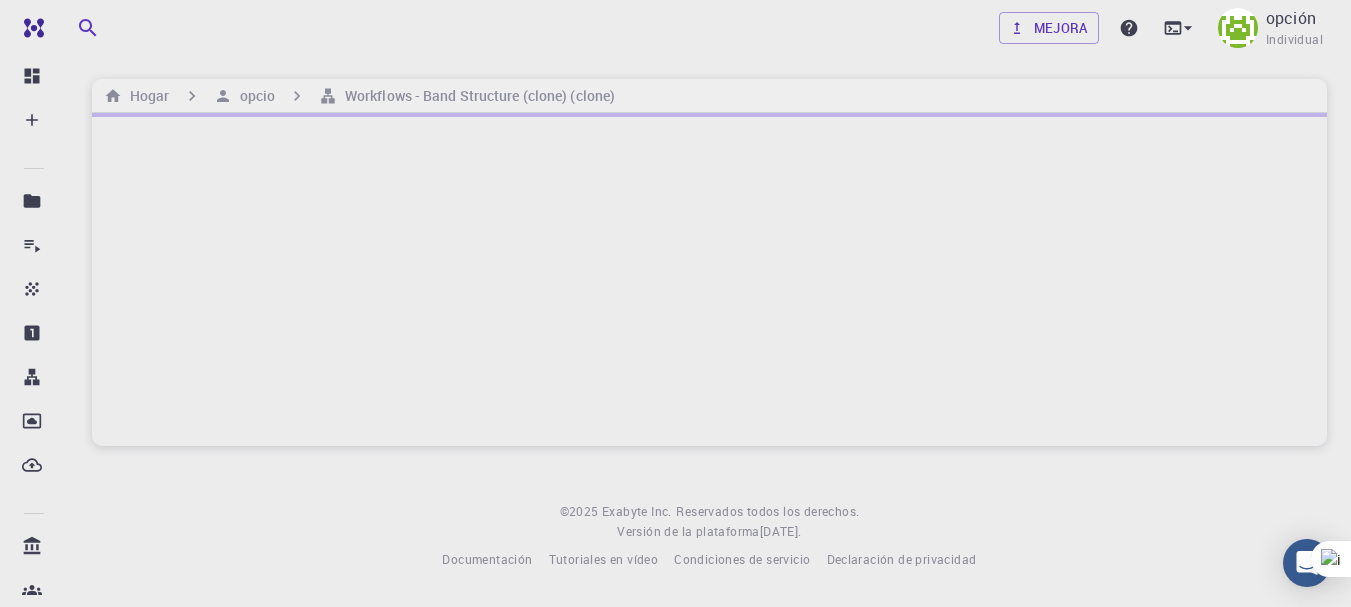 scroll, scrollTop: 0, scrollLeft: 0, axis: both 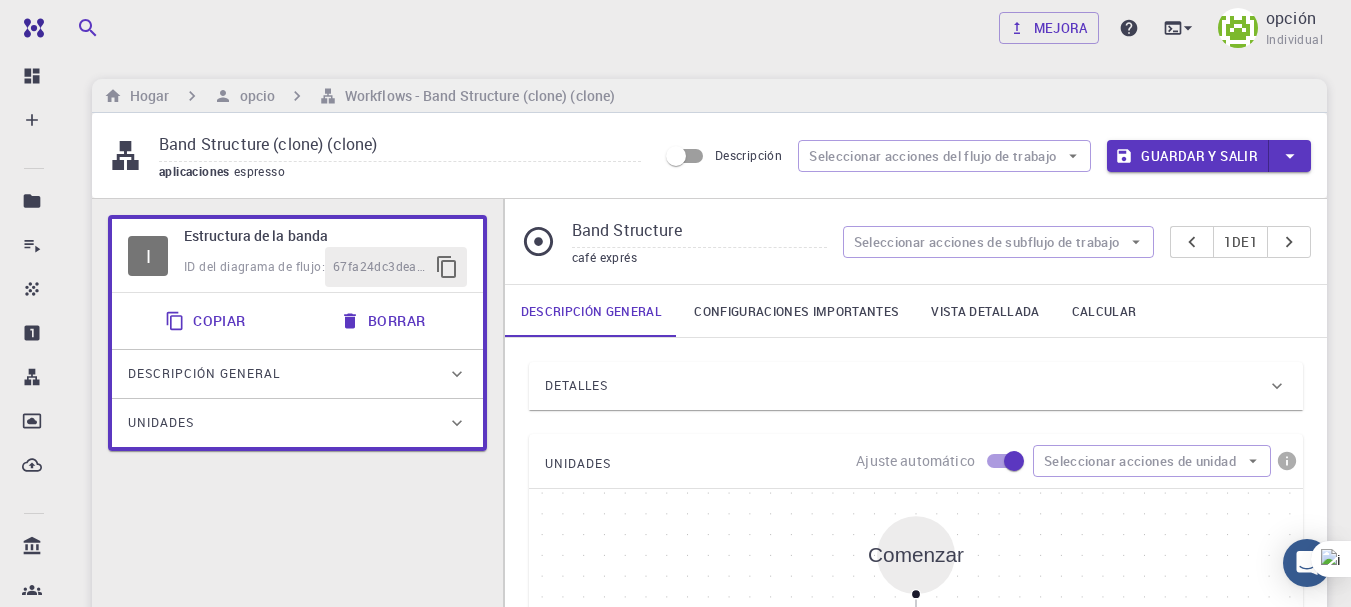 click on "Borrar" at bounding box center [396, 320] 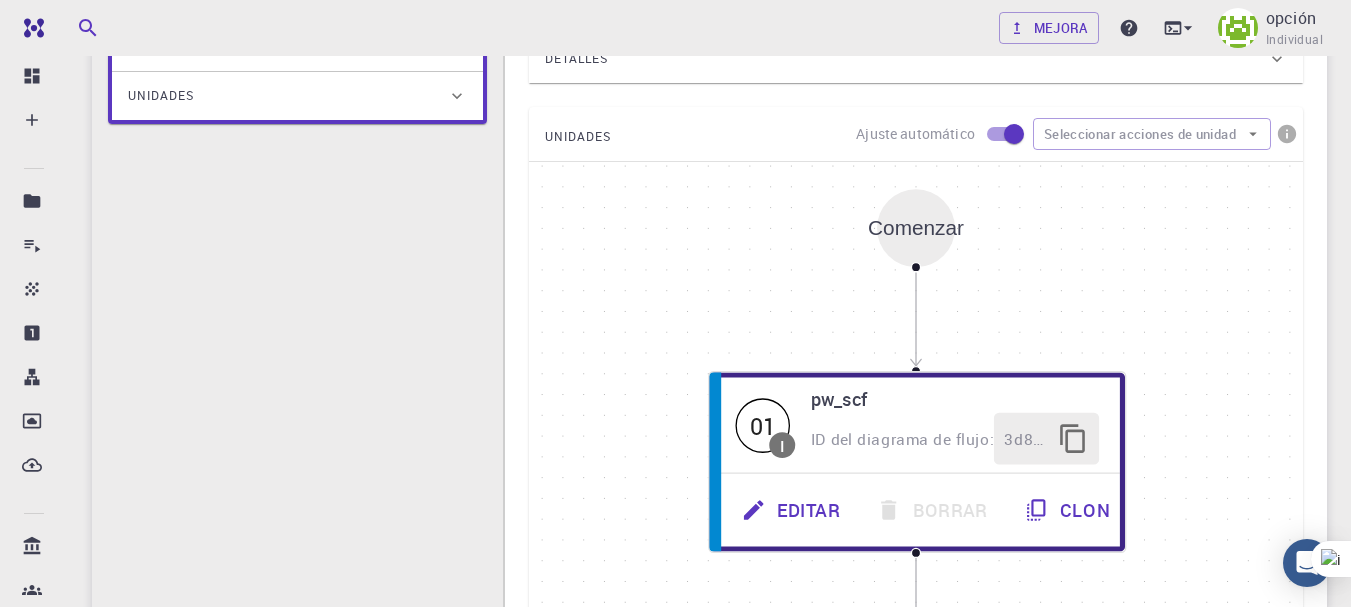 scroll, scrollTop: 611, scrollLeft: 0, axis: vertical 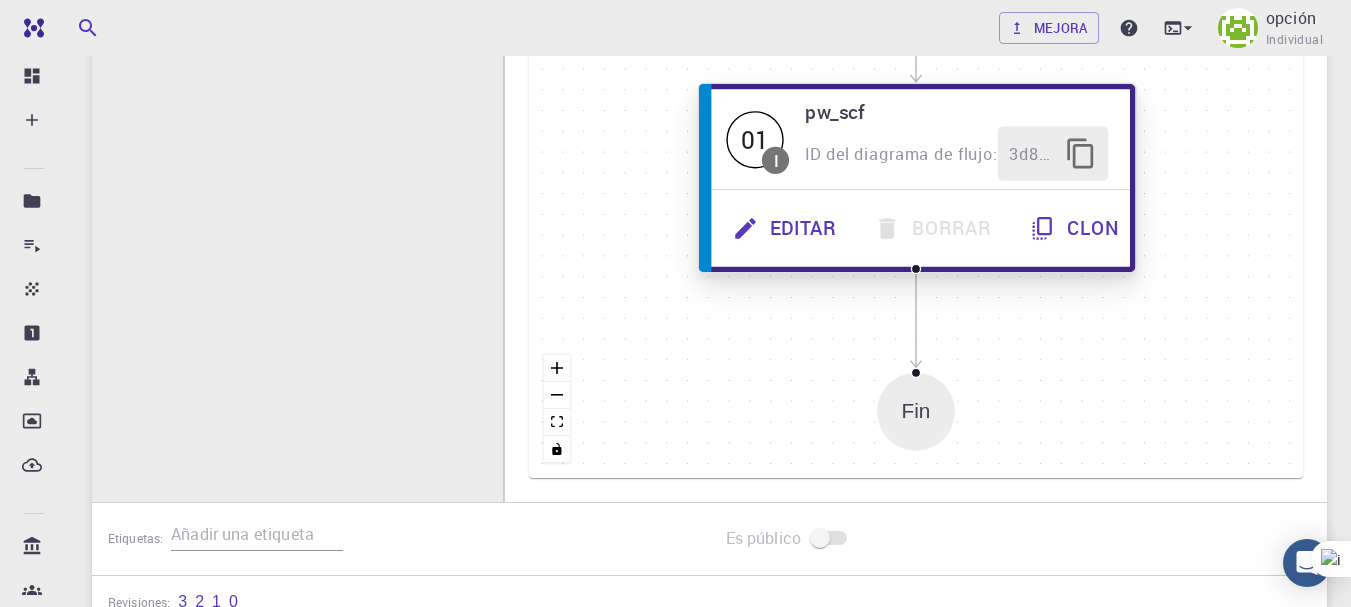 click on "Editar" at bounding box center (803, 228) 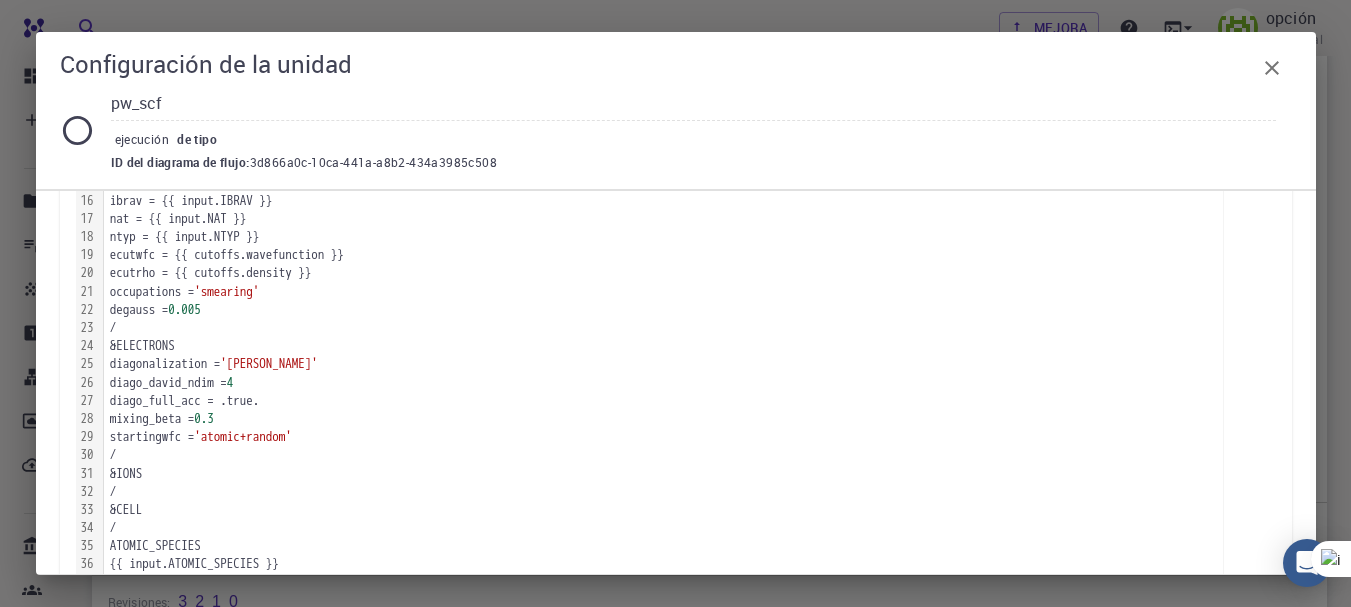 scroll, scrollTop: 0, scrollLeft: 0, axis: both 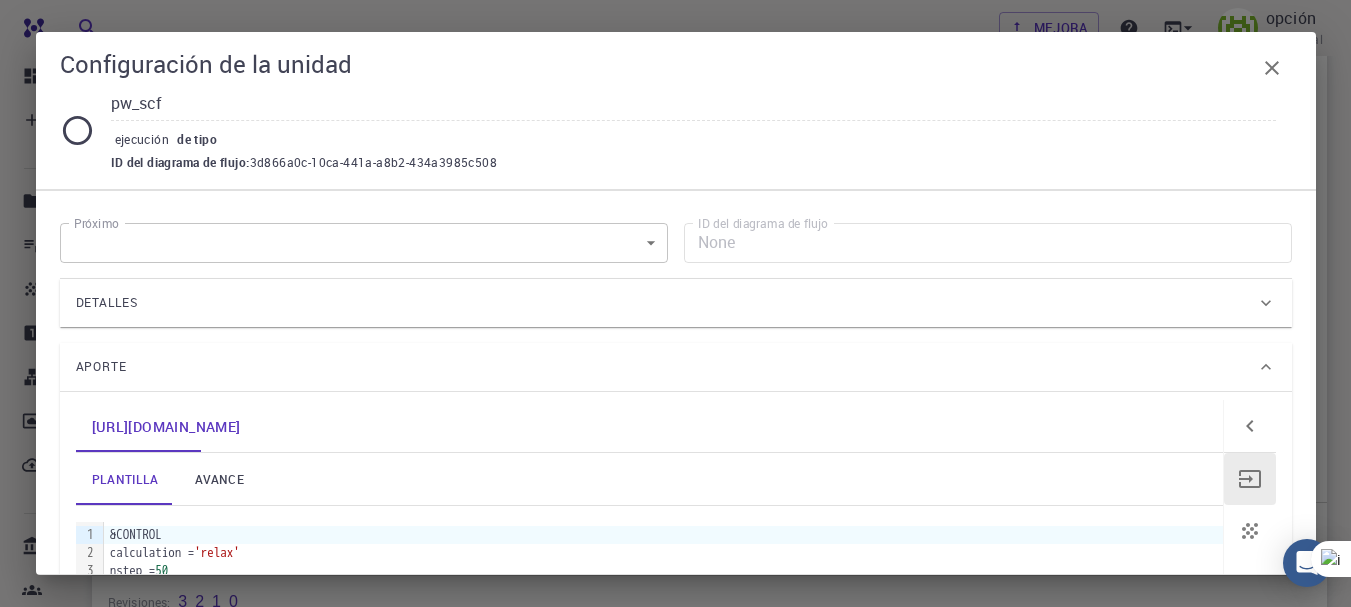 click on "Gratis Panel Crear Nuevo trabajo Nuevo material Crear material Subir archivo Importar desde el banco Importar desde terceros Nuevo flujo de trabajo Nuevo proyecto Proyectos Empleos Materiales Propiedades Flujos de trabajo Dropbox Cargas externas Banco Materiales Flujos de trabajo Cuentas Compartido conmigo Compartido públicamente Compartido externamente Documentación Contactar con soporte técnico Carga de cómputo: baja Mejora opción Individual Hogar opcio Workflows - Band Structure (clone) (clone) Band Structure (clone) (clone) aplicaciones  espresso Descripción Seleccionar acciones del flujo de trabajo Guardar y salir I Estructura de la banda ID del diagrama de flujo:  67fa24dc3deaeed1120ee825 Copiar Borrar Descripción general Propiedades energía total energía fermi presión fuerzas atómicas fuerza total tensor de tensión estructura final Borrador Solicitud Nombre ¿Cuánto espresso? espresso Nombre Versión 6.3 6.3 Versión Construir Por defecto Default Construir Unidades 01" at bounding box center (675, 87) 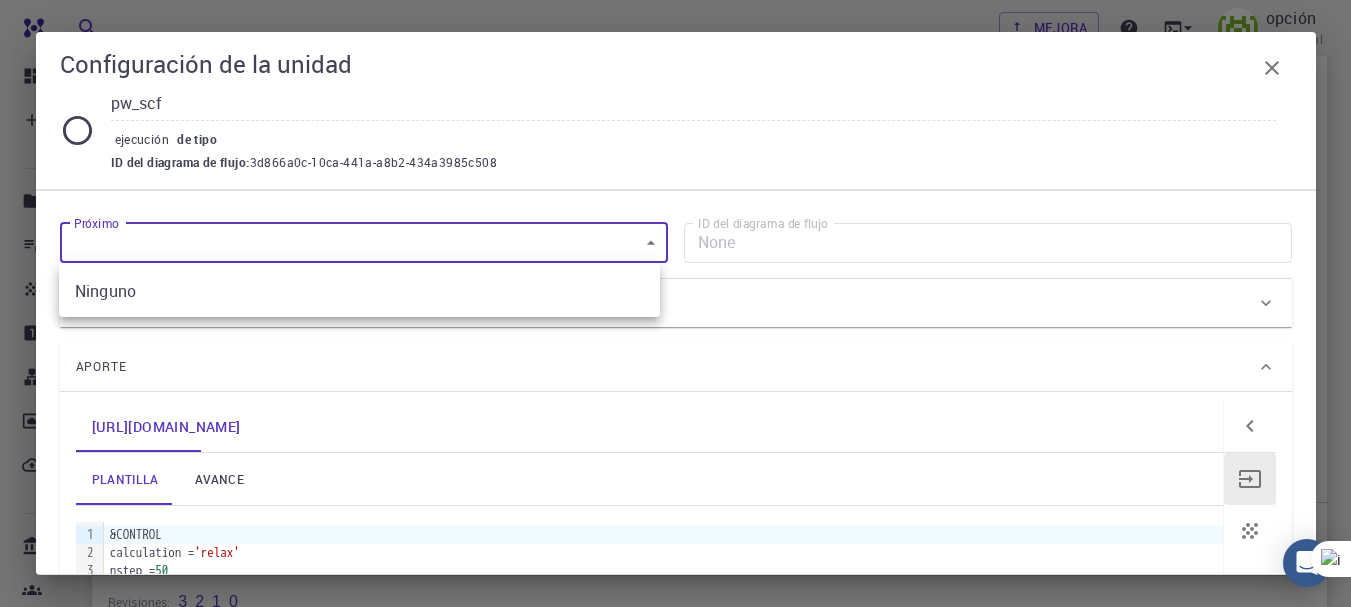 click at bounding box center [675, 303] 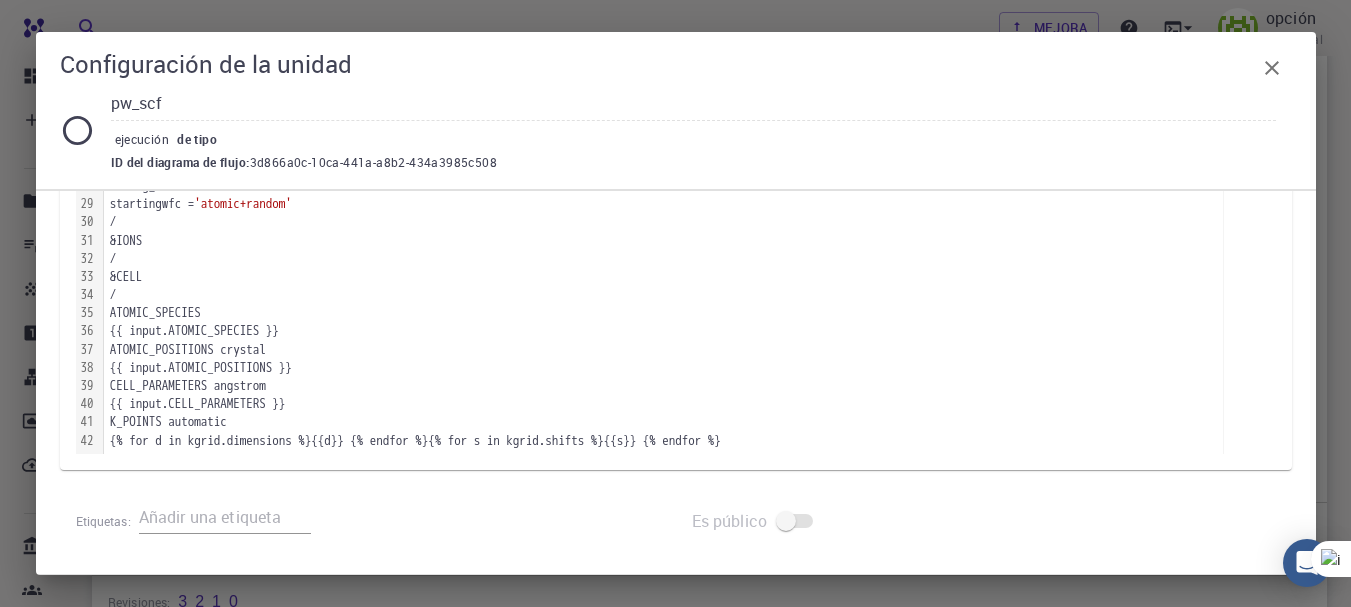 scroll, scrollTop: 0, scrollLeft: 0, axis: both 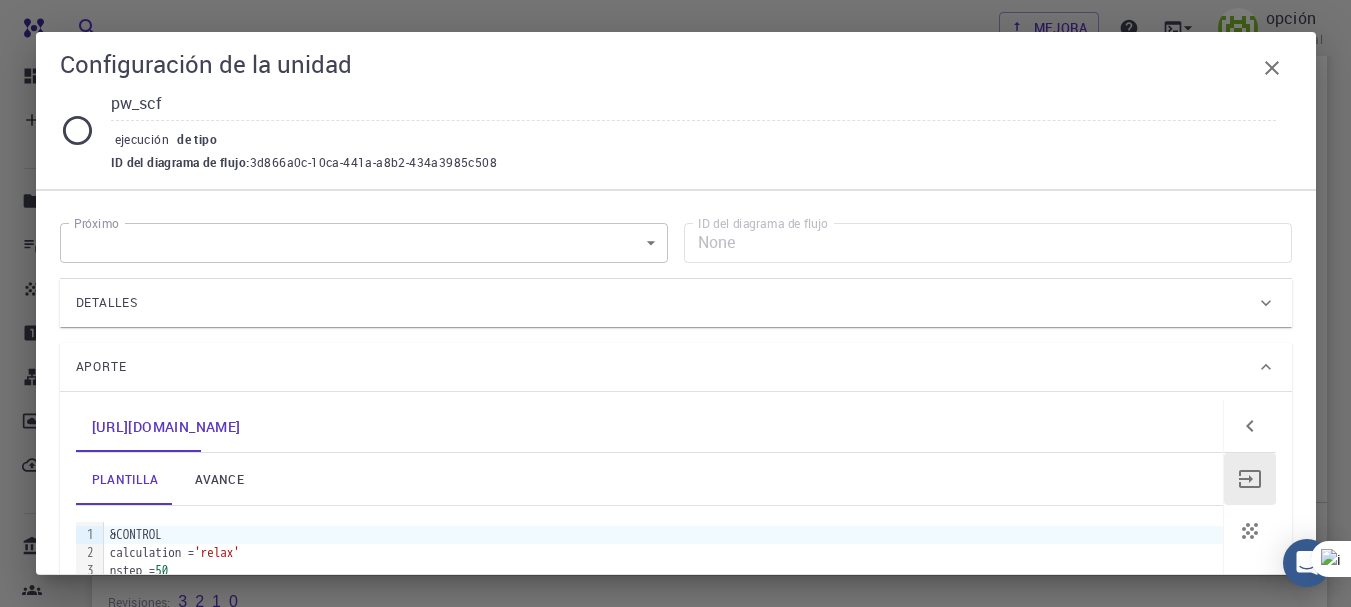 click 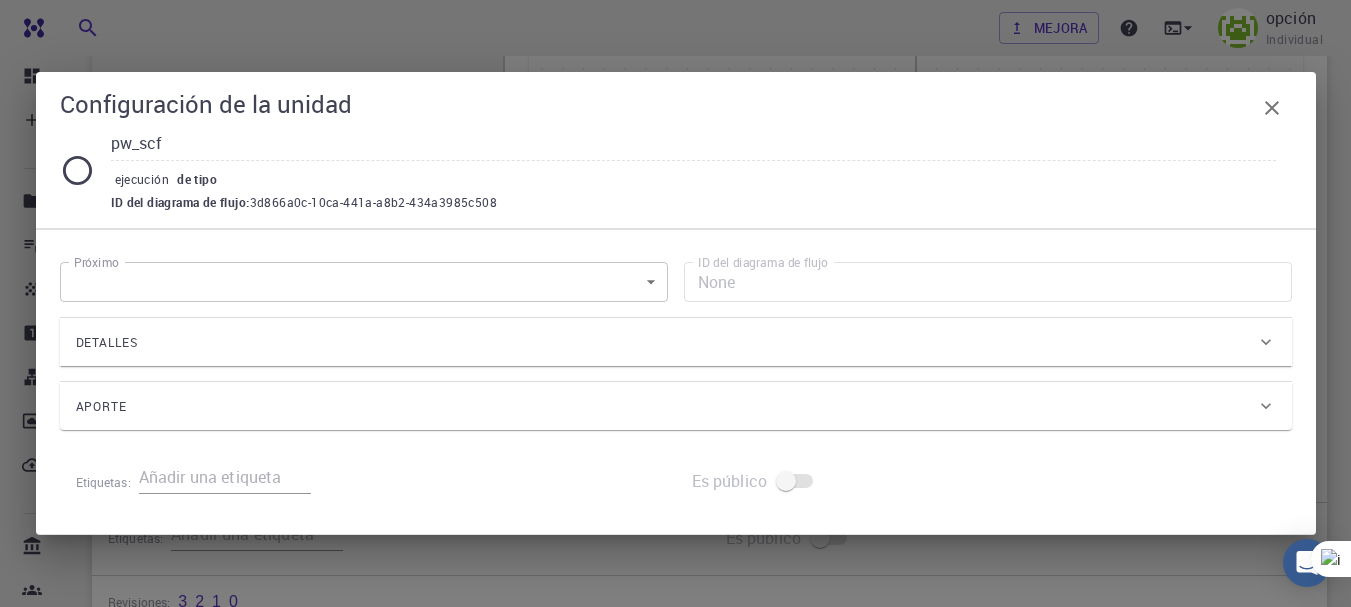 click on "Aporte" at bounding box center (666, 407) 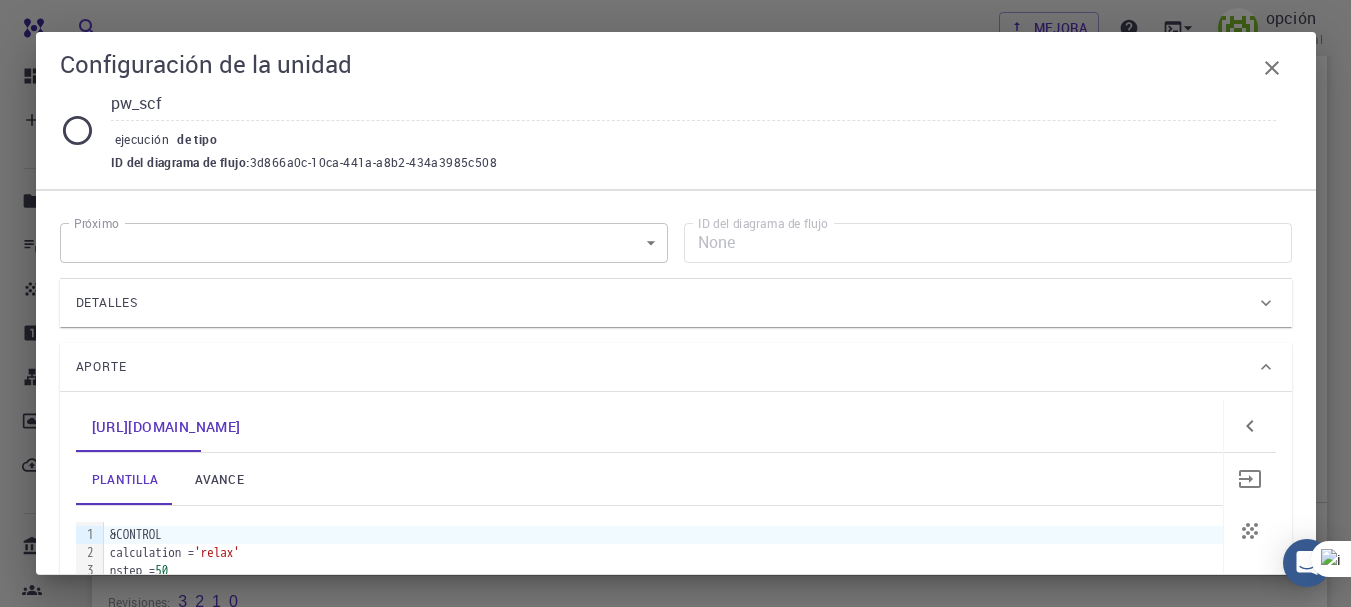 click at bounding box center (1250, 479) 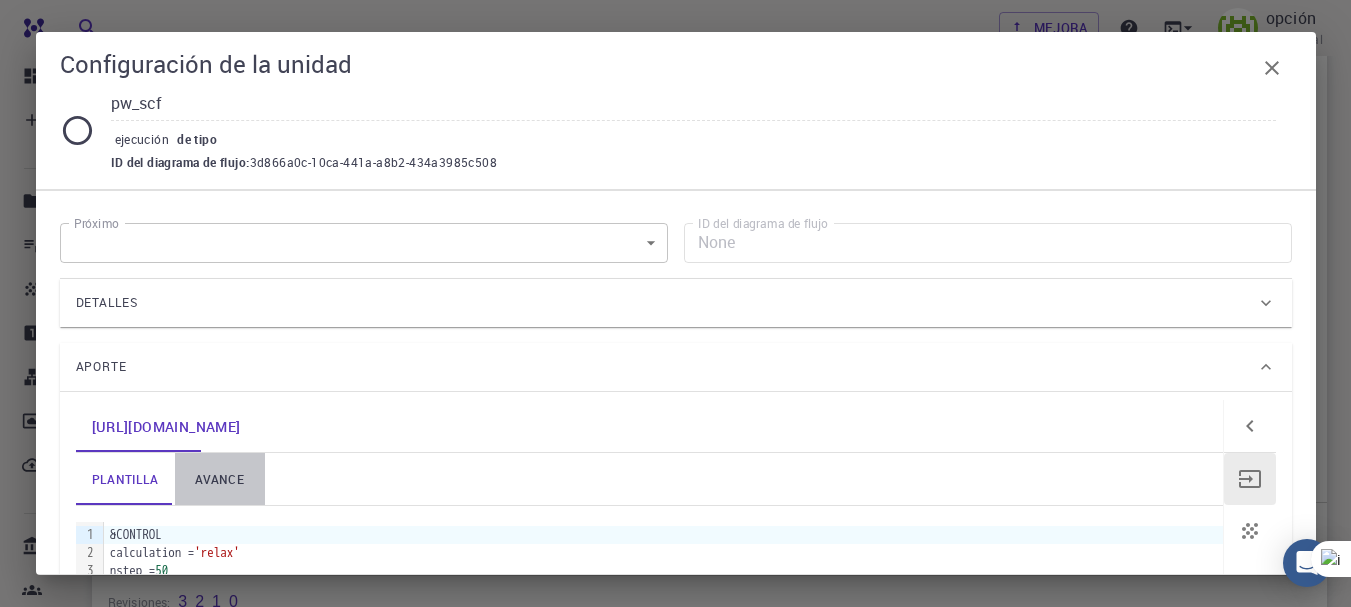 click on "avance" at bounding box center [219, 479] 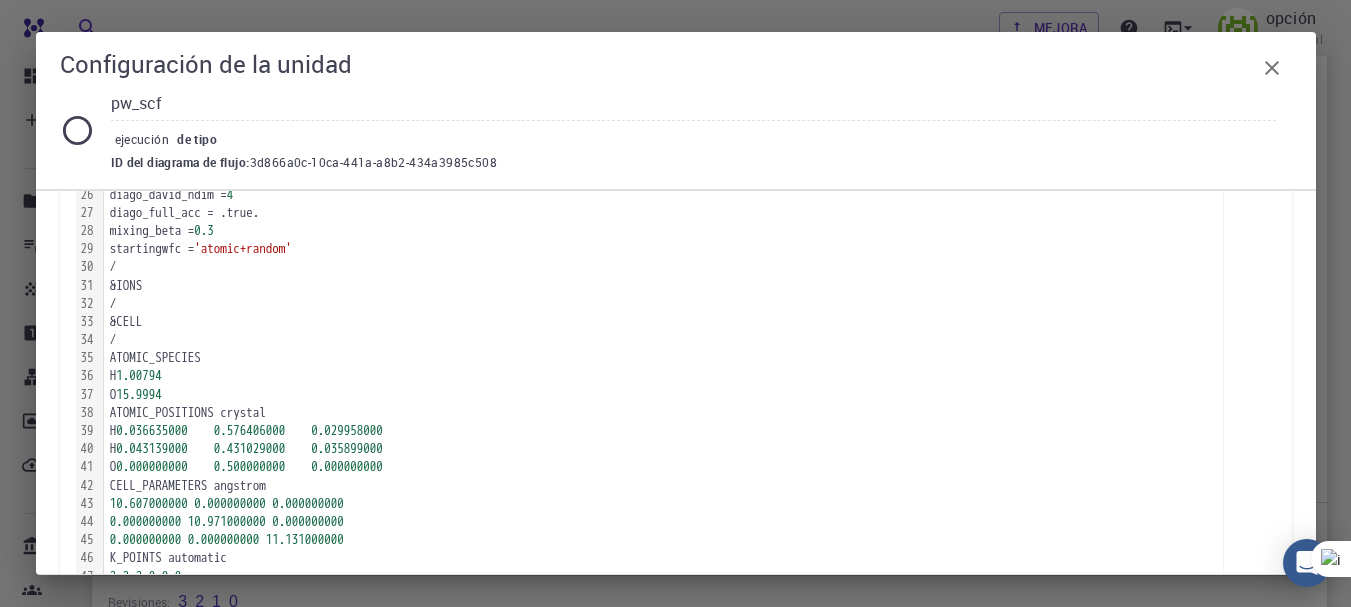 scroll, scrollTop: 931, scrollLeft: 0, axis: vertical 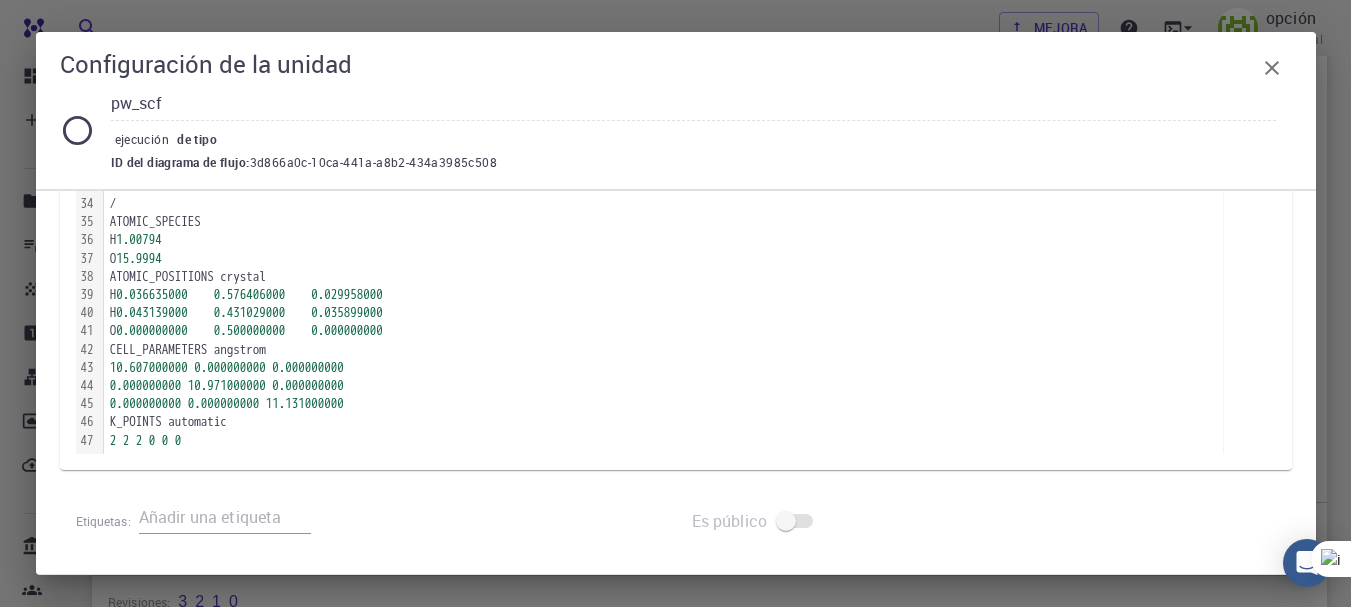 click at bounding box center [796, 521] 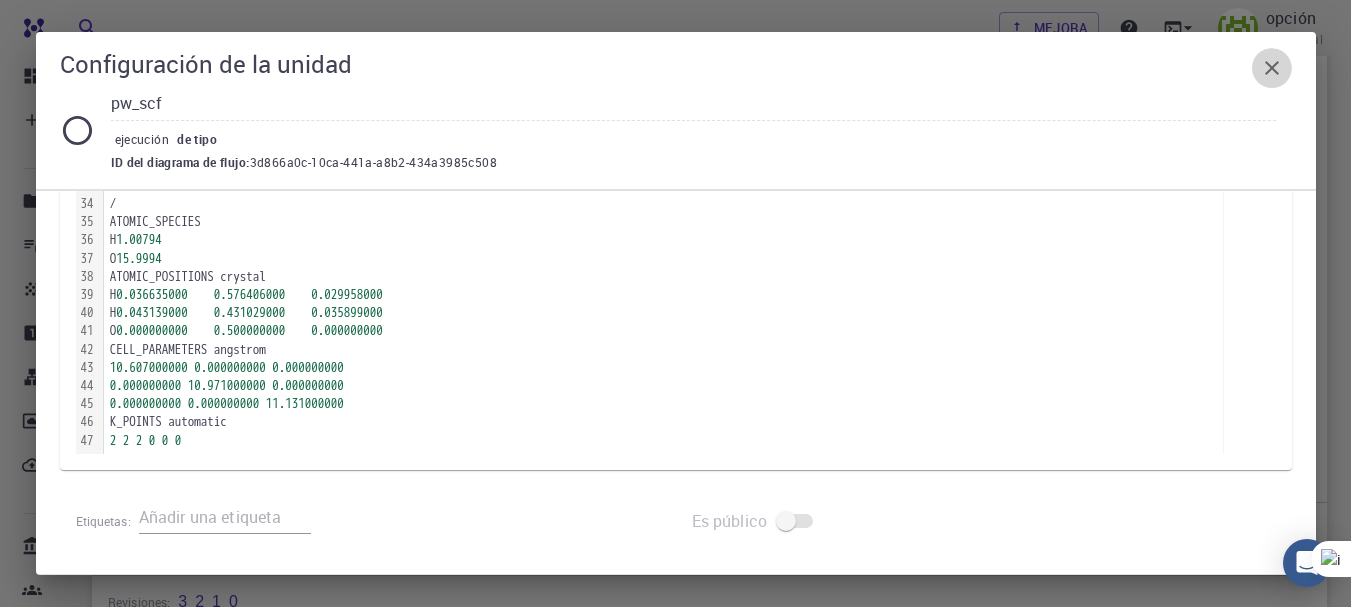 click 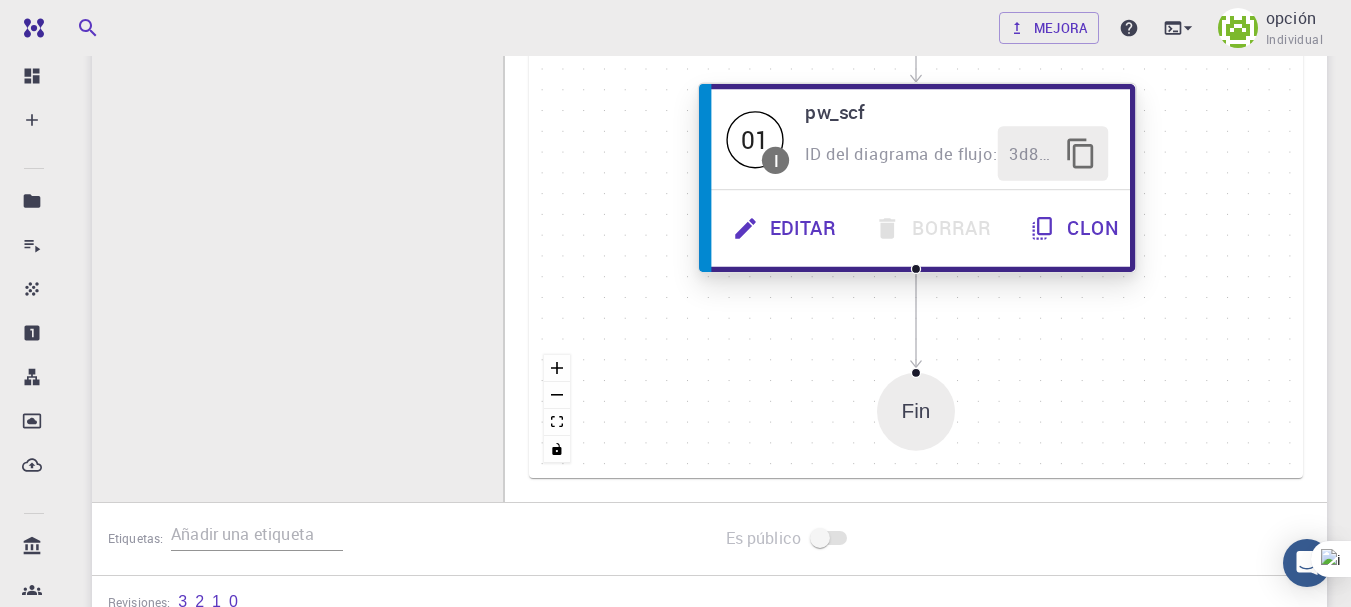 click on "Clon" at bounding box center (1093, 228) 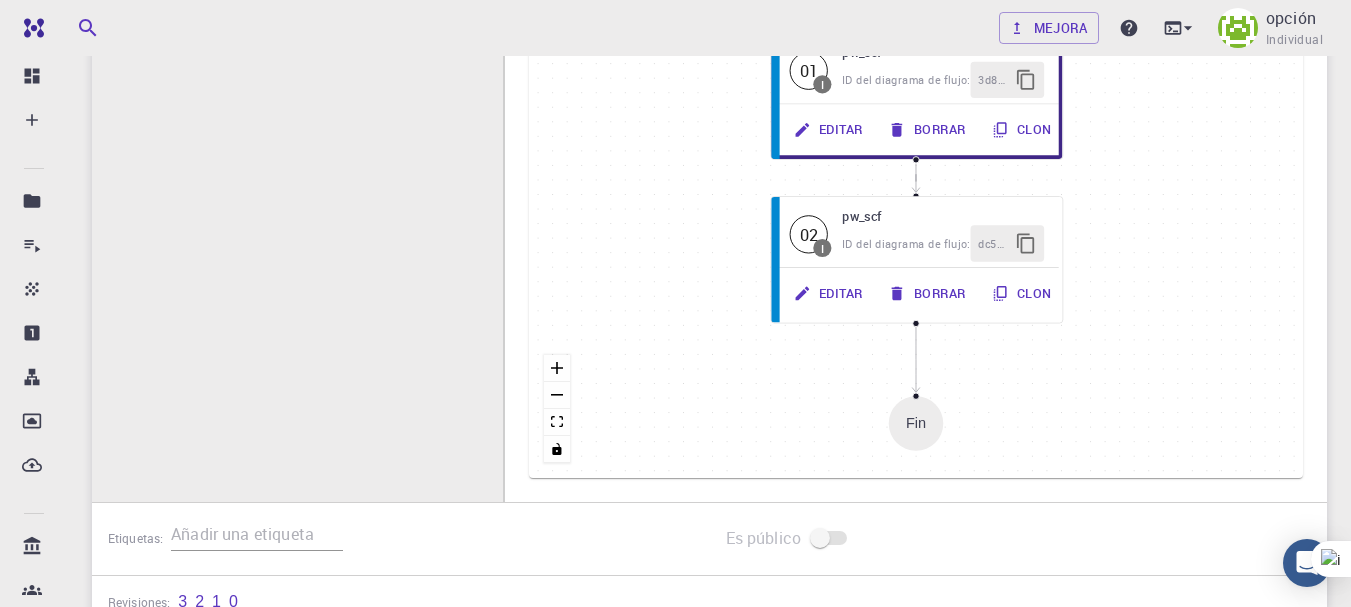 click on "Fin" at bounding box center [915, 423] 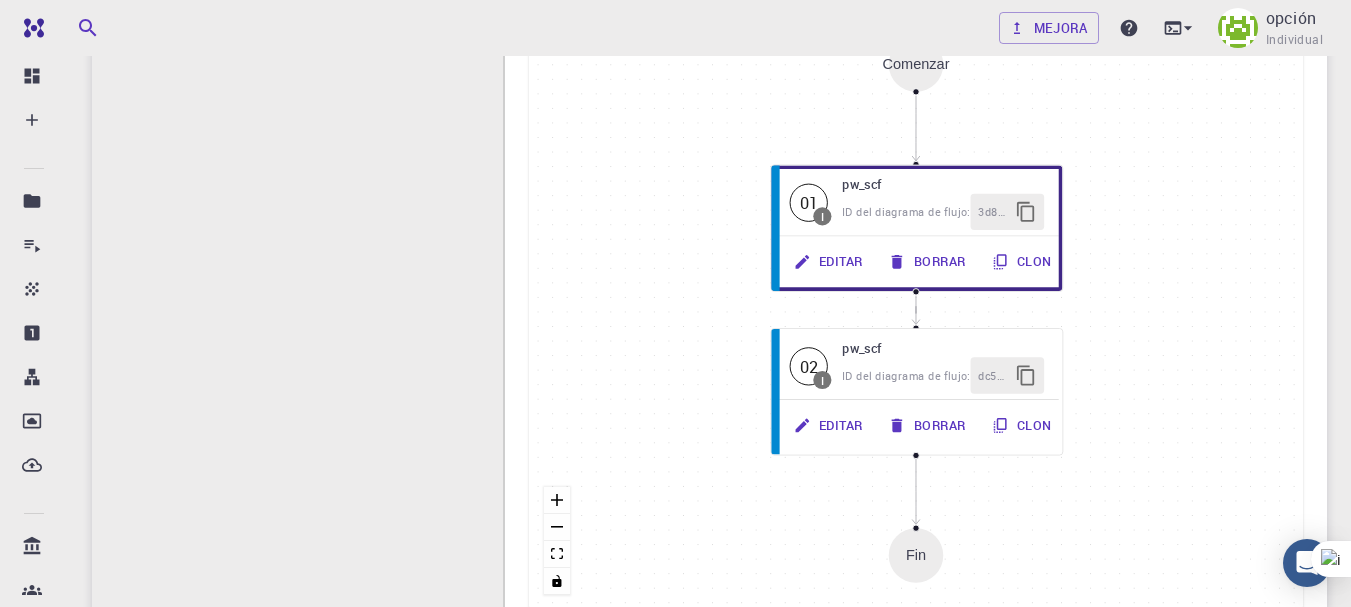 scroll, scrollTop: 449, scrollLeft: 0, axis: vertical 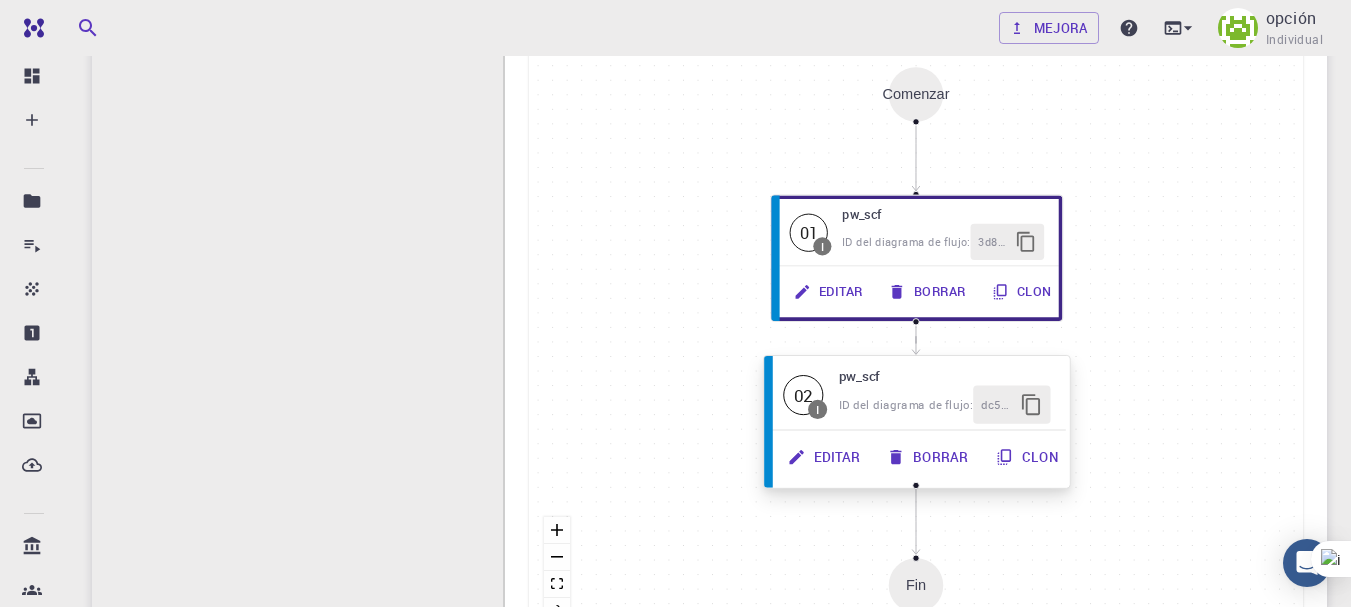 click on "02 I pw_scf ID del diagrama de flujo:  dc531084-6f60-4b2d-9f95-9e558e8c5e42" at bounding box center (917, 395) 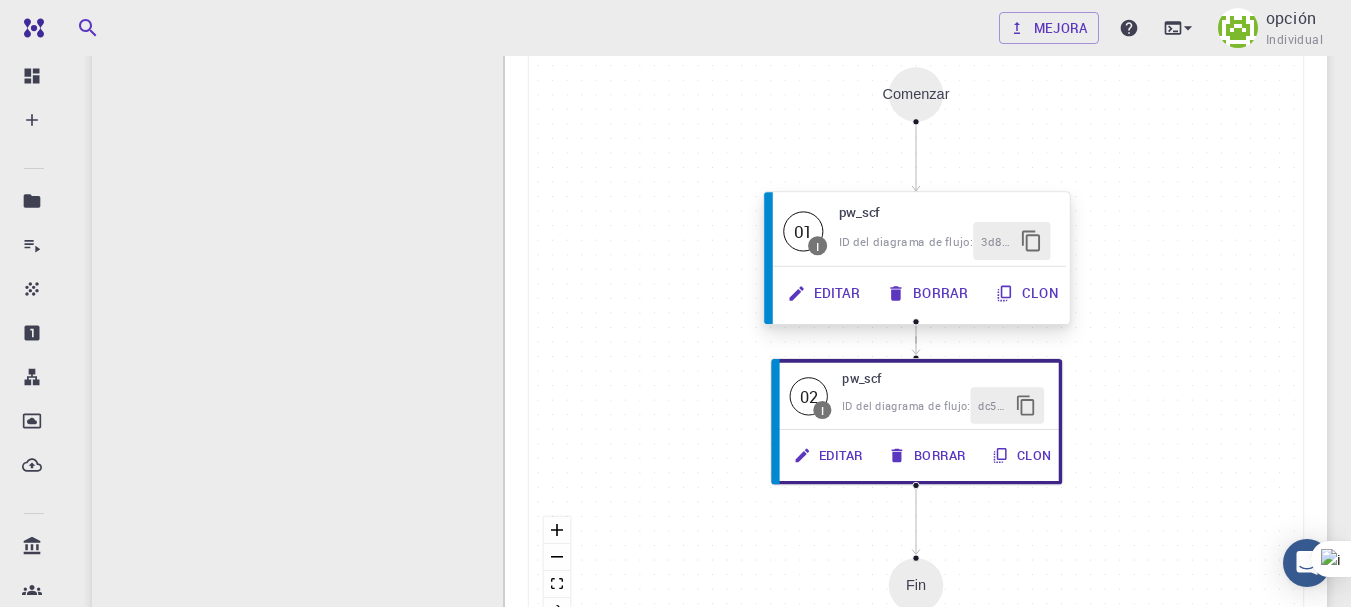 click on "Borrar" at bounding box center (929, 293) 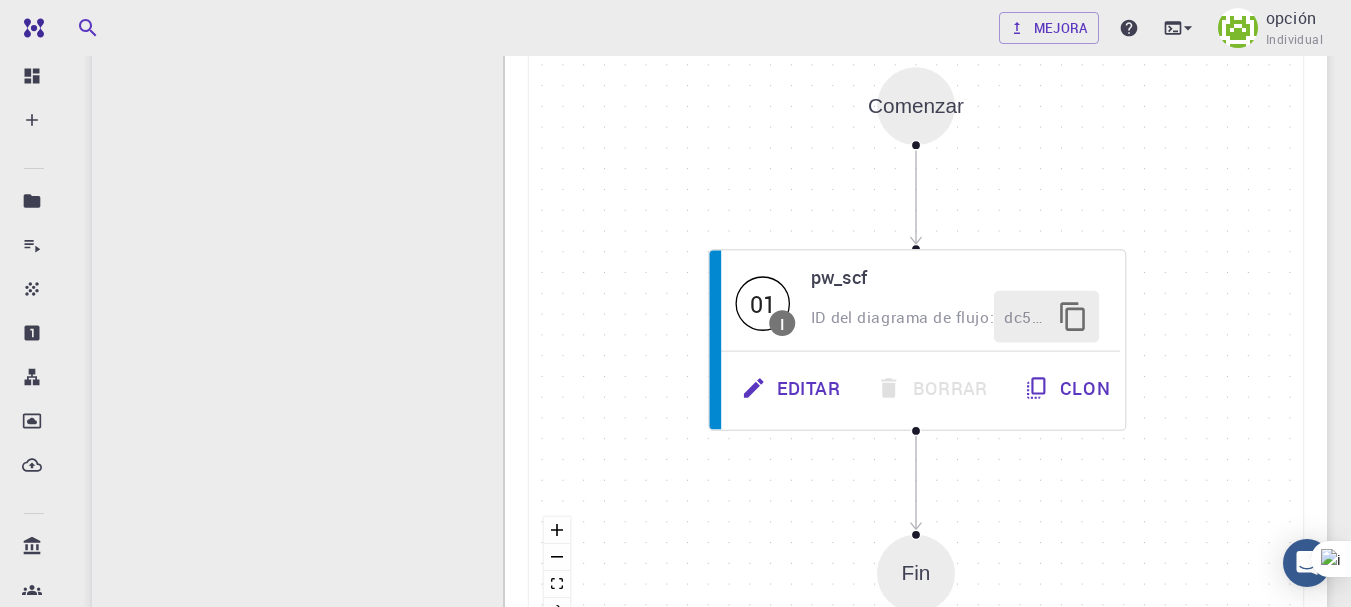 click on "Comenzar" at bounding box center [916, 106] 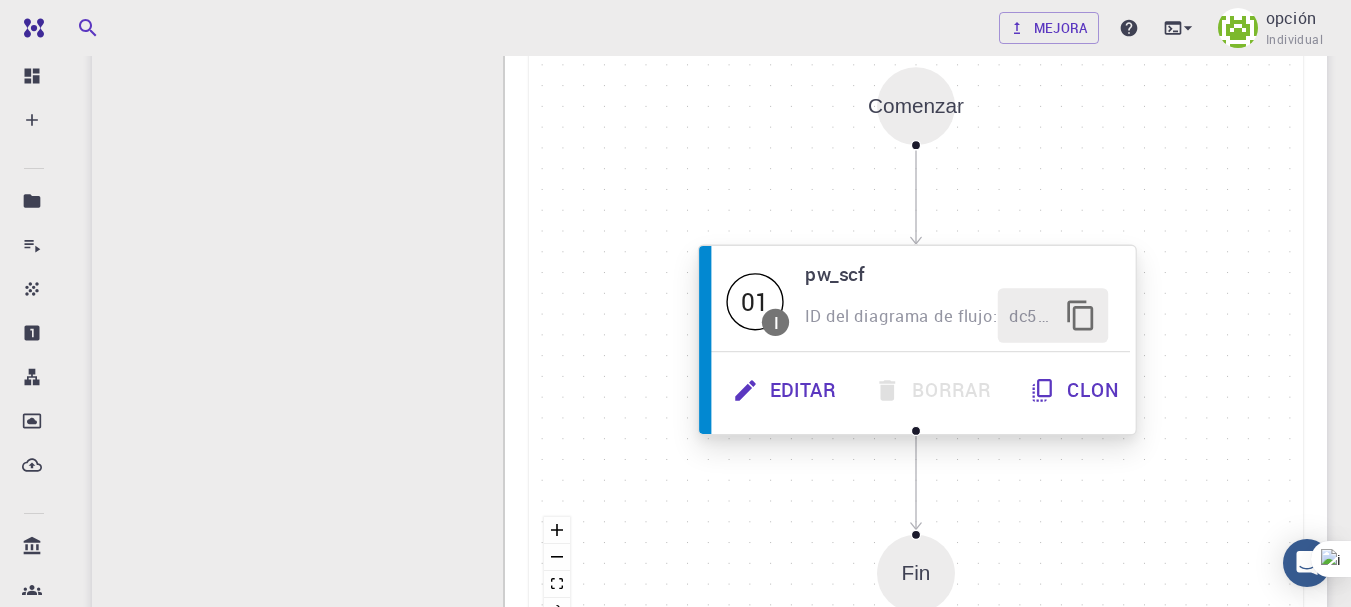 click on "Editar Borrar Clon" at bounding box center (917, 390) 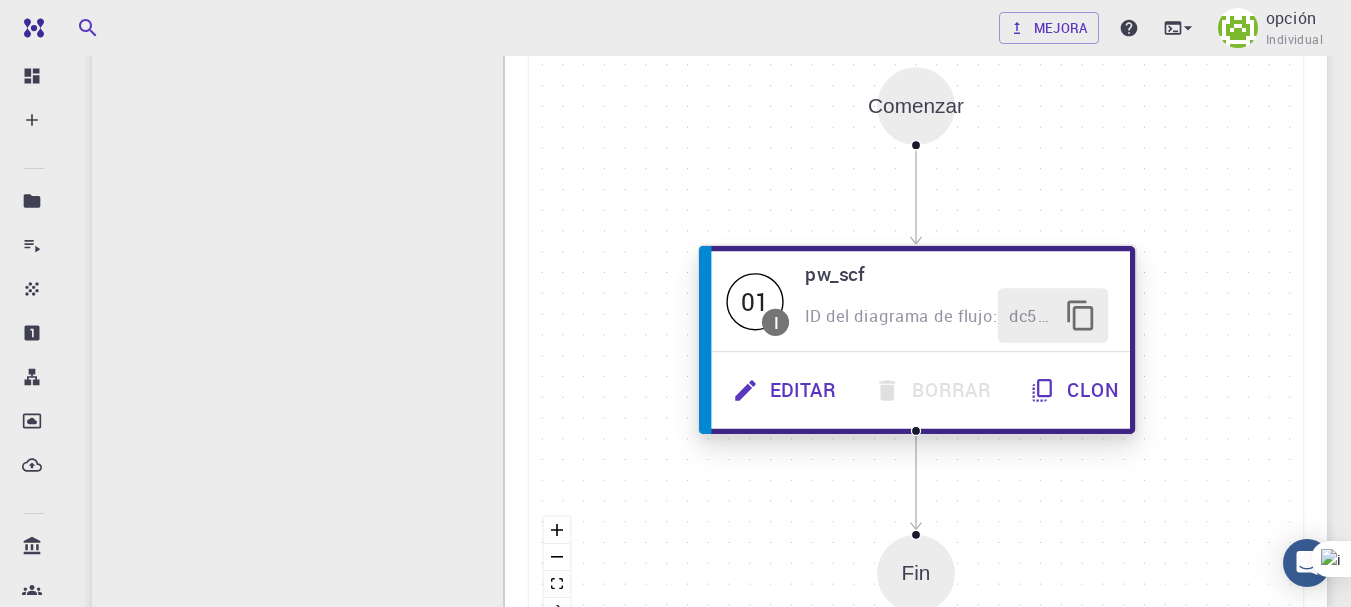 click on "ID del diagrama de flujo:" at bounding box center [901, 316] 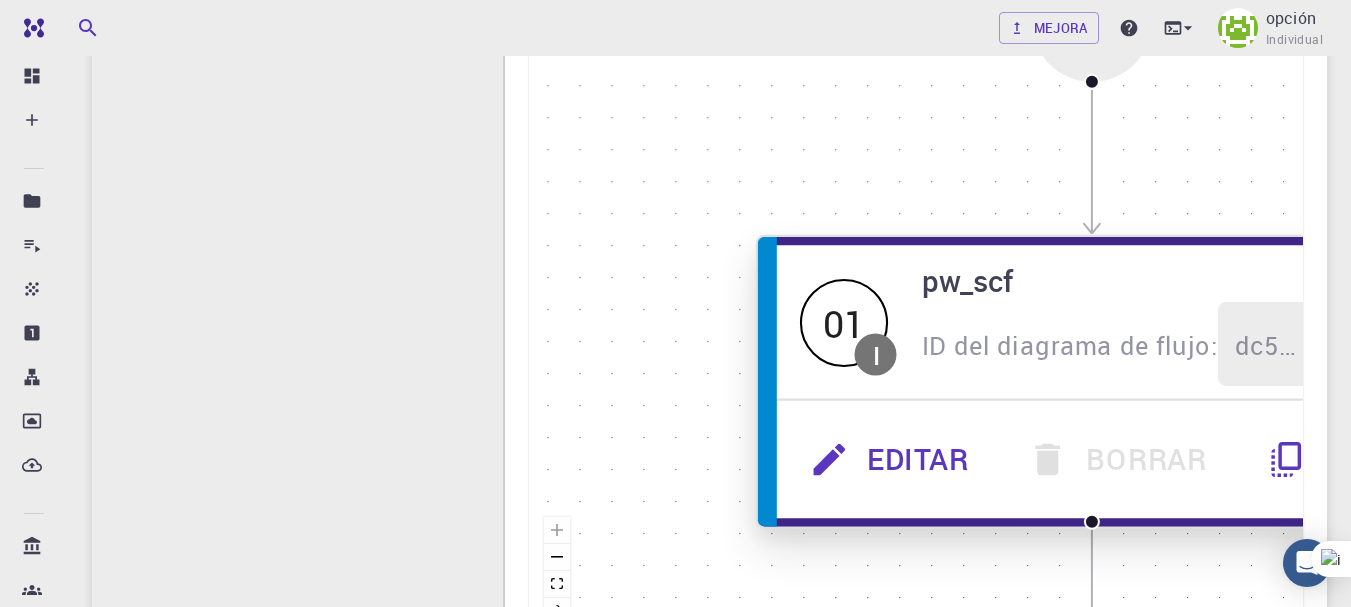 drag, startPoint x: 905, startPoint y: 280, endPoint x: 920, endPoint y: 284, distance: 15.524175 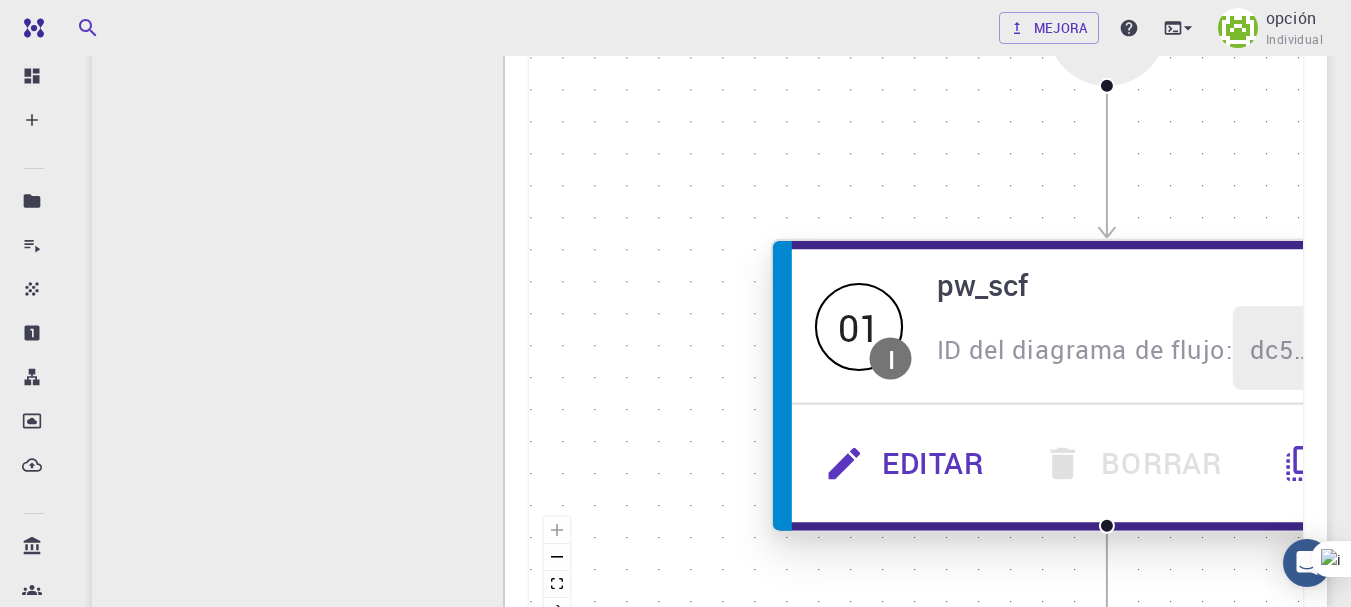 click on "01 I pw_scf ID del diagrama de flujo:  dc531084-6f60-4b2d-9f95-9e558e8c5e42" at bounding box center [1108, 325] 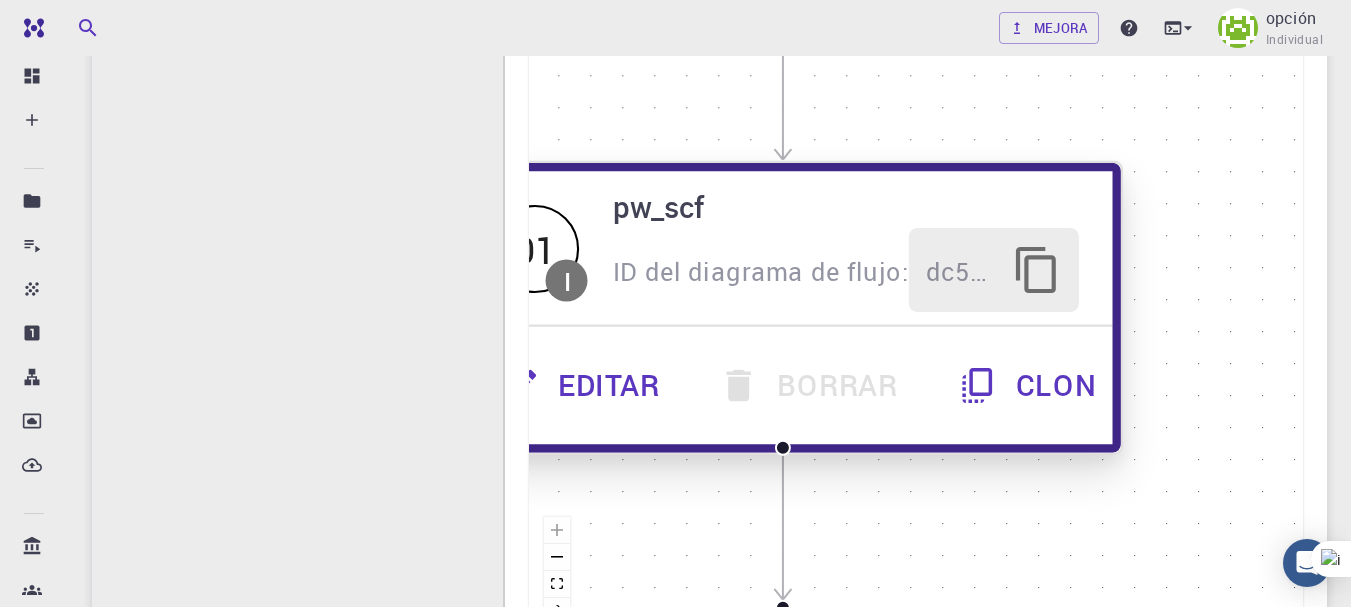 drag, startPoint x: 920, startPoint y: 284, endPoint x: 596, endPoint y: 206, distance: 333.25665 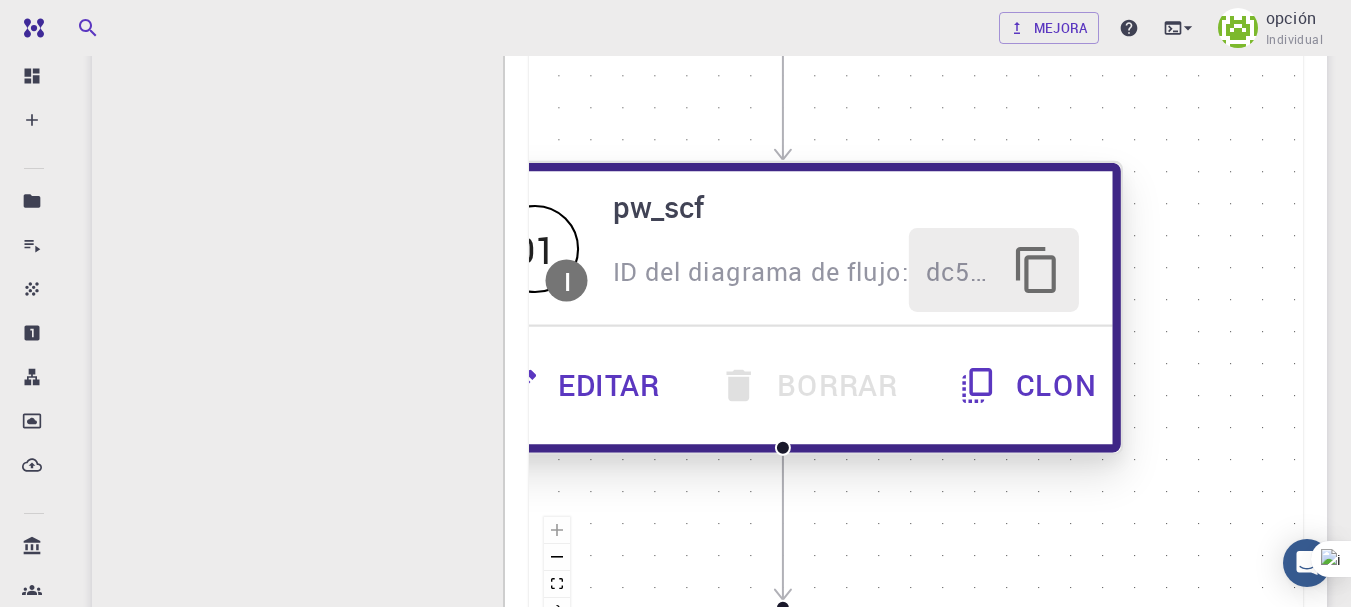 click on "Editar" at bounding box center (609, 385) 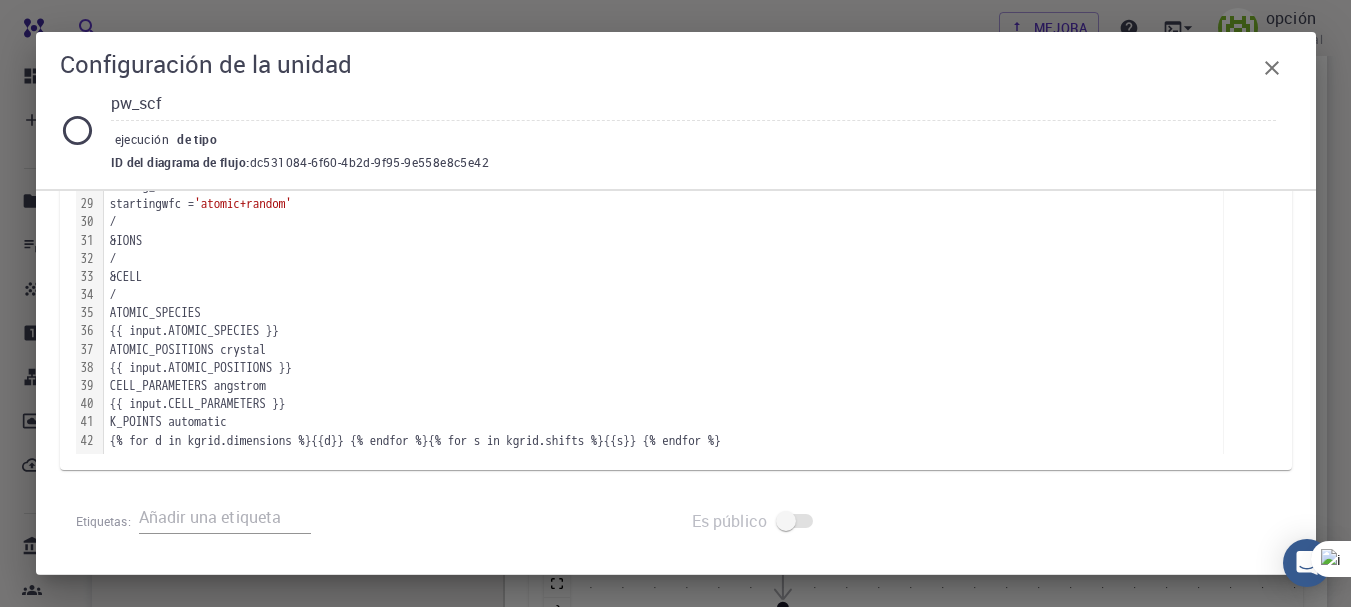 scroll, scrollTop: 0, scrollLeft: 0, axis: both 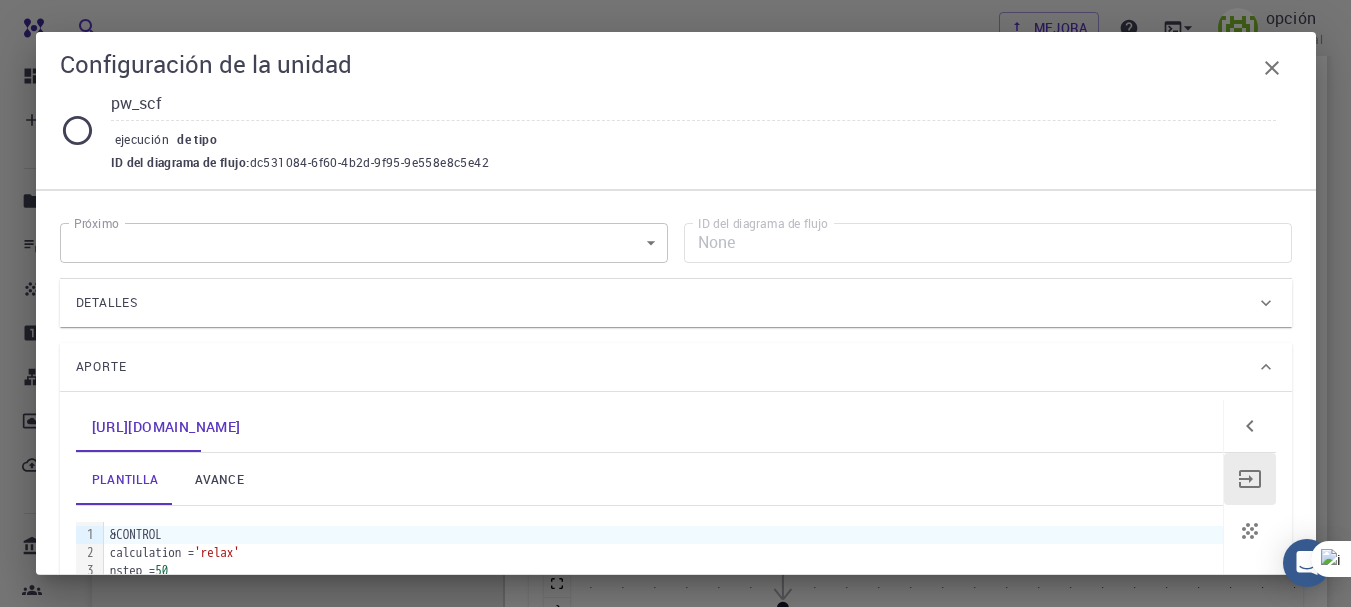 click 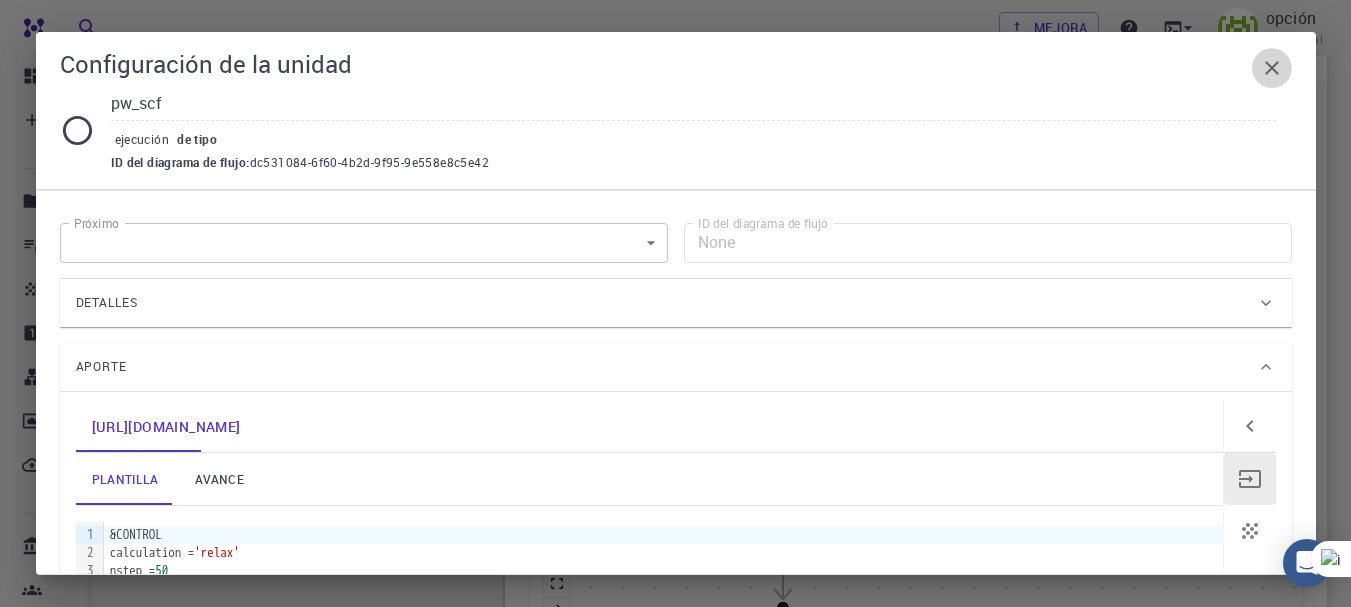 click 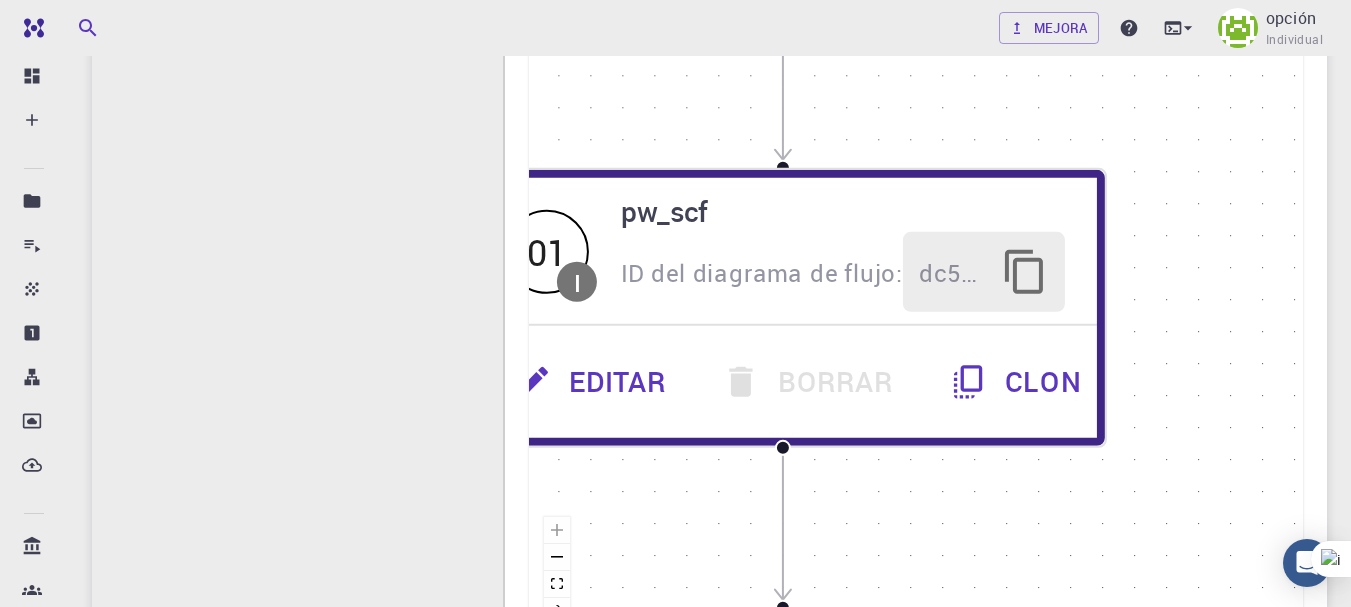 click on "Comenzar 01 I pw_scf ID del diagrama de flujo:  dc531084-6f60-4b2d-9f95-9e558e8c5e42 Editar Borrar Clon Fin" at bounding box center [916, 340] 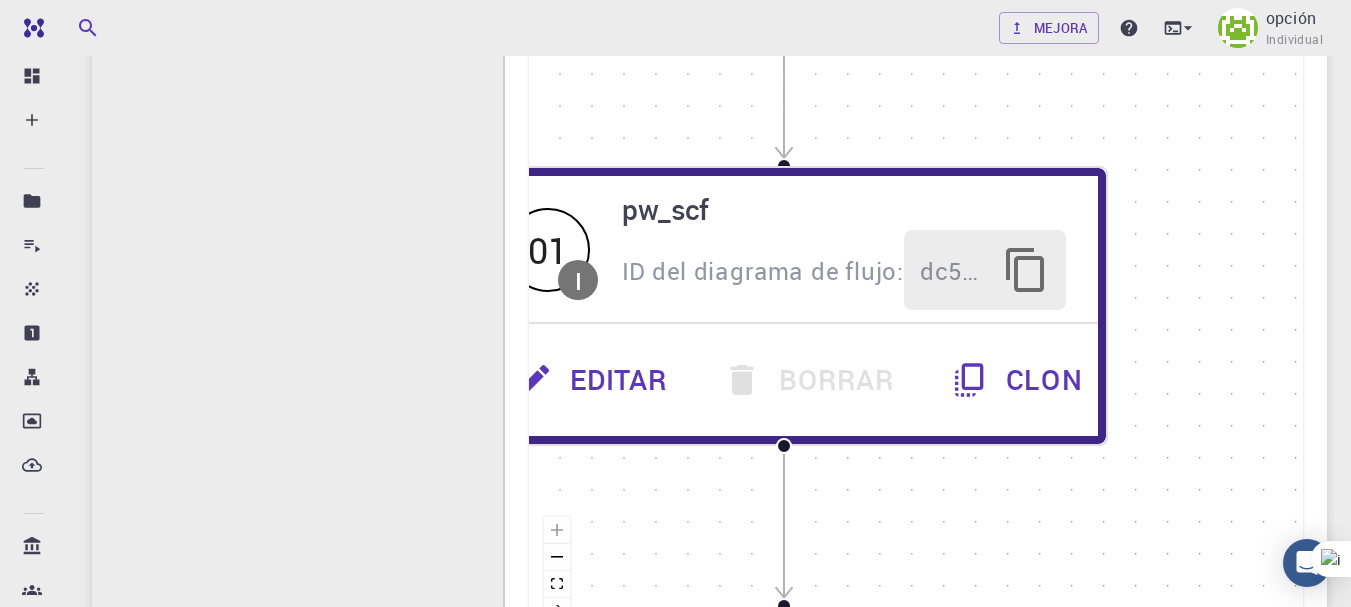 click on "Comenzar 01 I pw_scf ID del diagrama de flujo:  dc531084-6f60-4b2d-9f95-9e558e8c5e42 Editar Borrar Clon Fin" at bounding box center (916, 340) 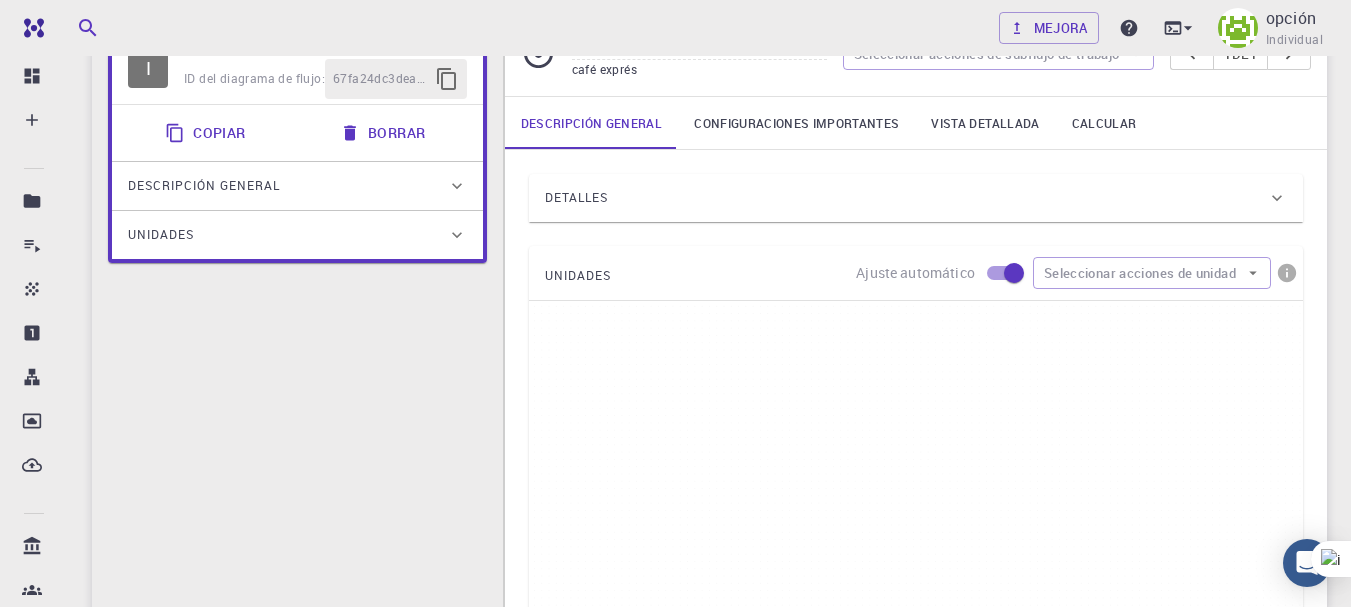 scroll, scrollTop: 0, scrollLeft: 0, axis: both 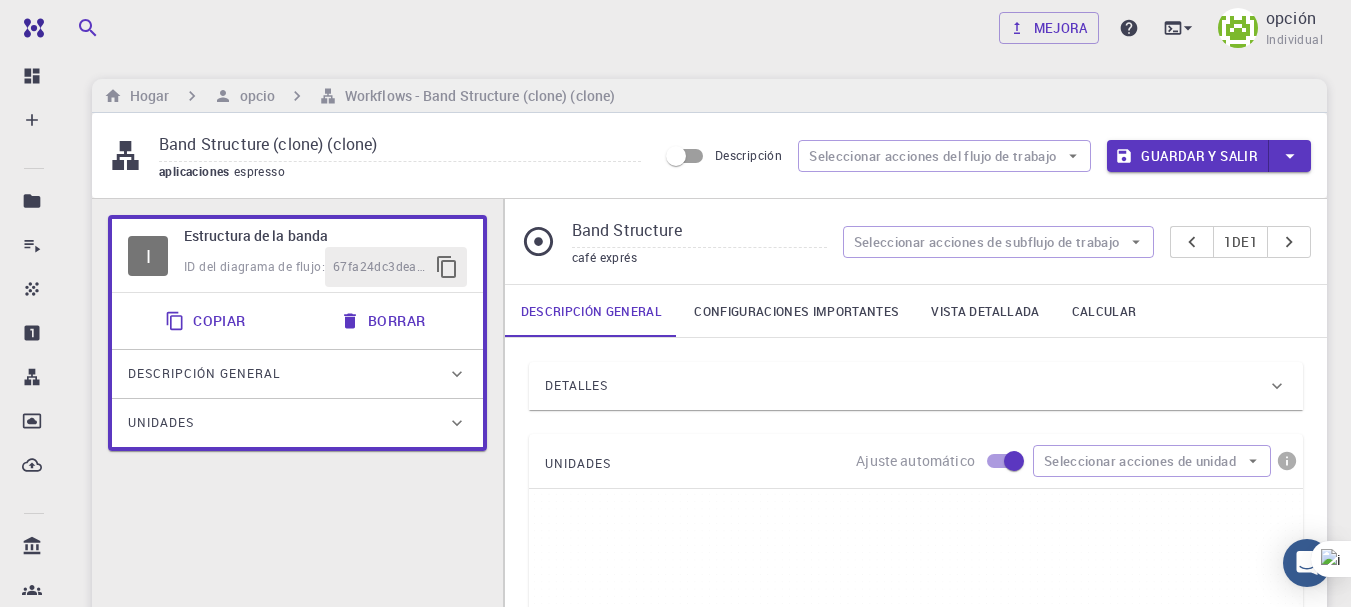 click on "Borrar" at bounding box center [396, 320] 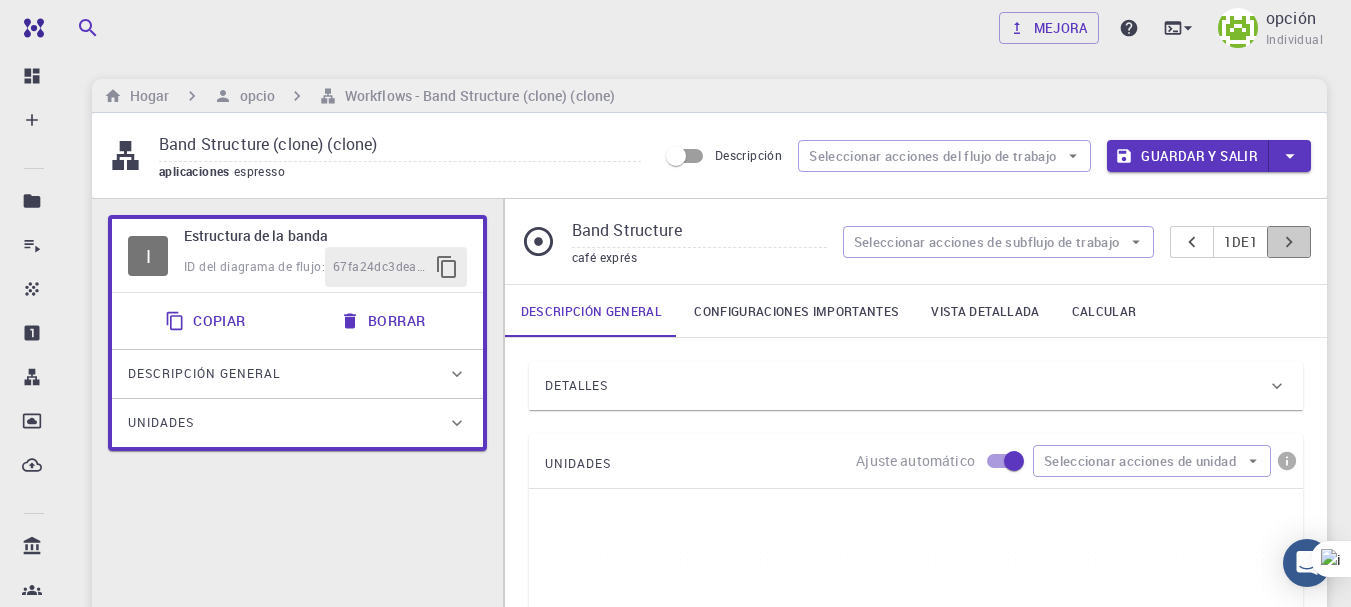 click 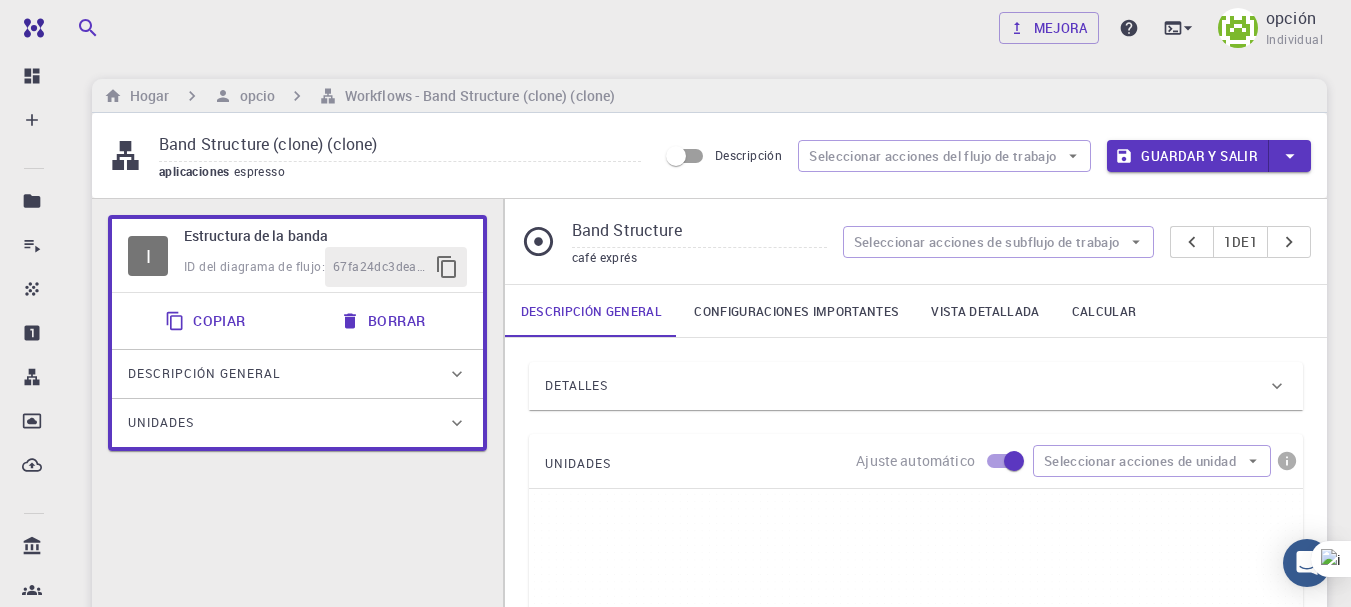 click 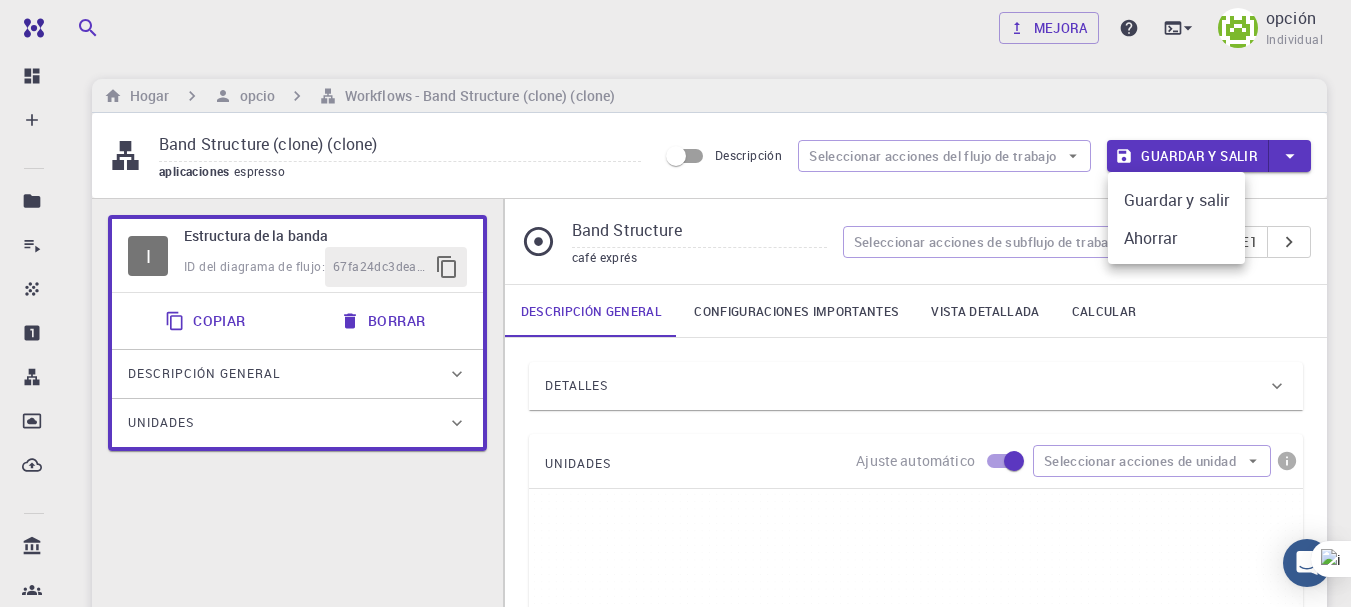 click on "Ahorrar" at bounding box center (1150, 238) 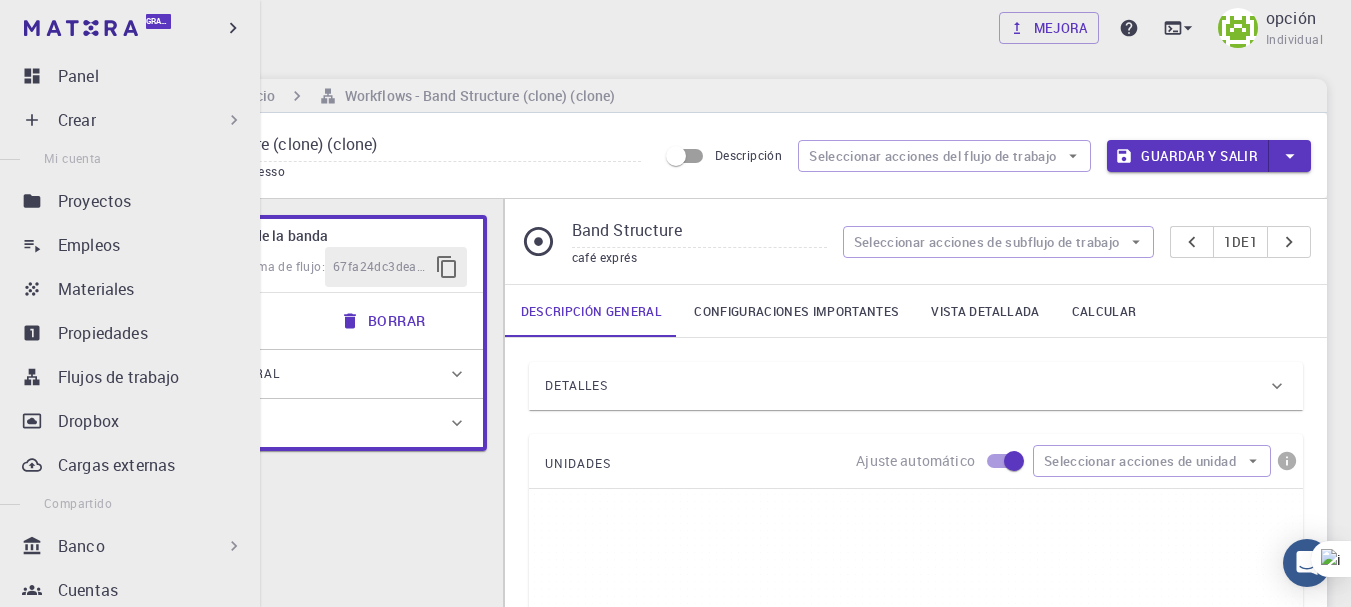 scroll, scrollTop: 389, scrollLeft: 0, axis: vertical 